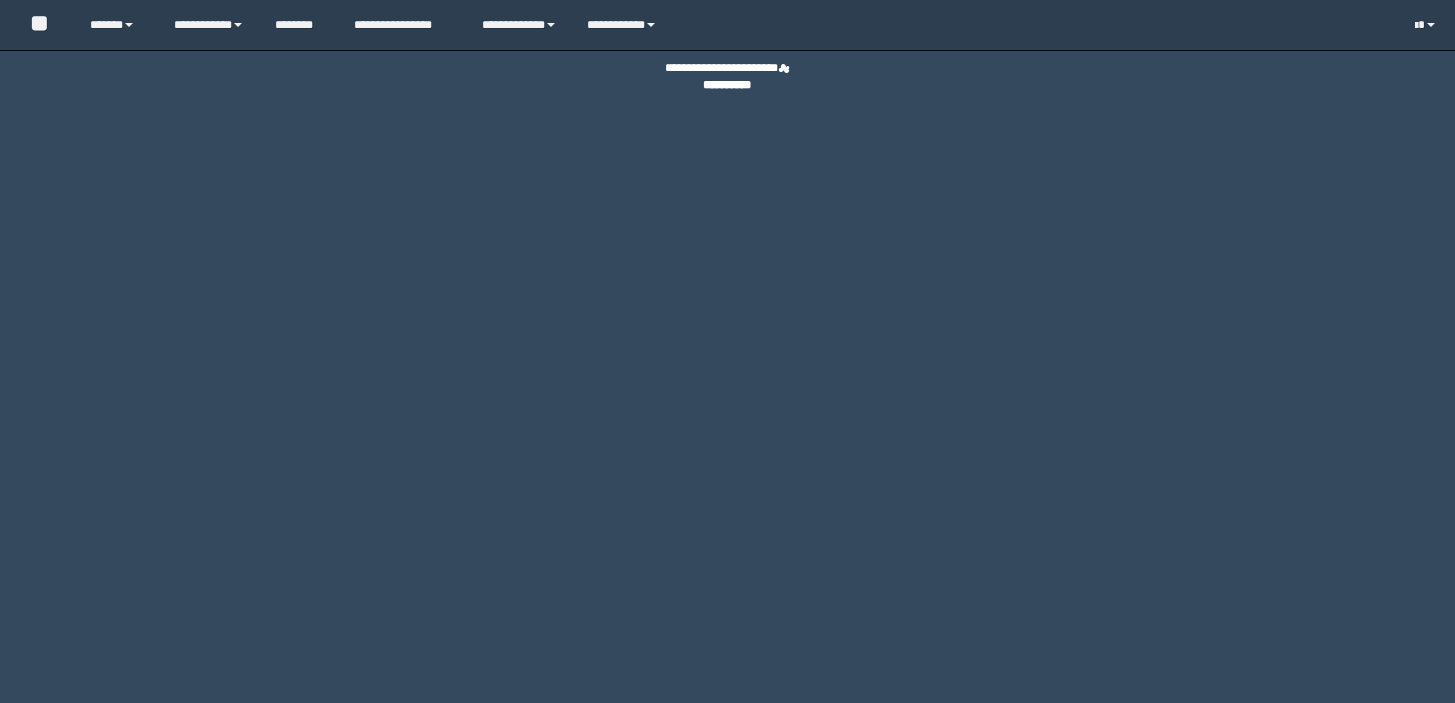 scroll, scrollTop: 0, scrollLeft: 0, axis: both 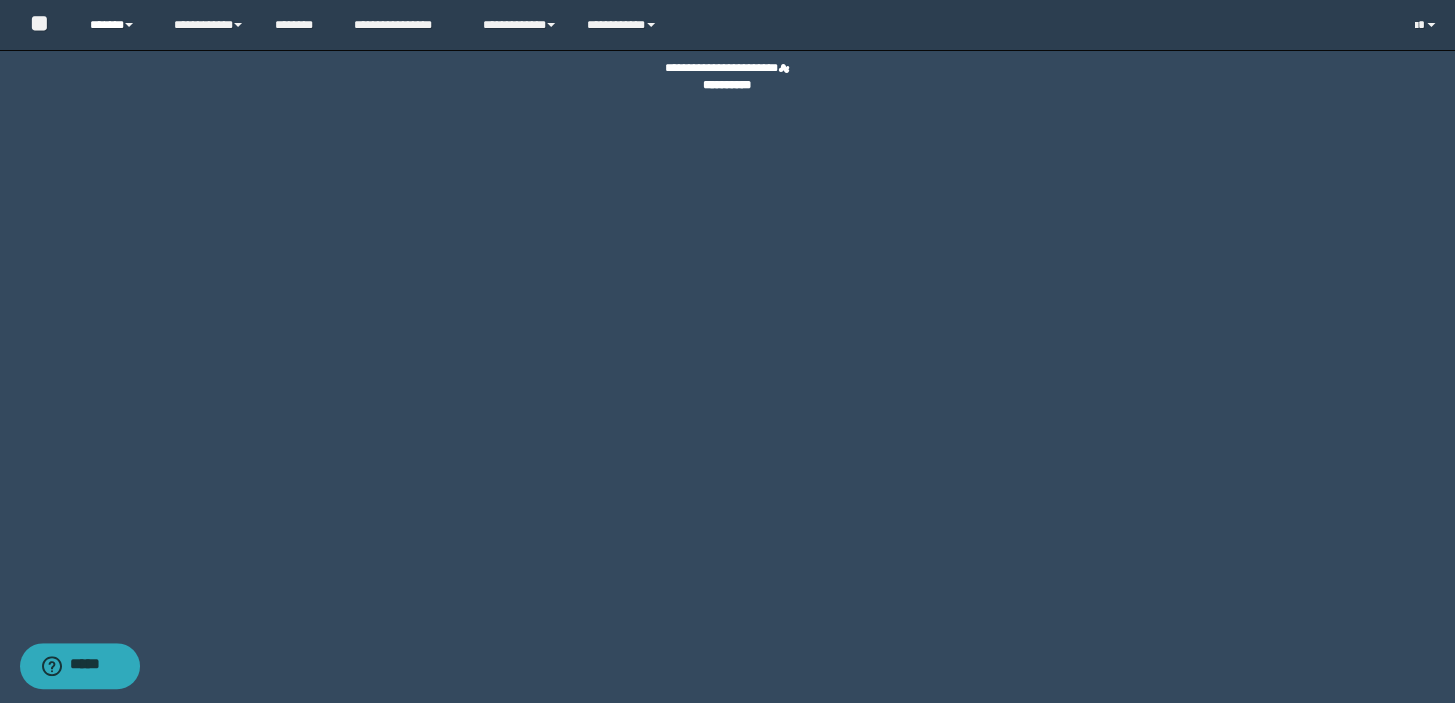 click on "******" at bounding box center (117, 25) 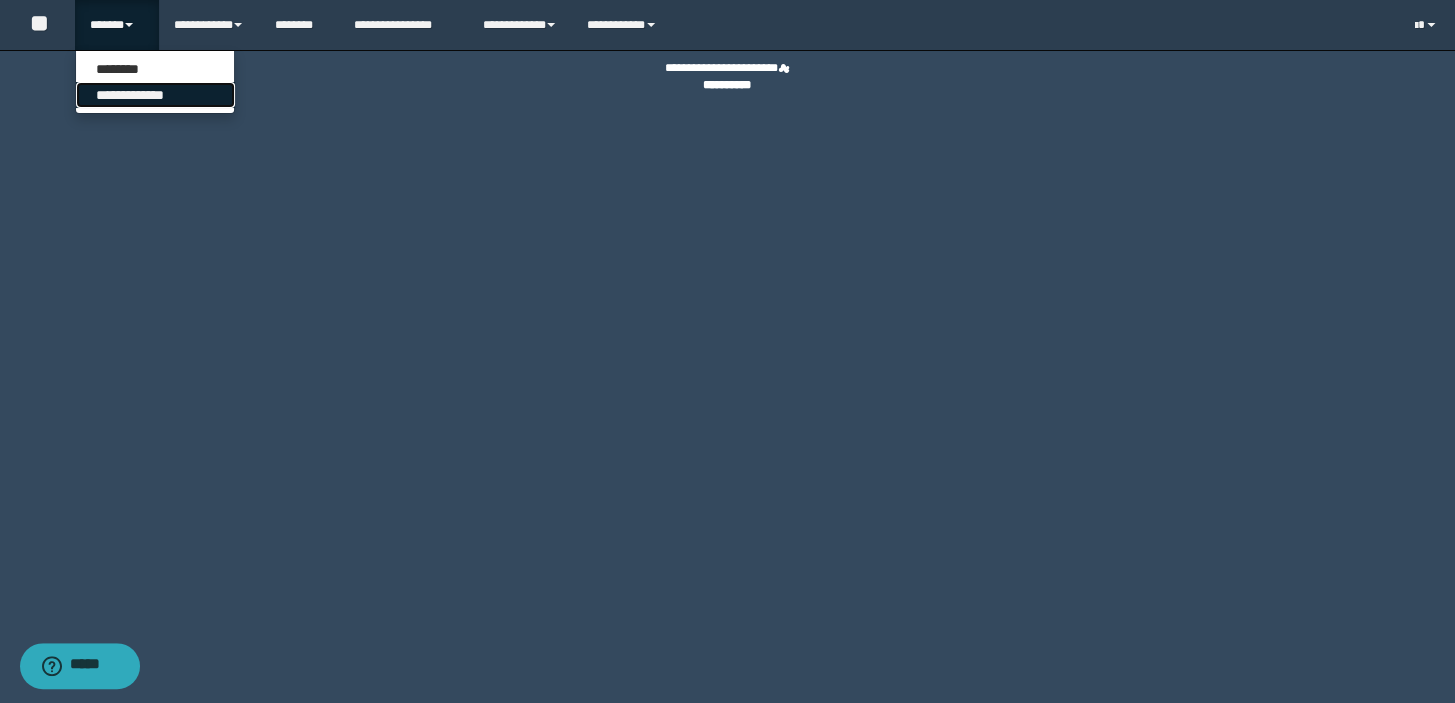 click on "**********" at bounding box center [155, 95] 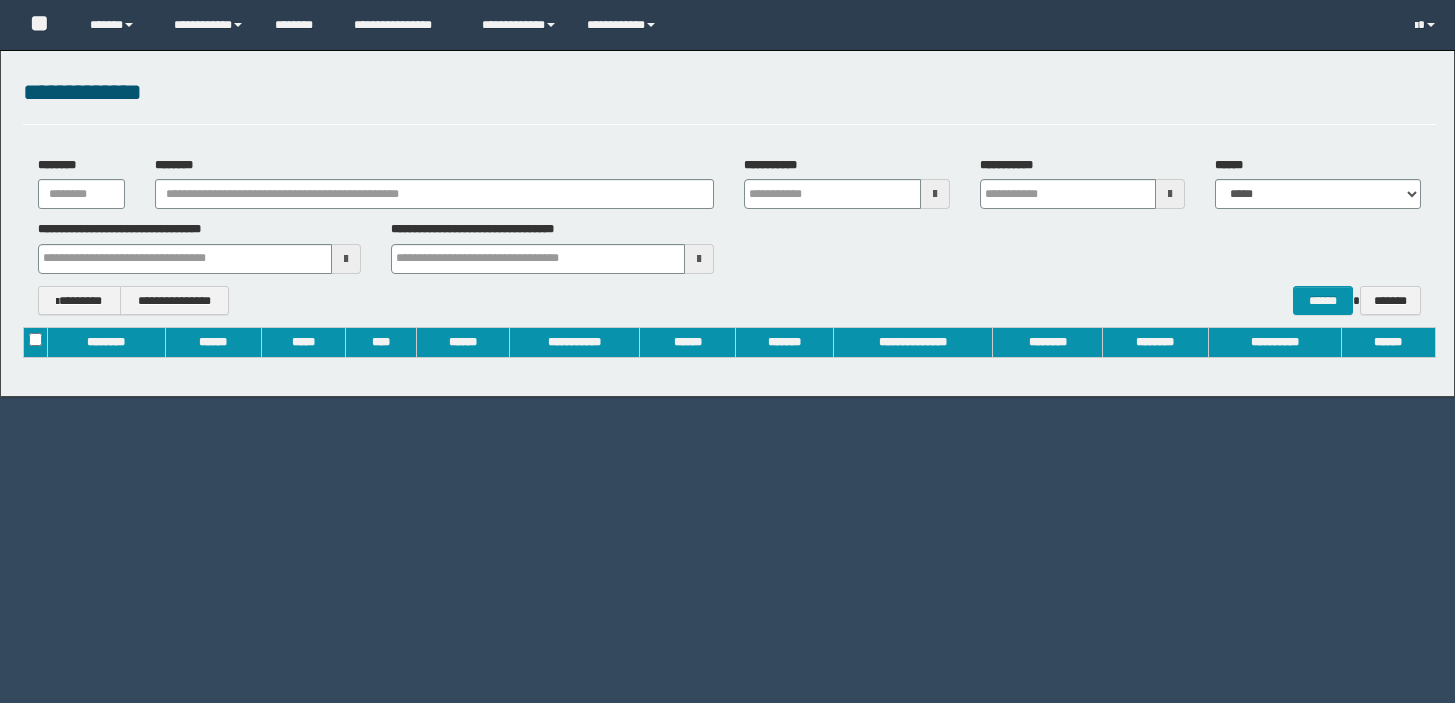 scroll, scrollTop: 0, scrollLeft: 0, axis: both 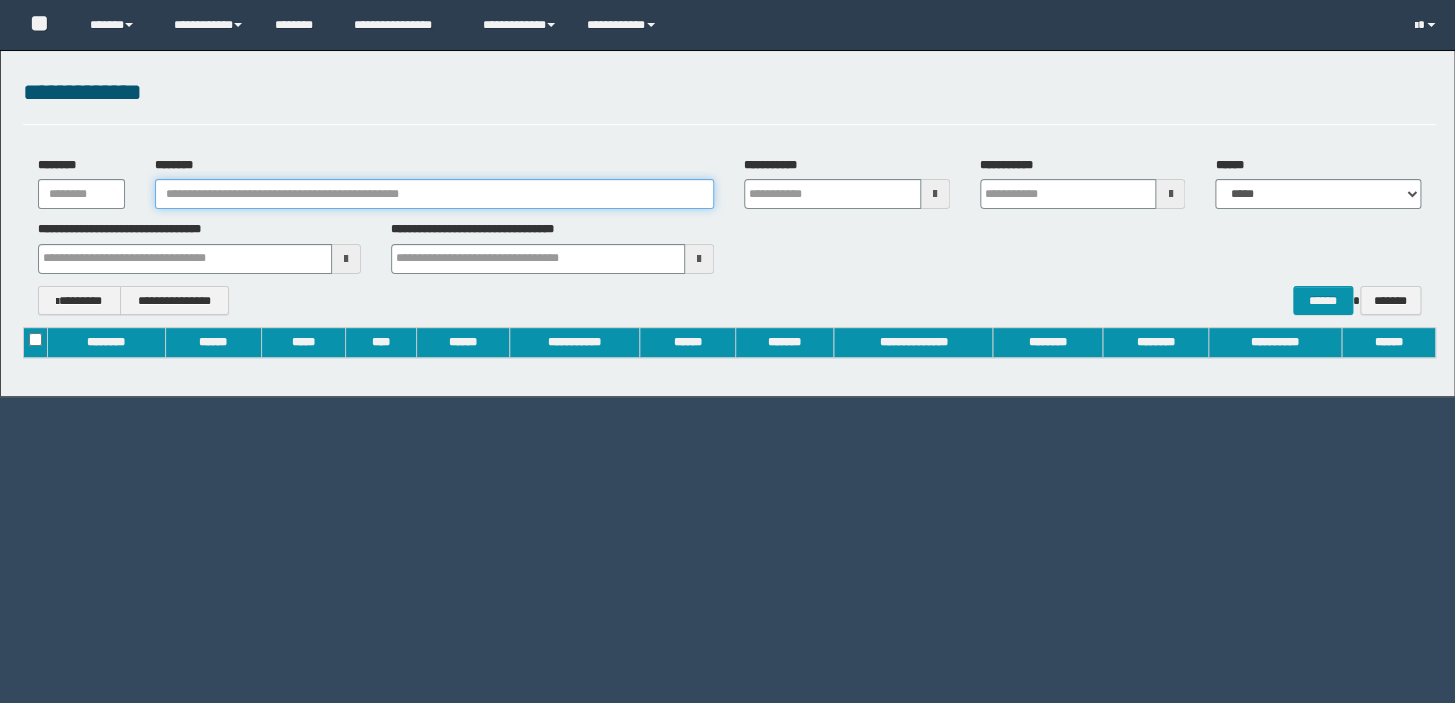 click on "********" at bounding box center [434, 194] 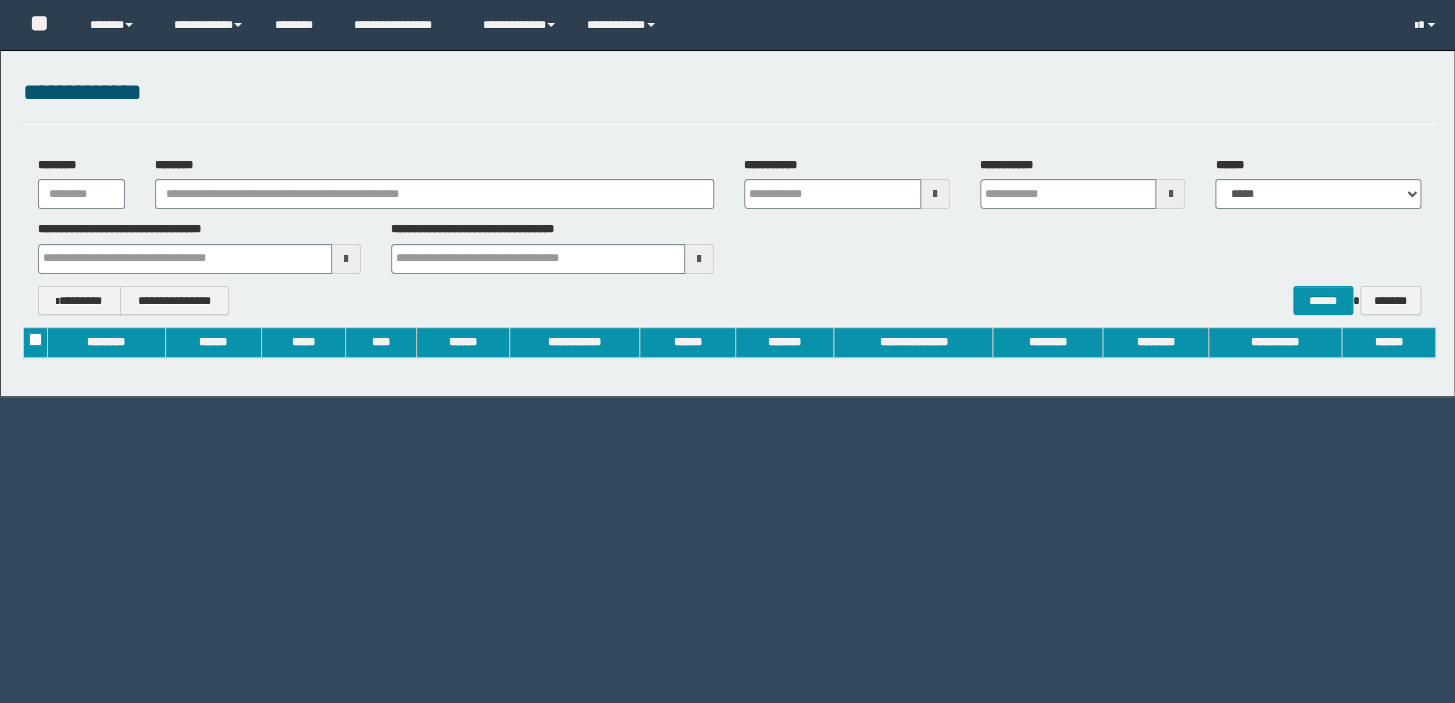 type on "**********" 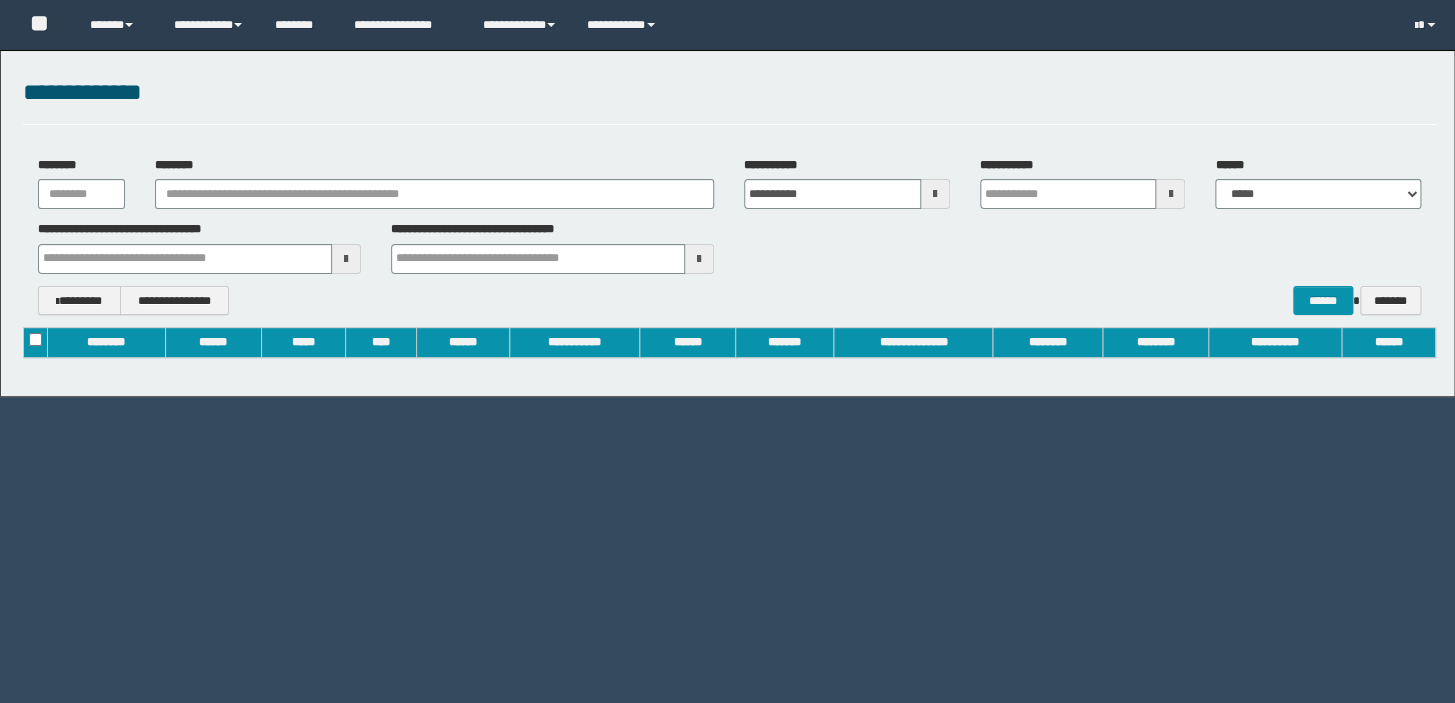 type on "**********" 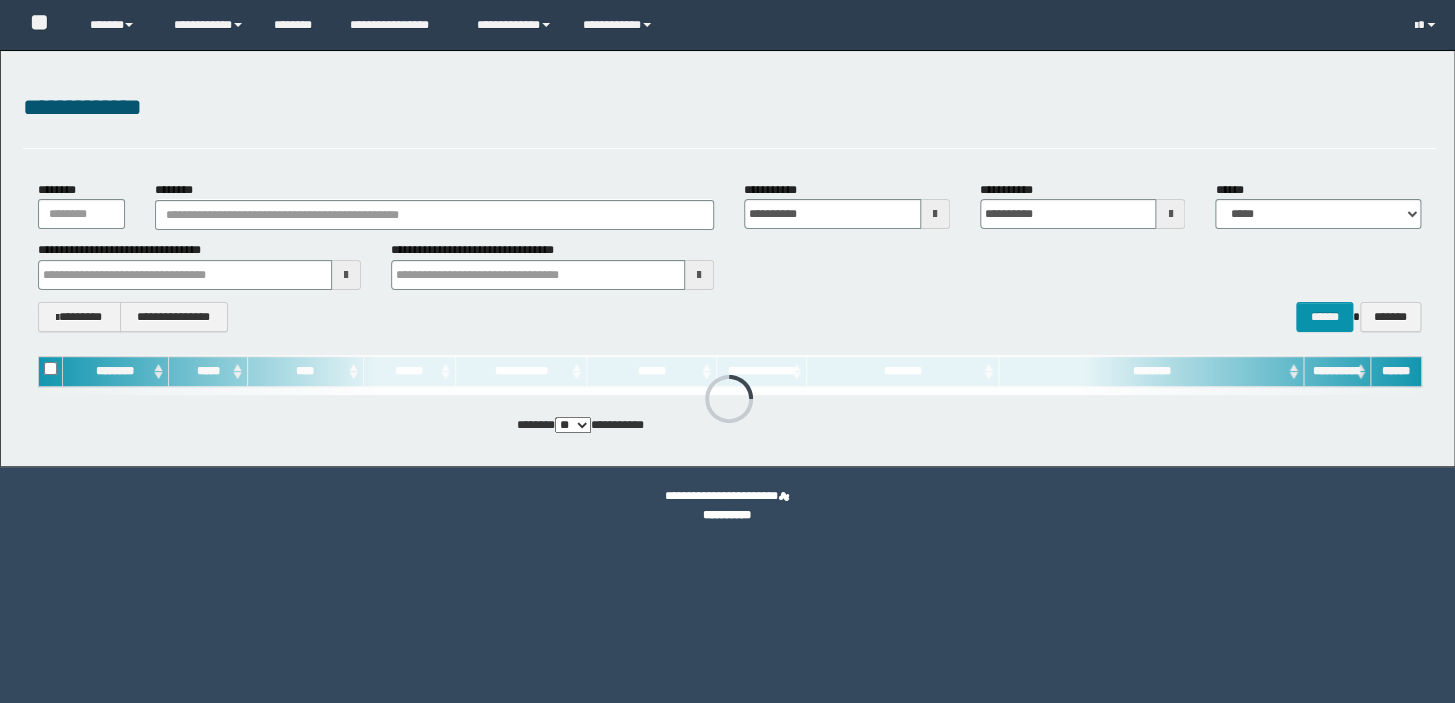 scroll, scrollTop: 0, scrollLeft: 0, axis: both 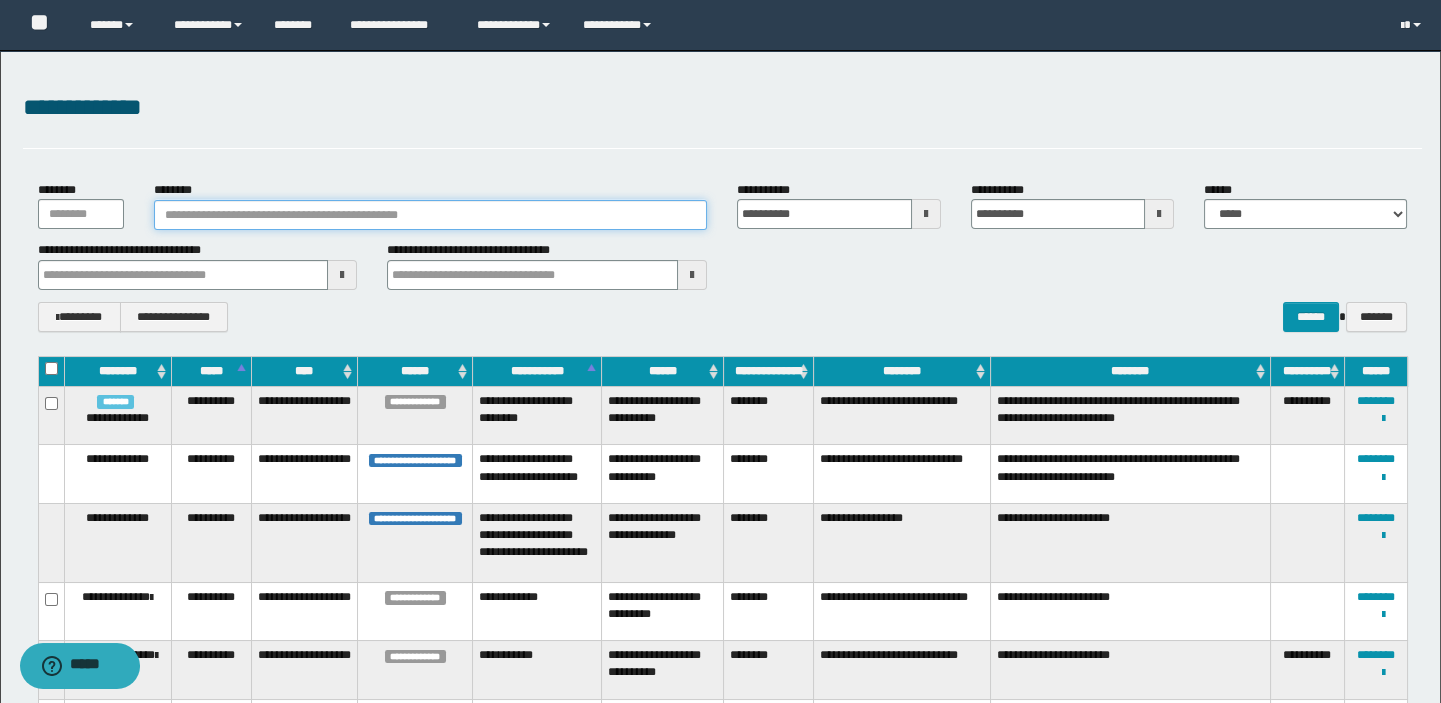 click on "********" at bounding box center [430, 215] 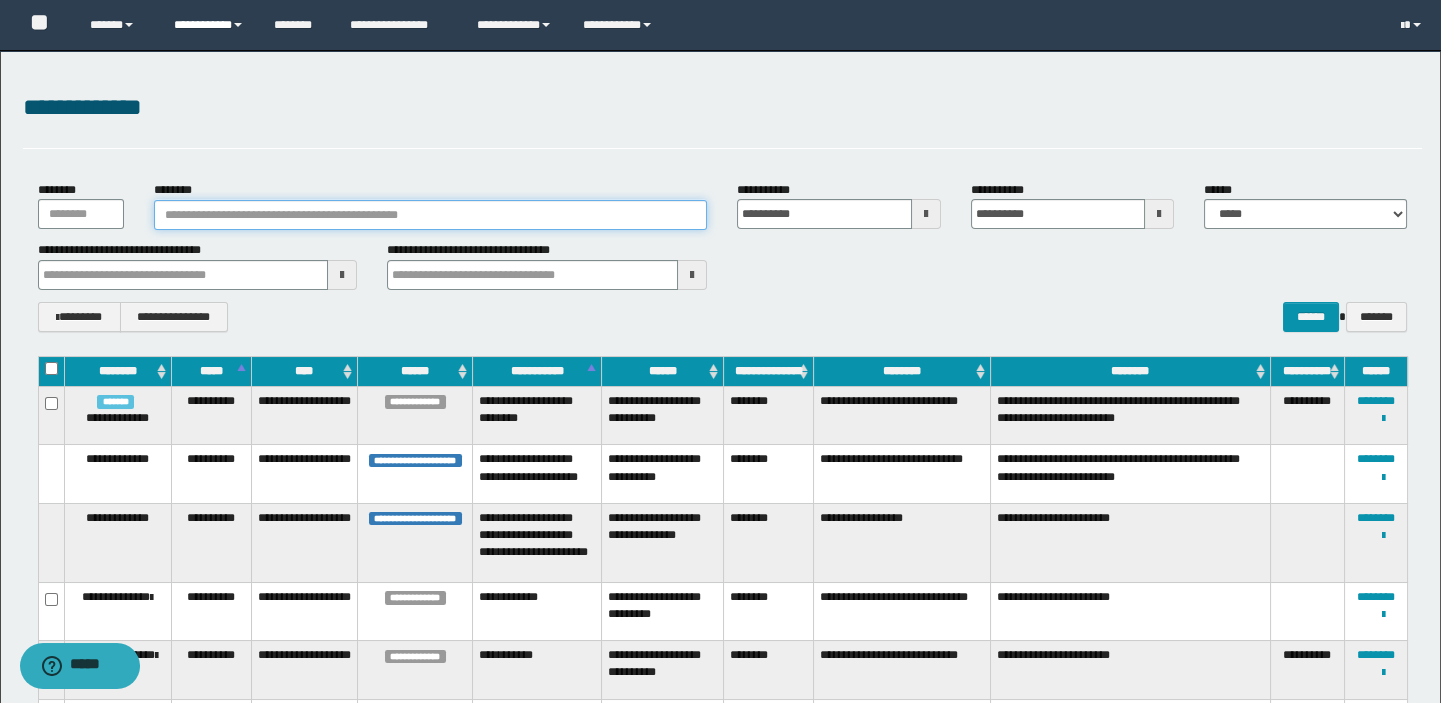 type 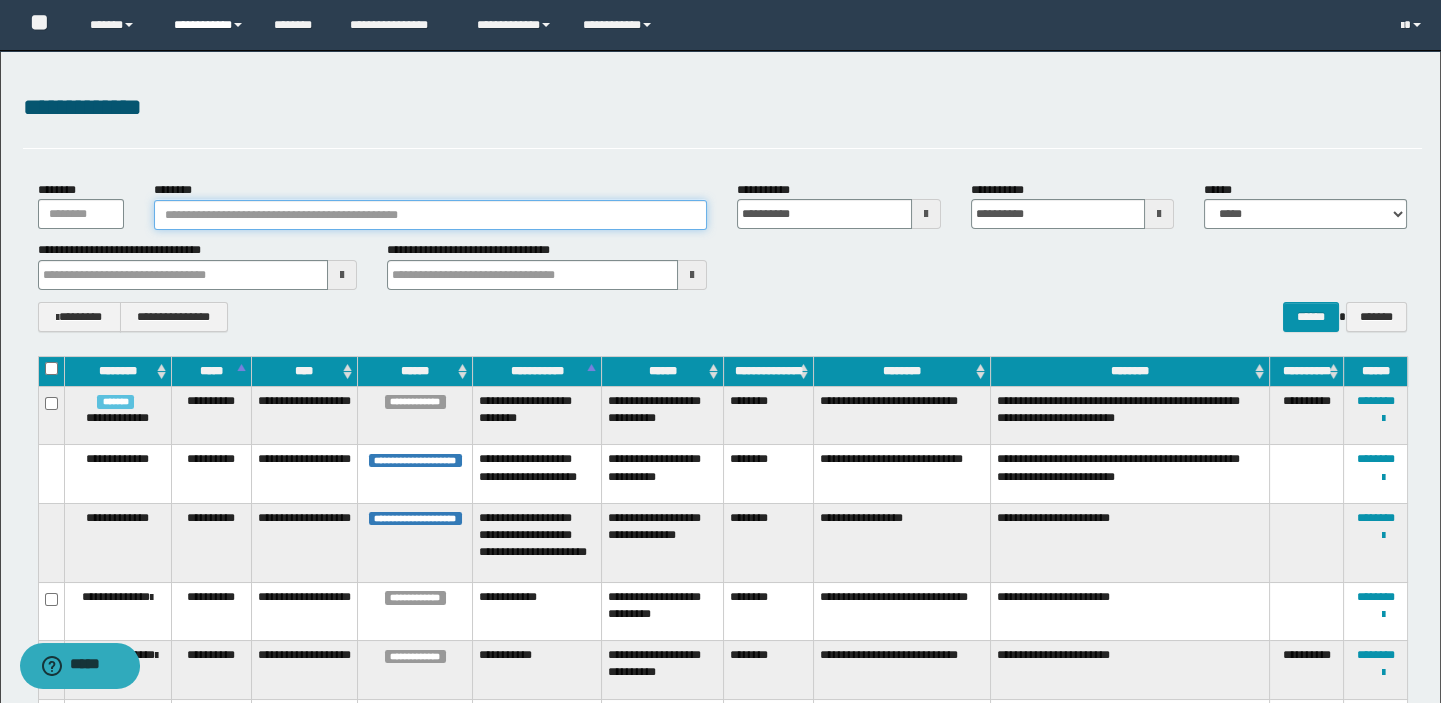 type 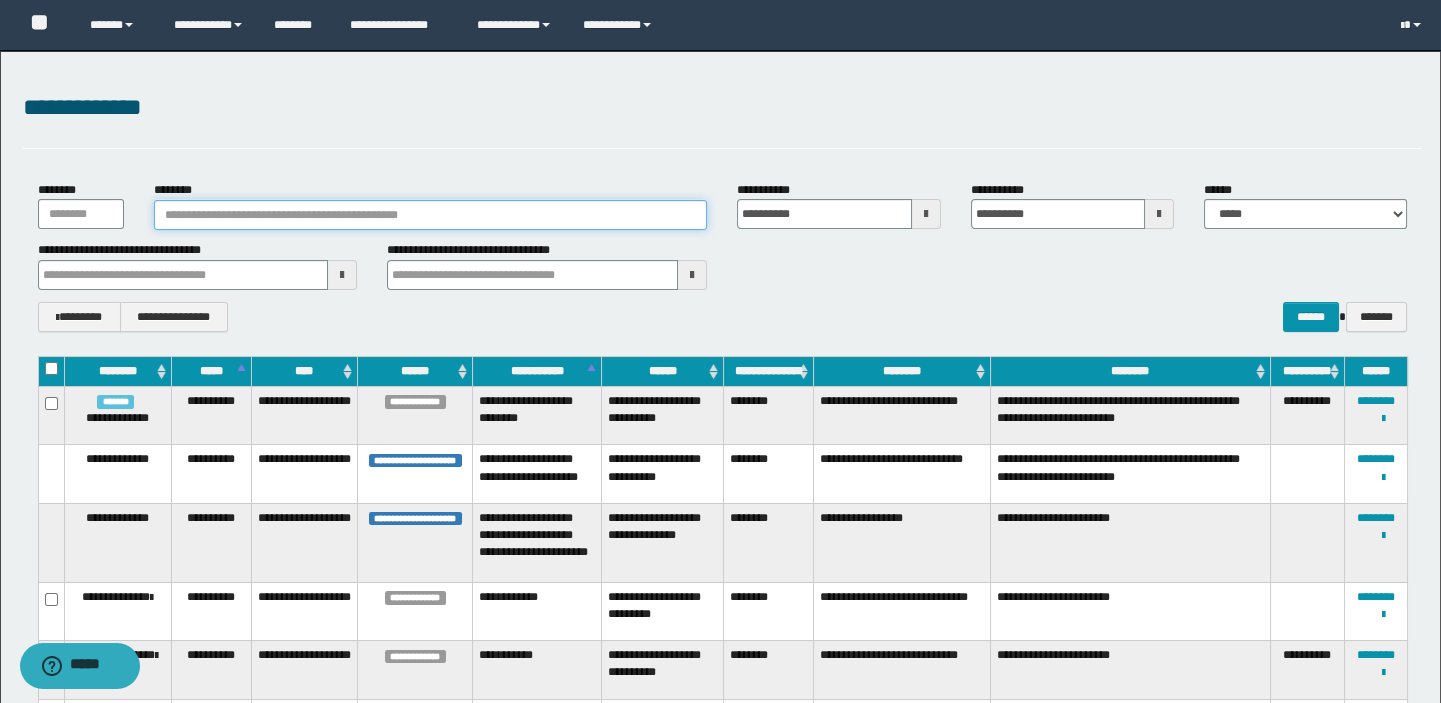 drag, startPoint x: 240, startPoint y: 200, endPoint x: 238, endPoint y: 213, distance: 13.152946 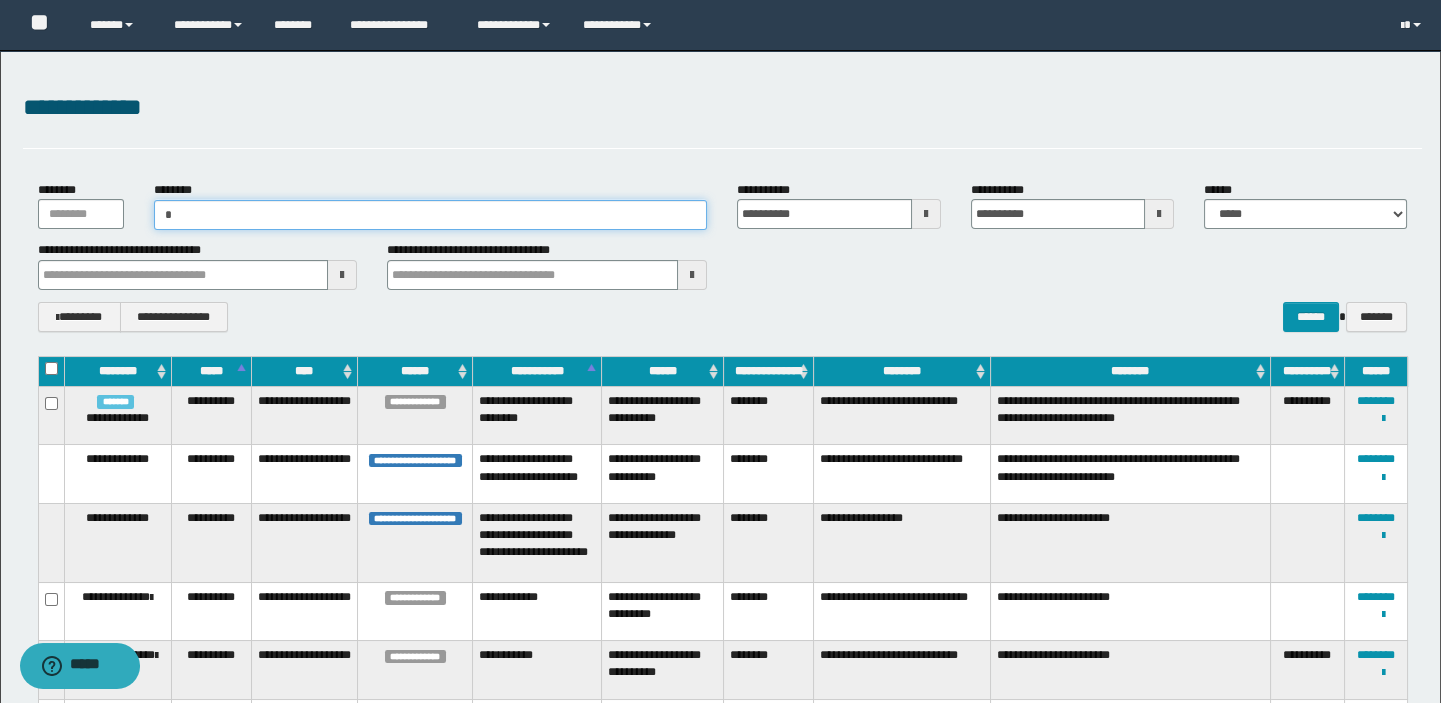 type on "**" 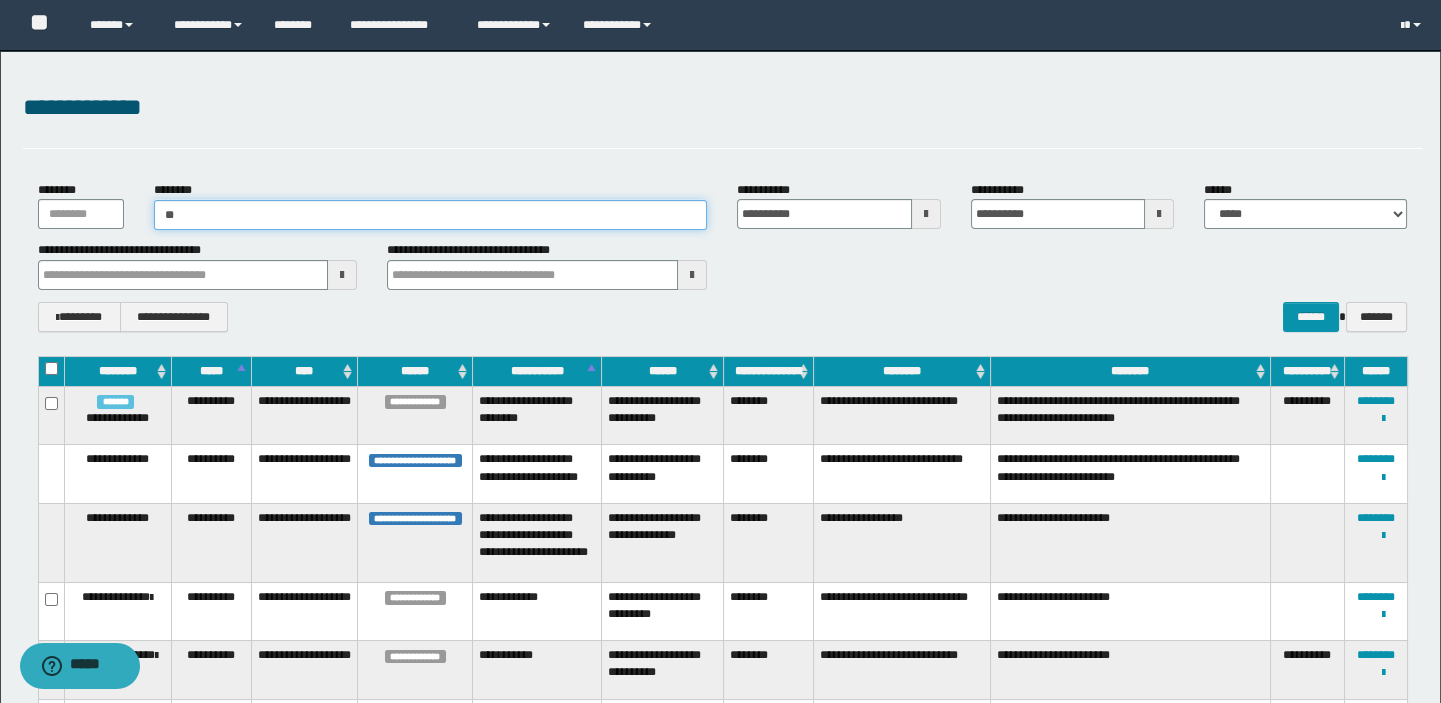 type on "**" 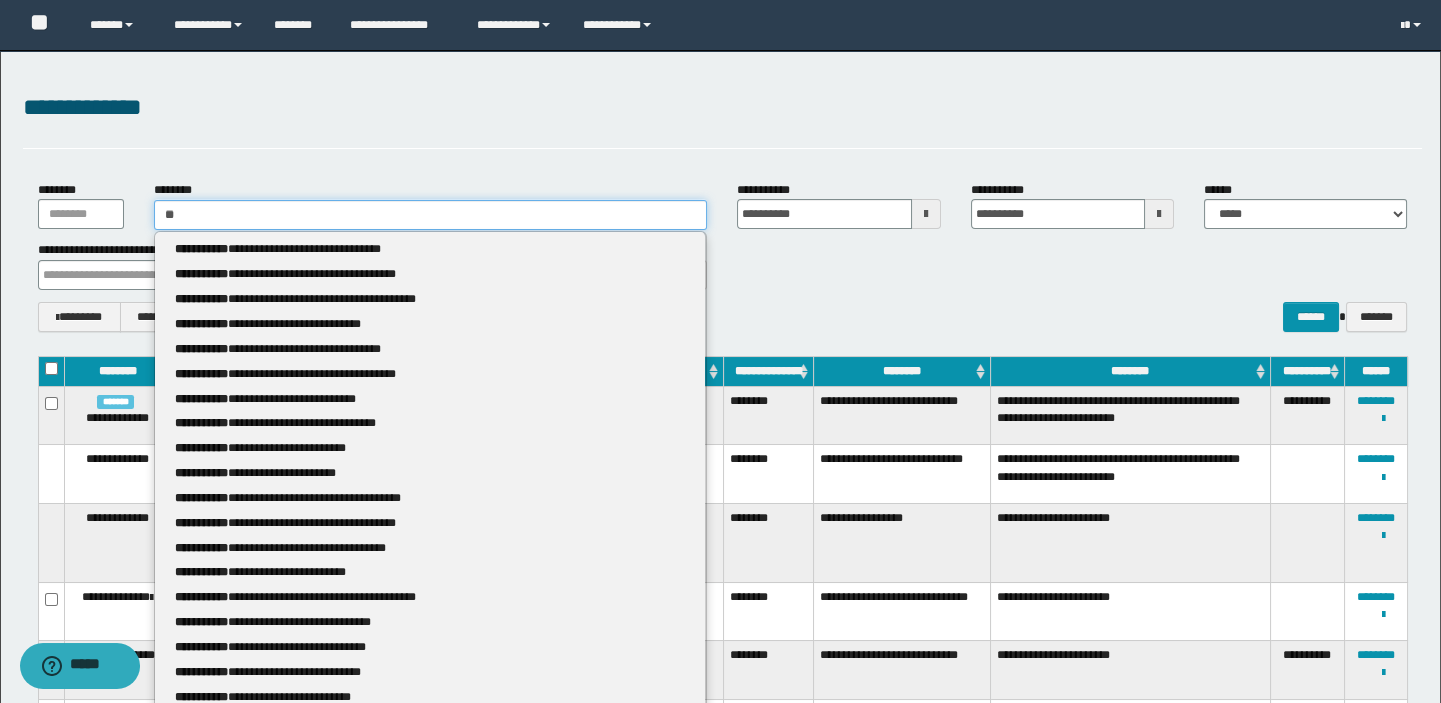 type 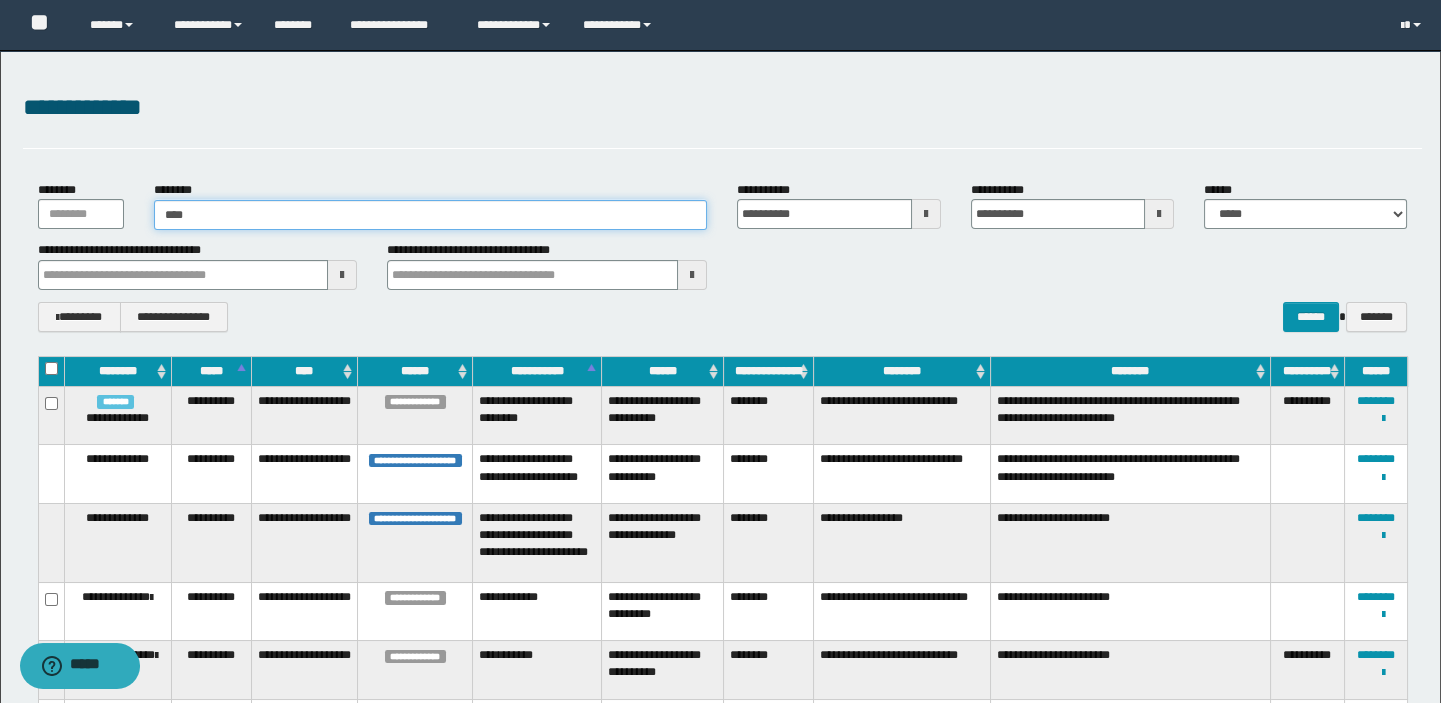 type on "*****" 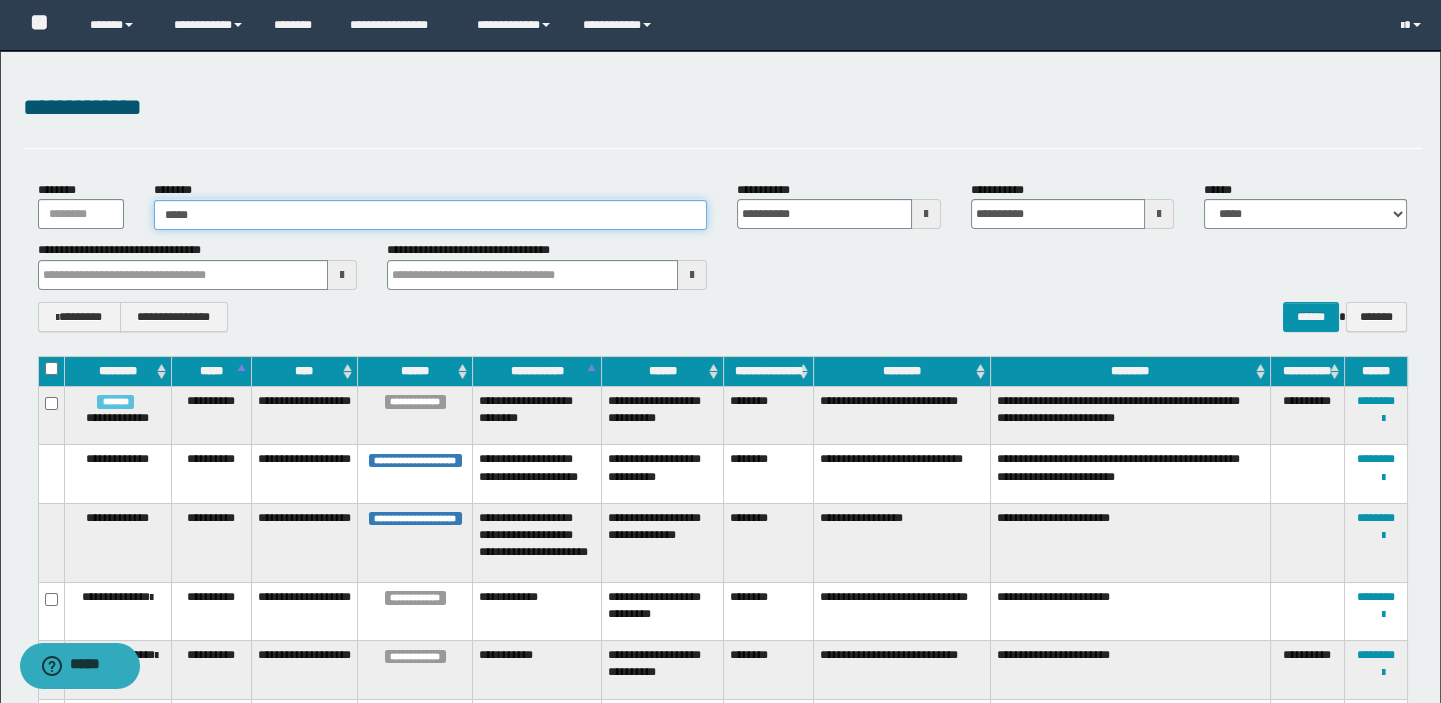 type on "*****" 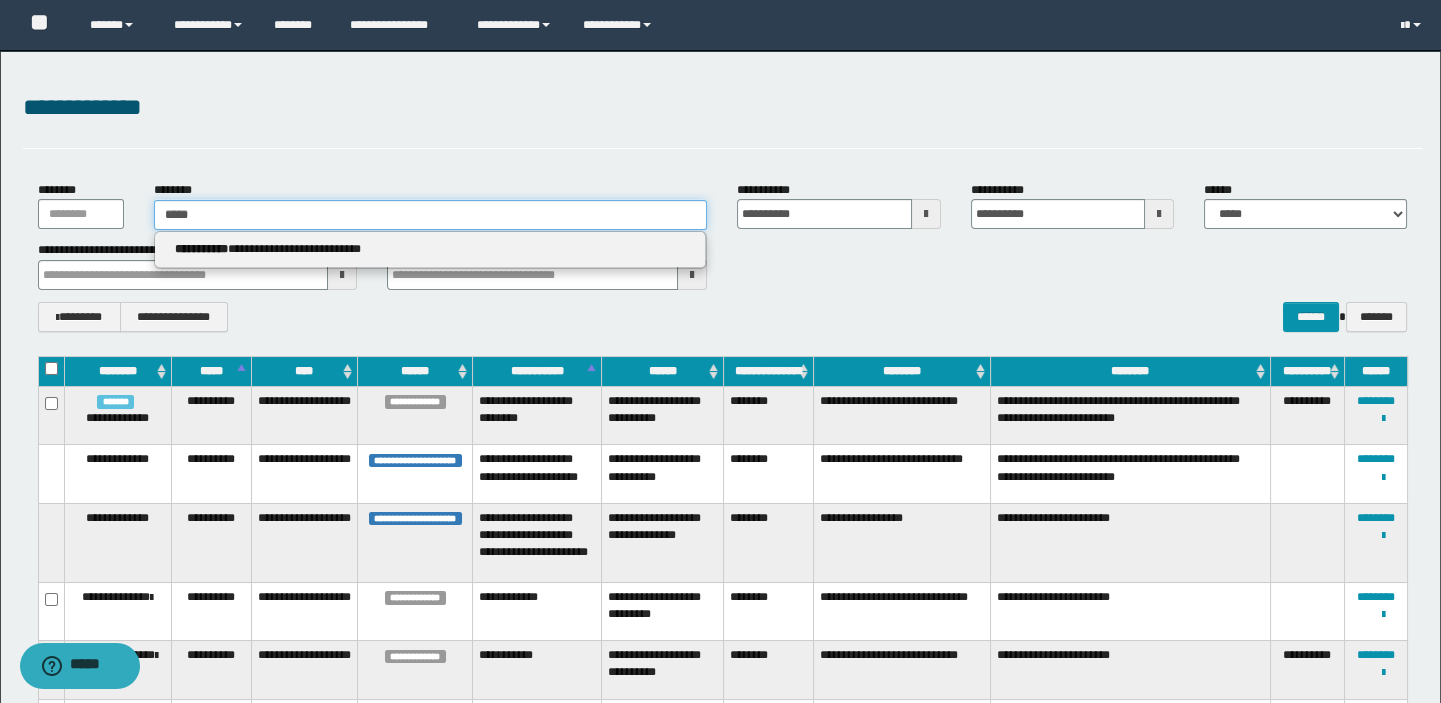 type 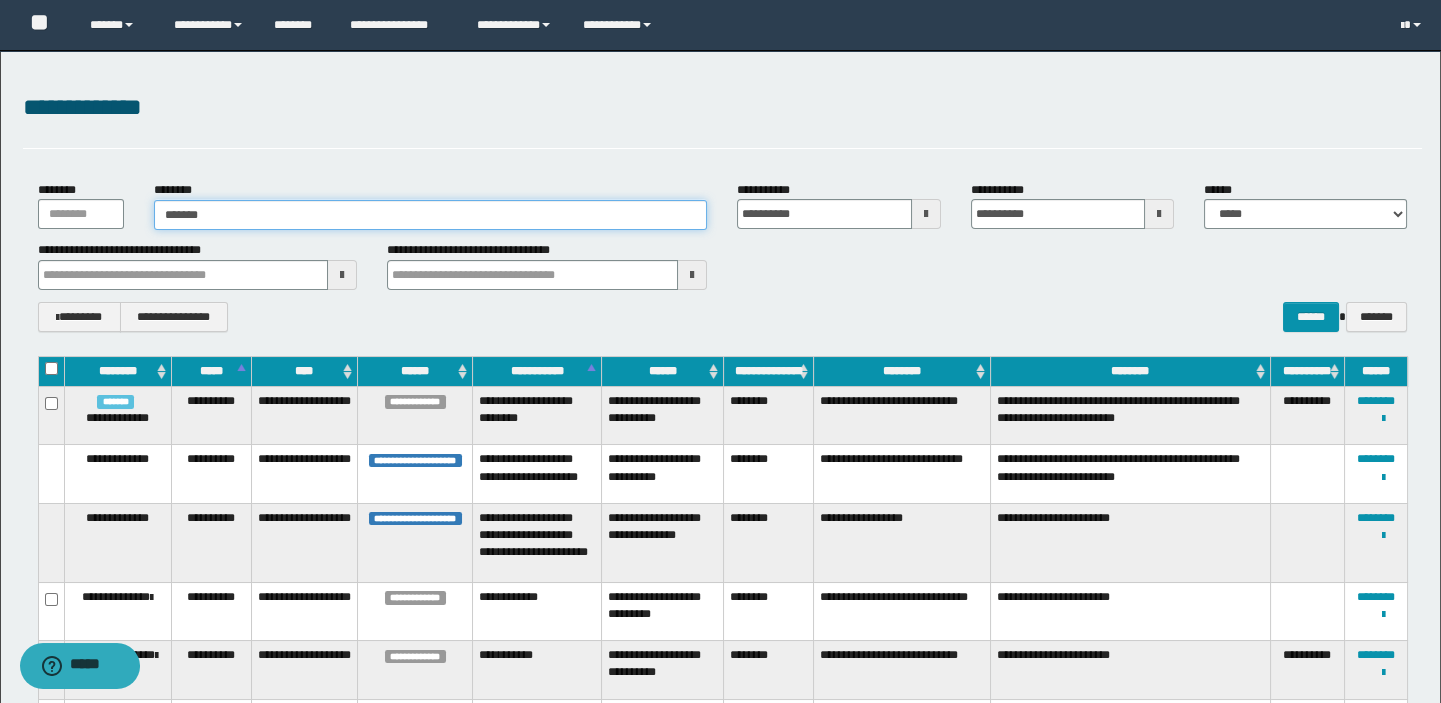 type on "********" 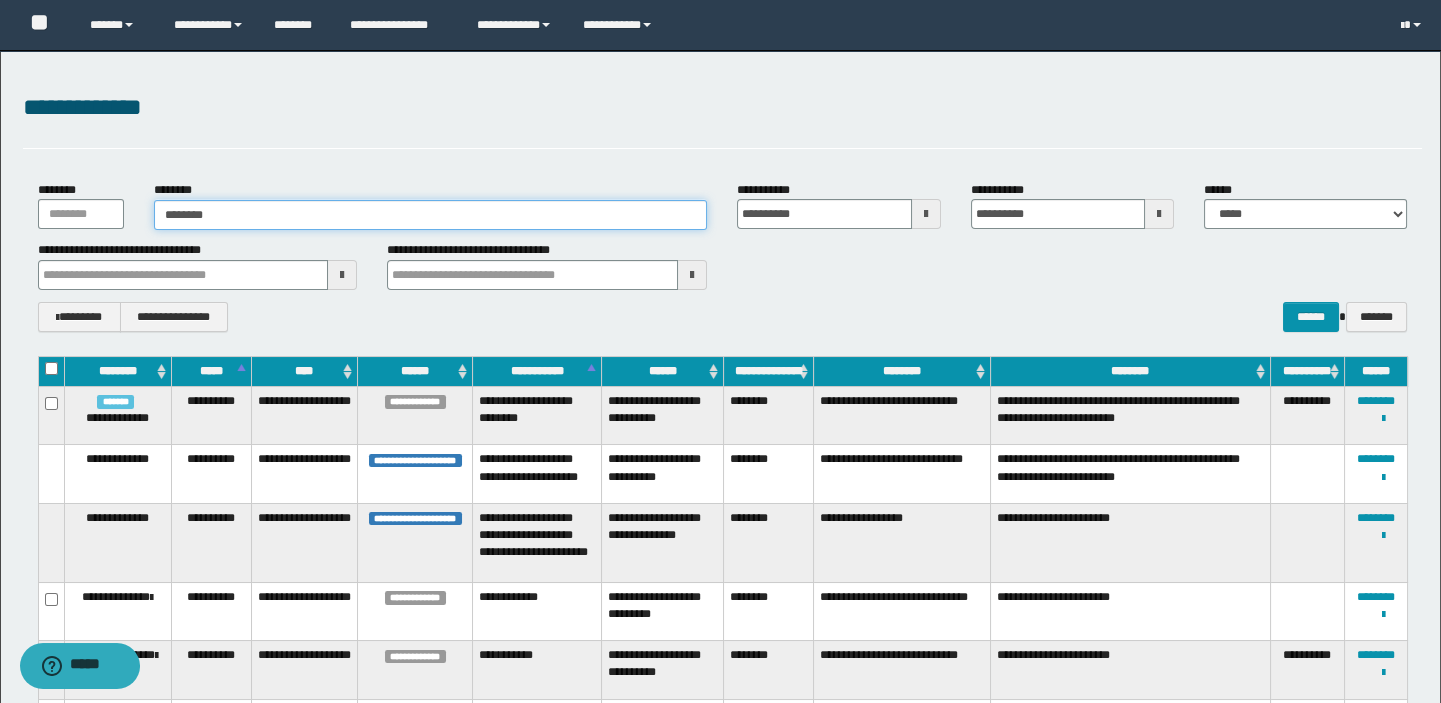type on "********" 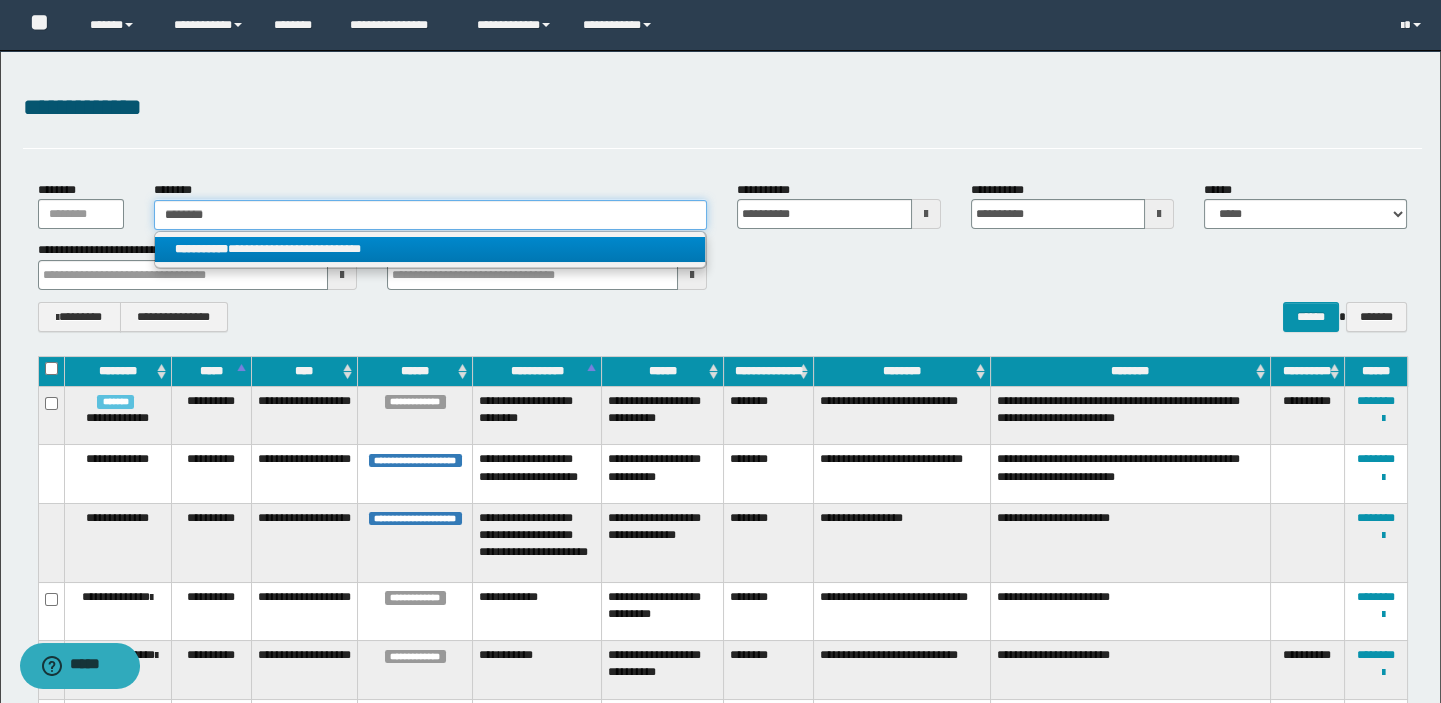 type on "********" 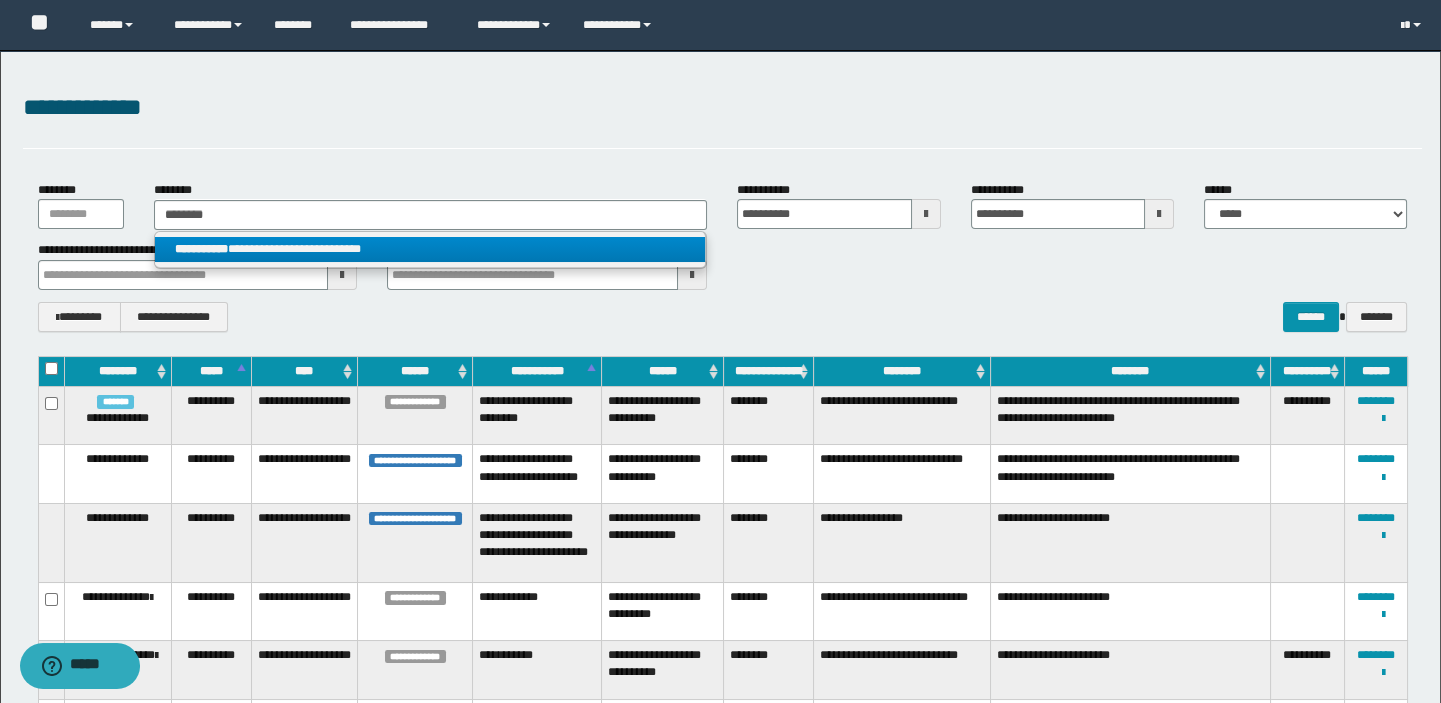 click on "**********" at bounding box center (430, 249) 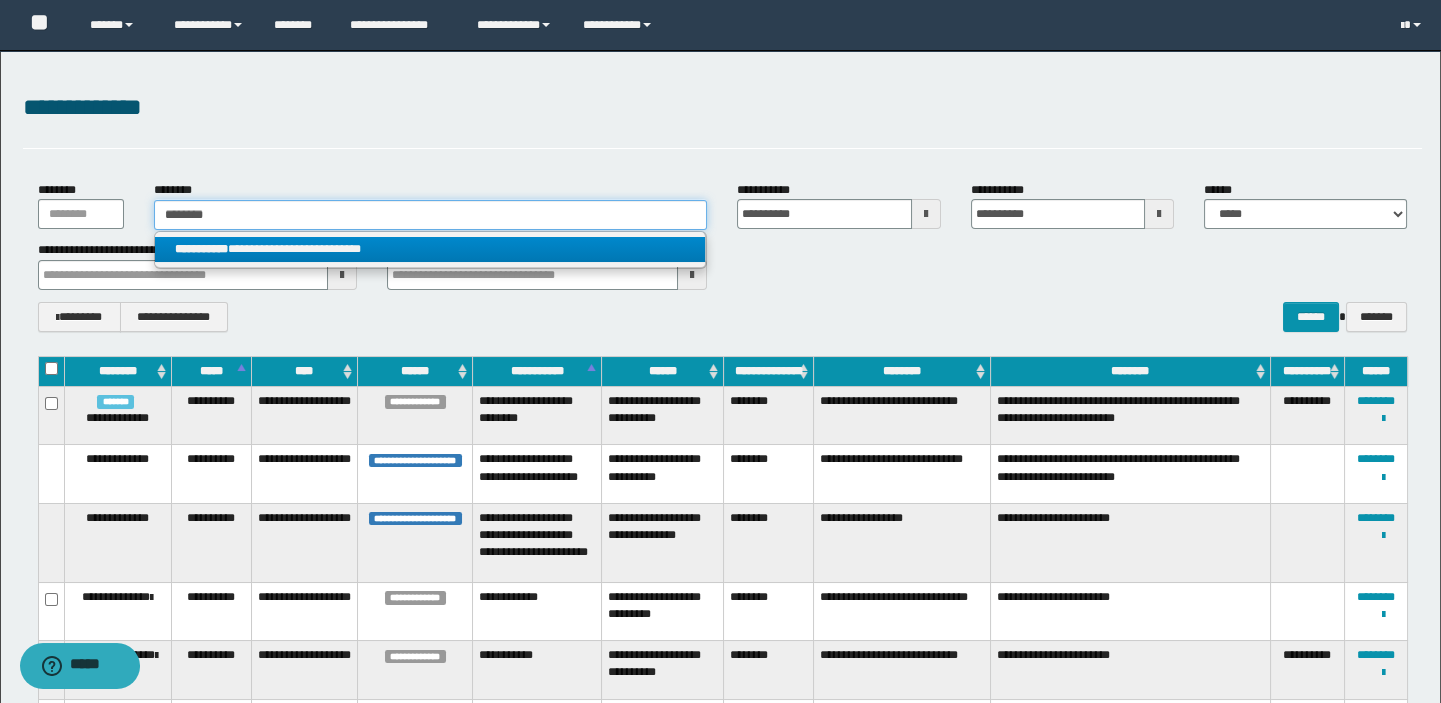 type 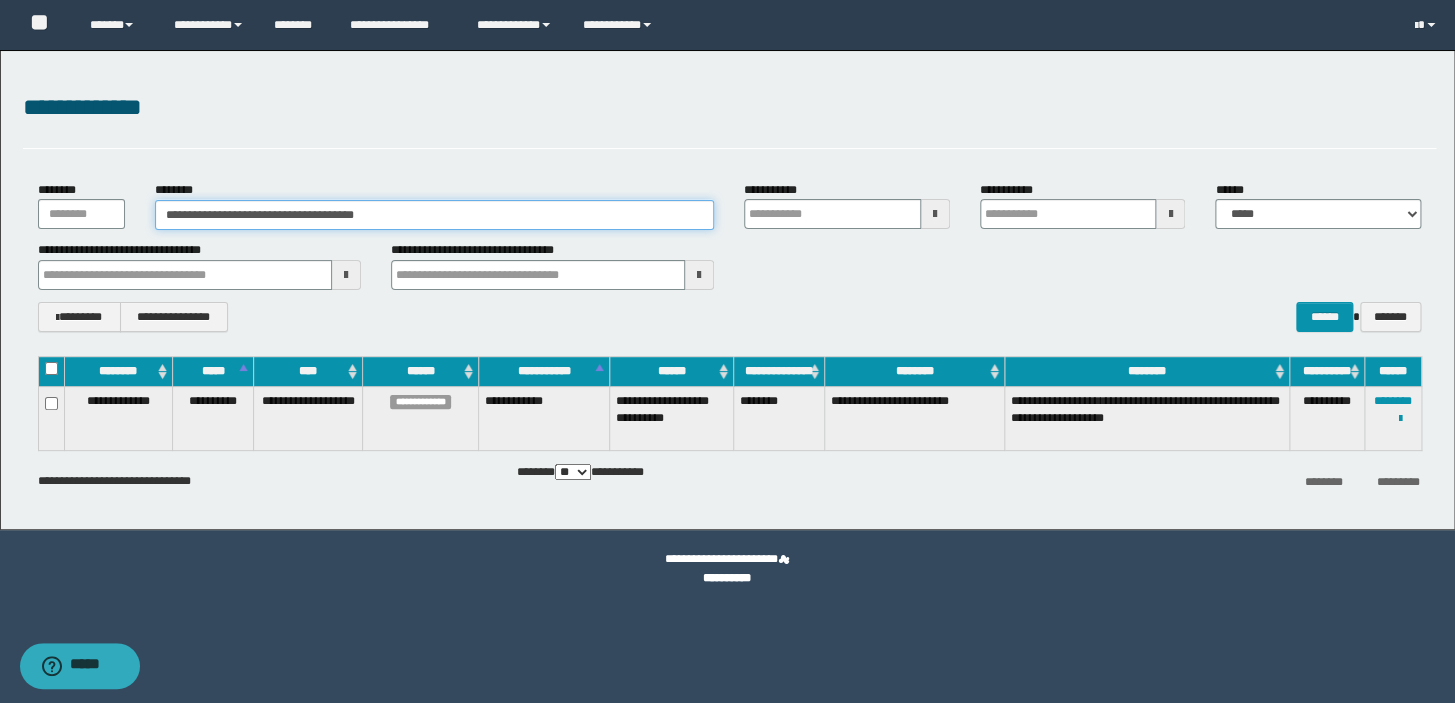 type 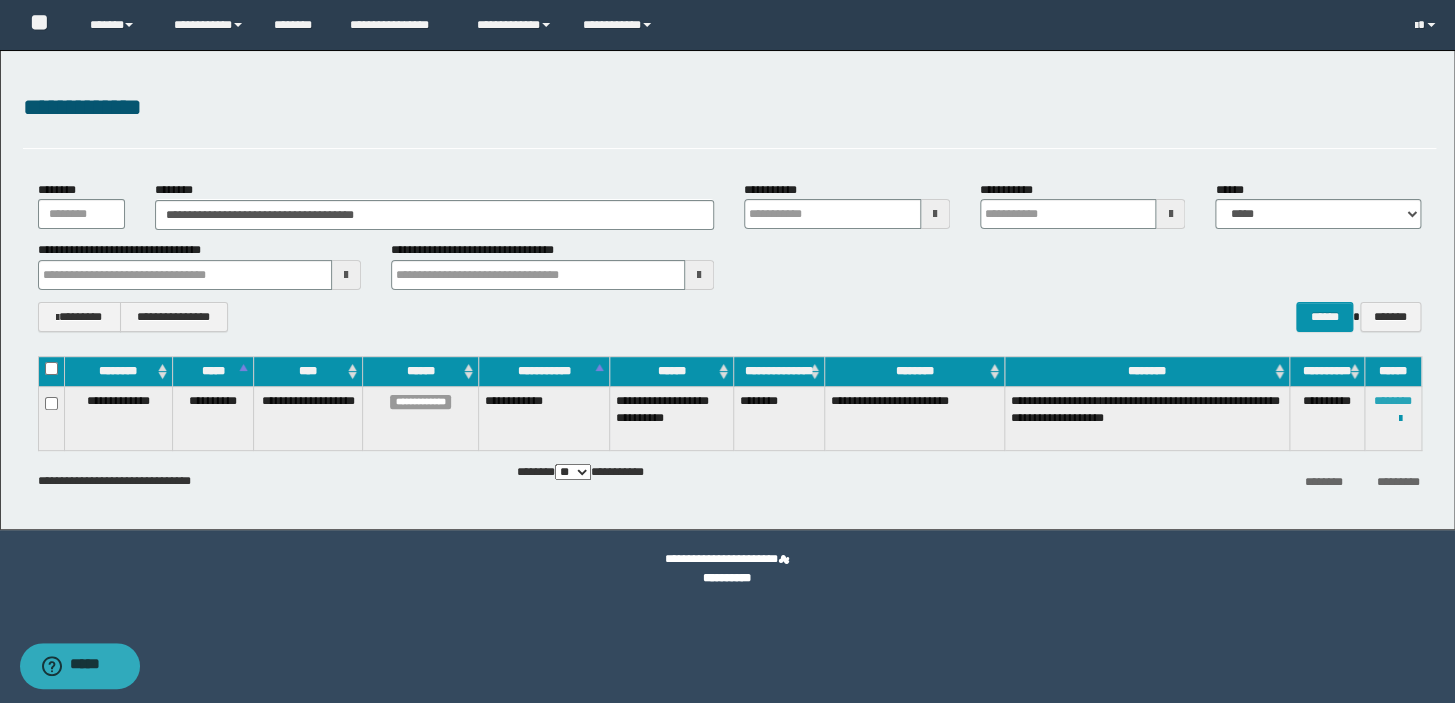 click on "********" at bounding box center [1393, 401] 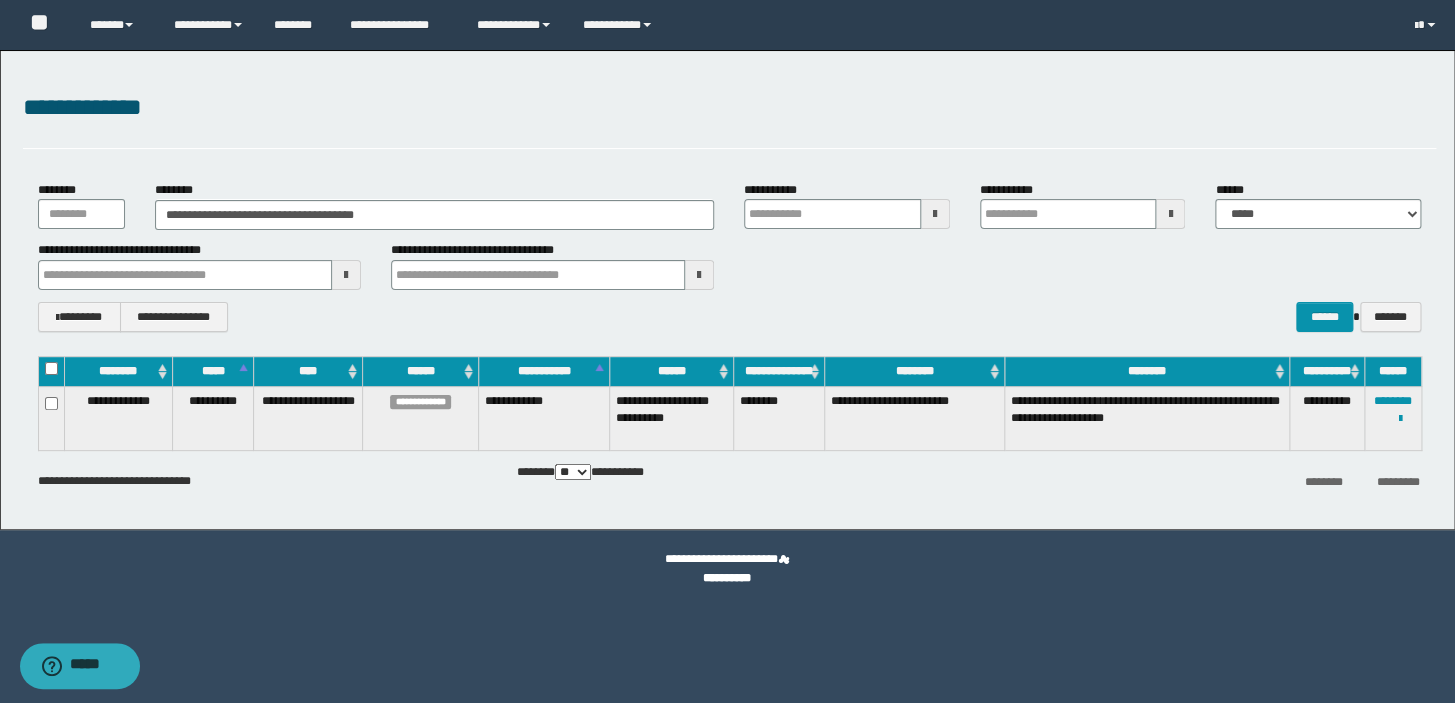 type 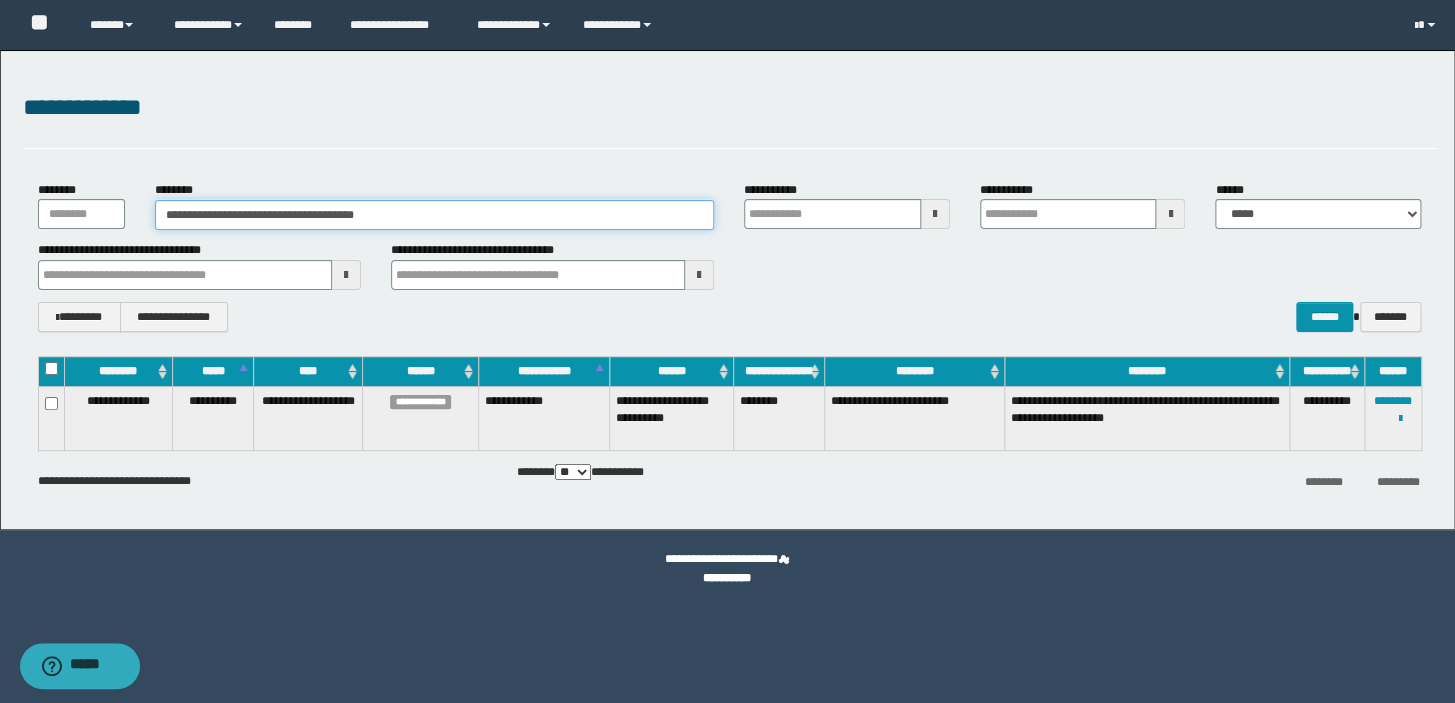 click on "**********" at bounding box center [434, 215] 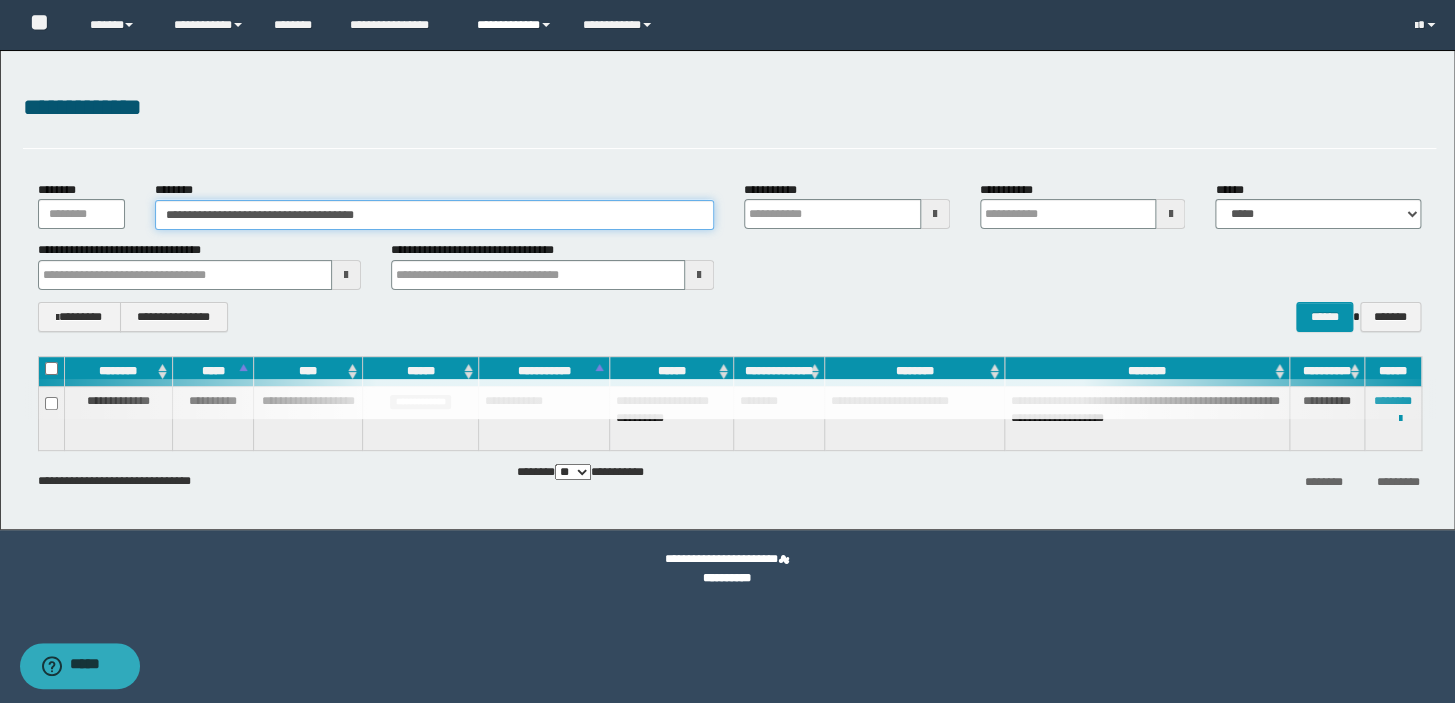 type 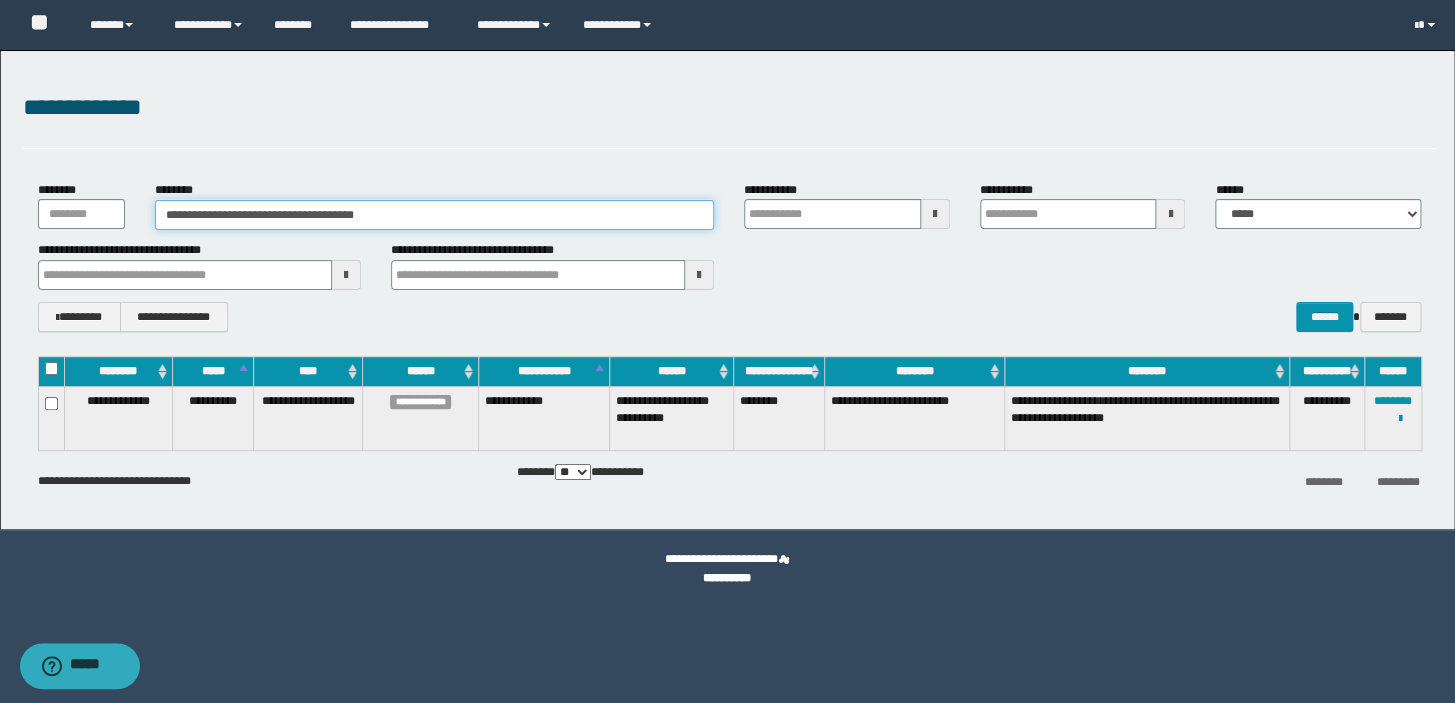 type 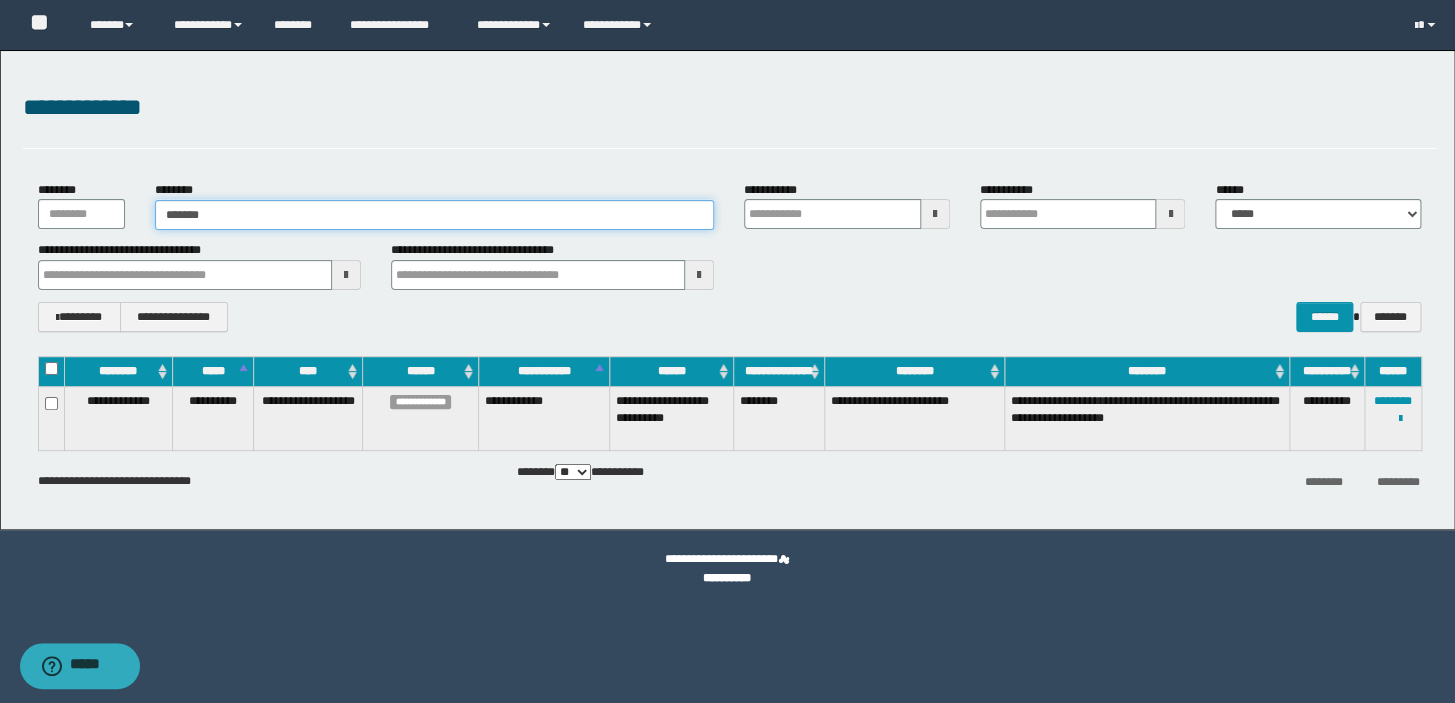 type on "********" 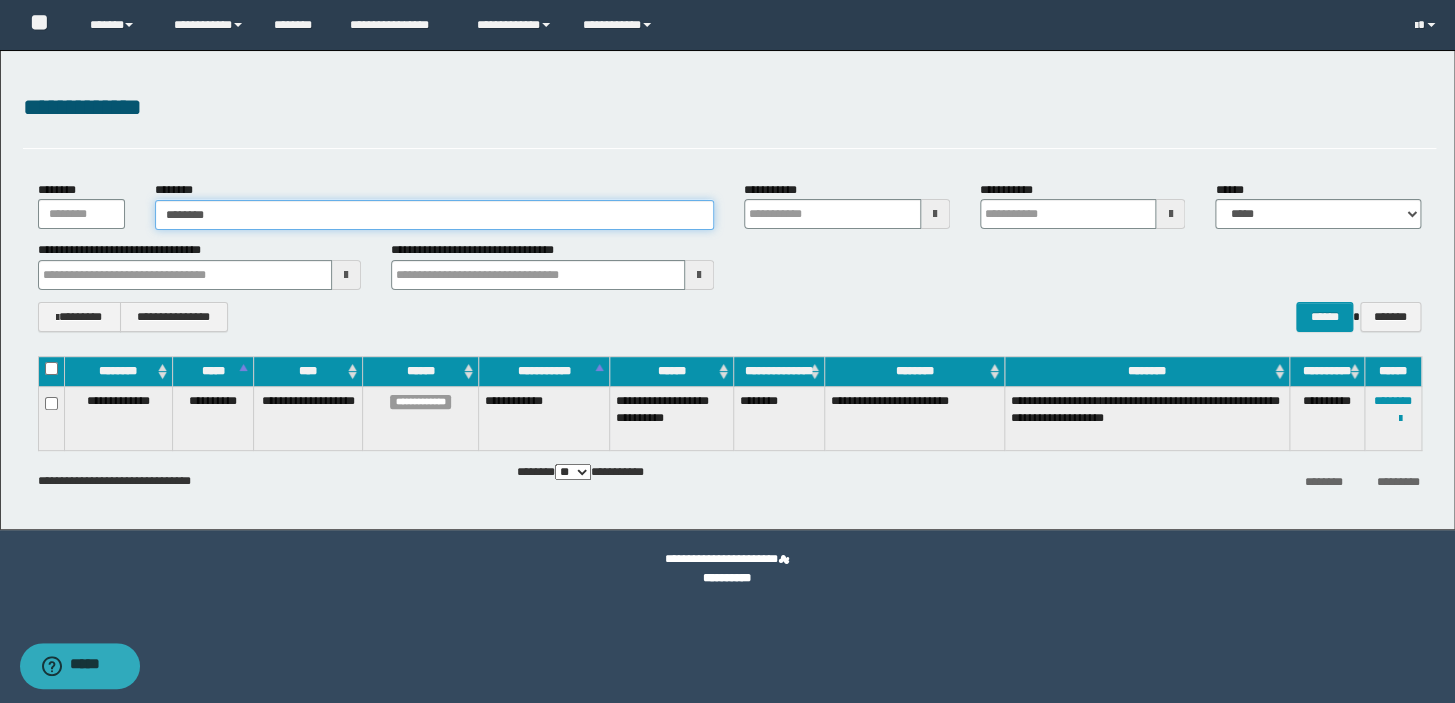 type on "********" 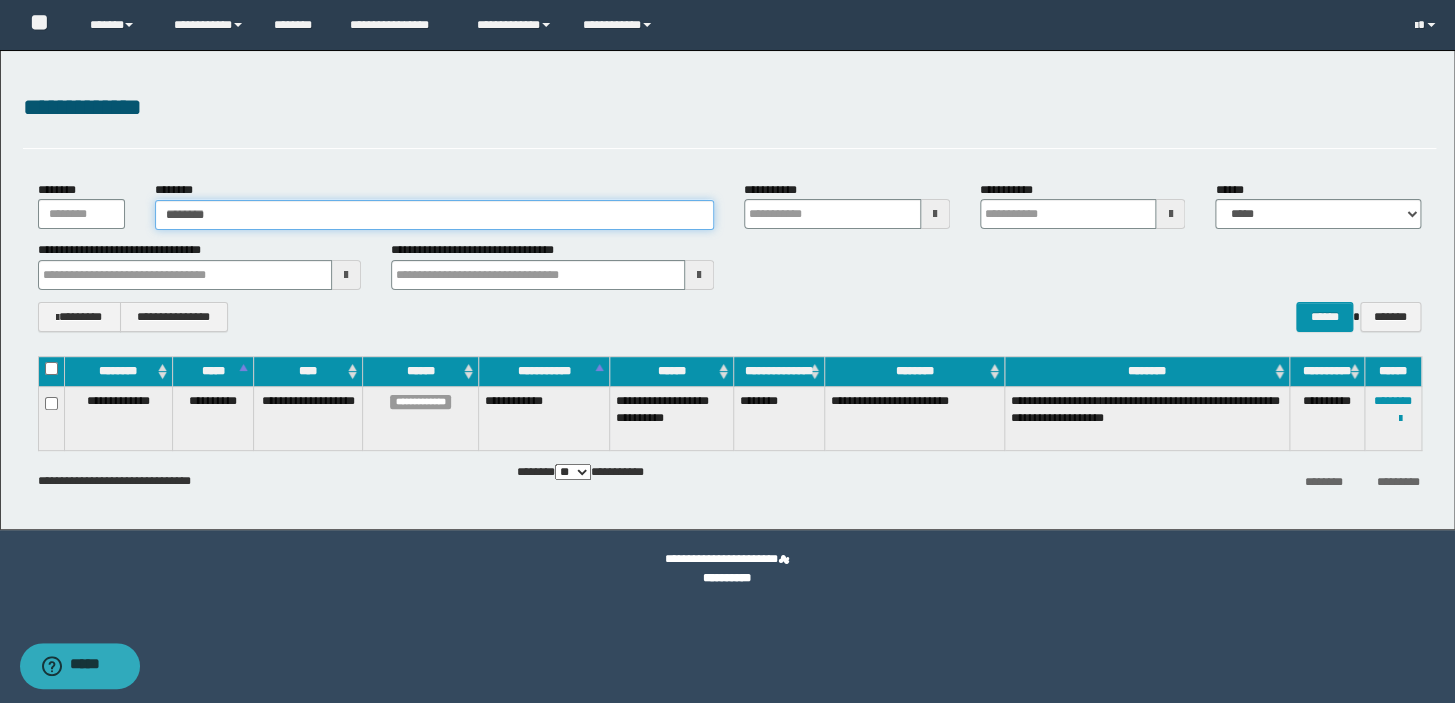 type 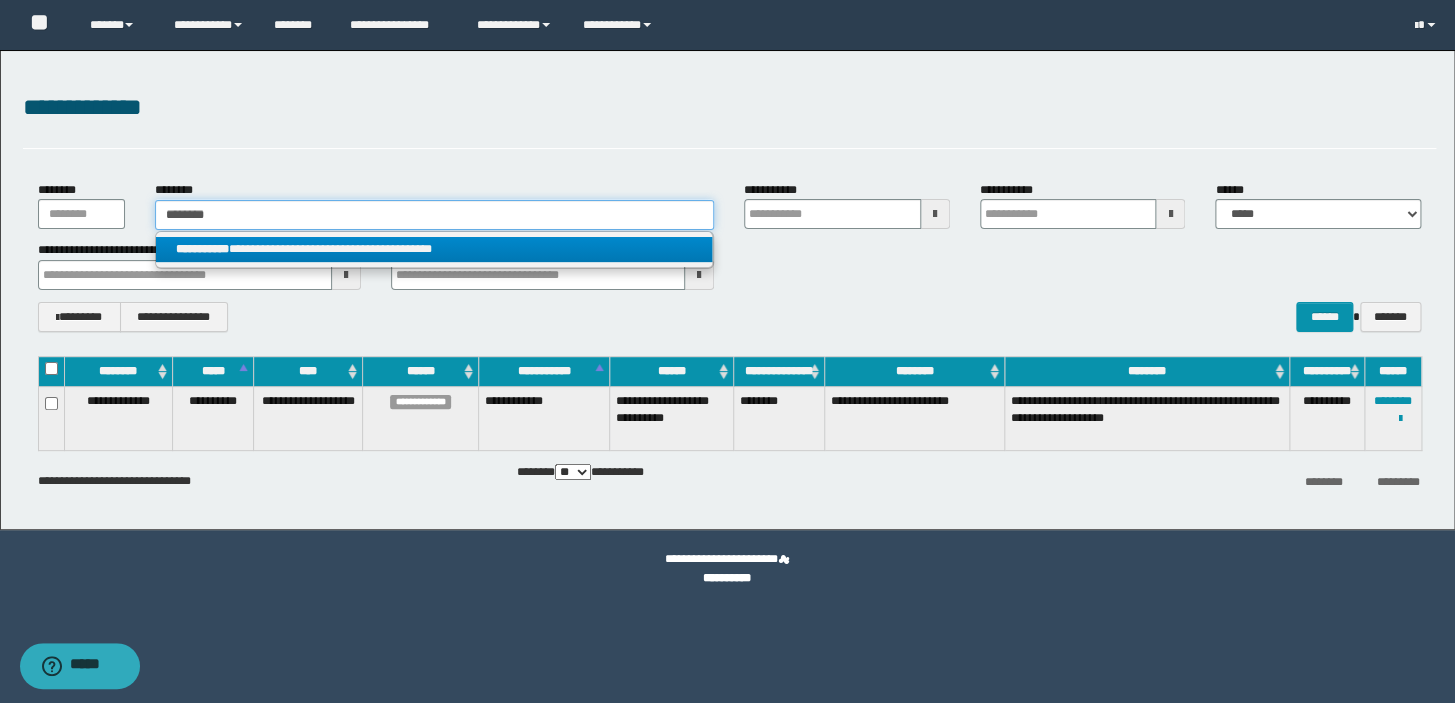 type on "********" 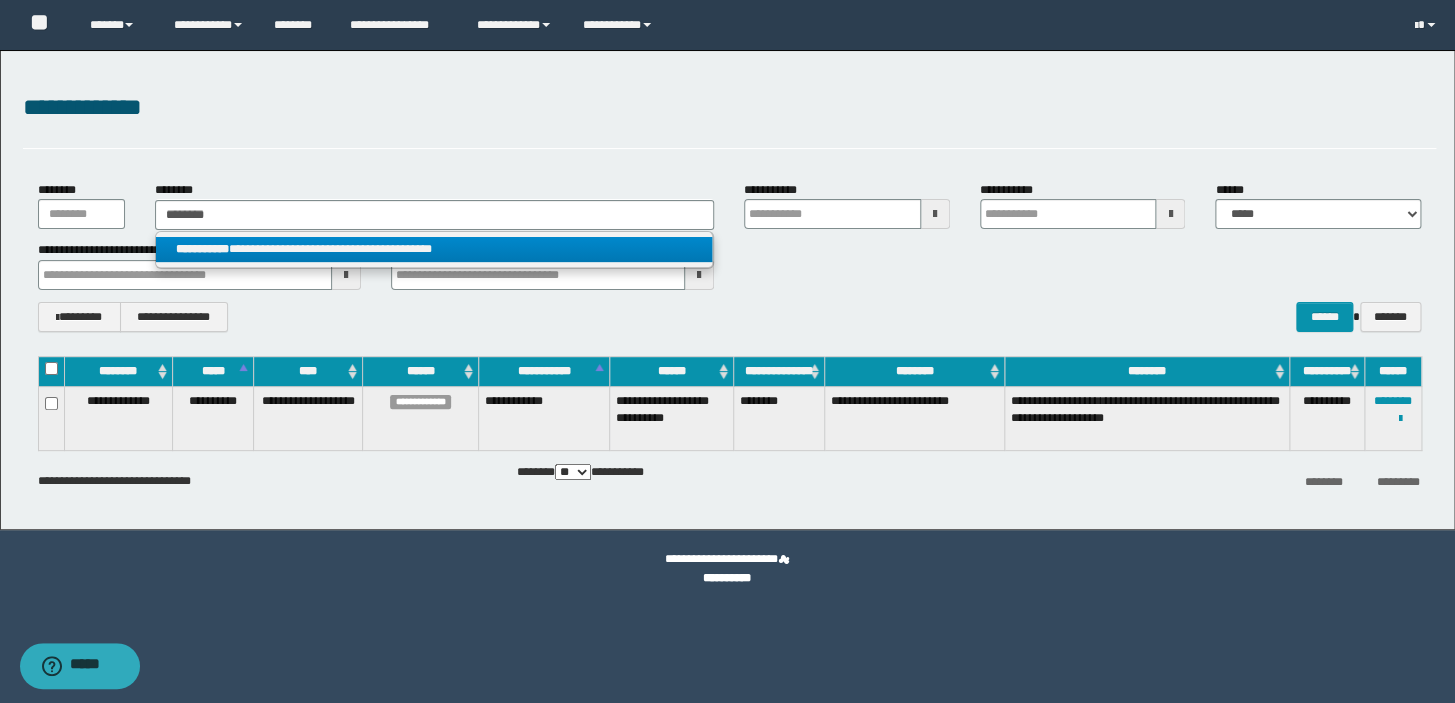 click on "**********" at bounding box center (202, 249) 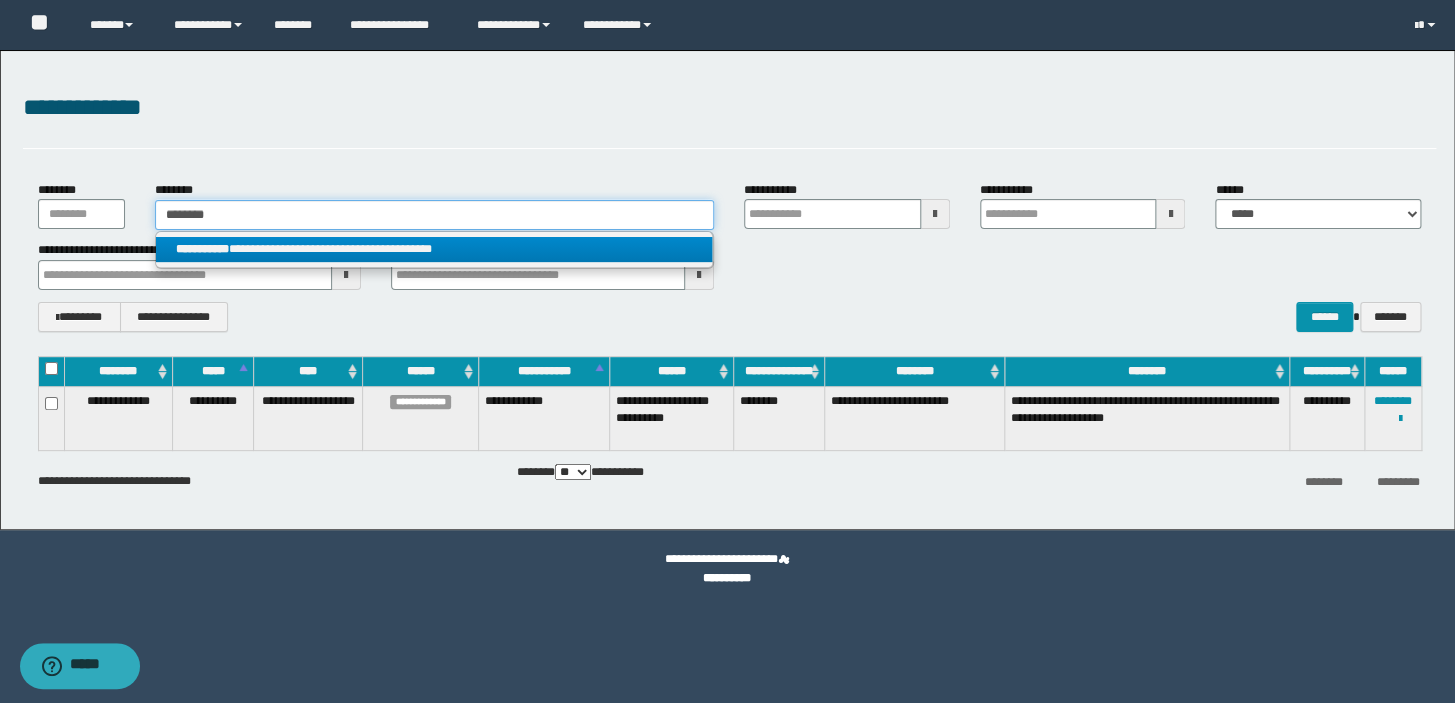 type 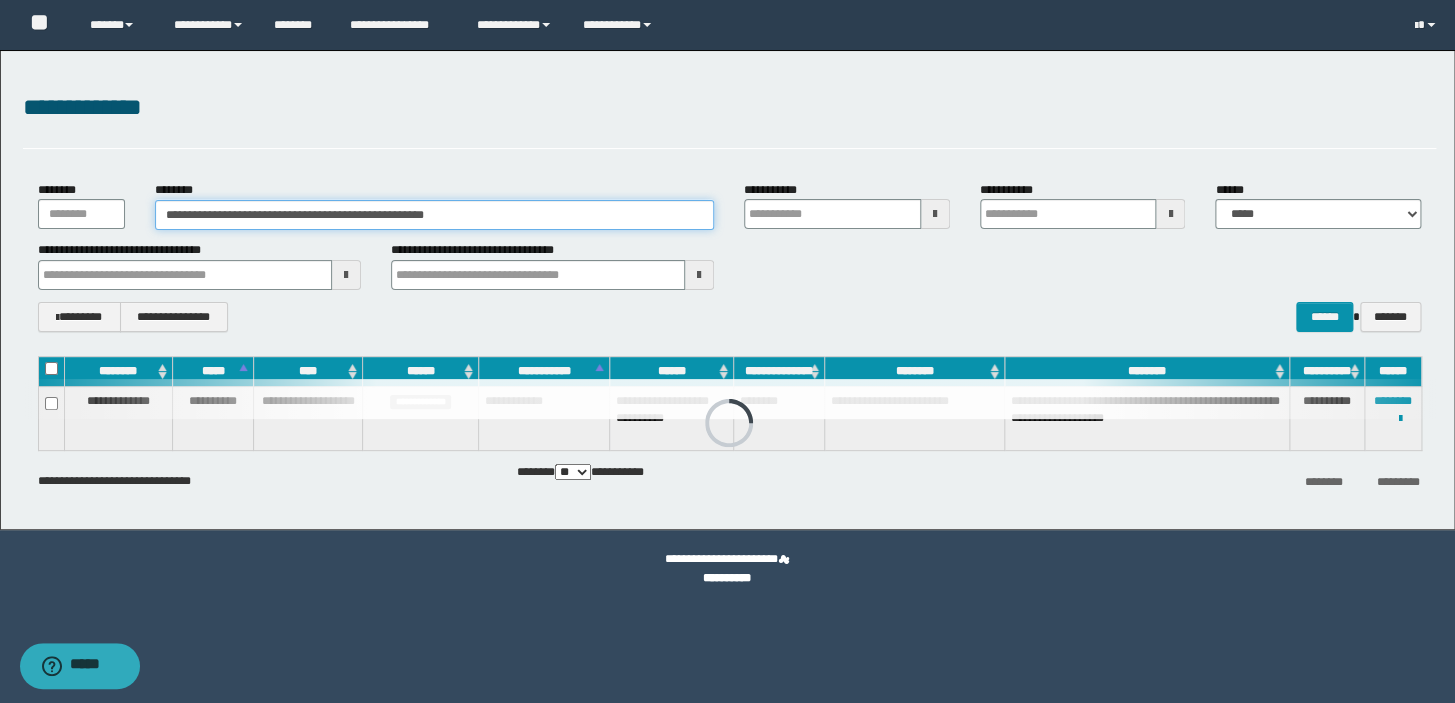 type 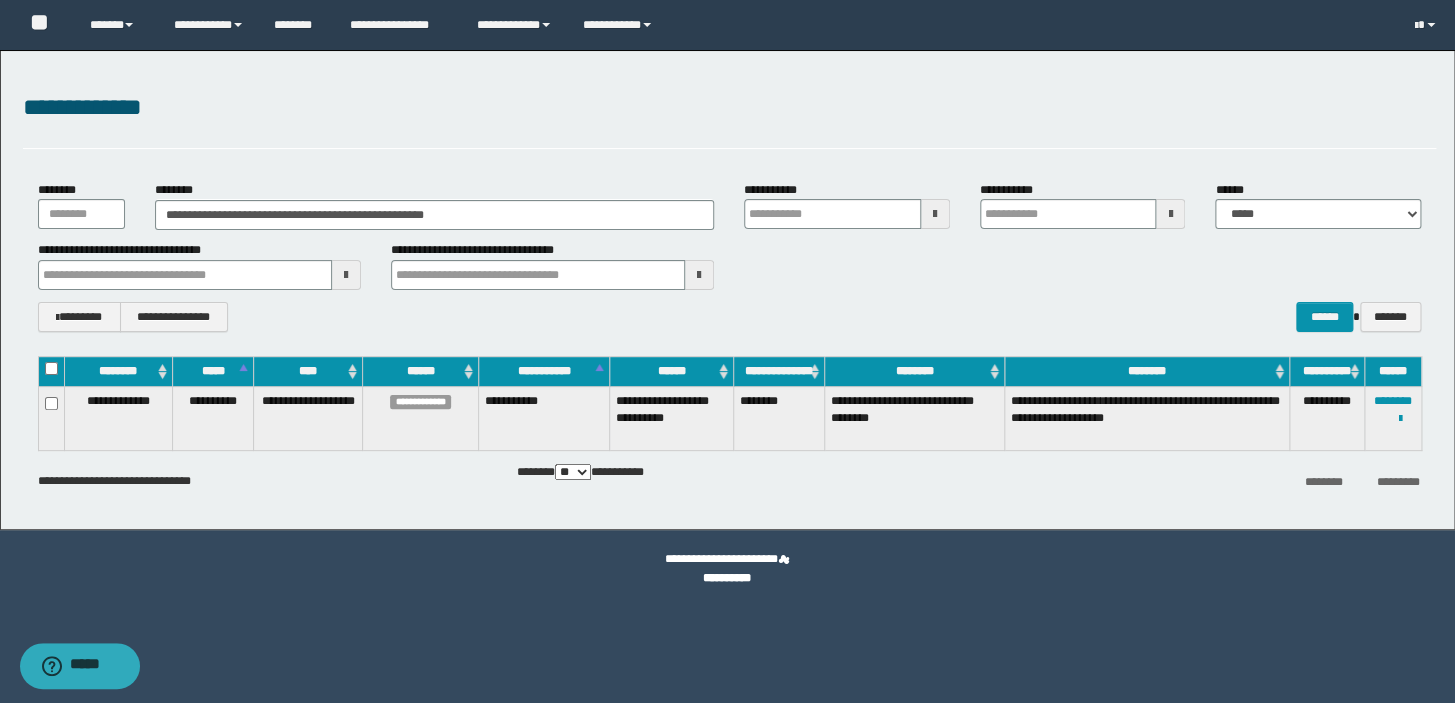 click on "**********" at bounding box center (1392, 419) 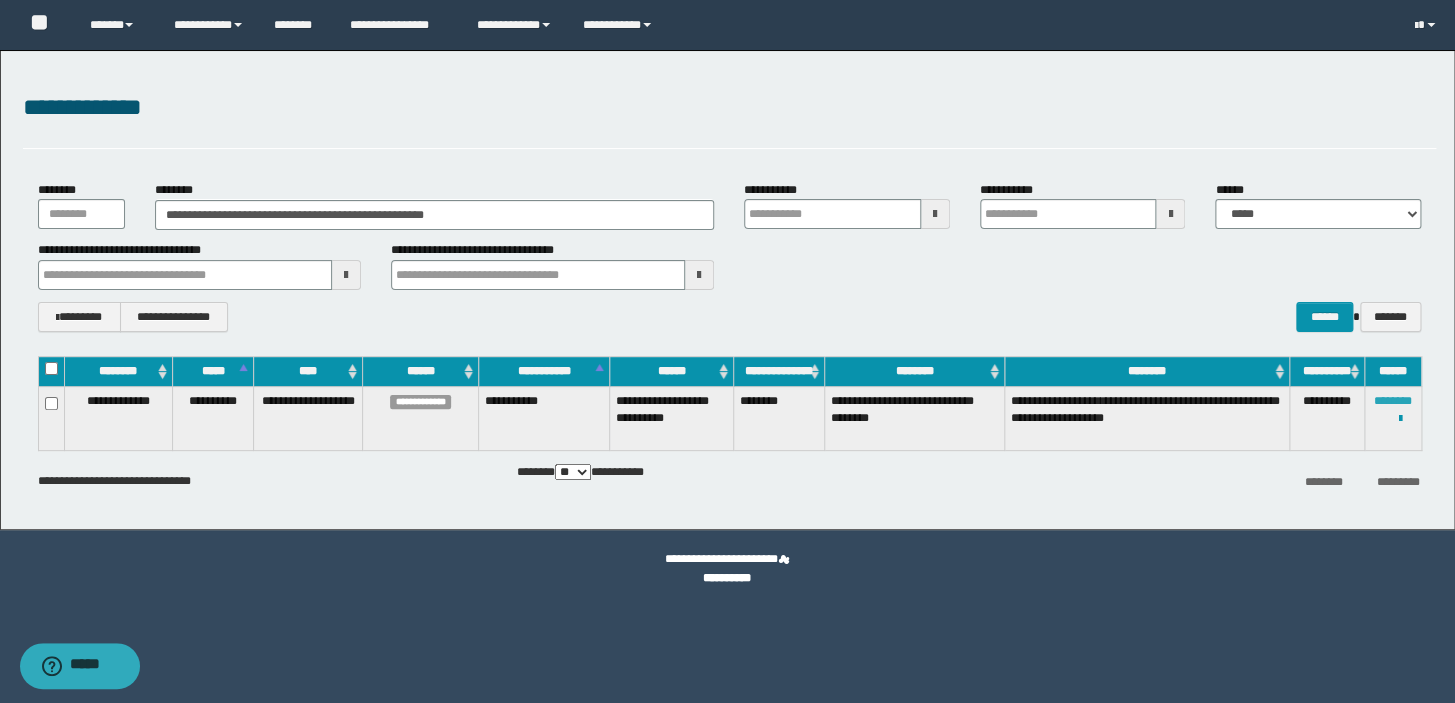 click on "********" at bounding box center (1393, 401) 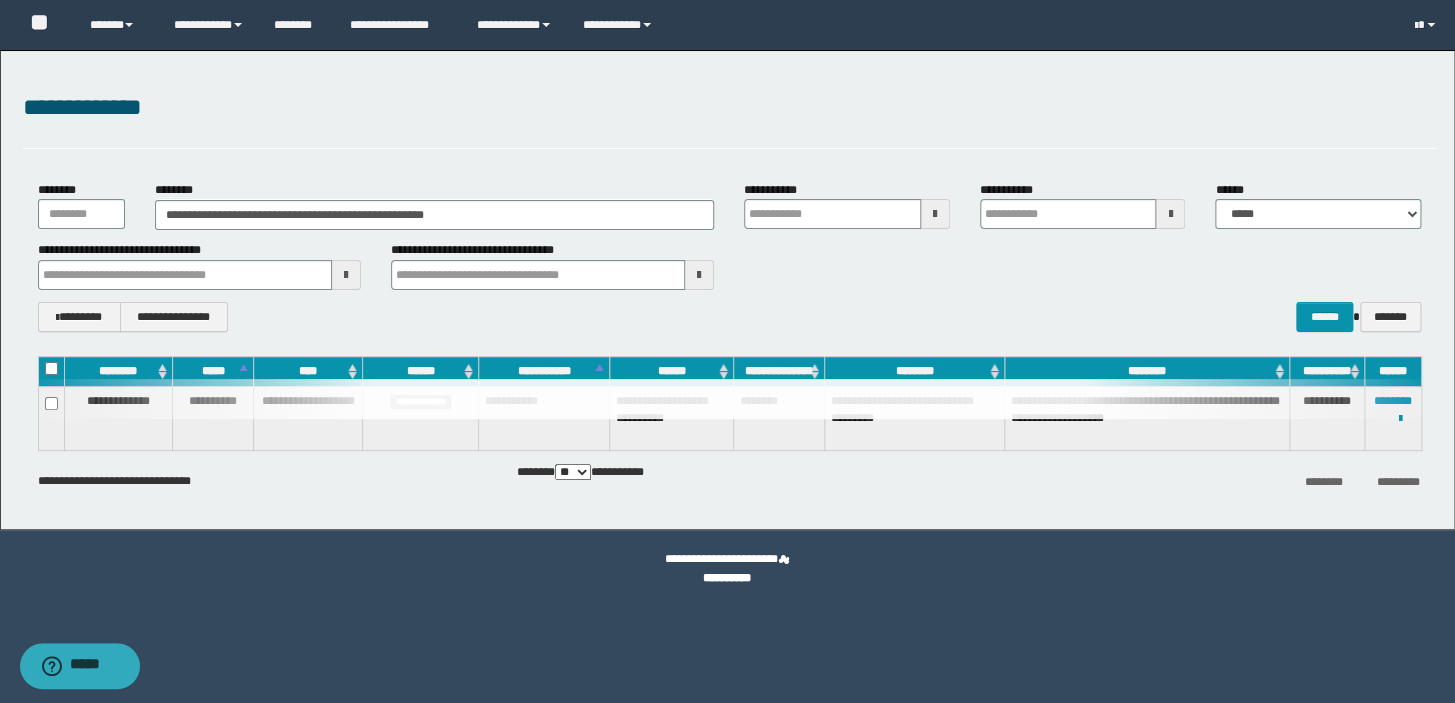type 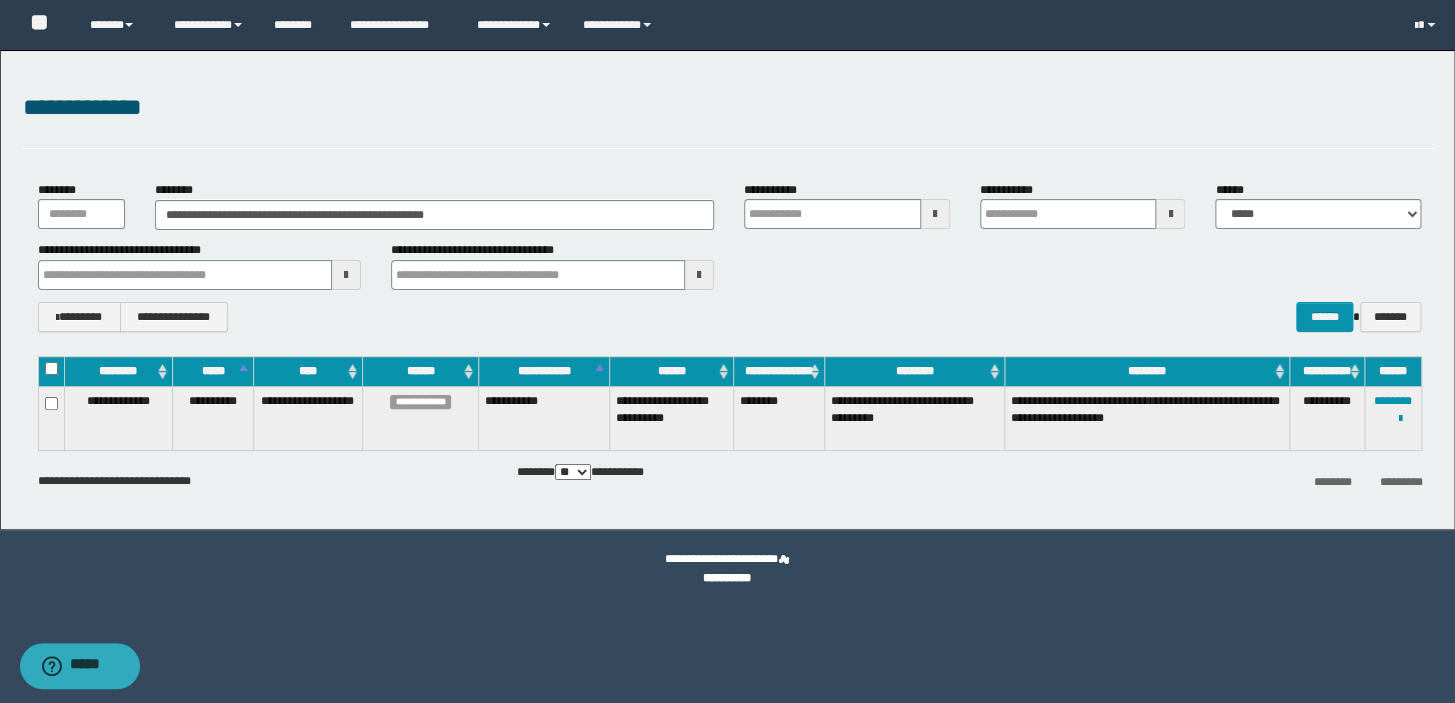 type 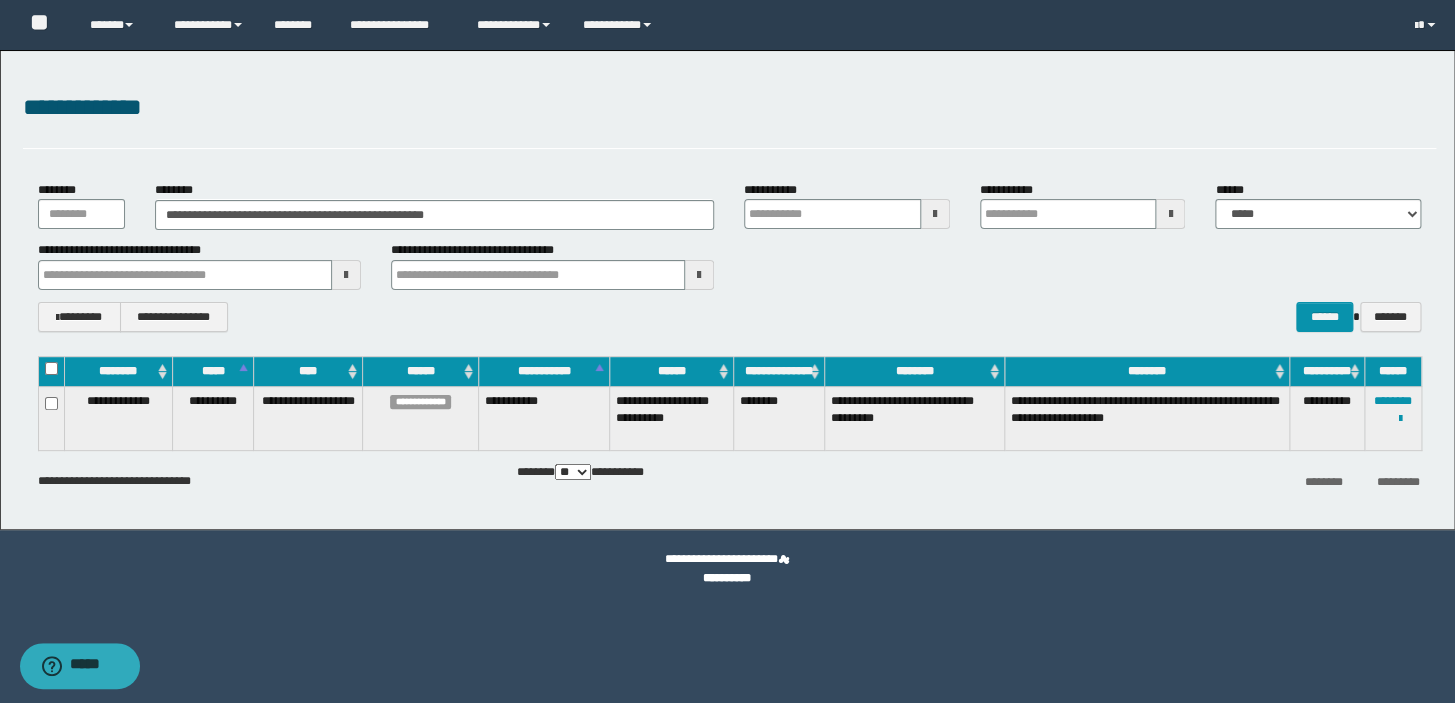 type 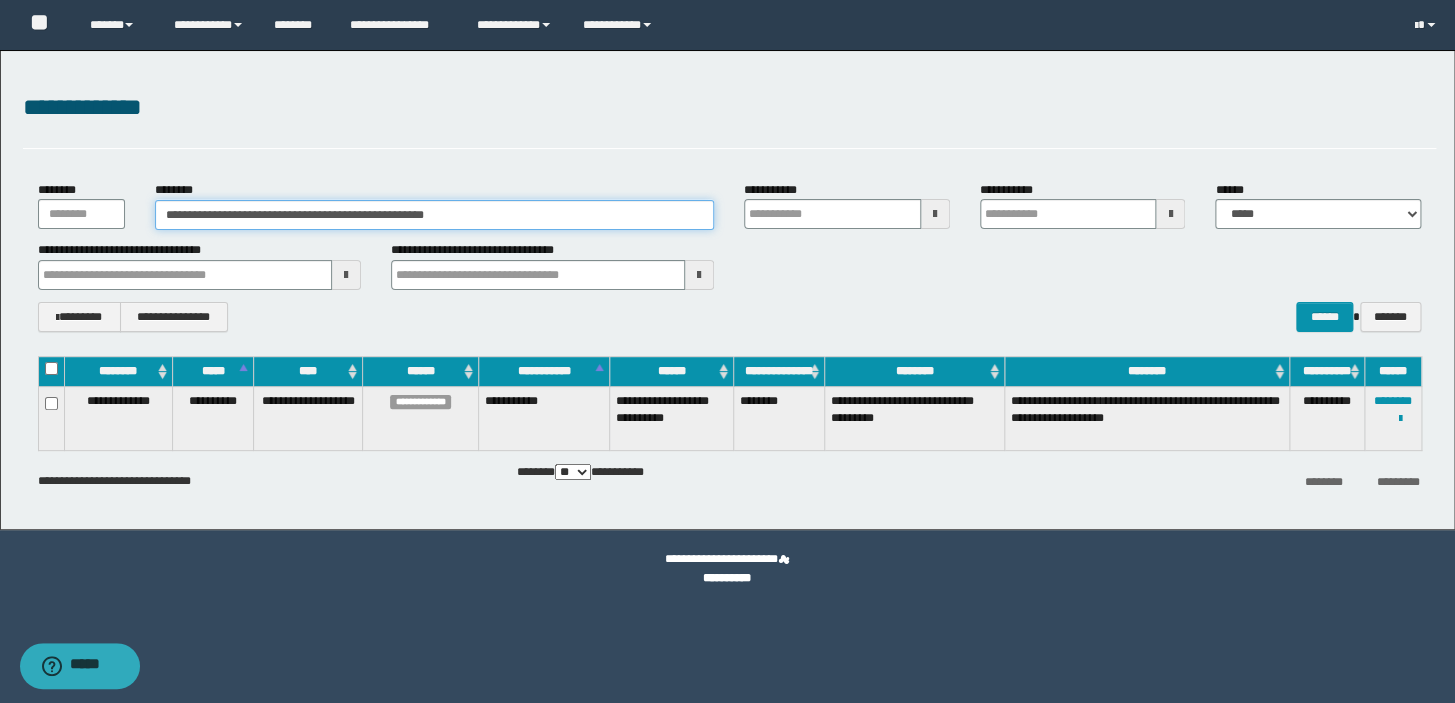 drag, startPoint x: 501, startPoint y: 220, endPoint x: 0, endPoint y: 139, distance: 507.50568 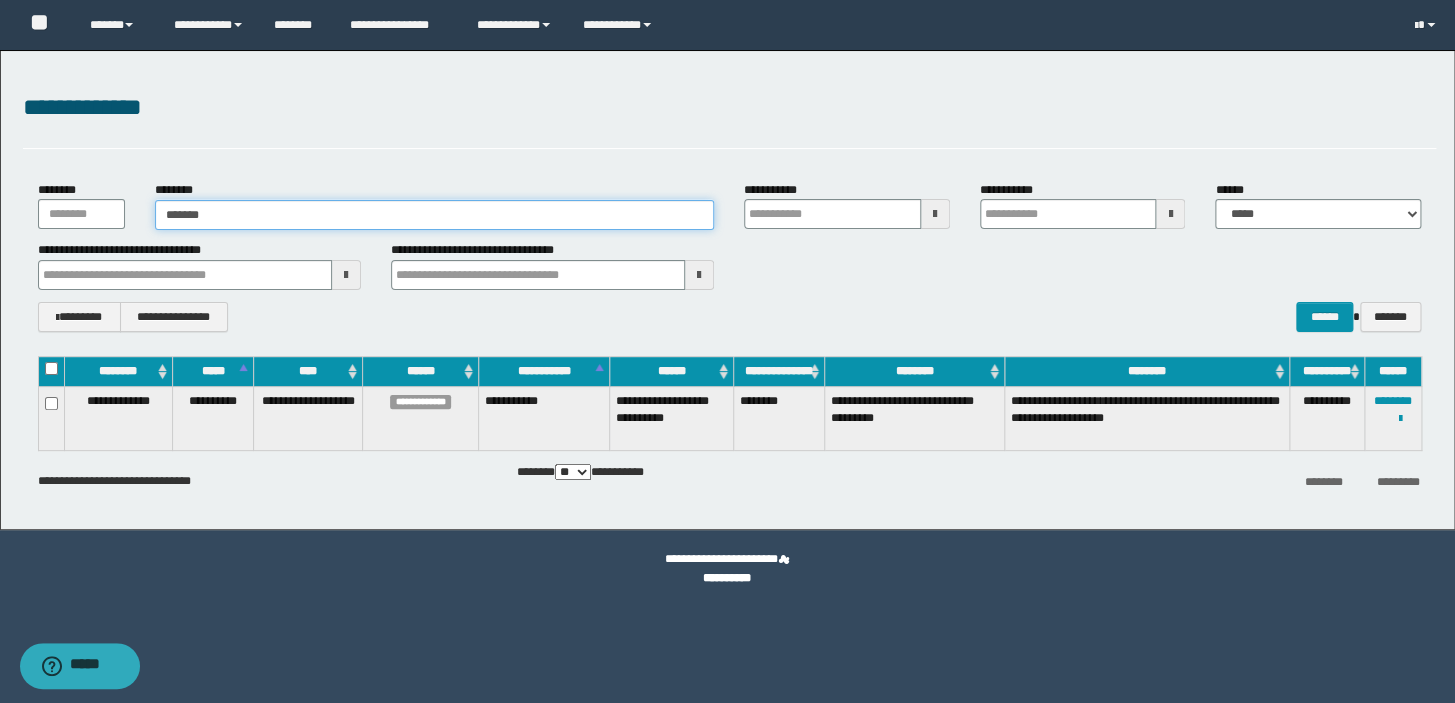 type on "********" 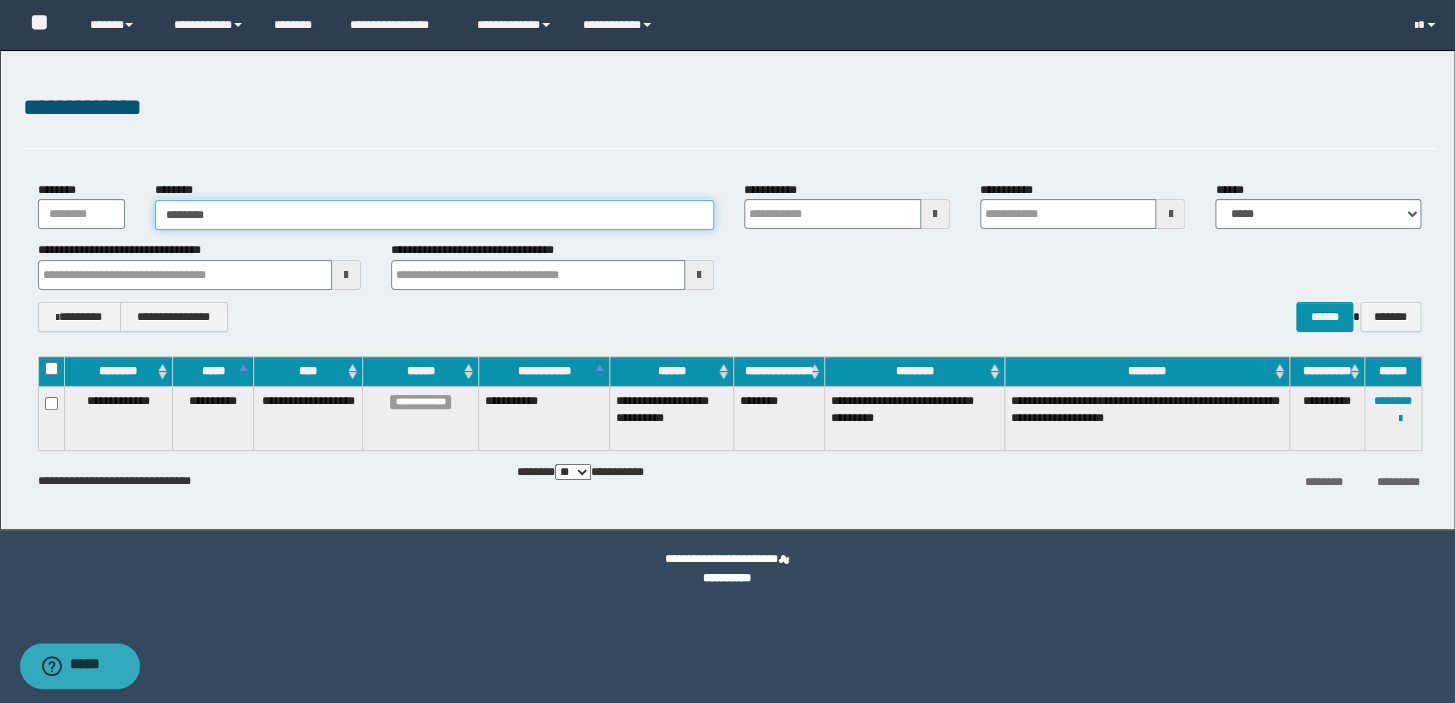 type on "********" 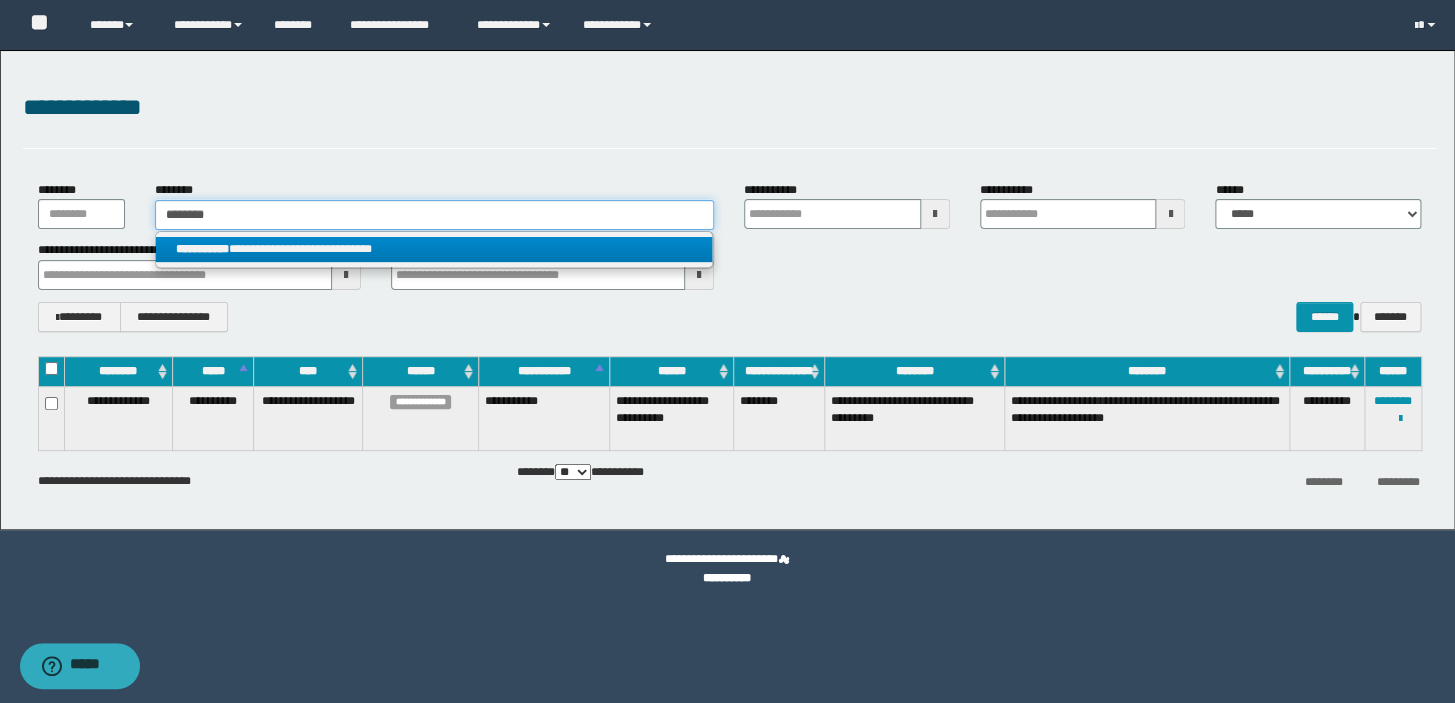 type on "********" 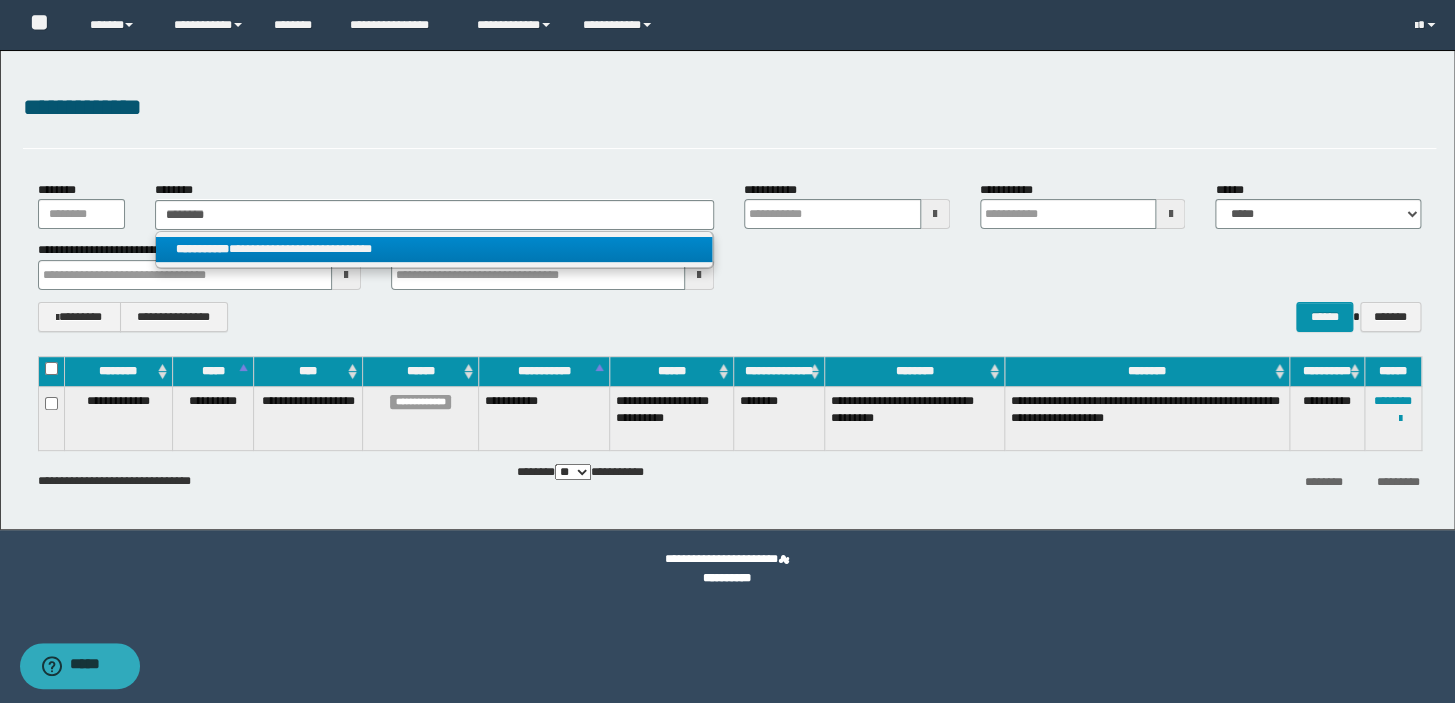 click on "**********" at bounding box center [434, 249] 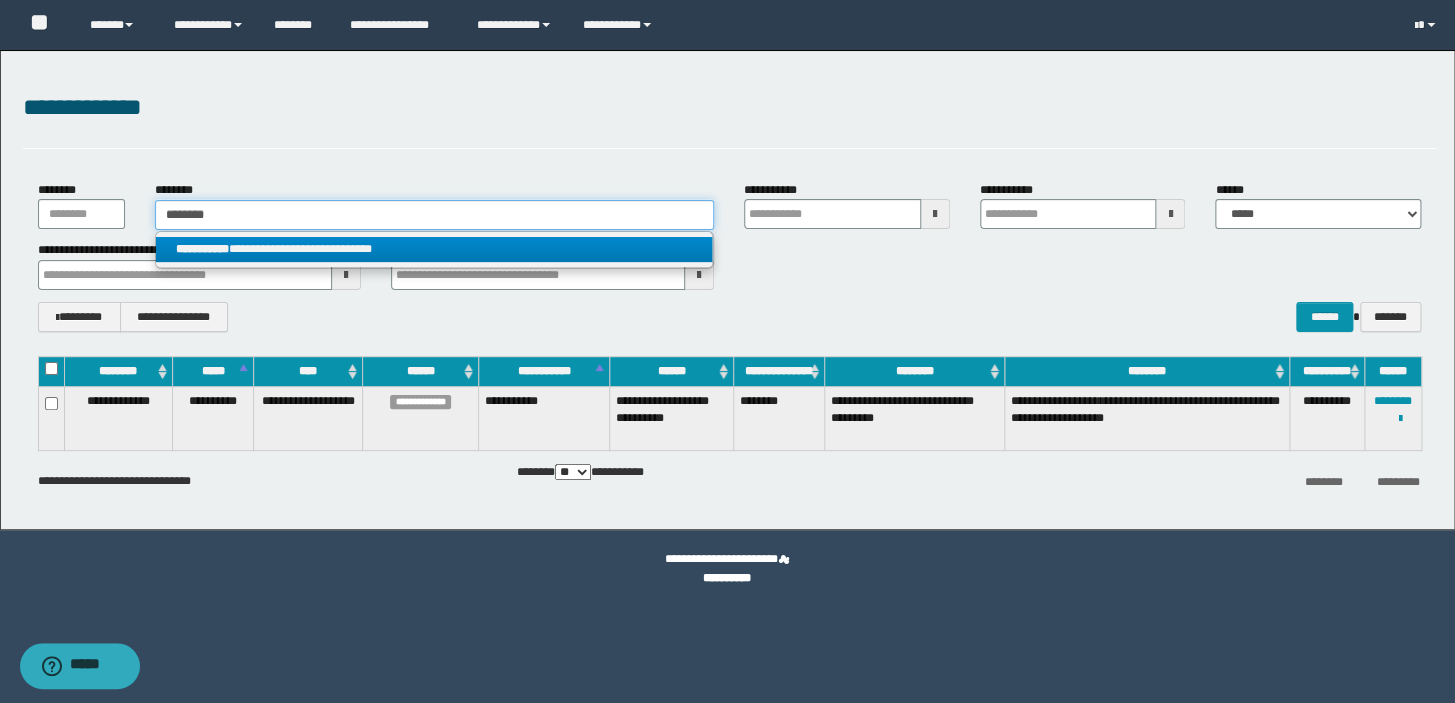 type 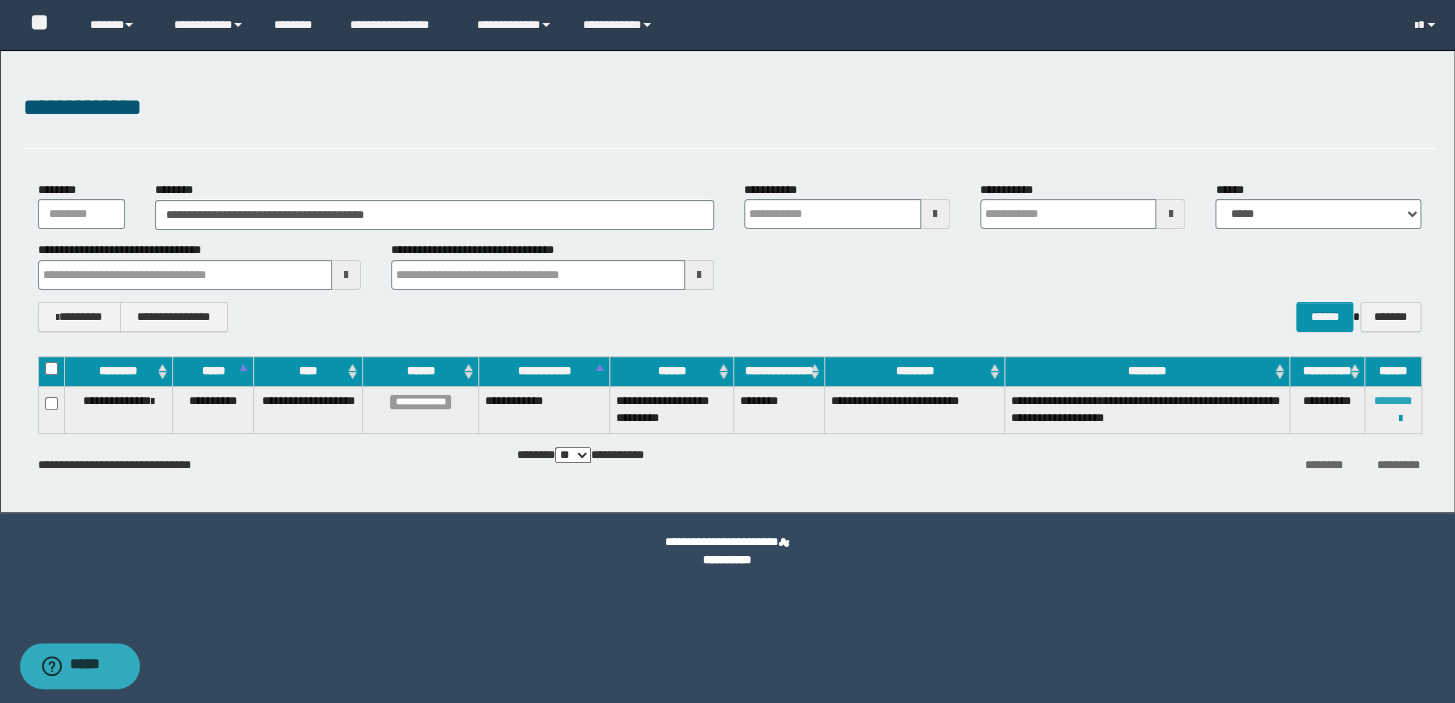 click on "********" at bounding box center (1393, 401) 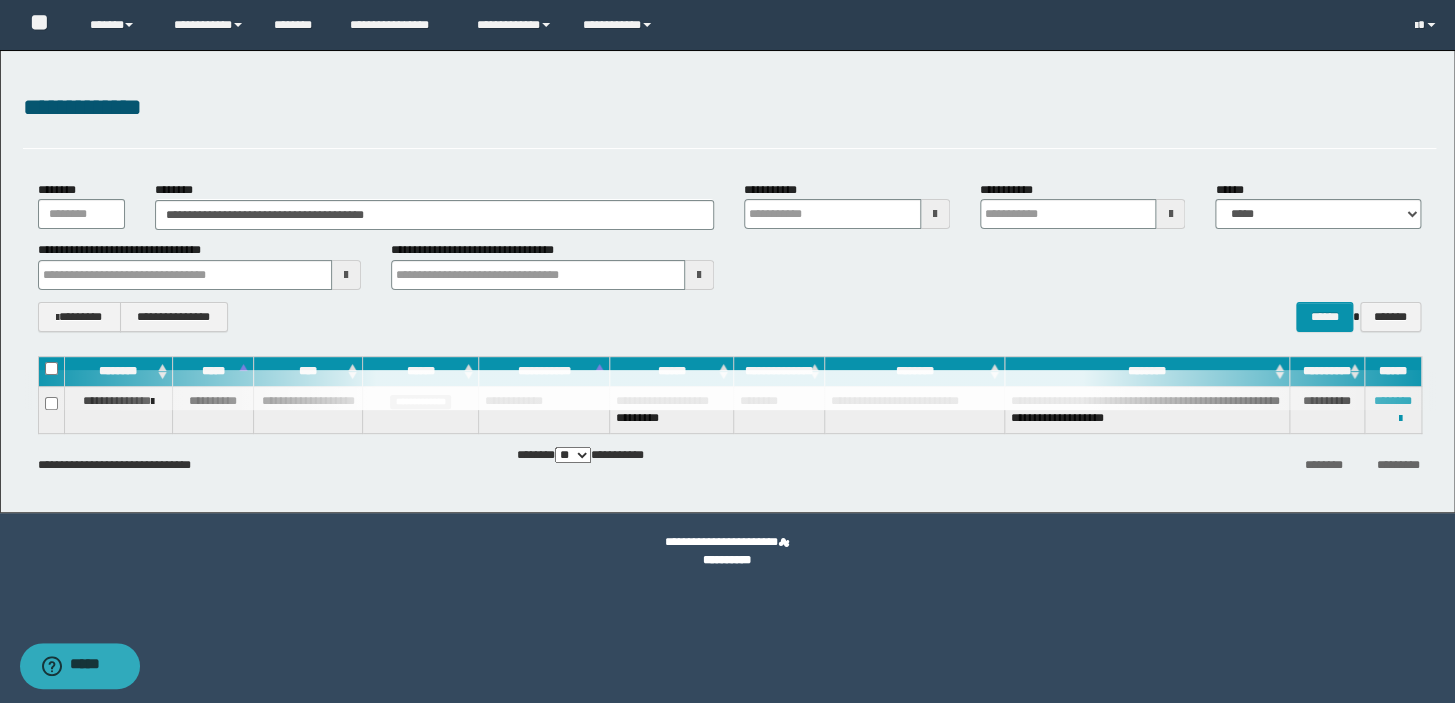 type 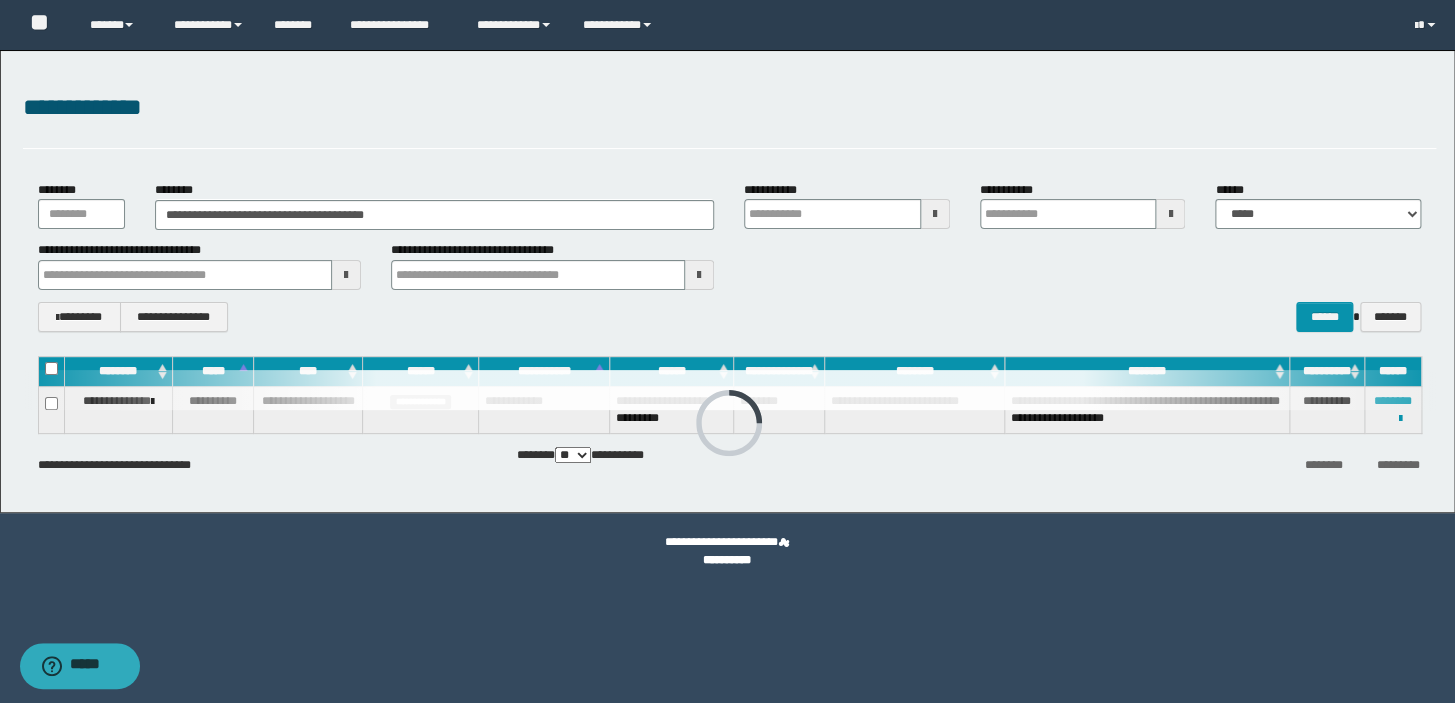 type 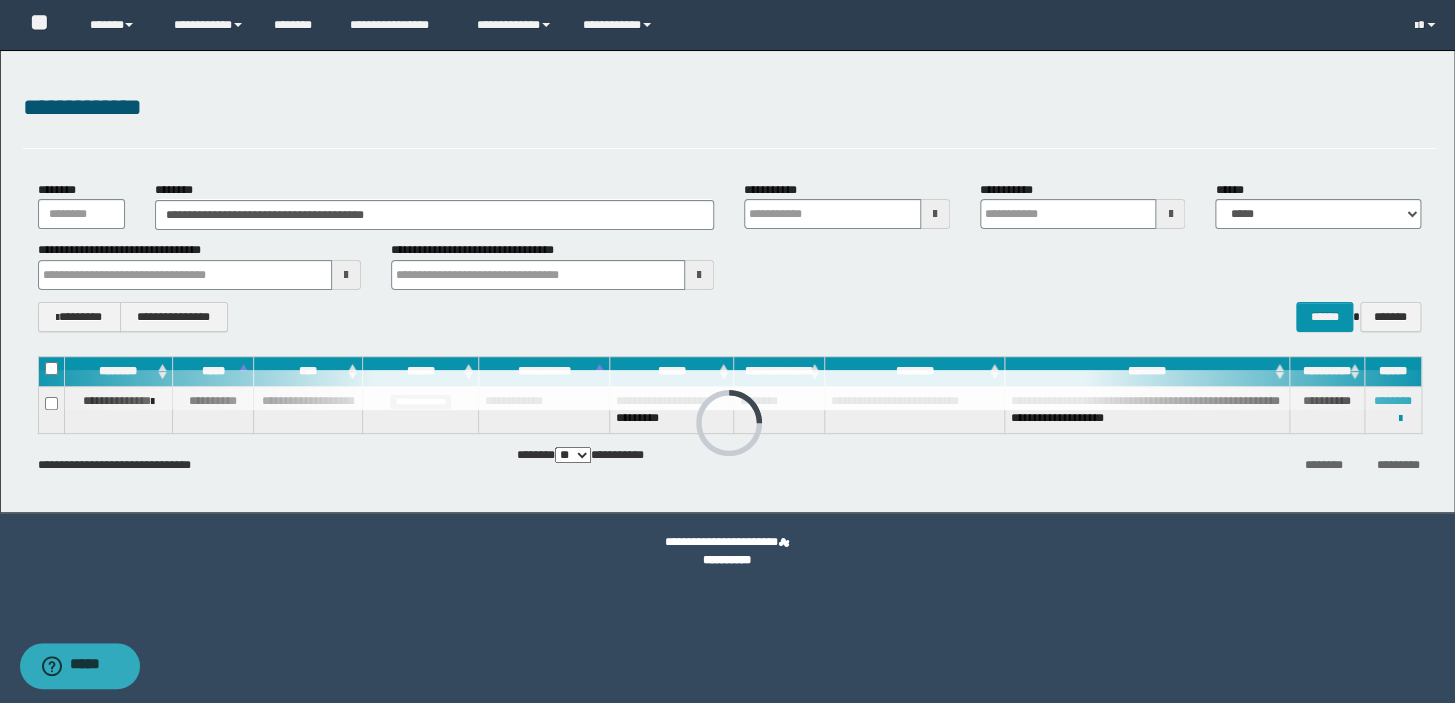 type 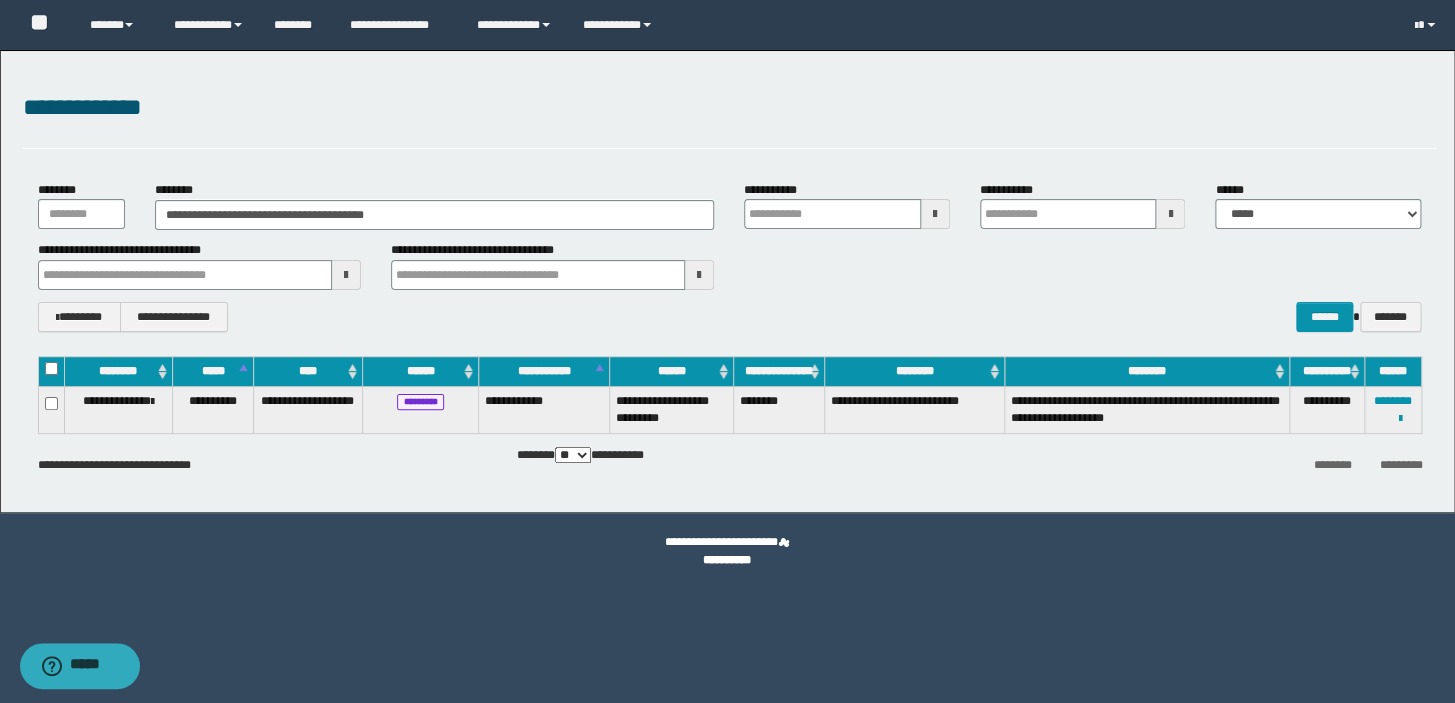 type 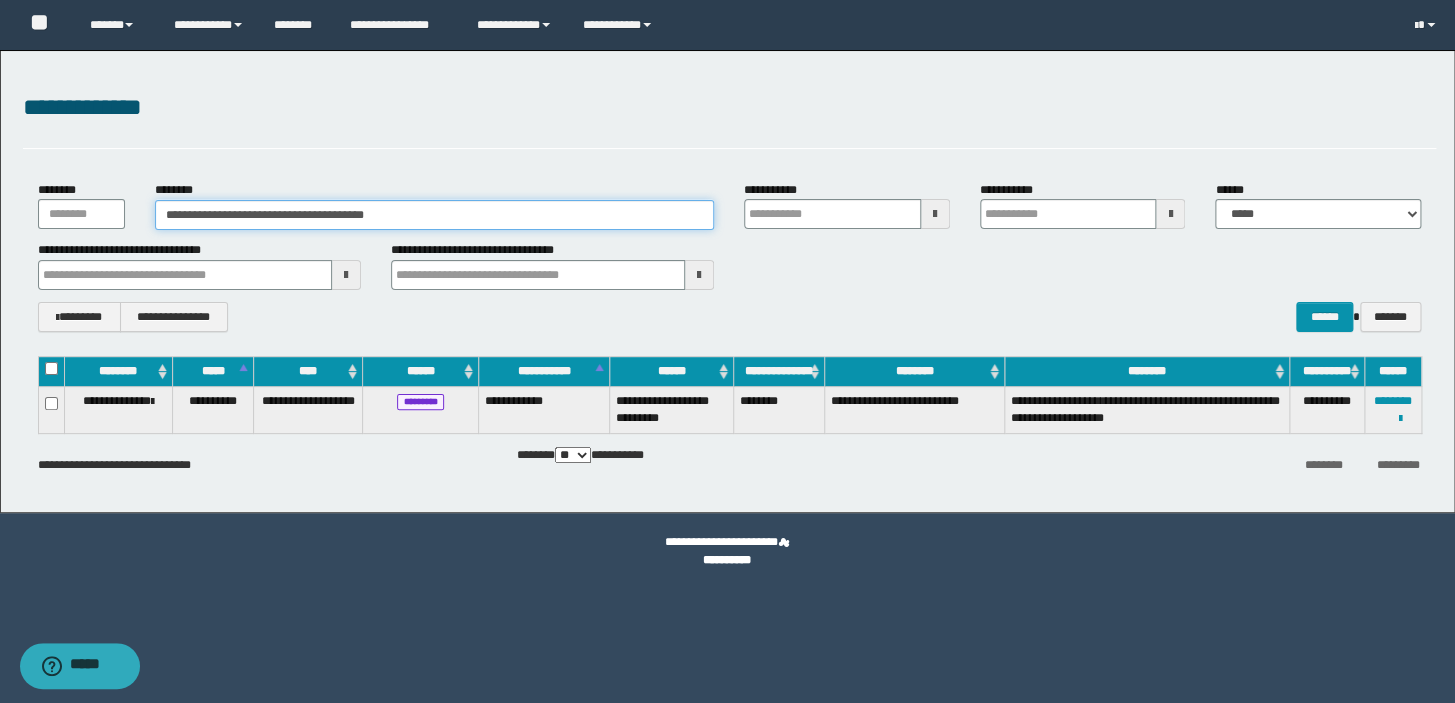 drag, startPoint x: 432, startPoint y: 210, endPoint x: 0, endPoint y: 184, distance: 432.7817 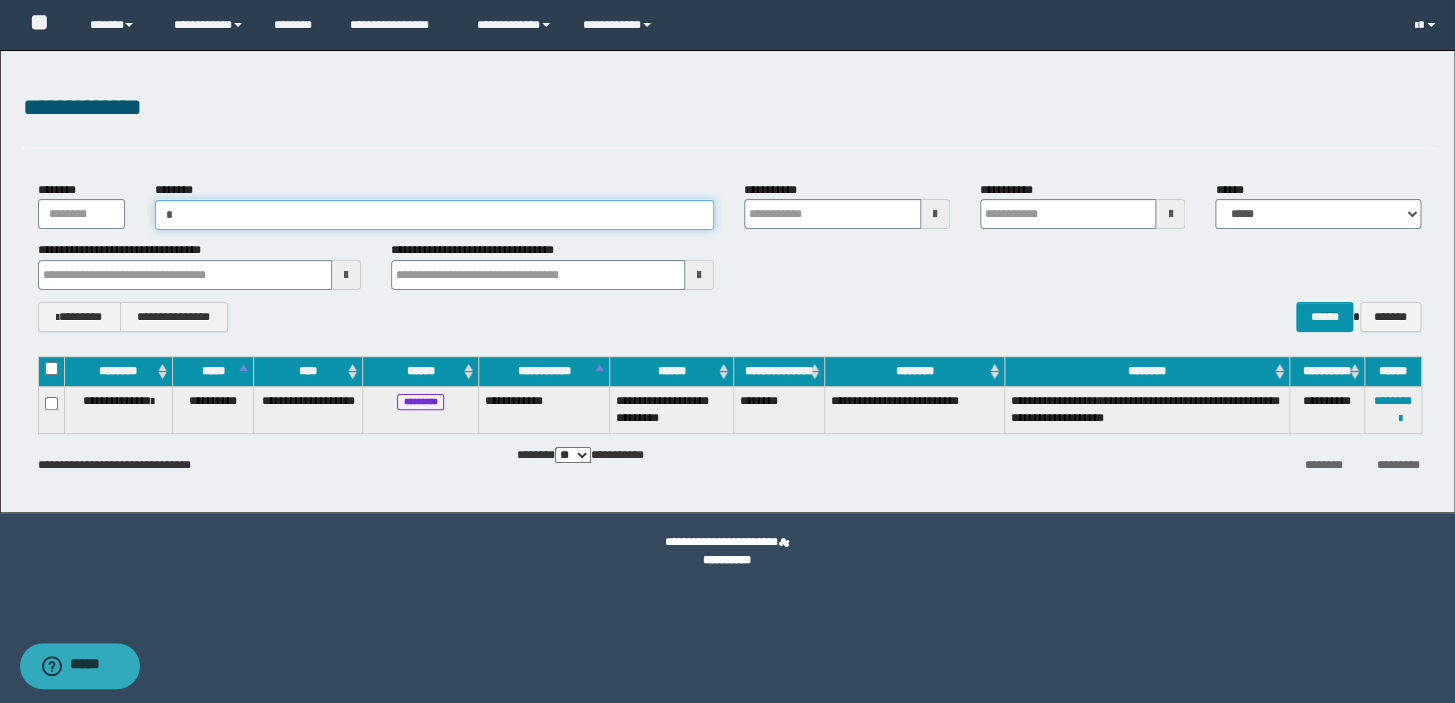 type on "**" 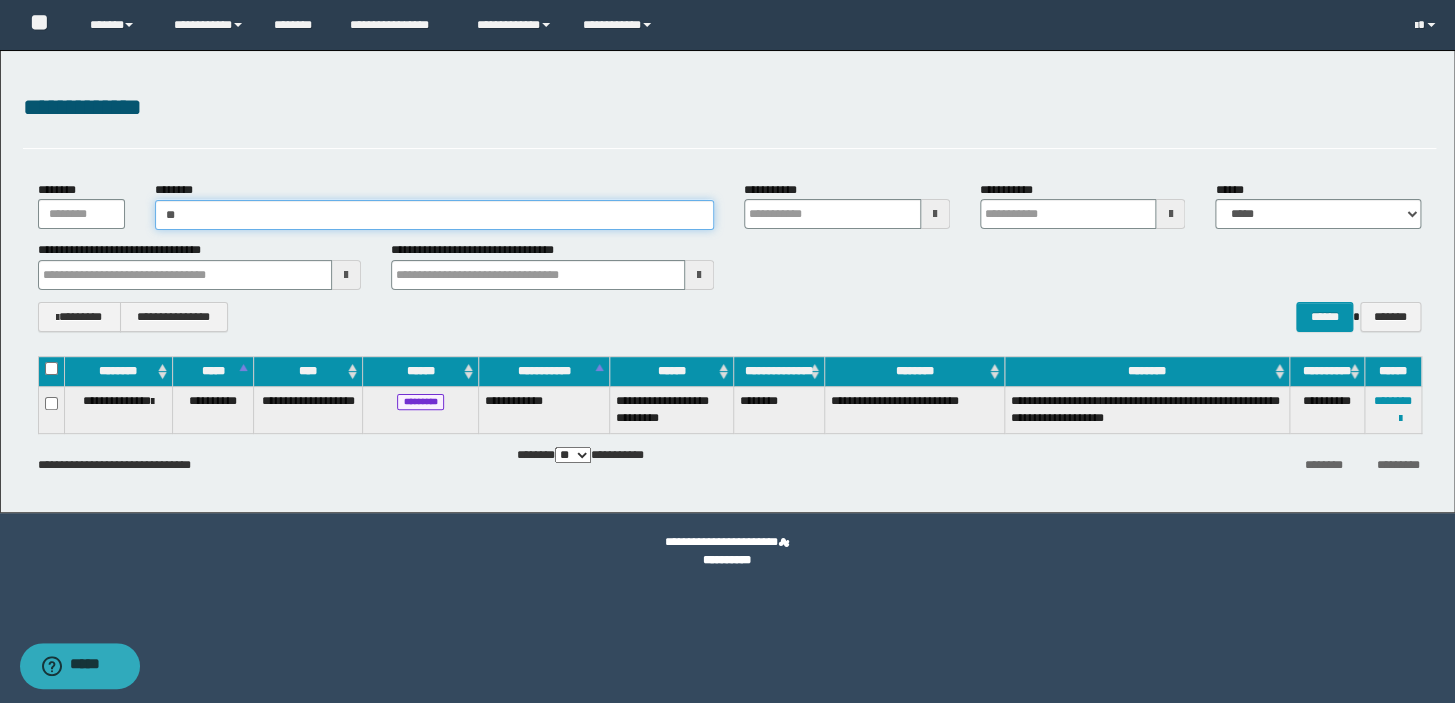 type on "**" 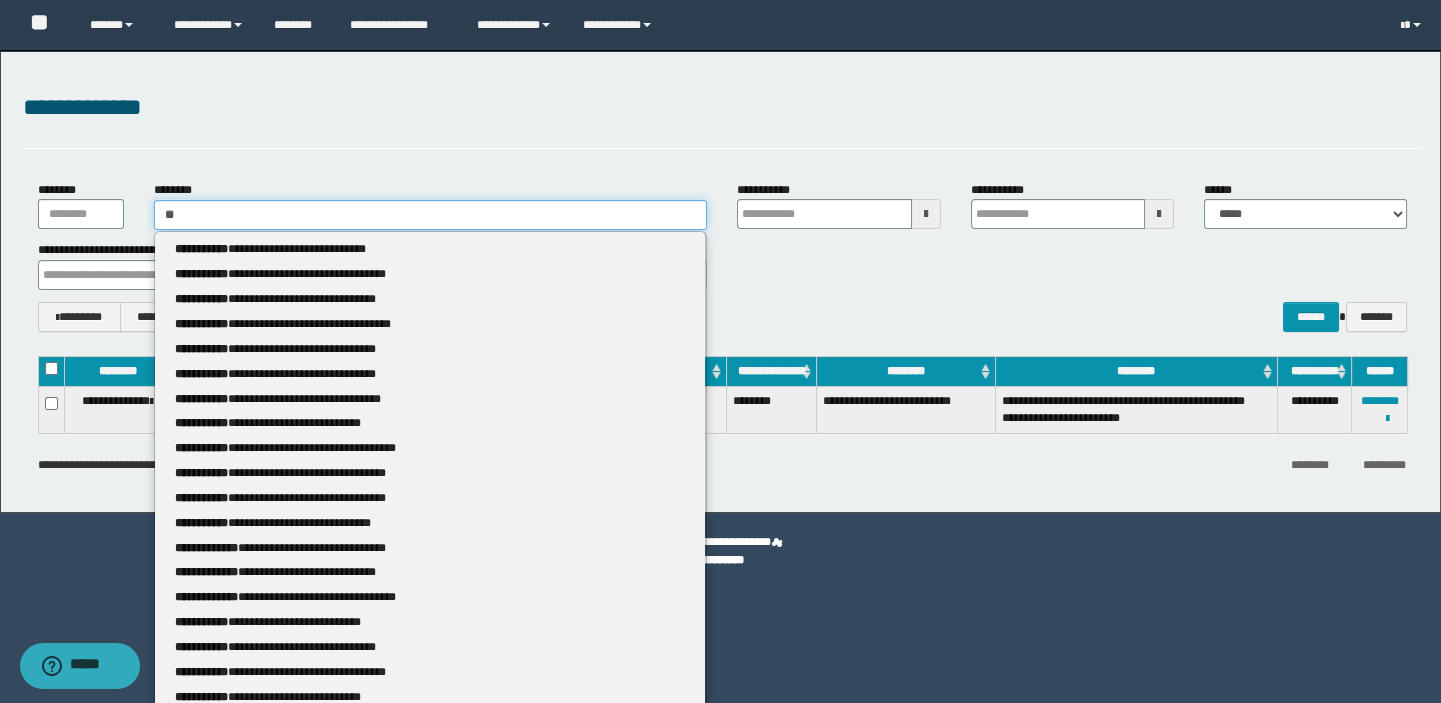 type 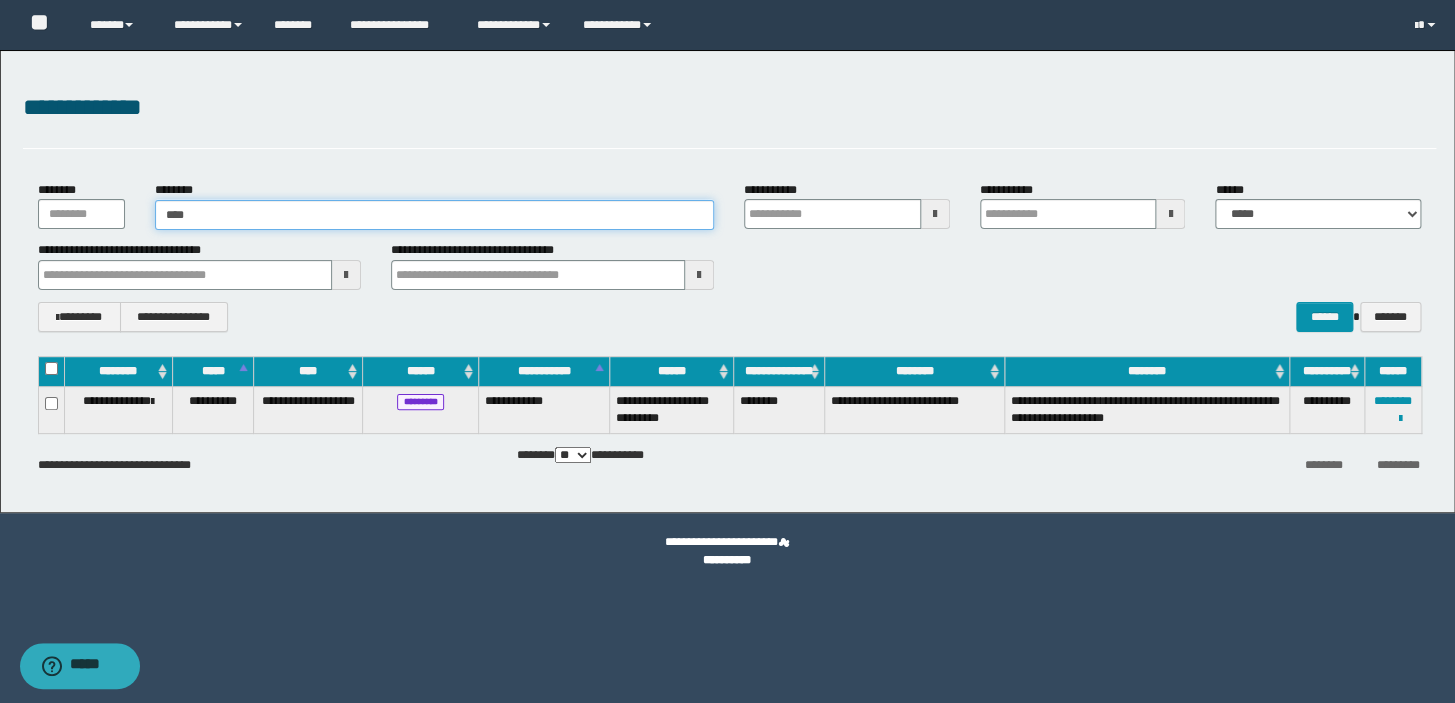 type on "*****" 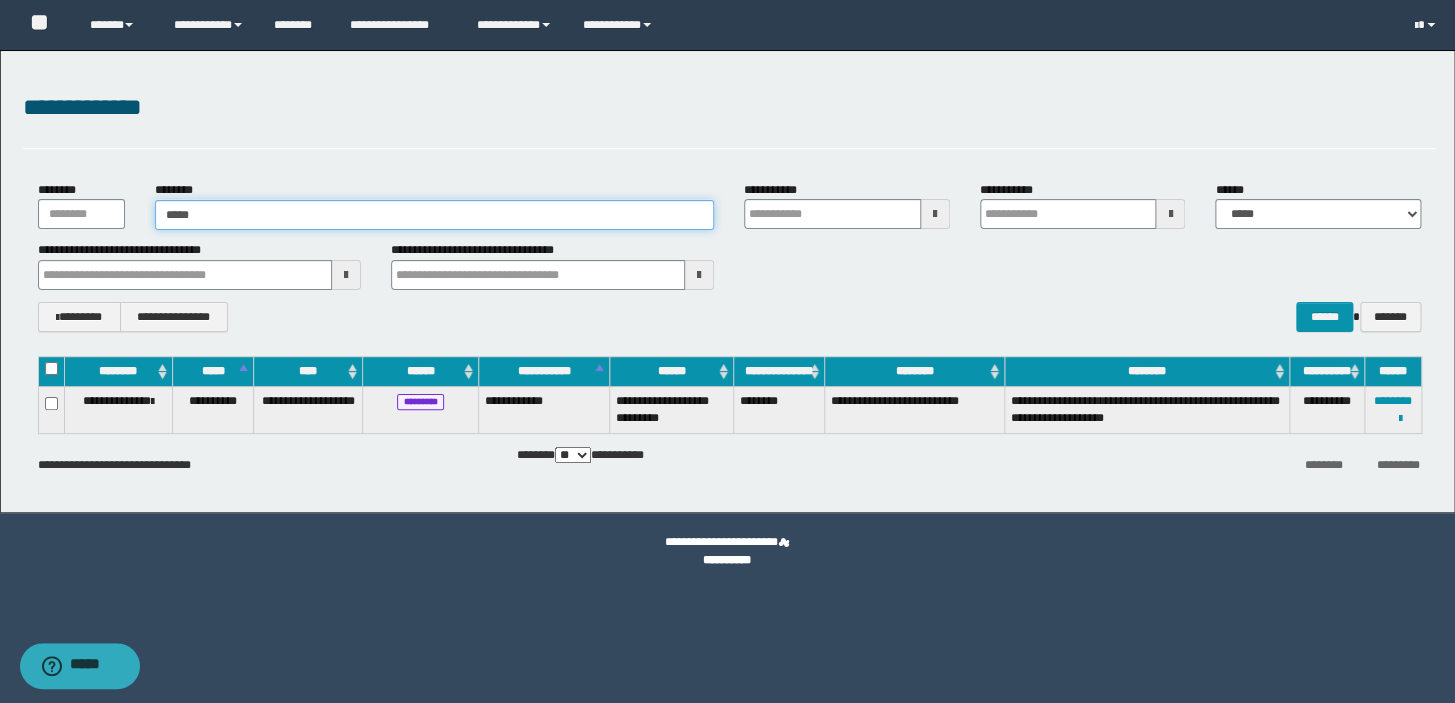 type on "*****" 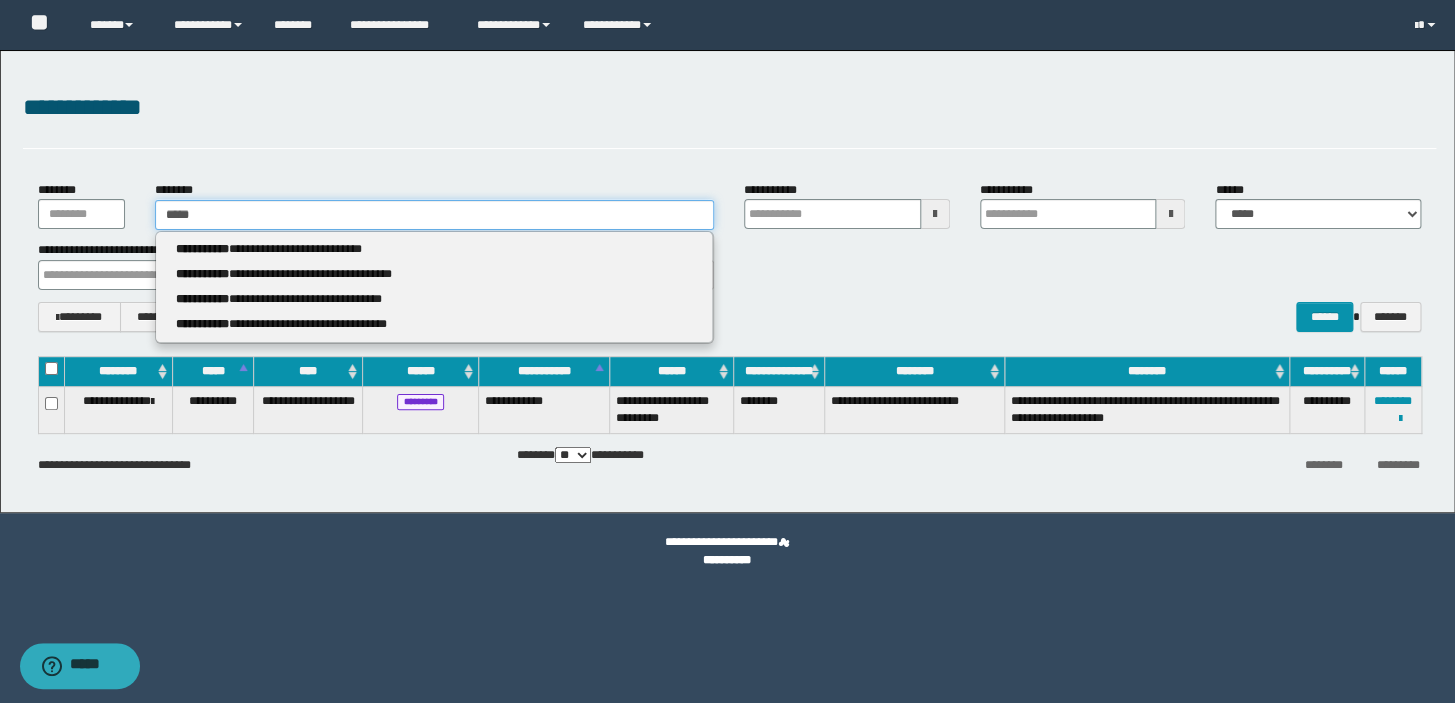 type 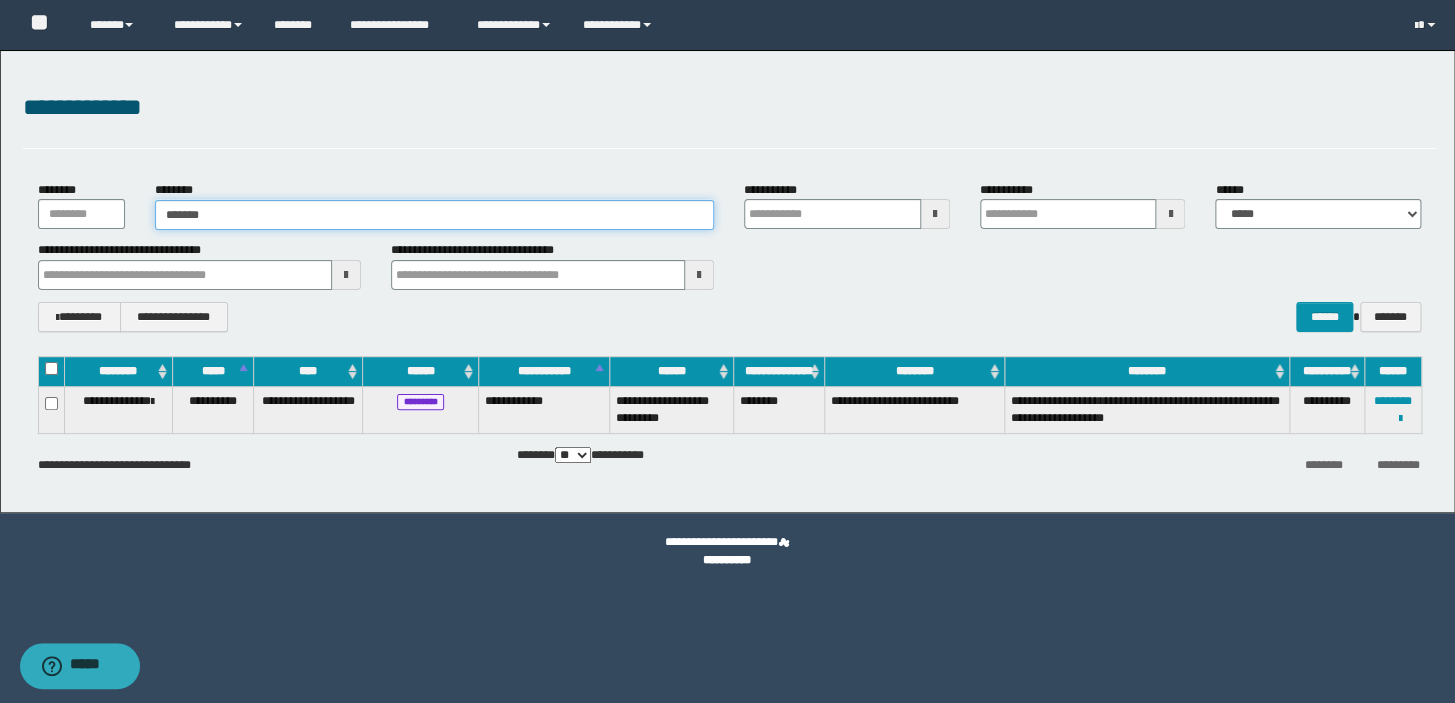 type on "********" 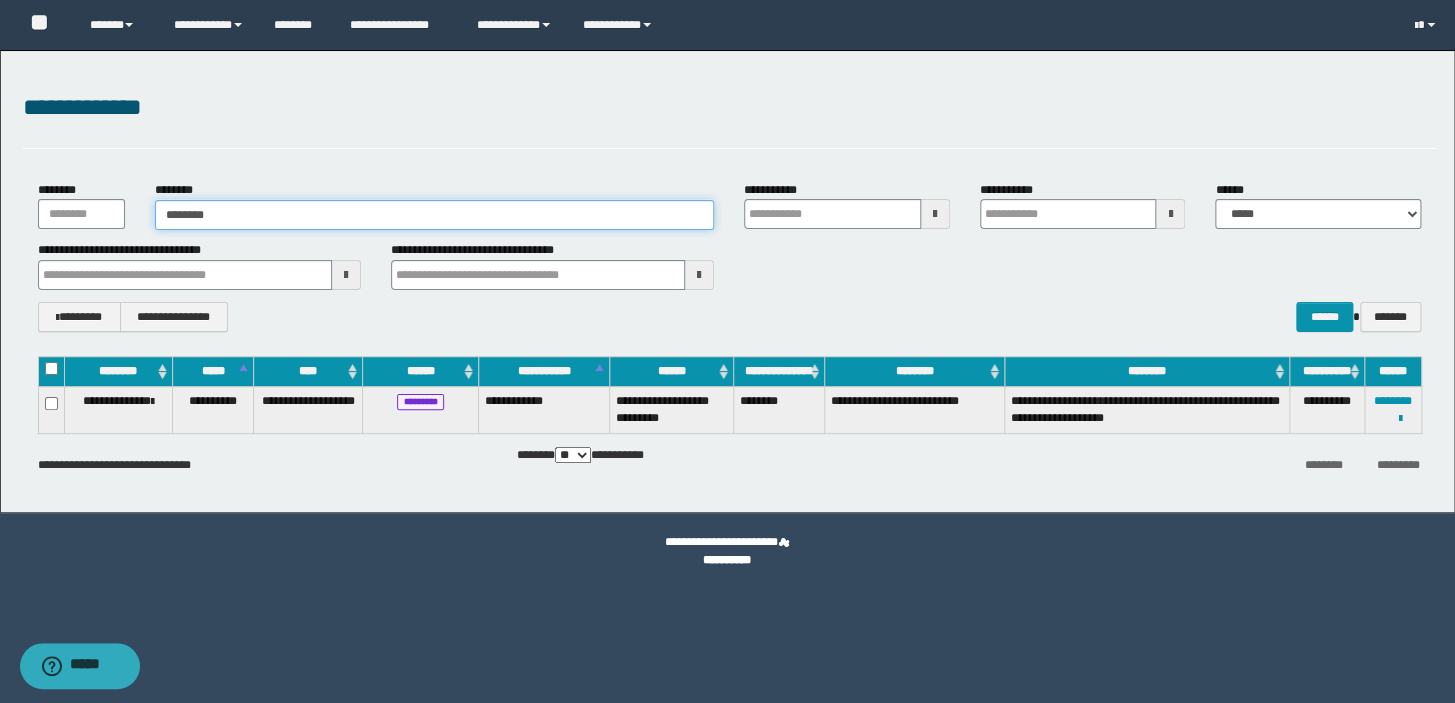 type on "********" 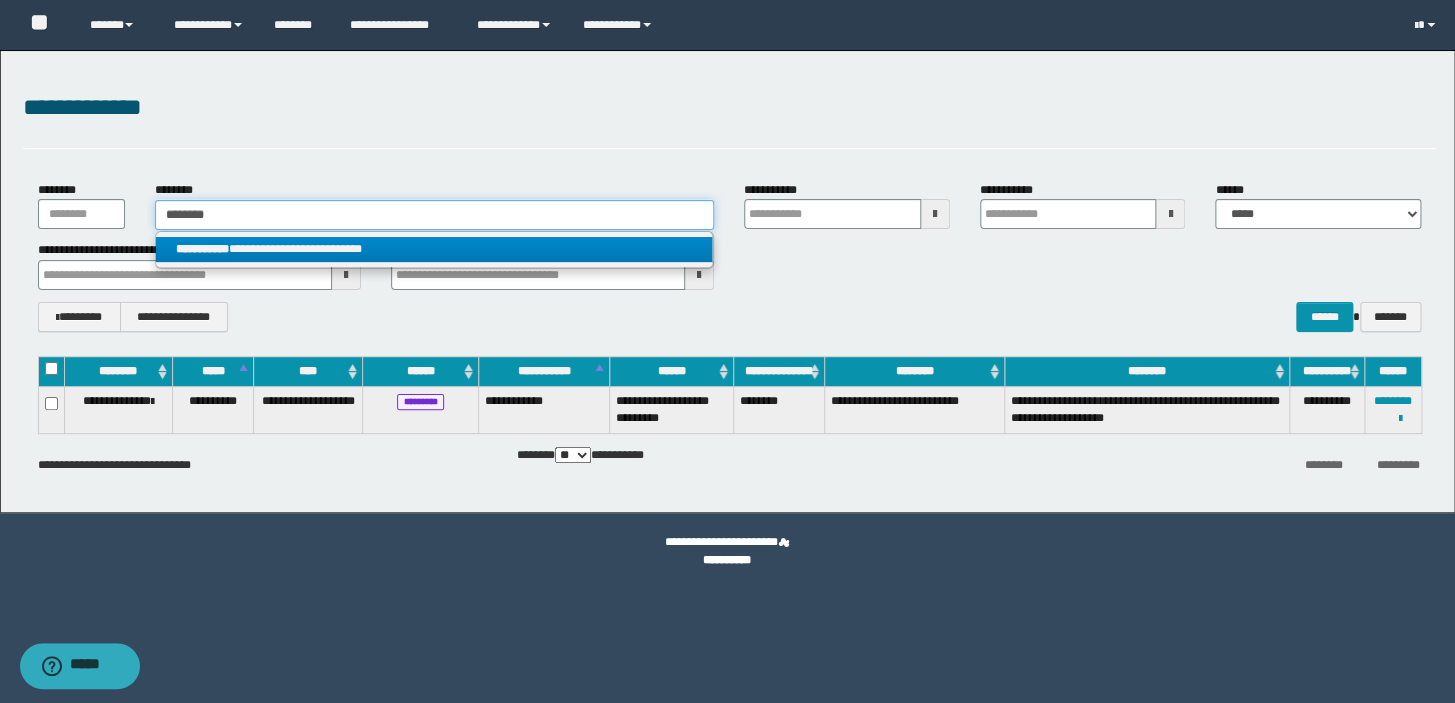 type 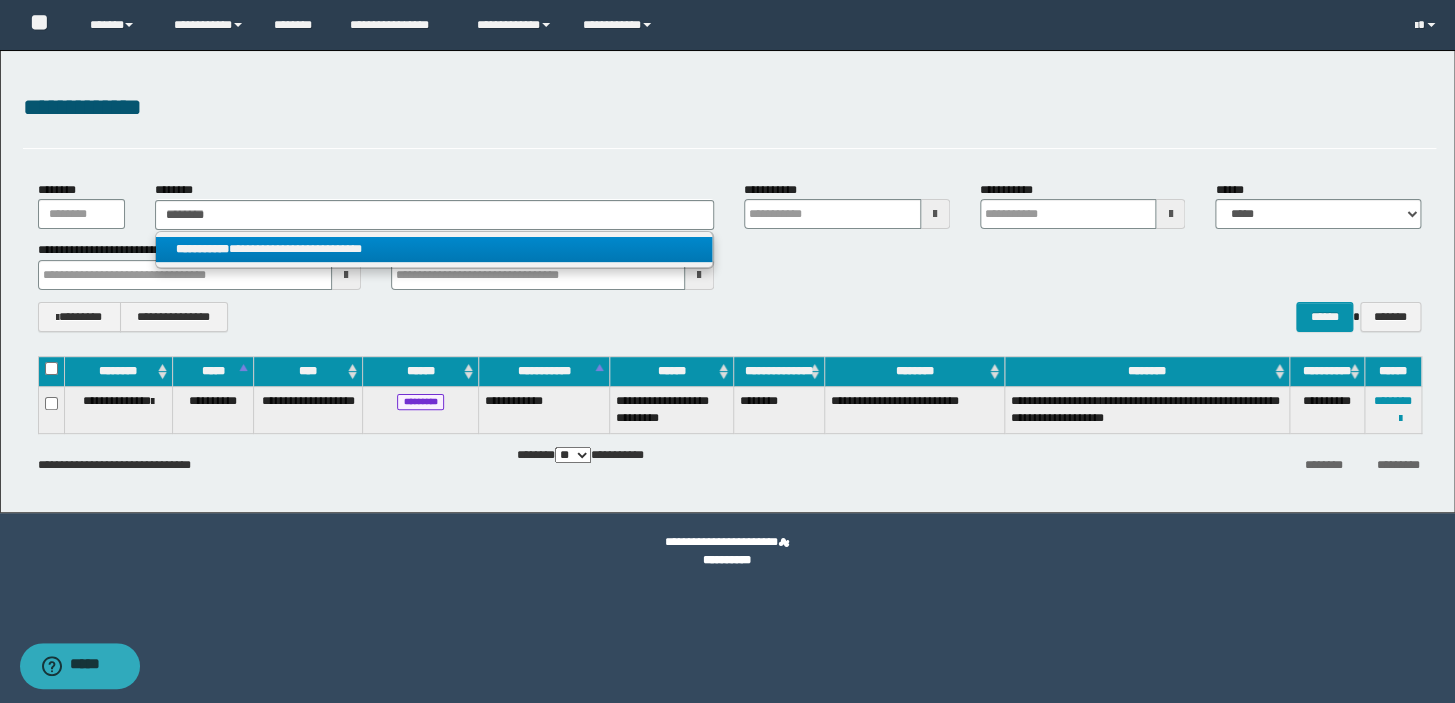 click on "**********" at bounding box center [434, 249] 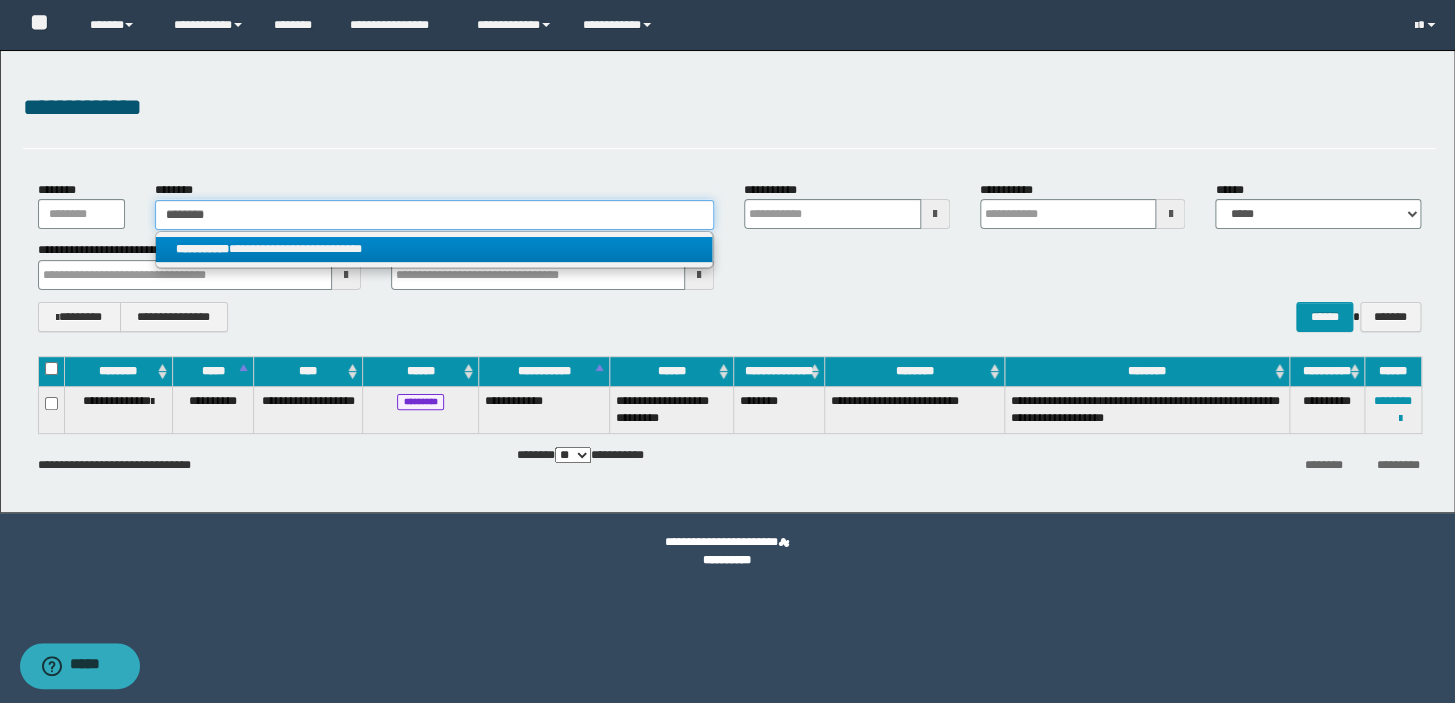type 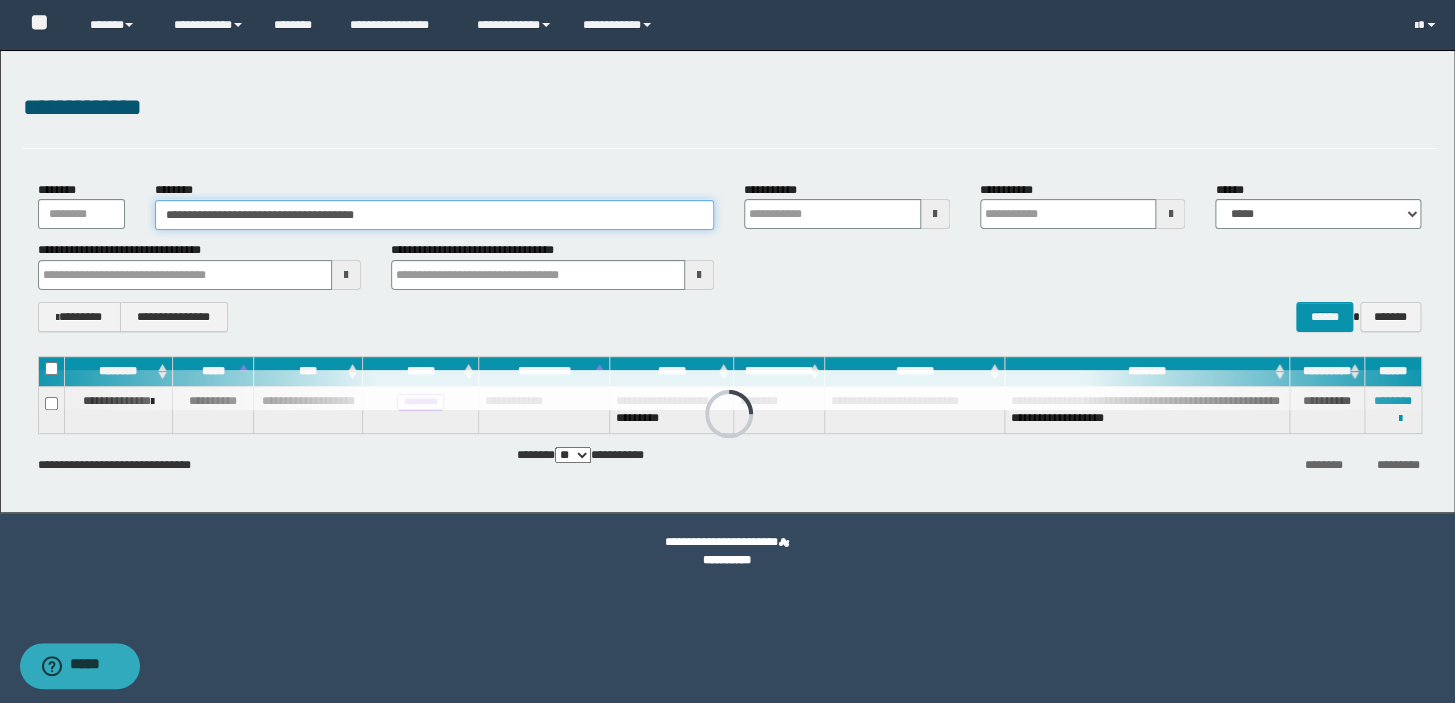 type 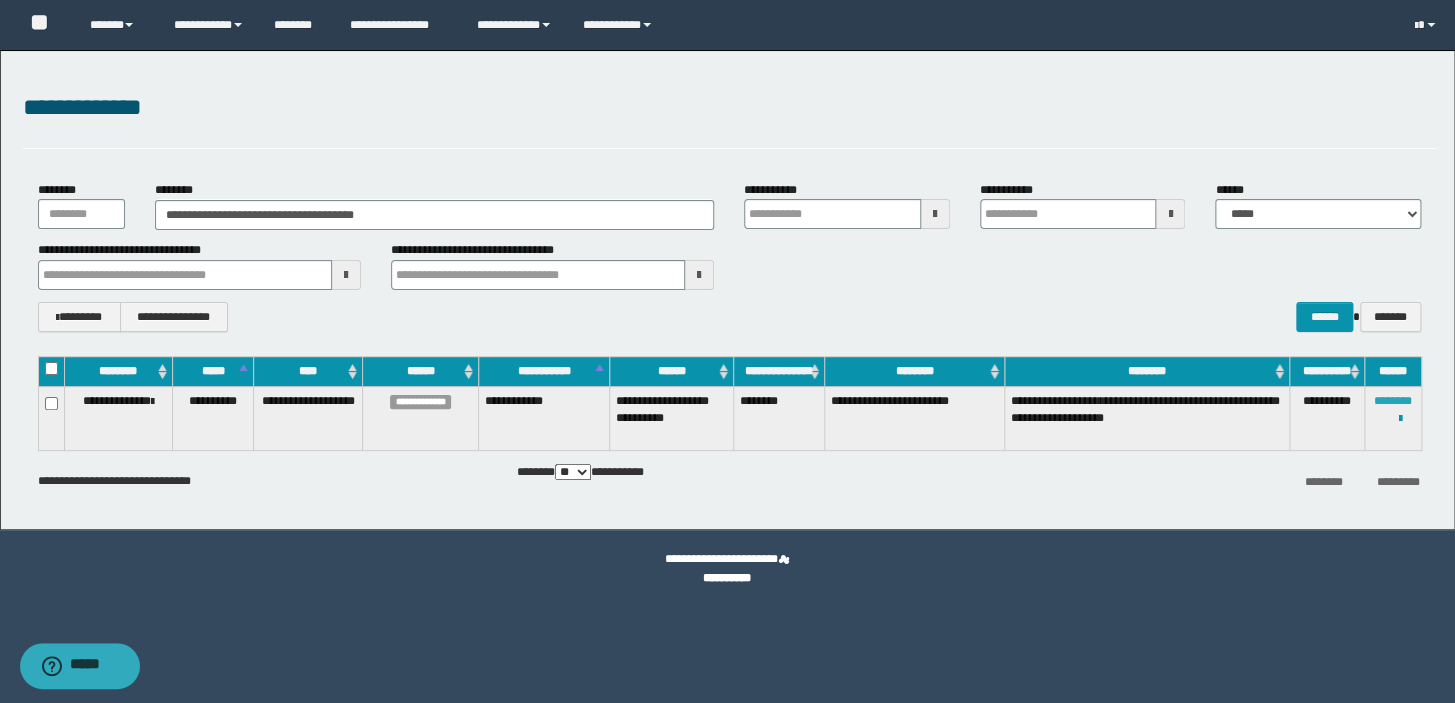 click on "********" at bounding box center [1393, 401] 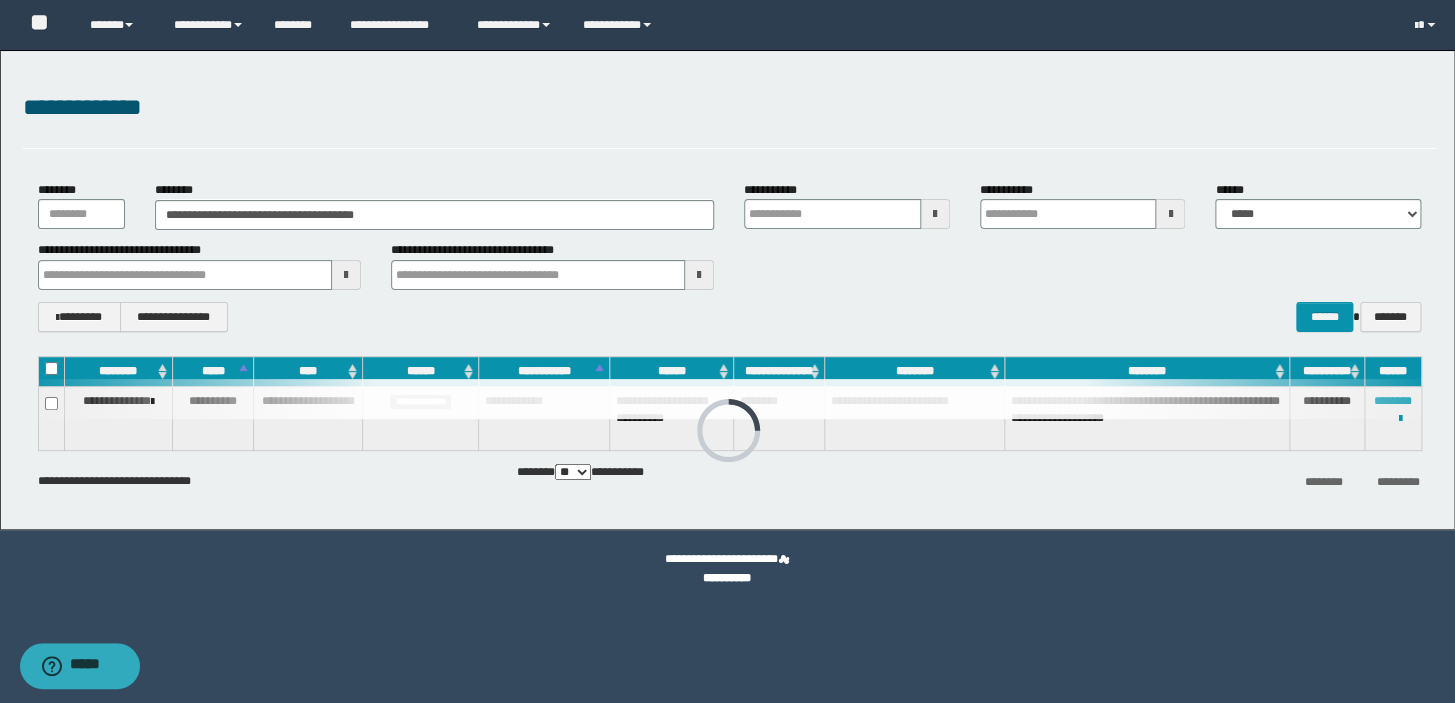 type 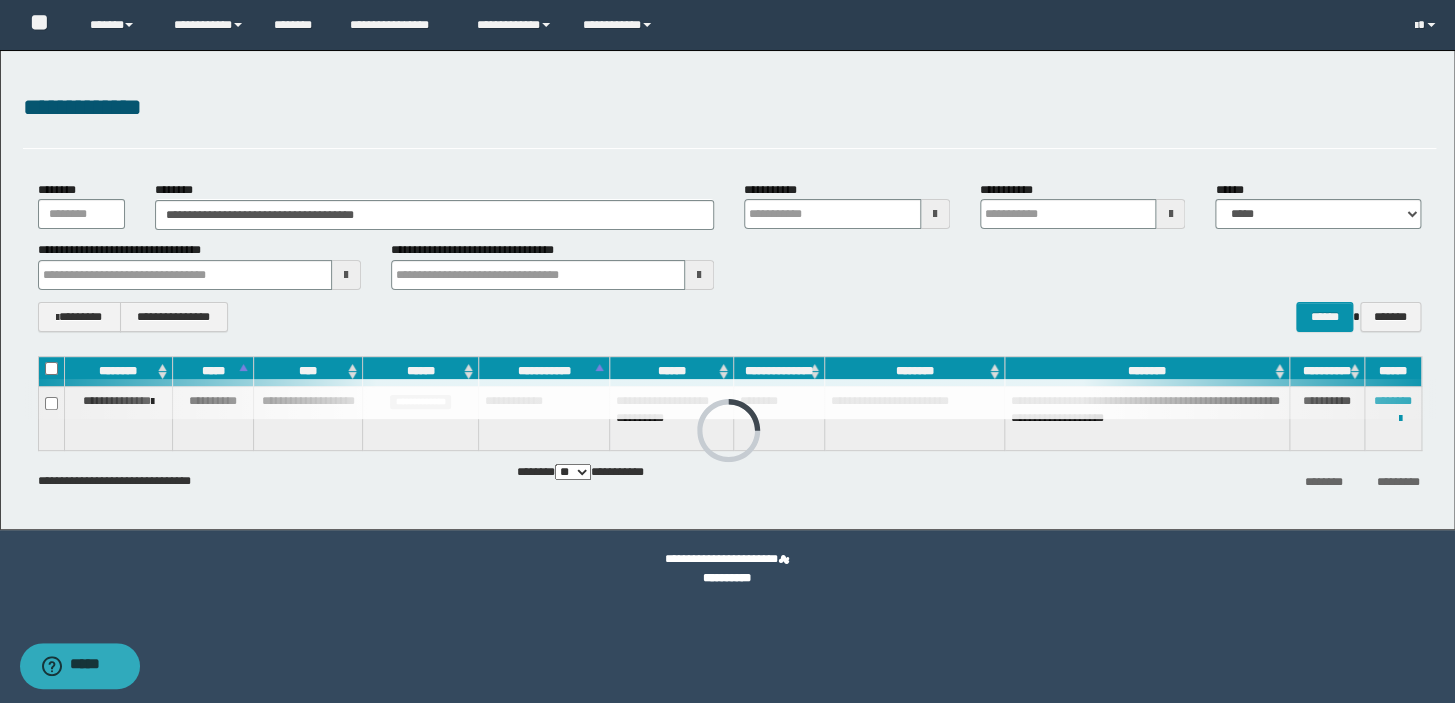 type 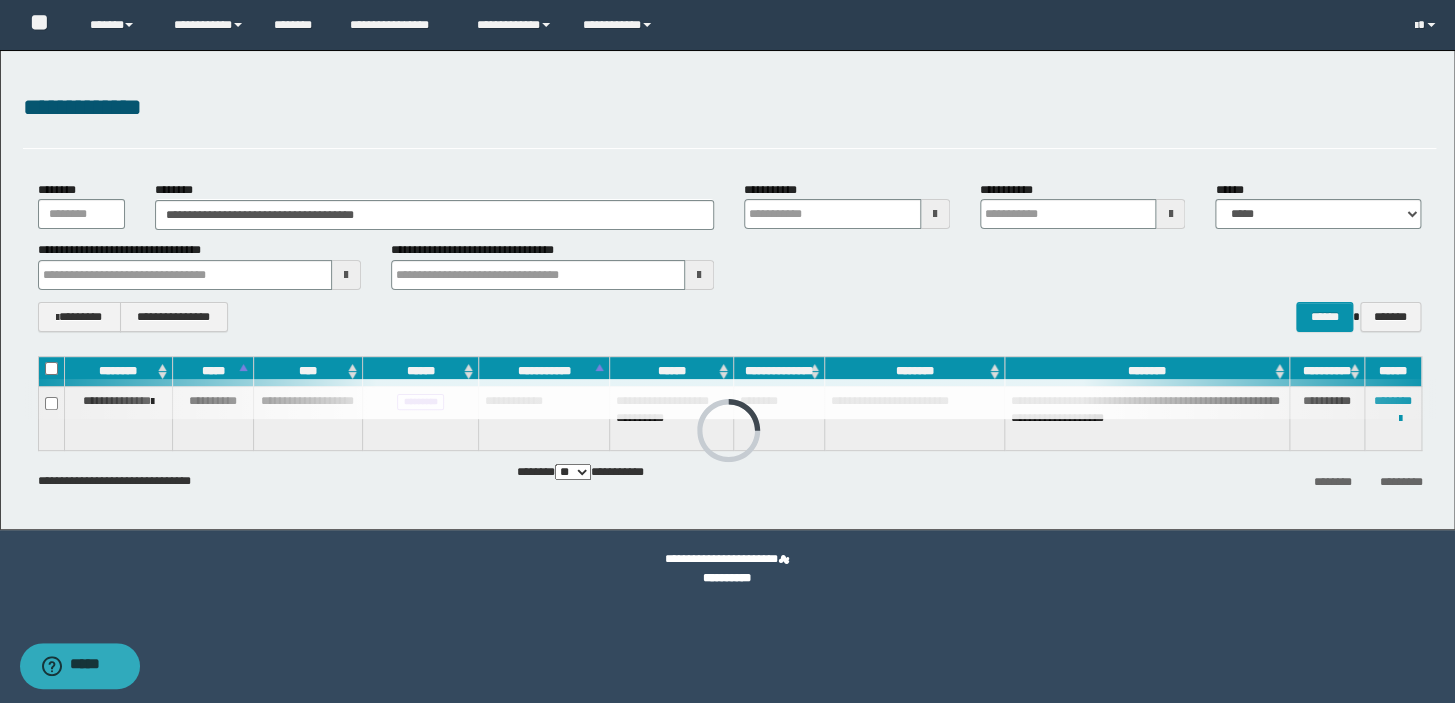 type 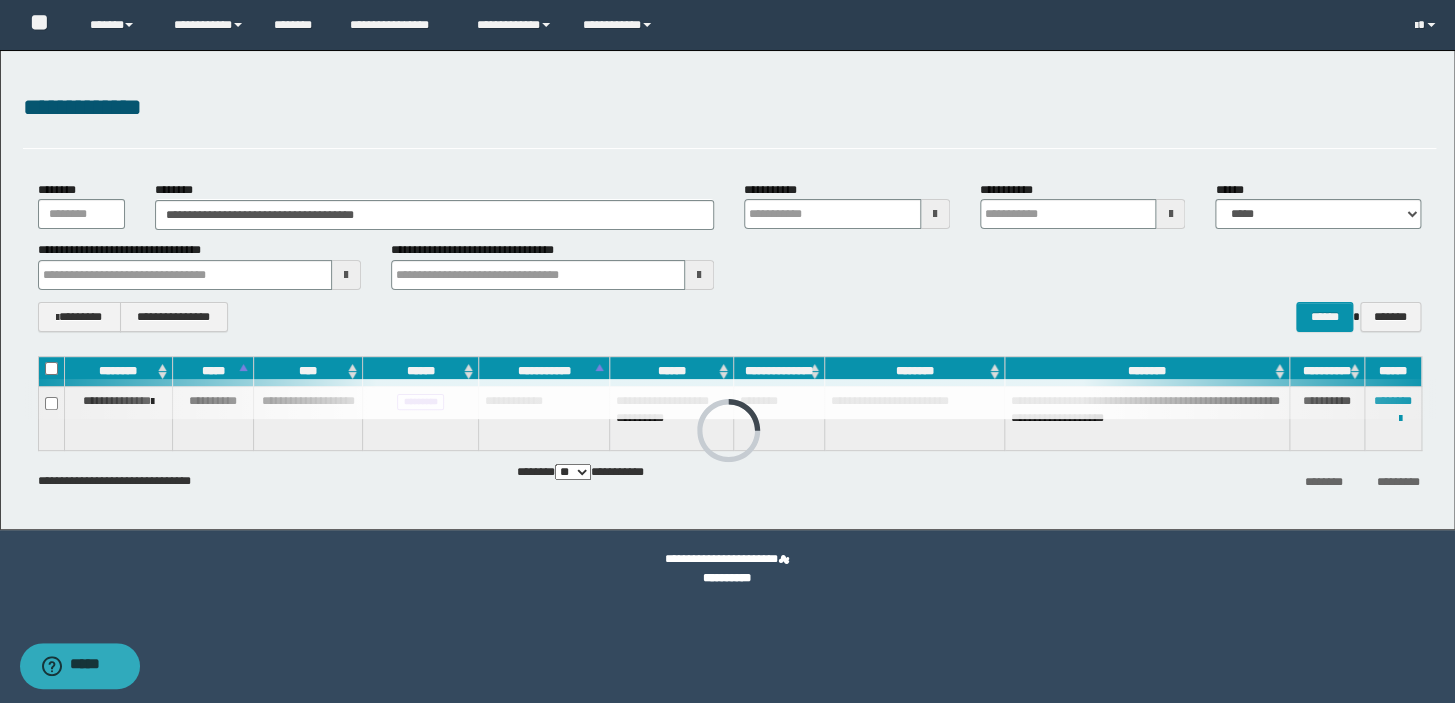 type 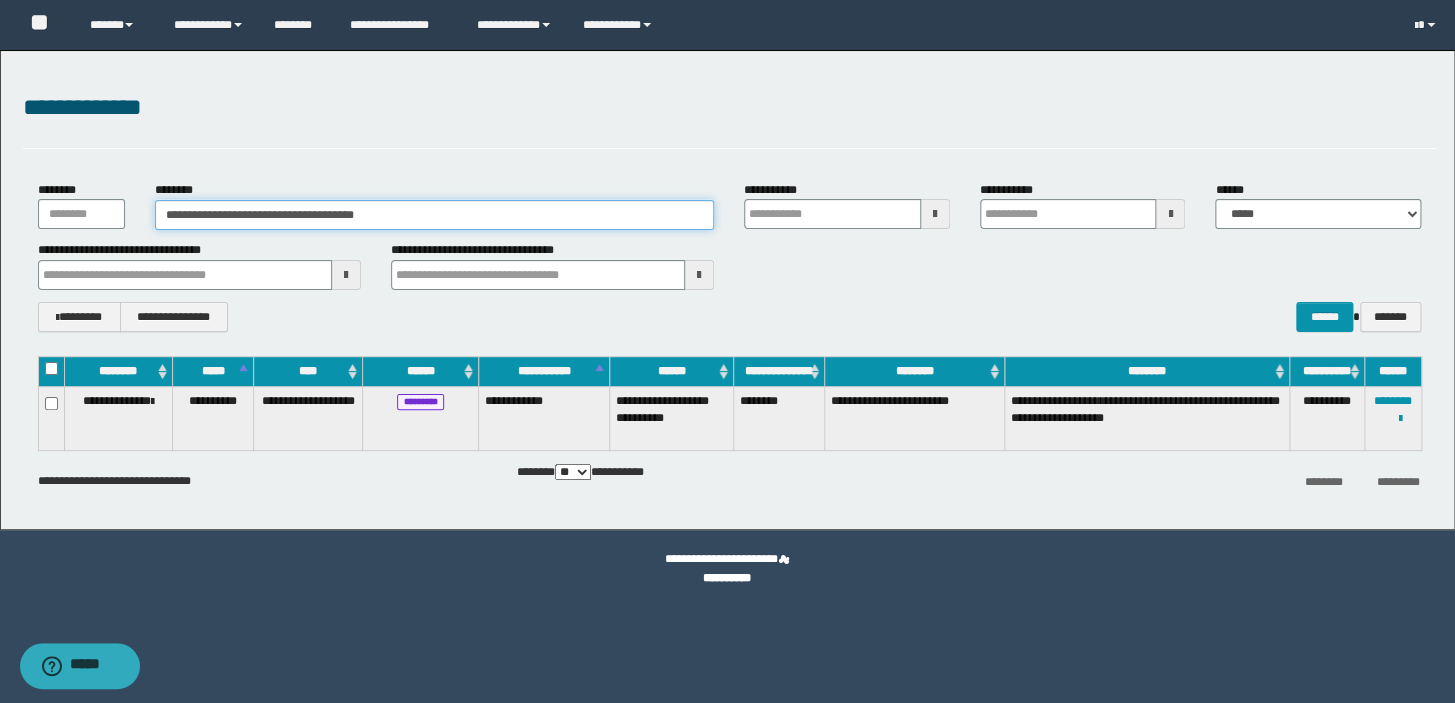 drag, startPoint x: 449, startPoint y: 229, endPoint x: 0, endPoint y: 226, distance: 449.01 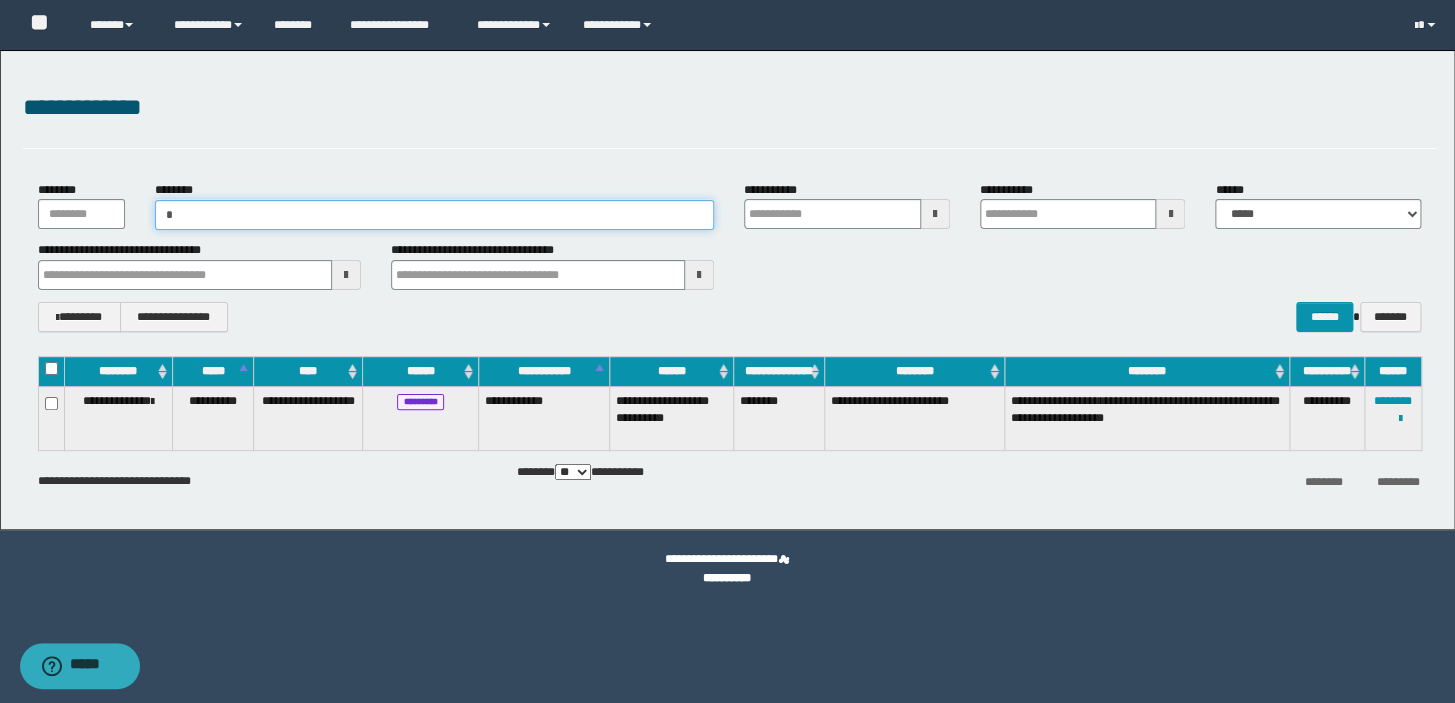 type on "**" 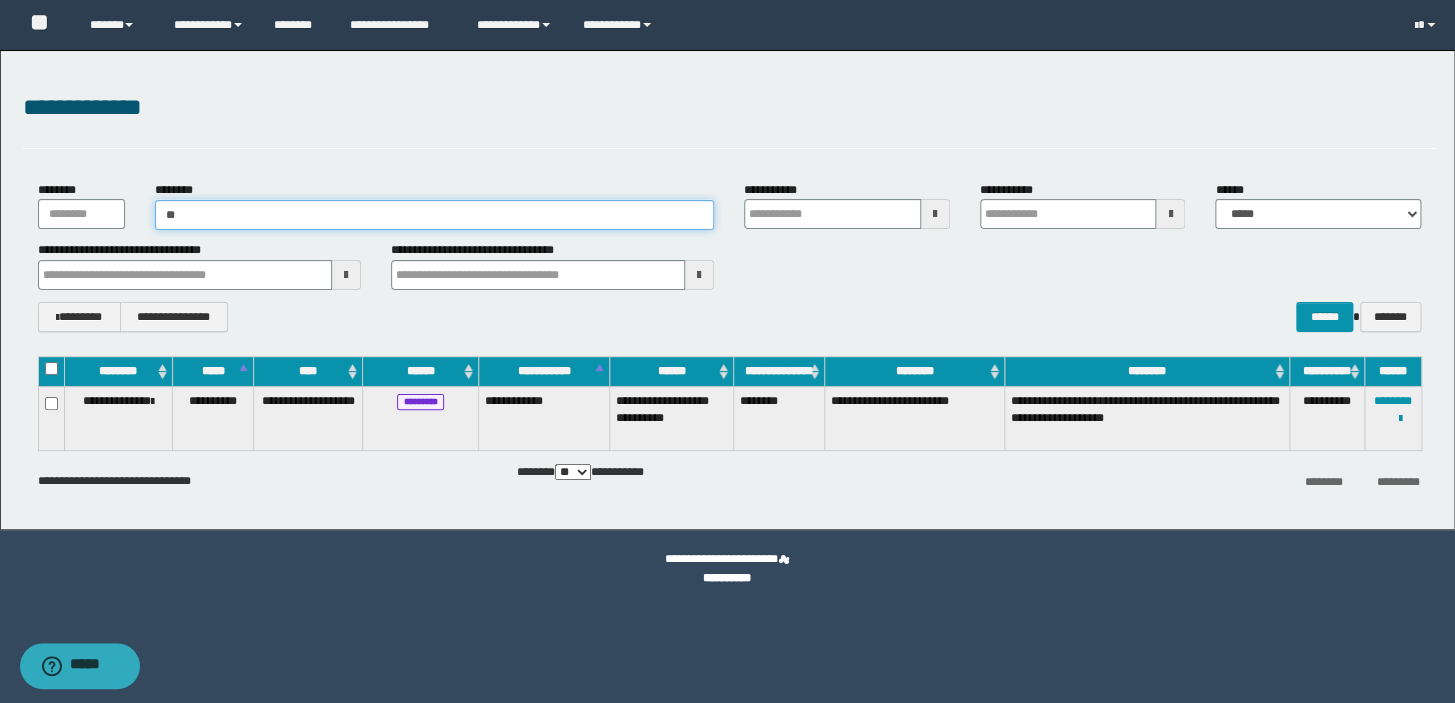 type on "**" 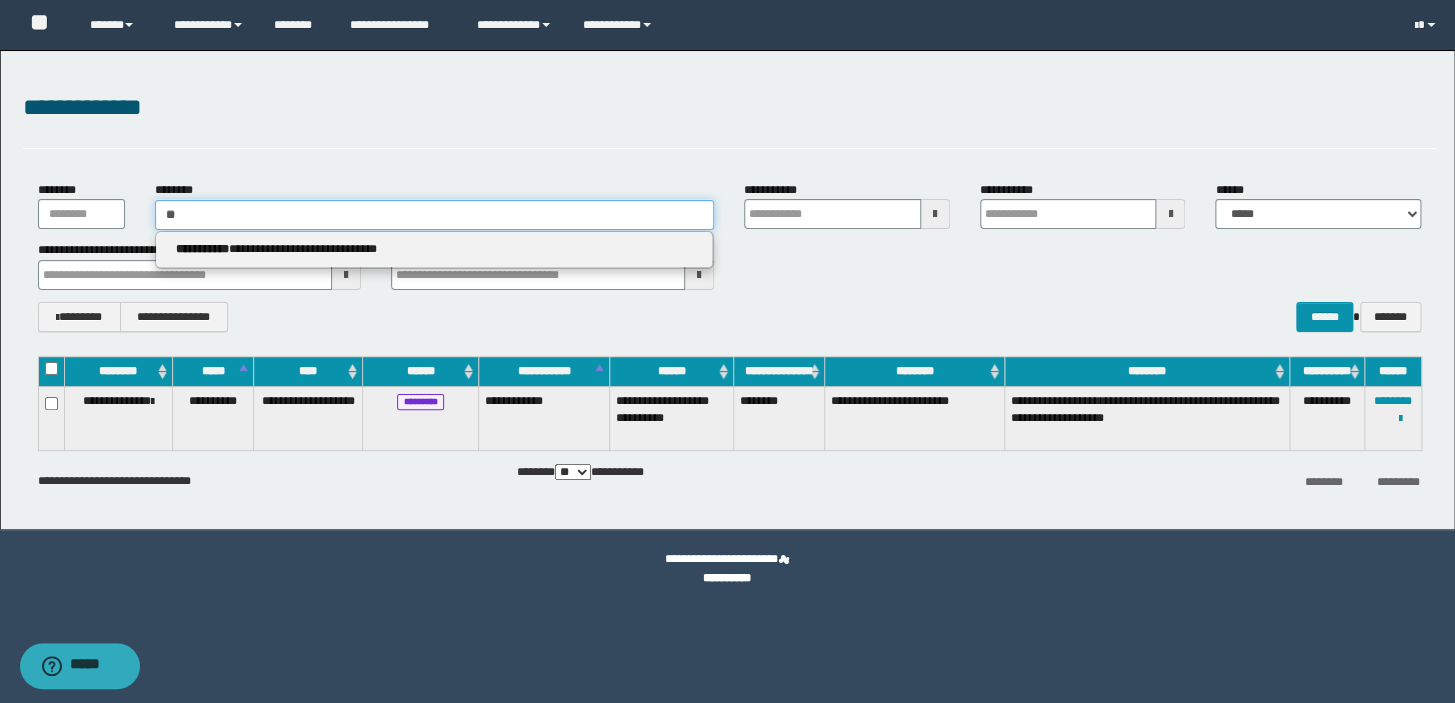 type 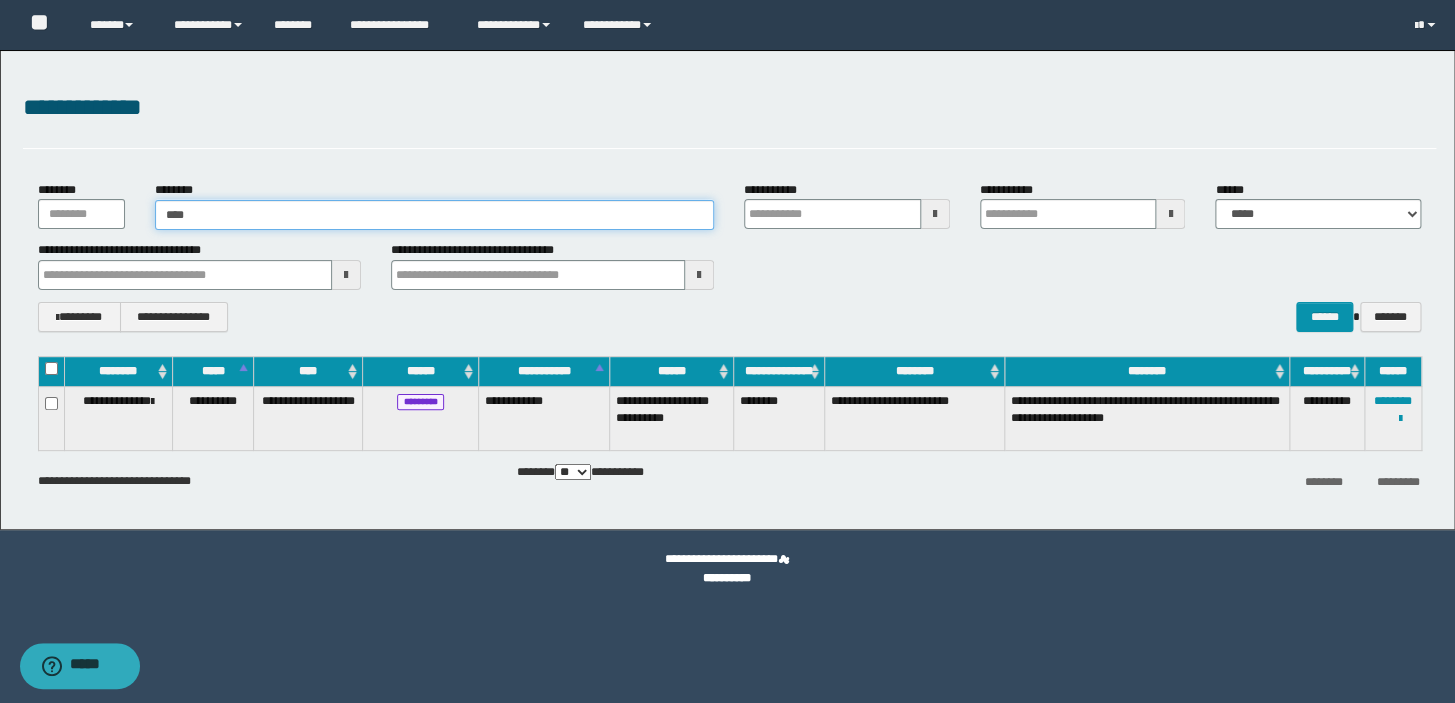 type on "*****" 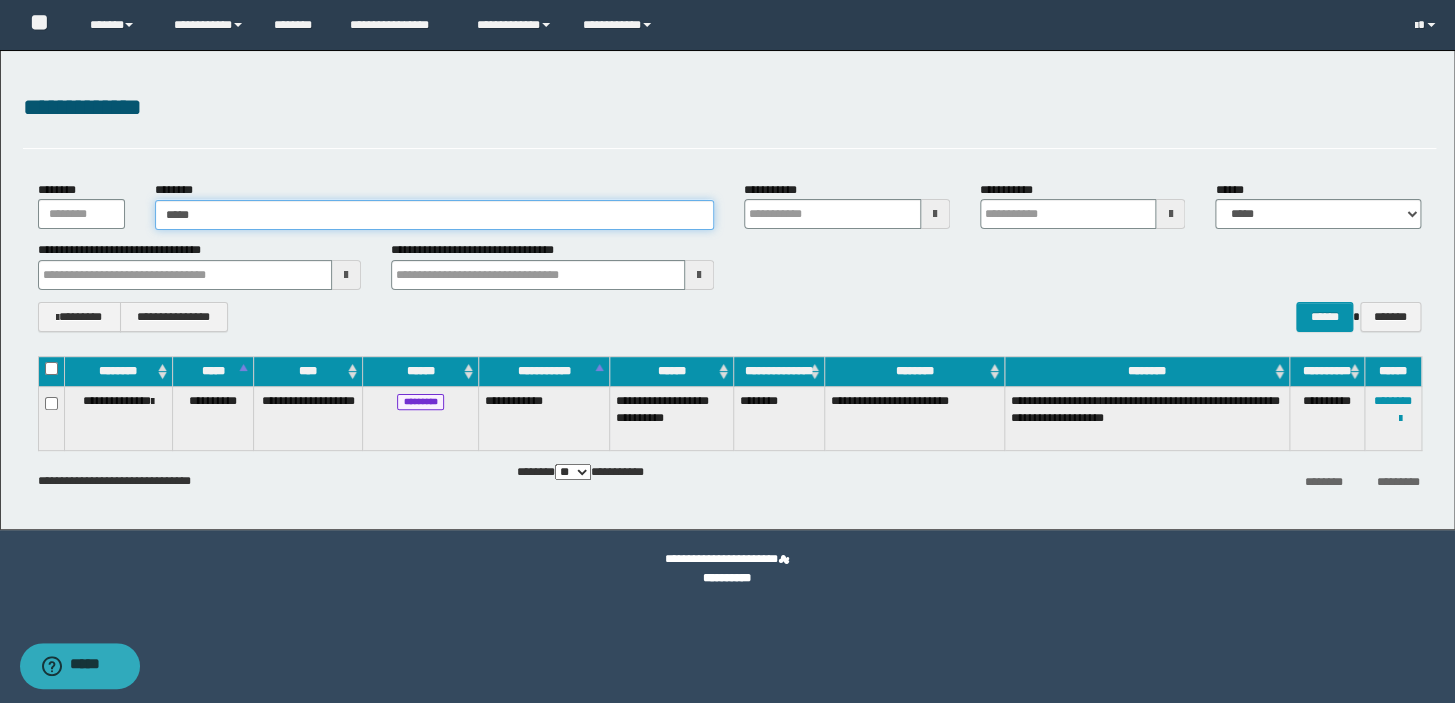 type on "*****" 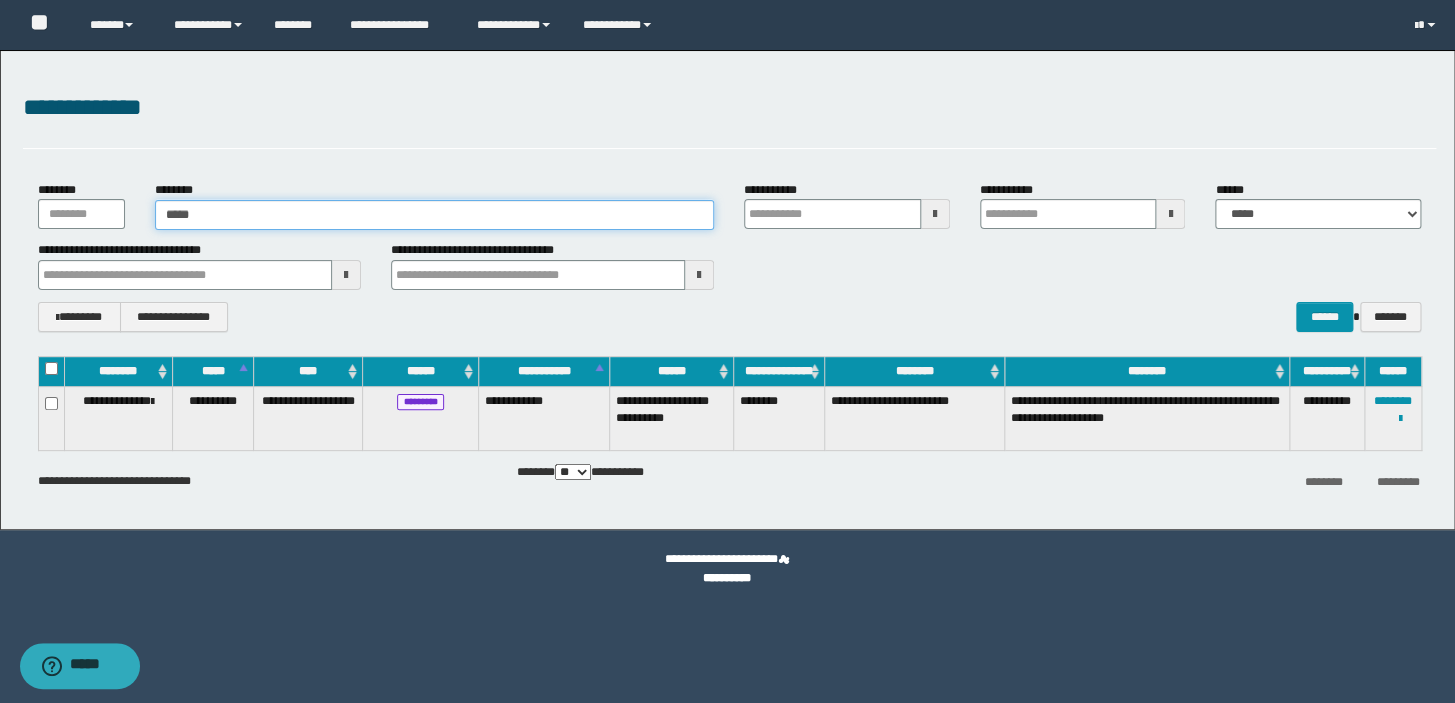 type 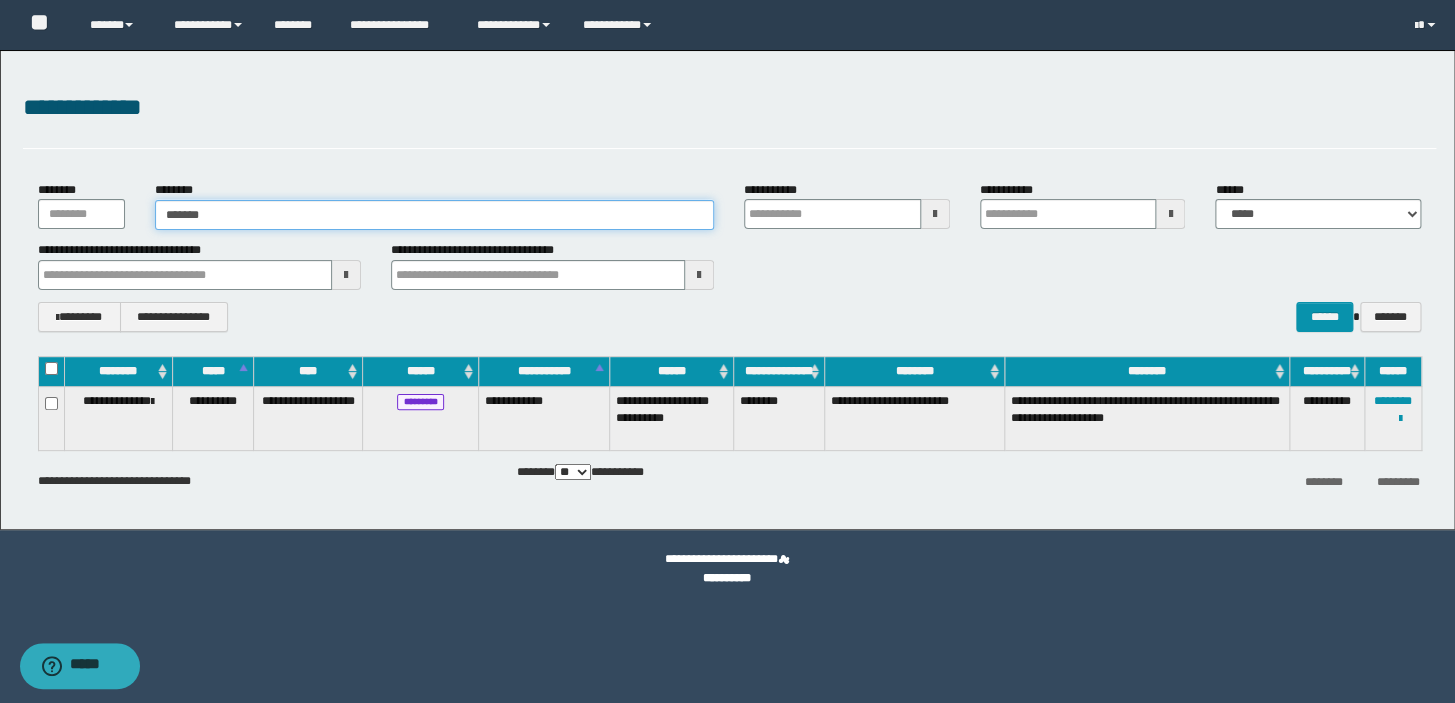 type on "********" 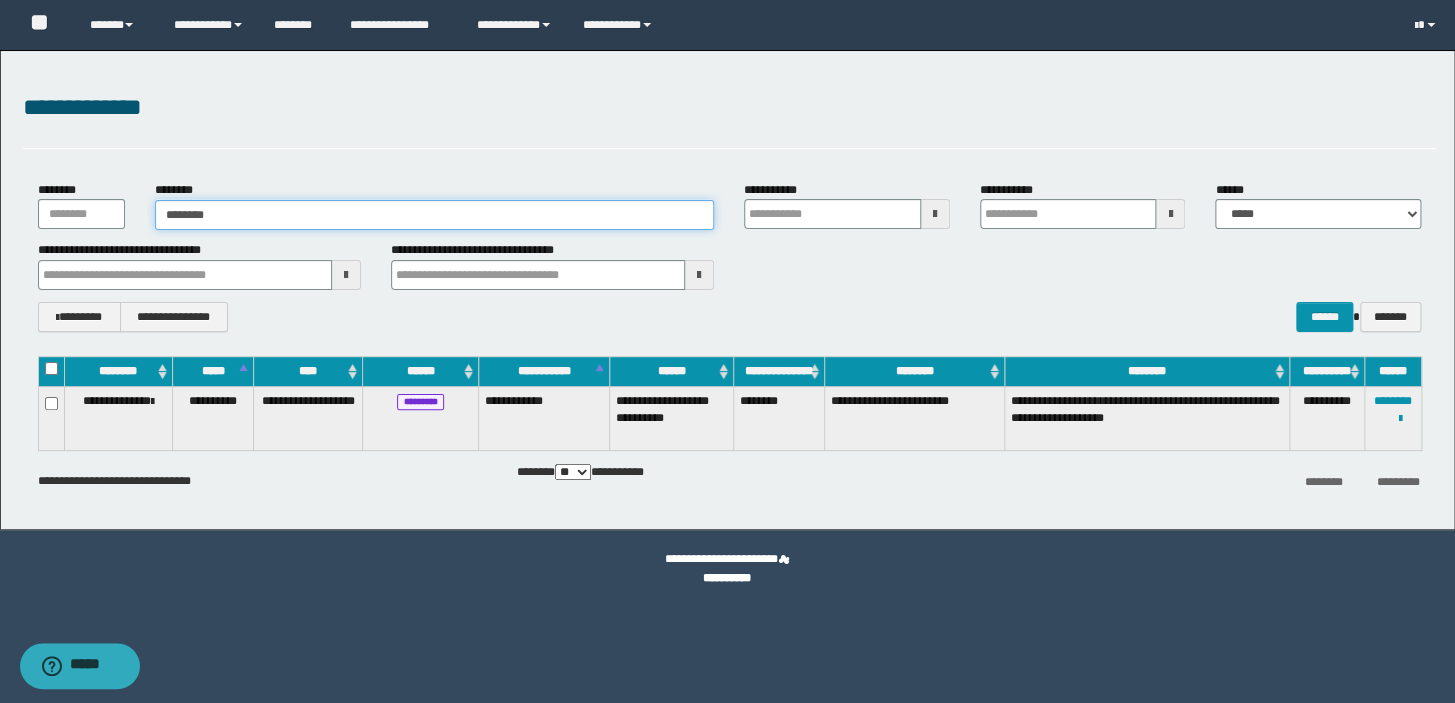 type on "********" 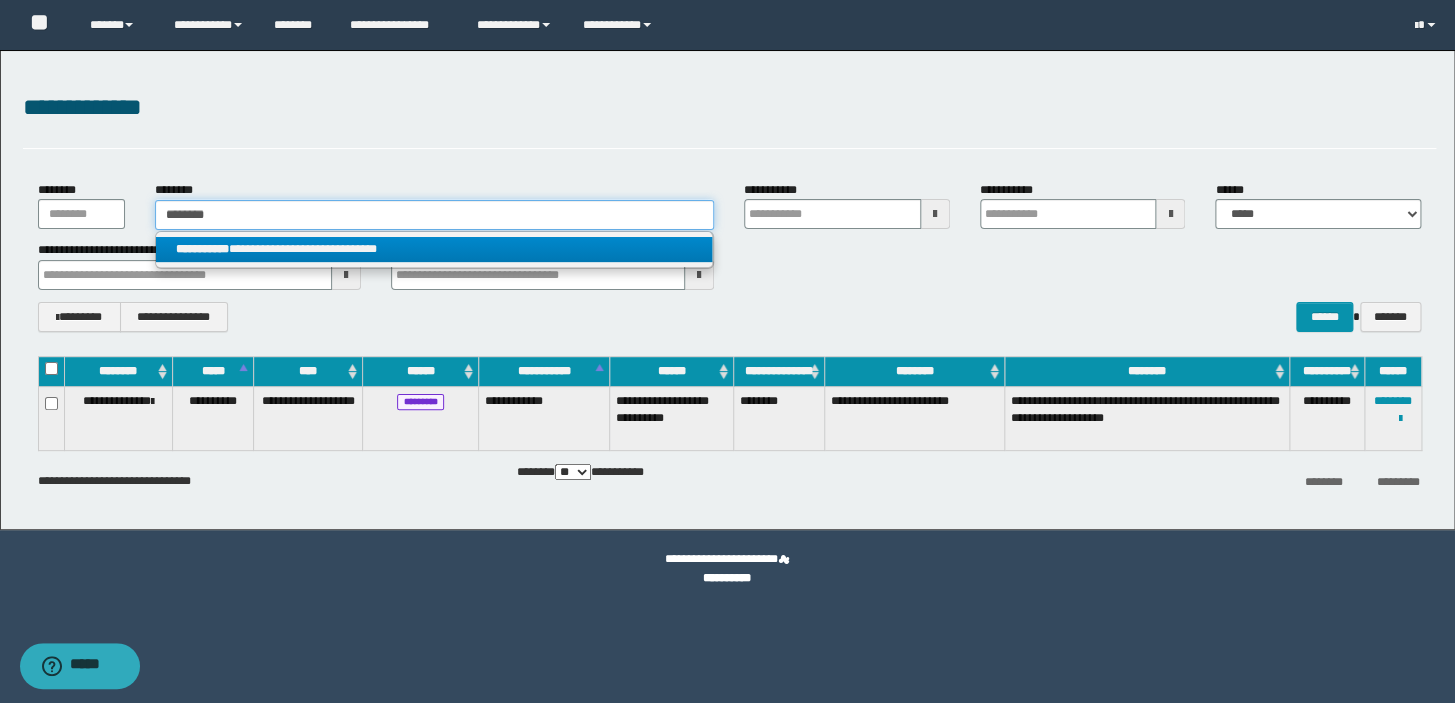 type on "********" 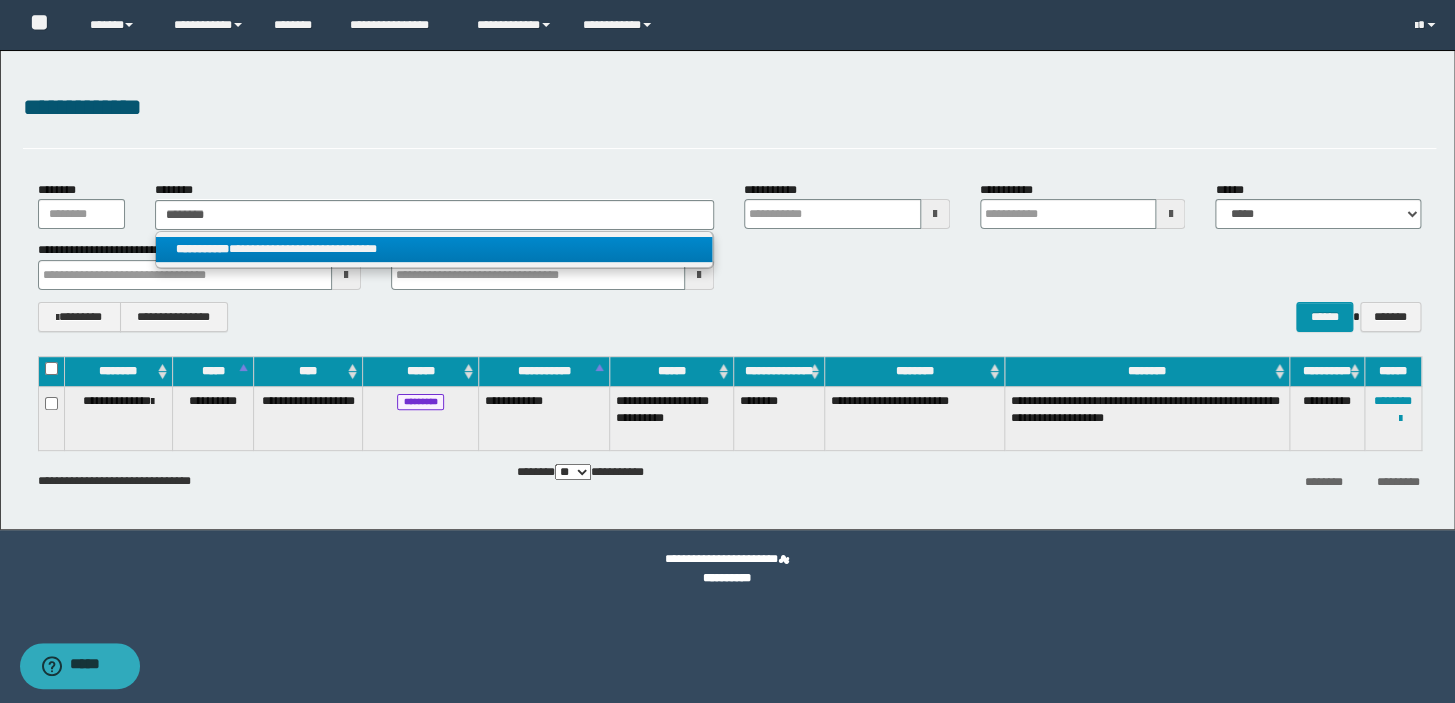 click on "**********" at bounding box center (202, 249) 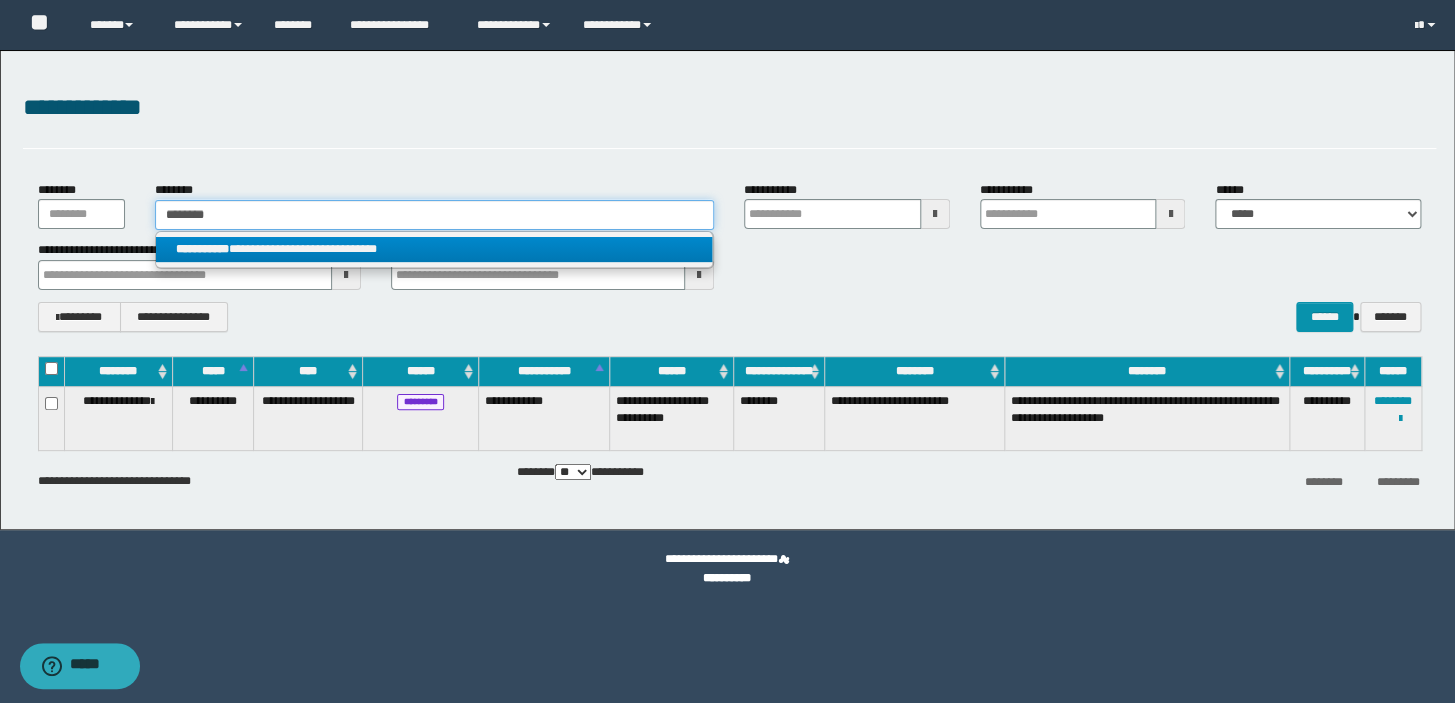 type 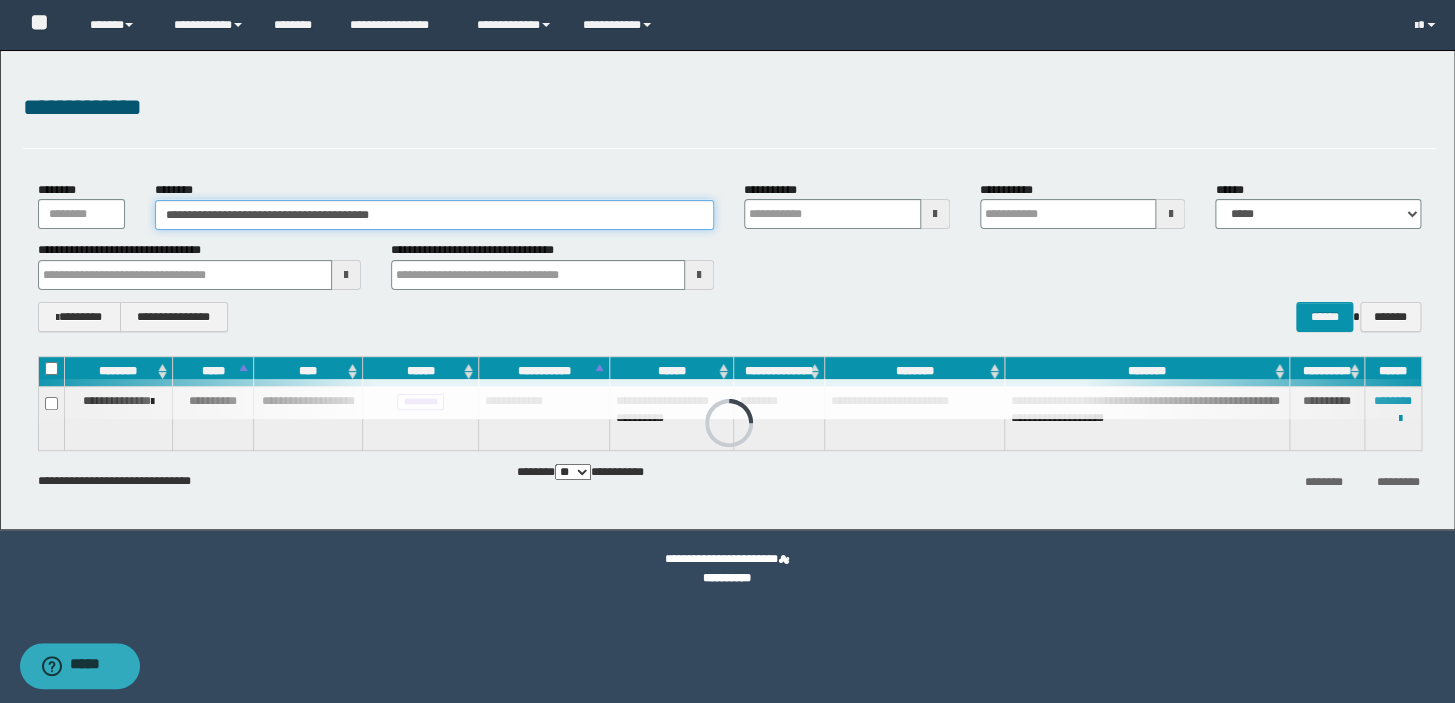 type 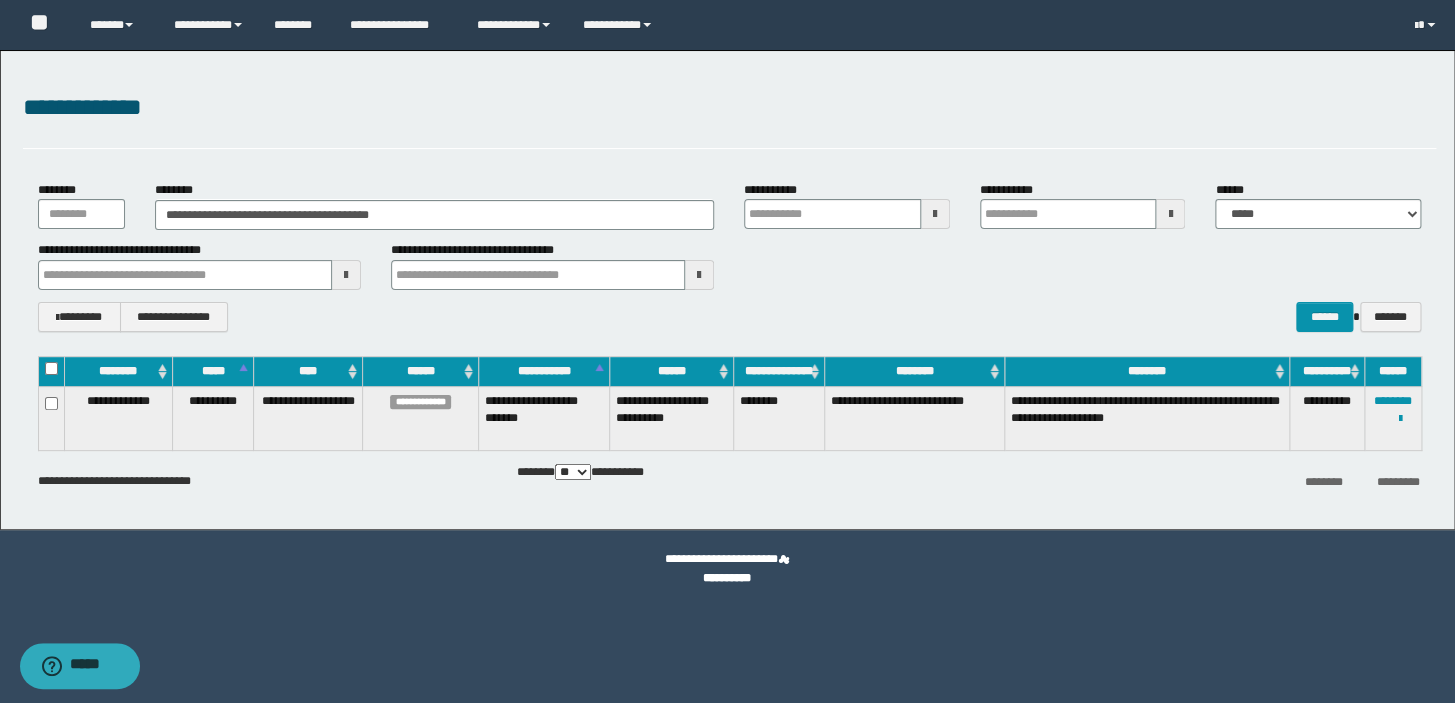 click on "**********" at bounding box center (1392, 419) 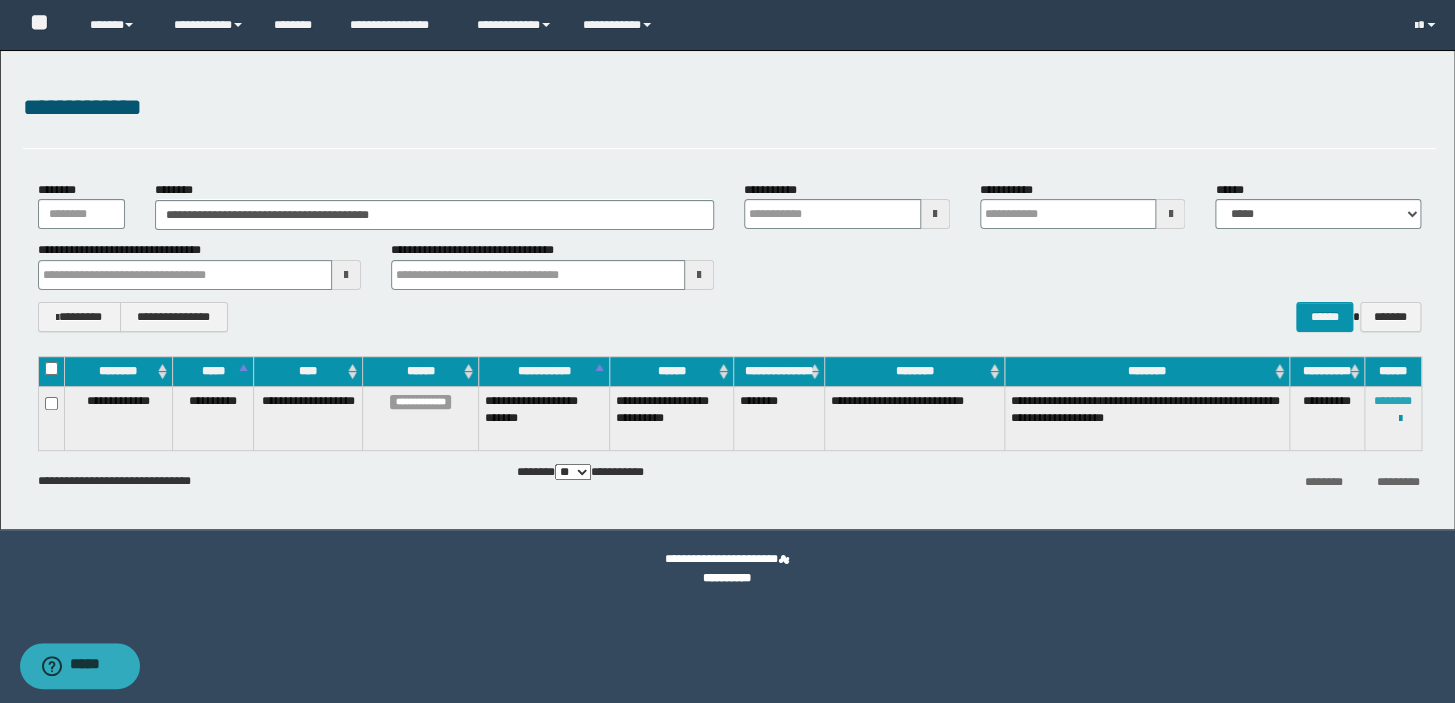 click on "********" at bounding box center [1393, 401] 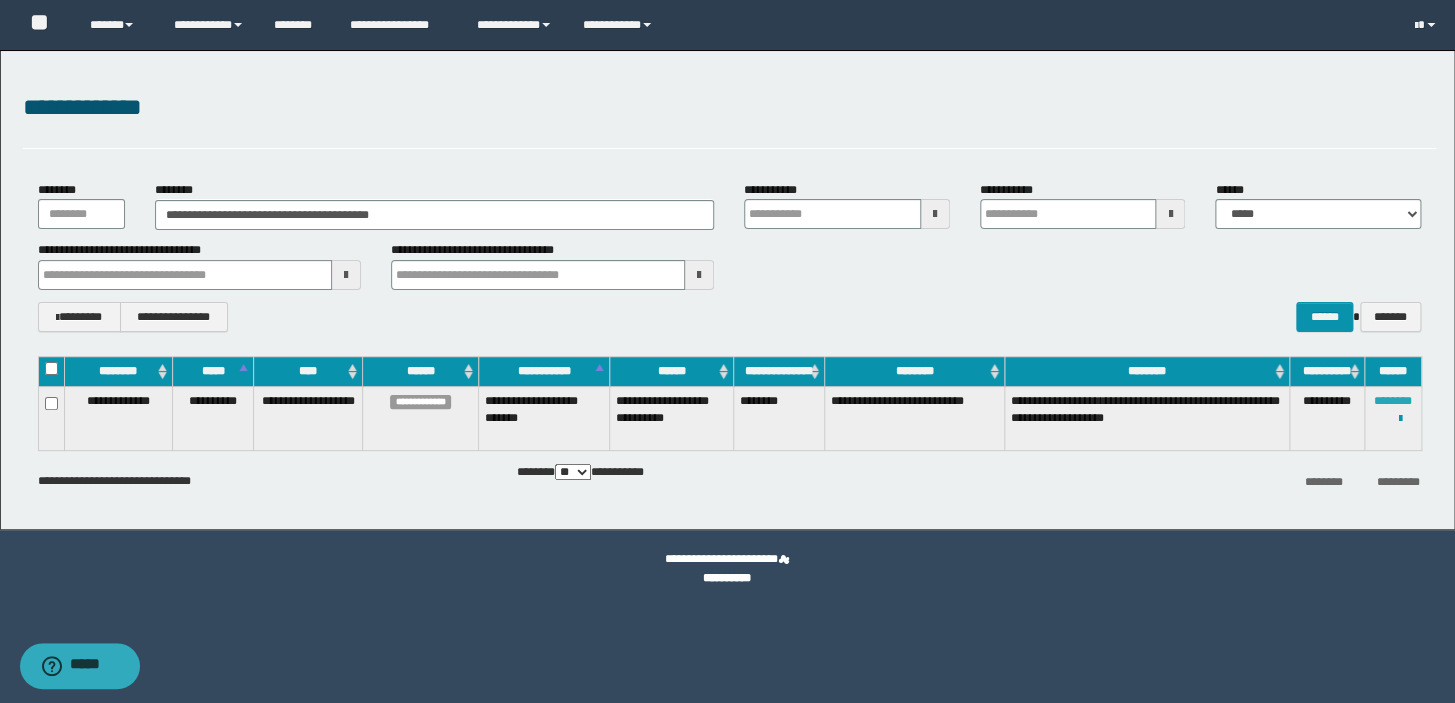 type 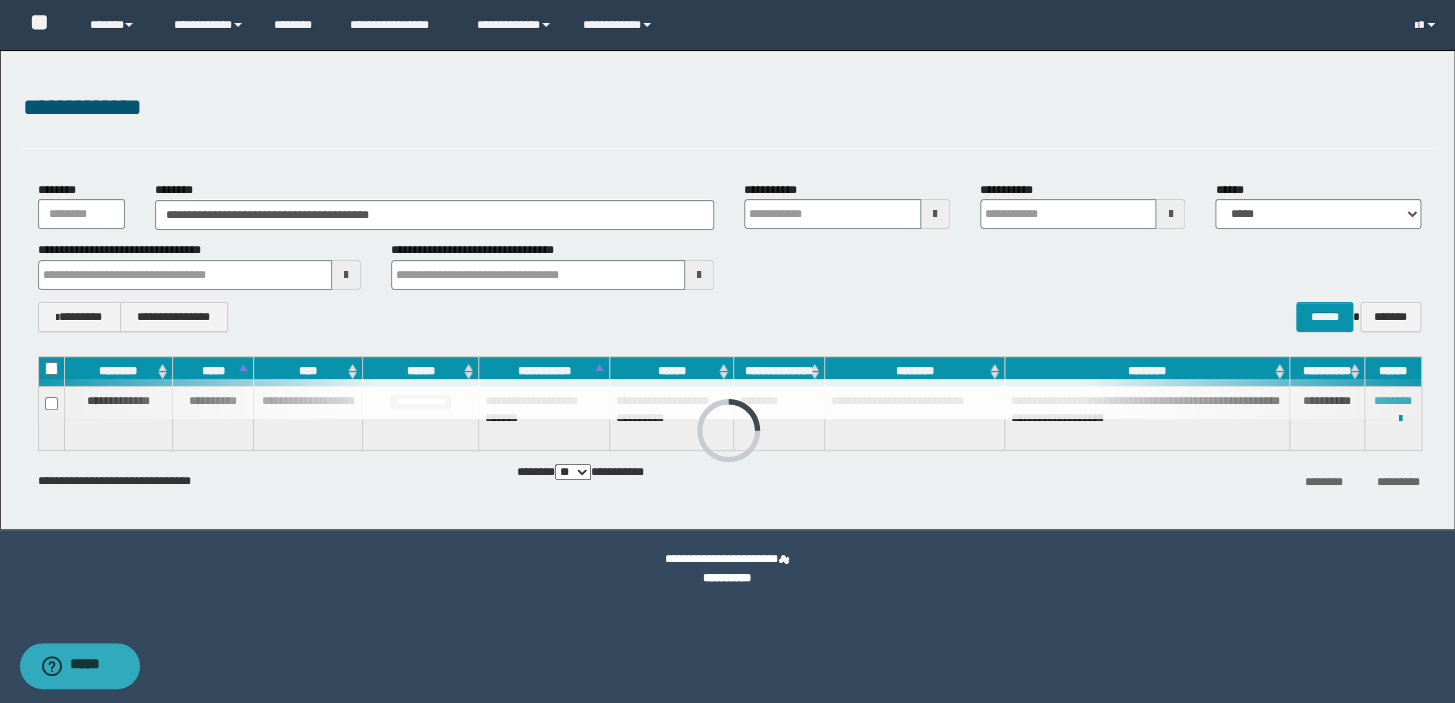 type 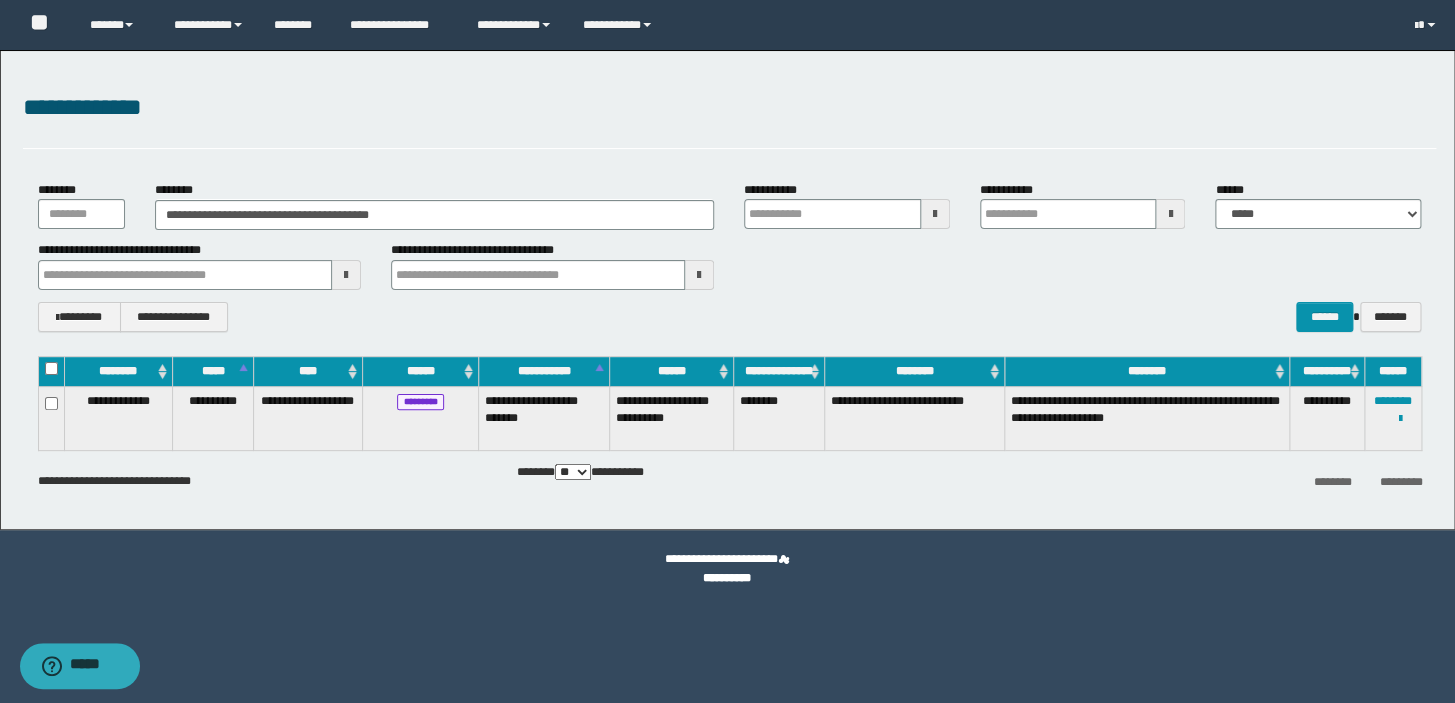 type 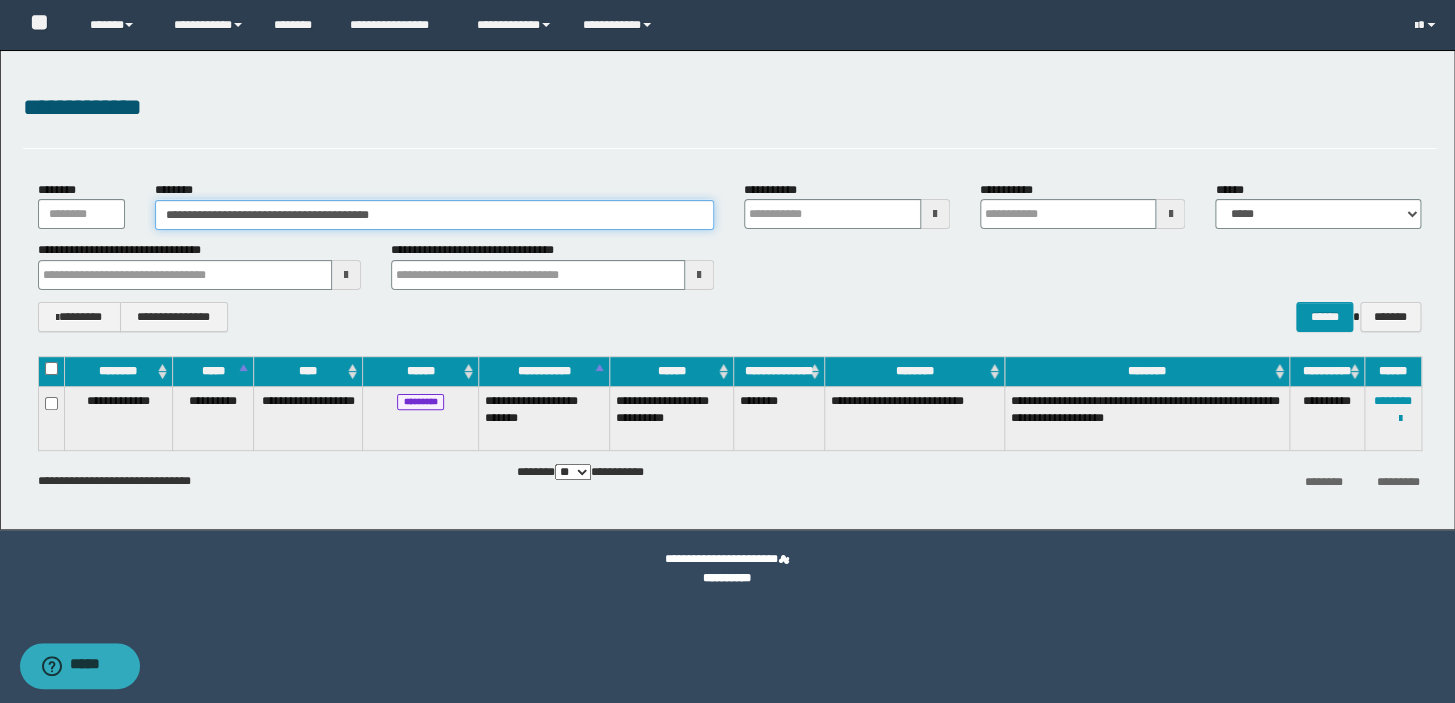 drag, startPoint x: 433, startPoint y: 219, endPoint x: 107, endPoint y: 229, distance: 326.15335 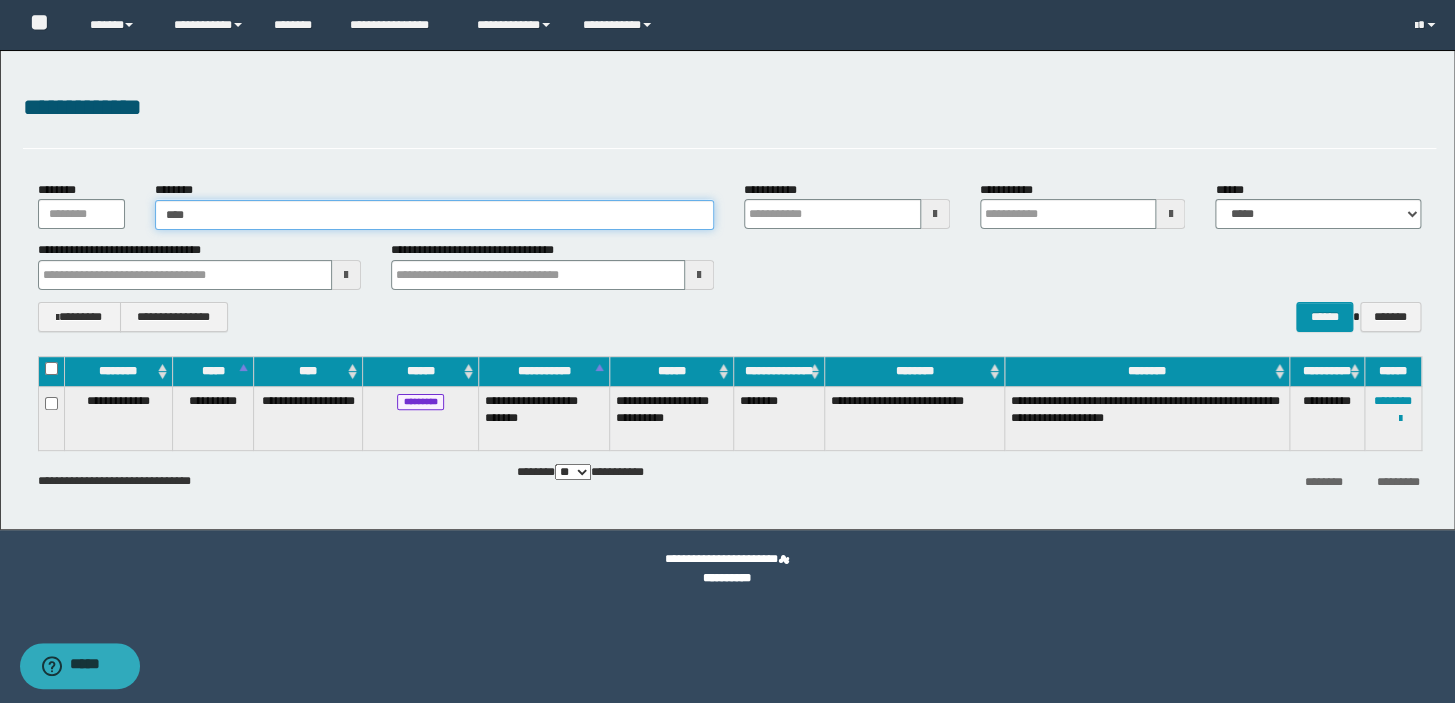 type on "*****" 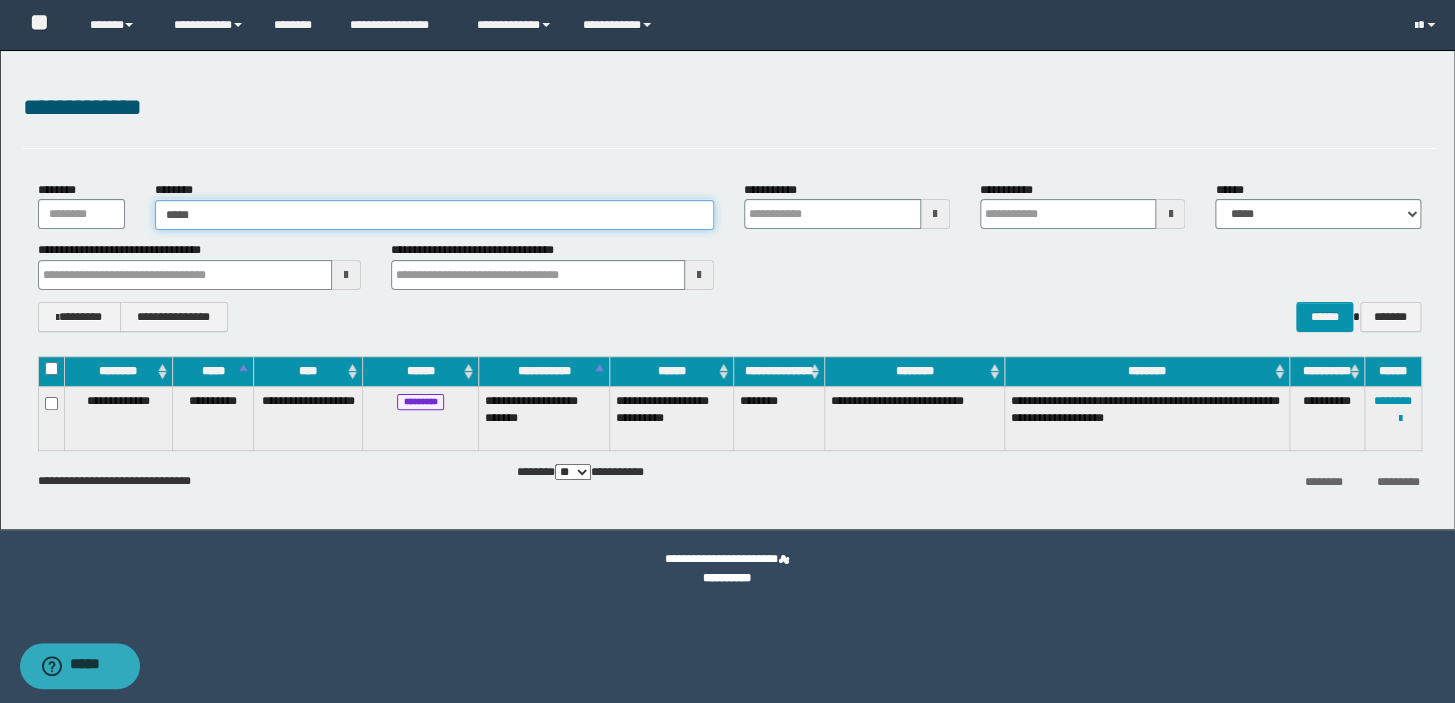 type on "*****" 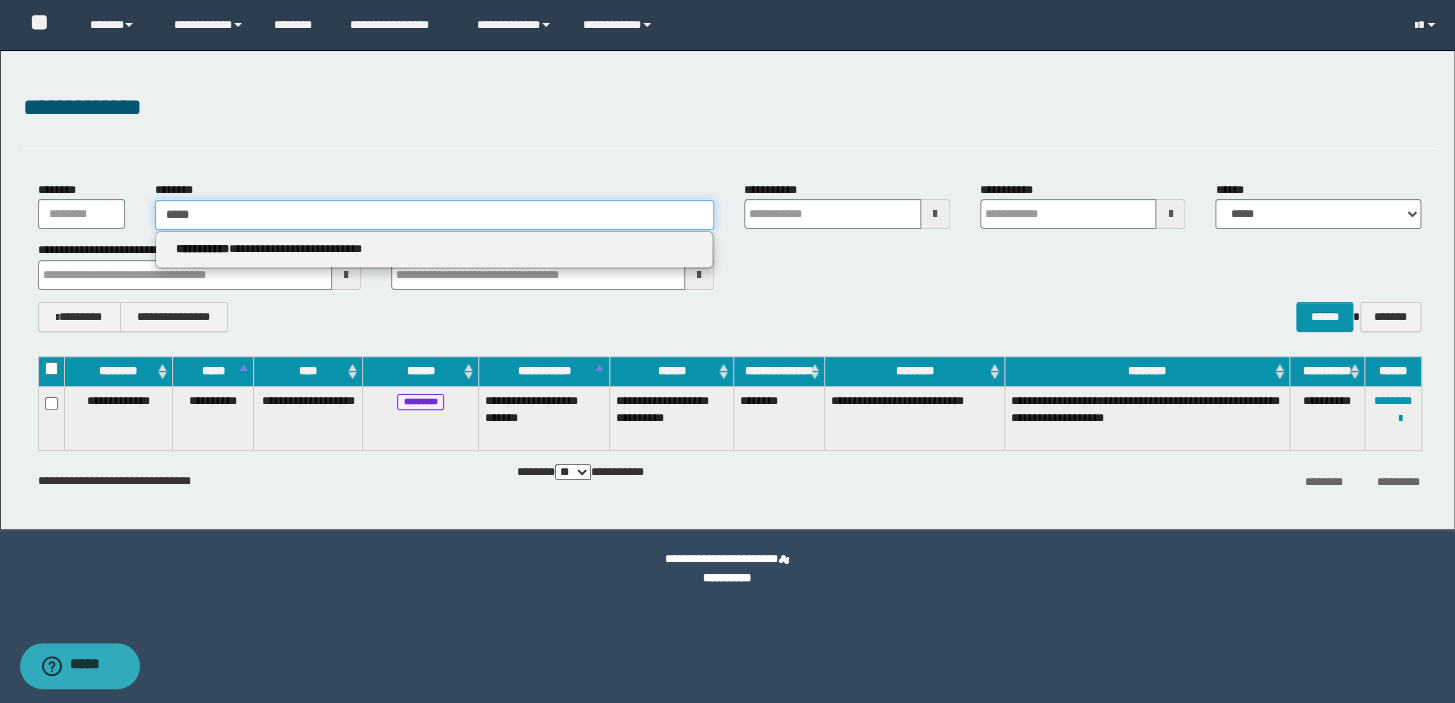 type 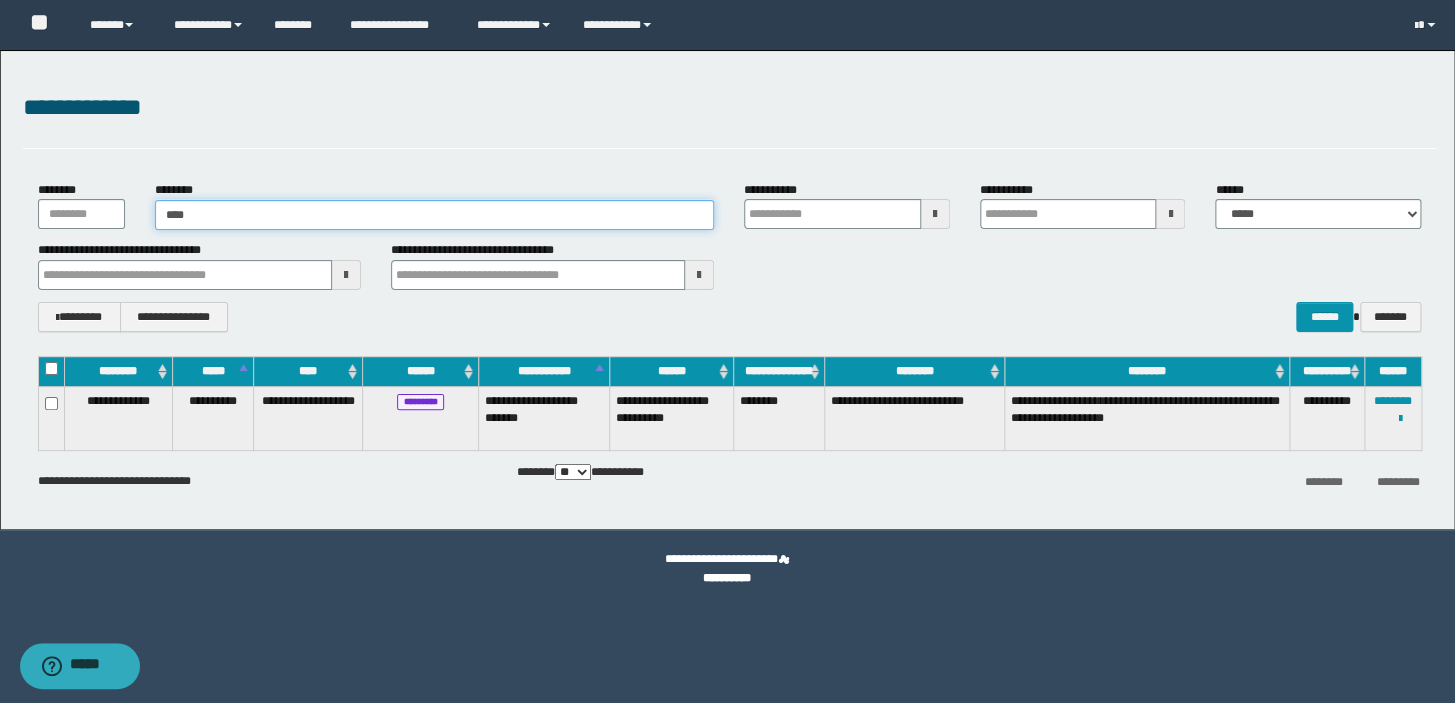 type on "*****" 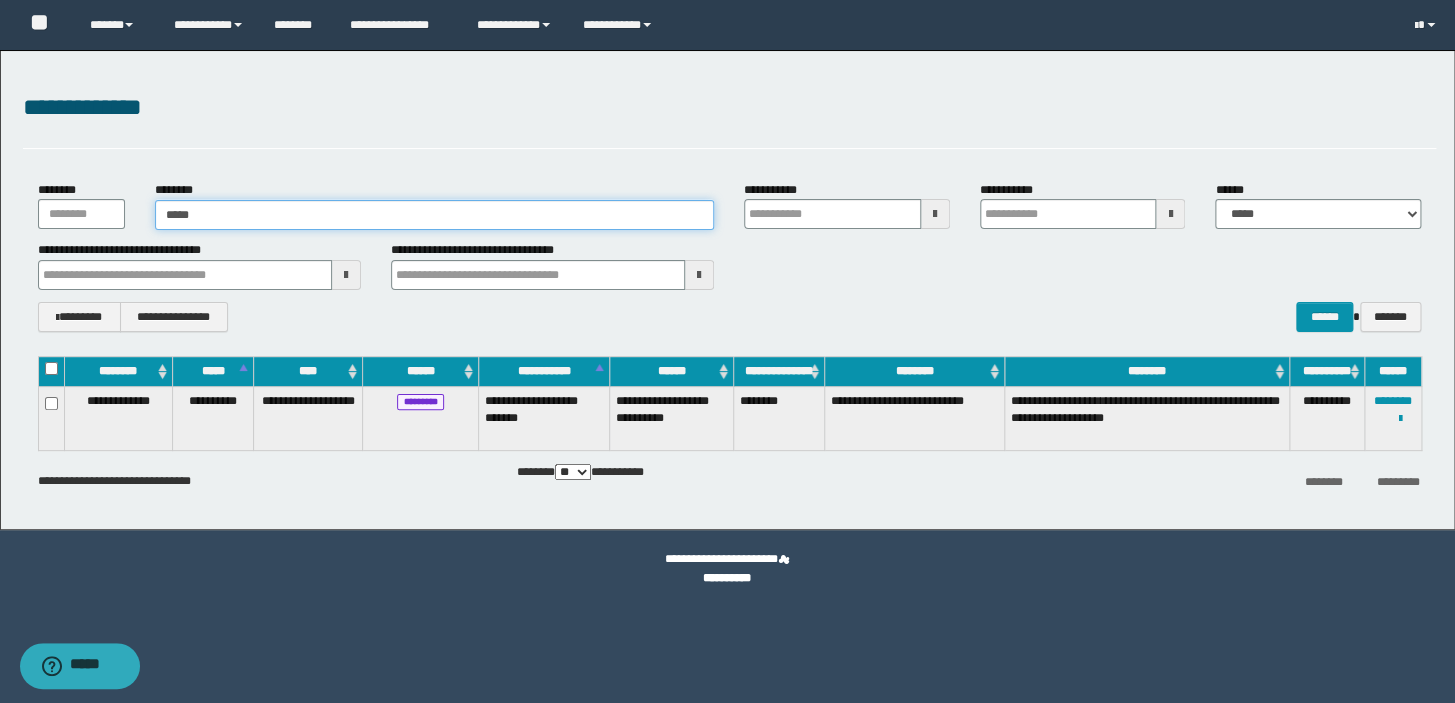 type on "*****" 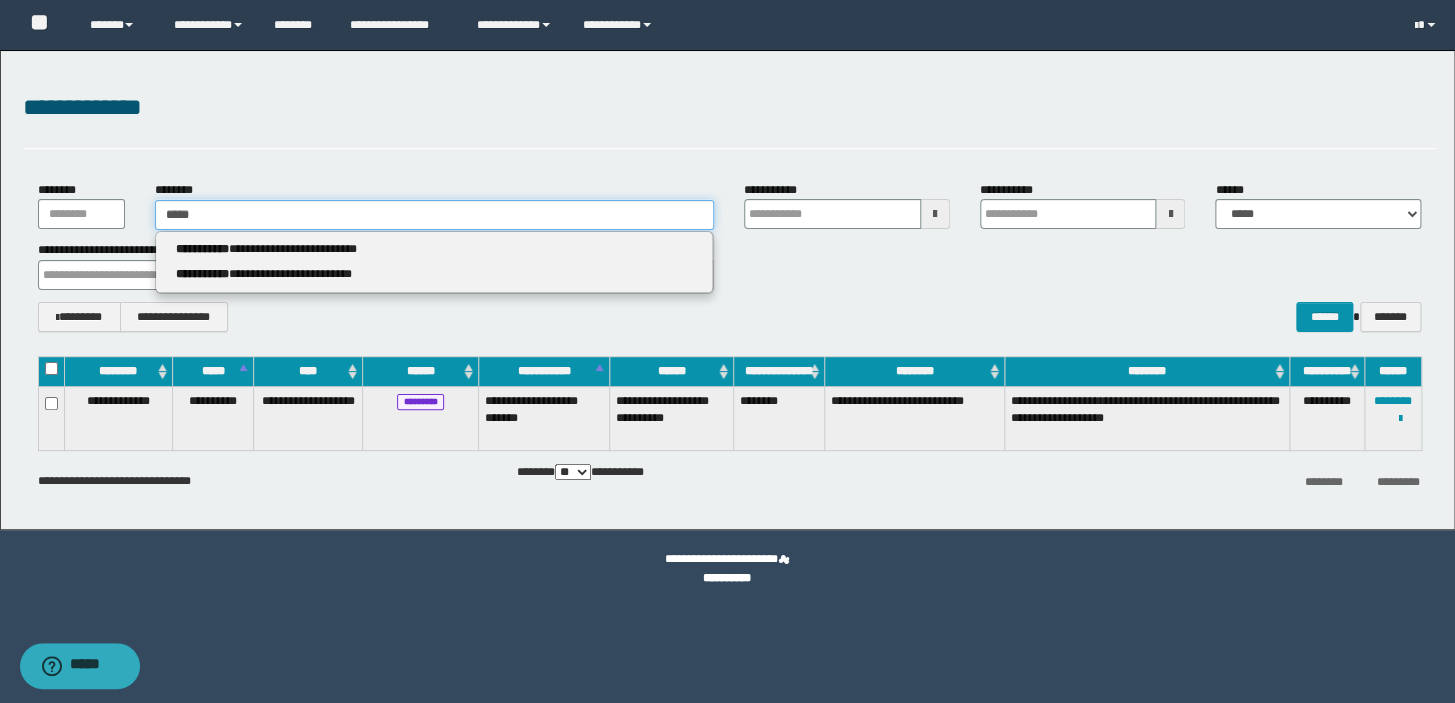 type 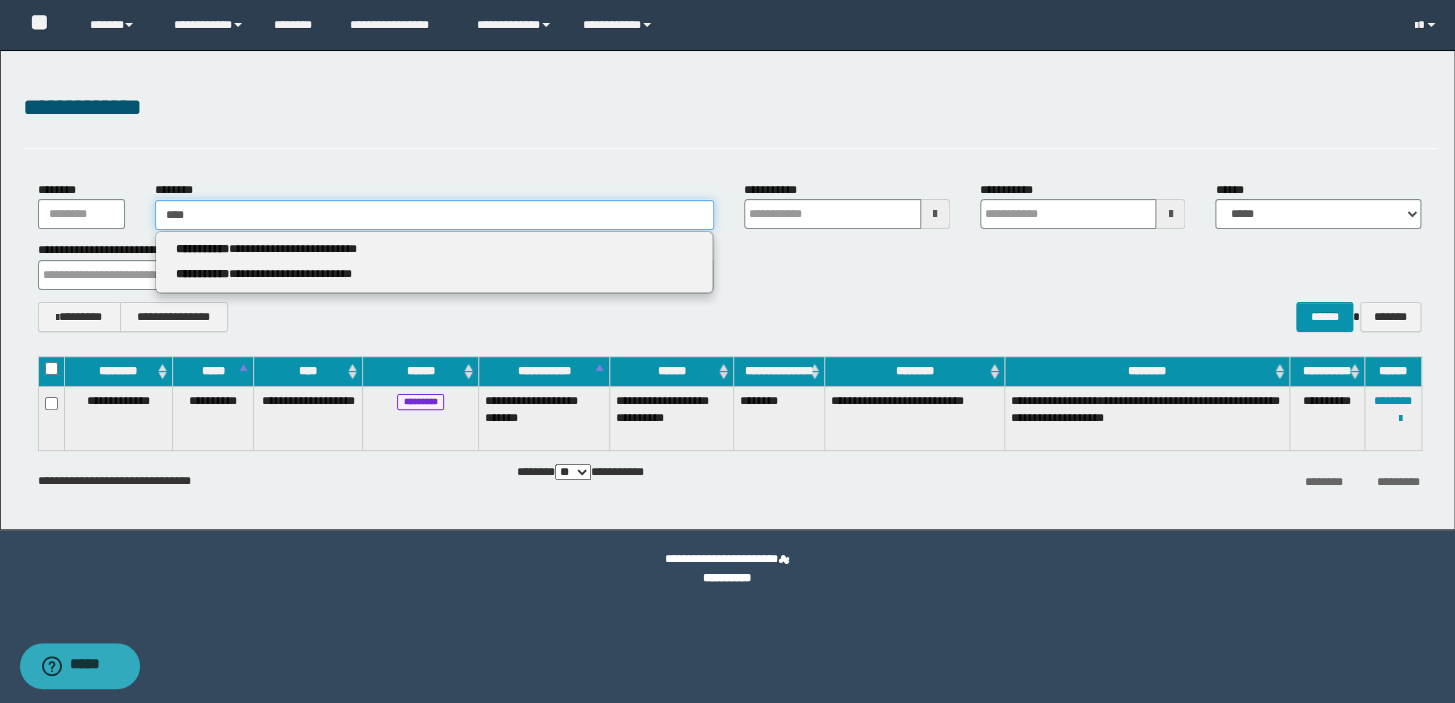 type on "****" 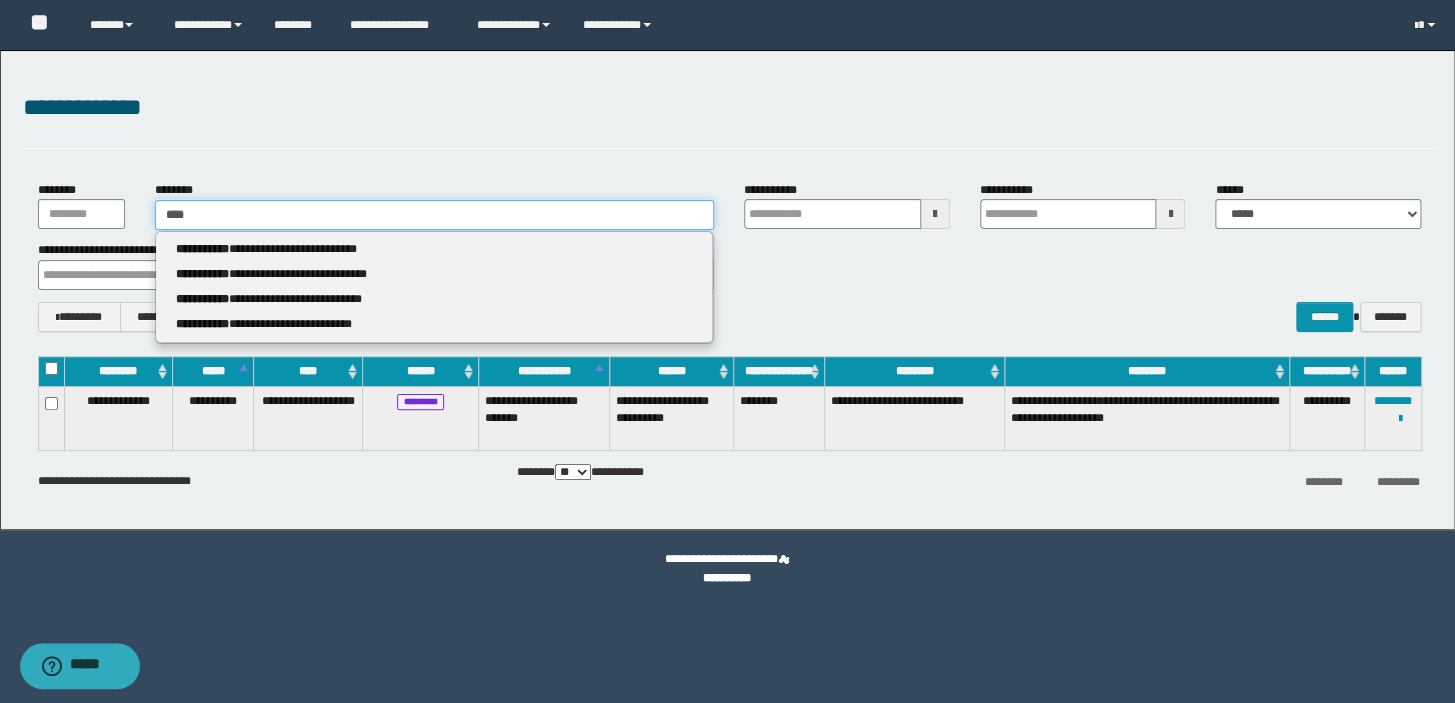 type 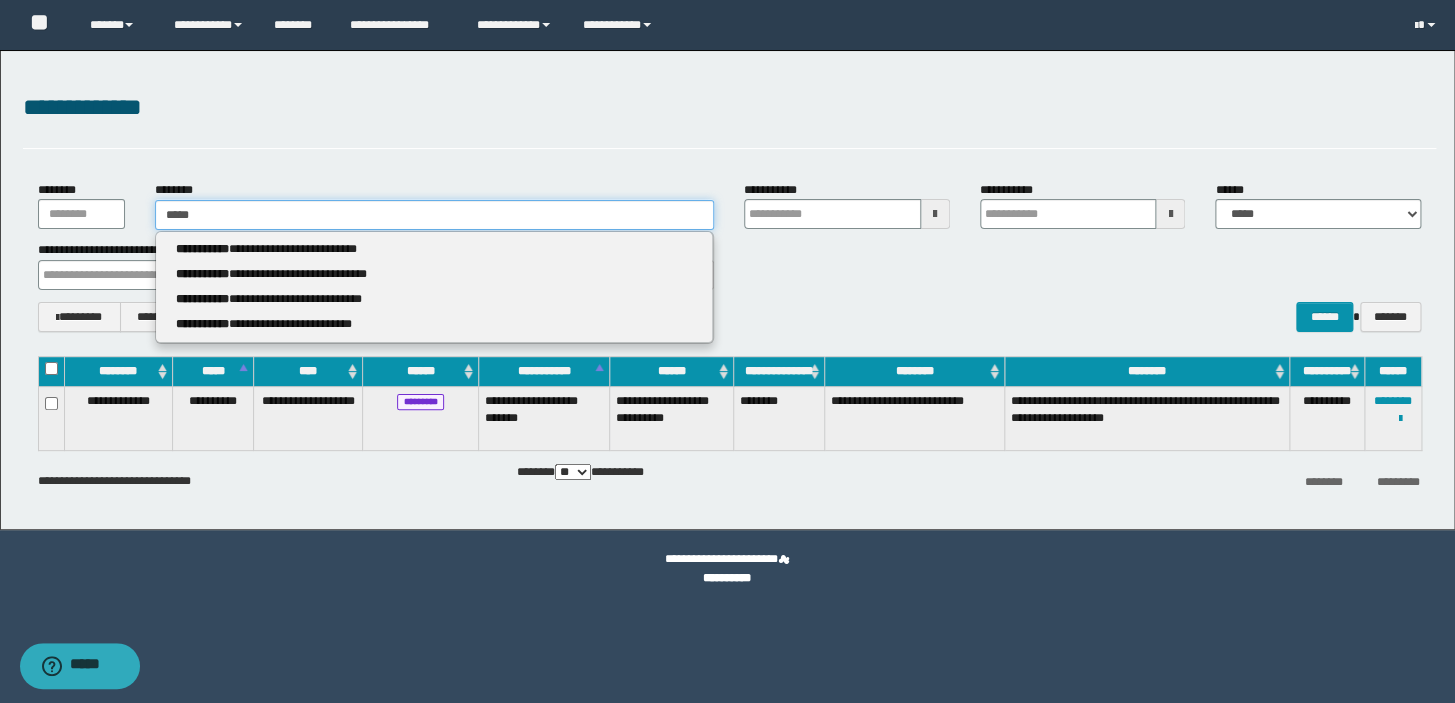 type on "*****" 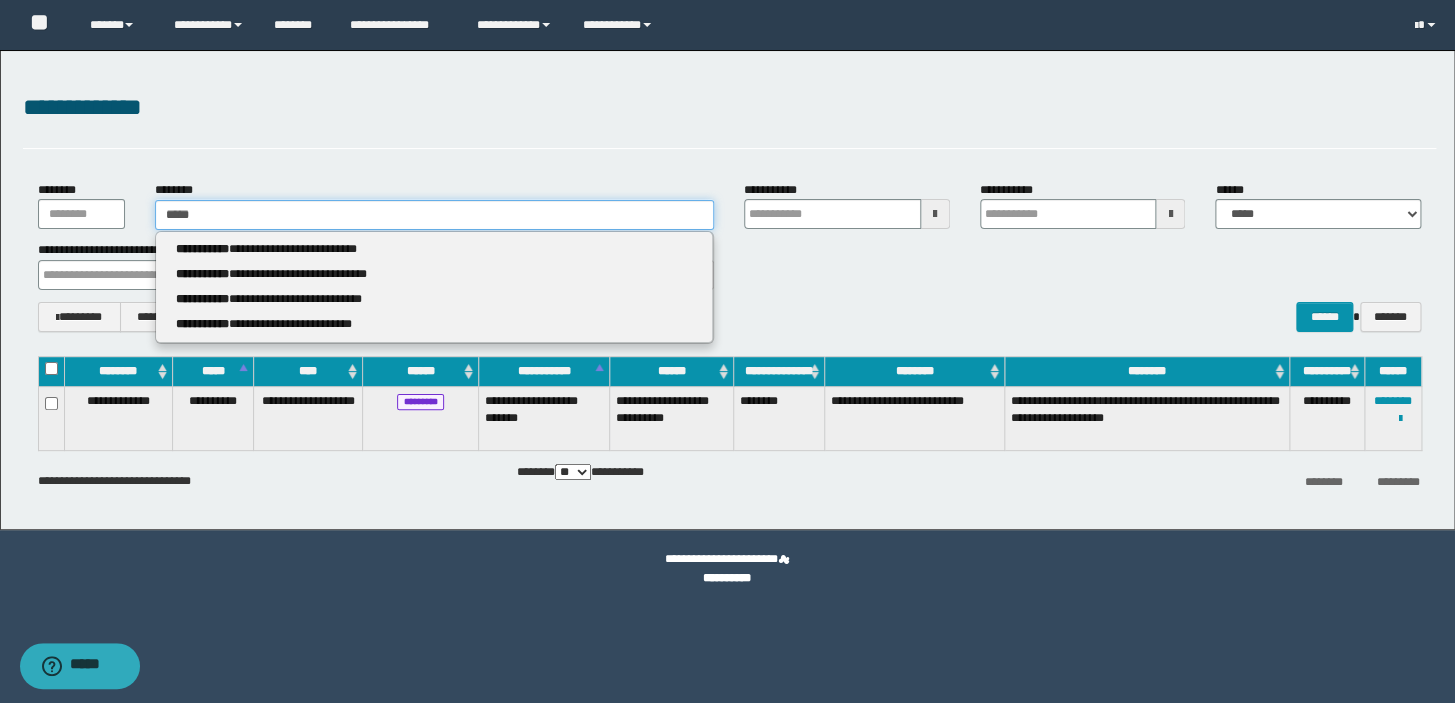 type 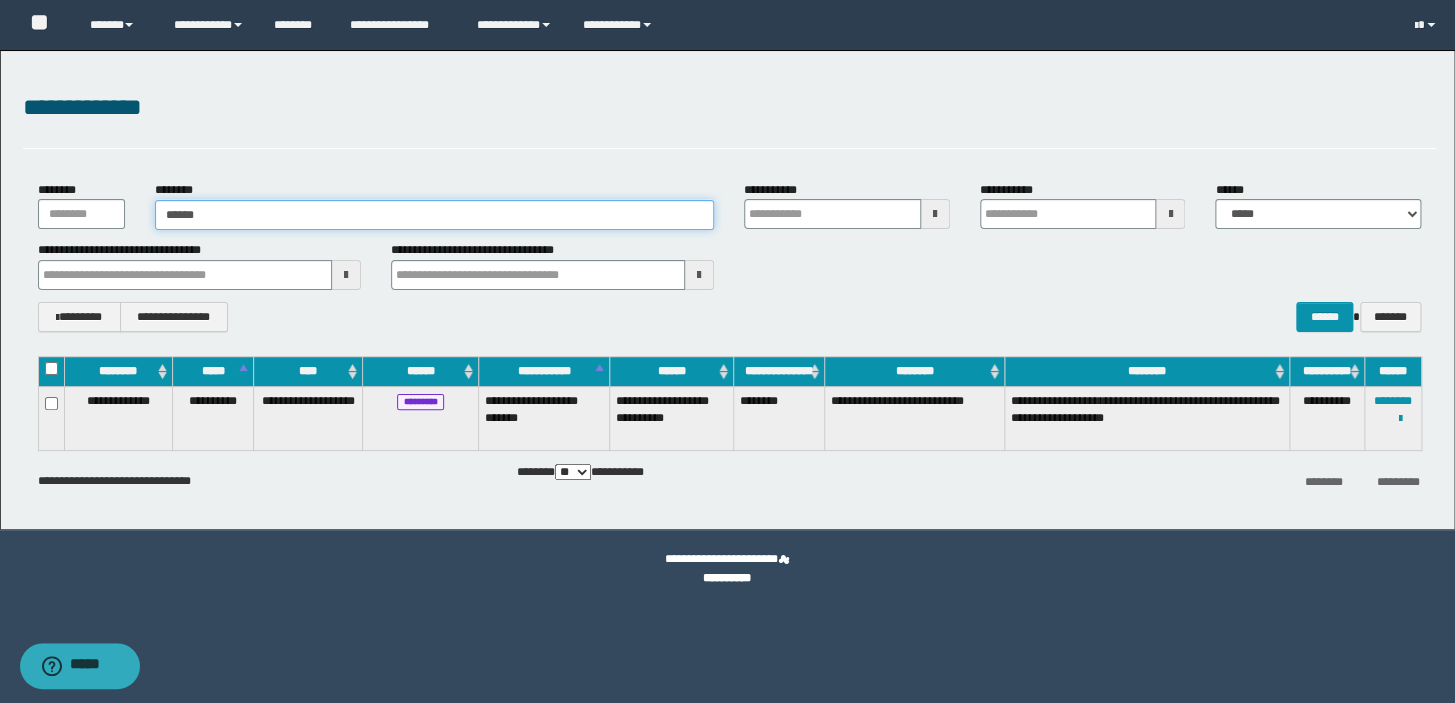 type on "******" 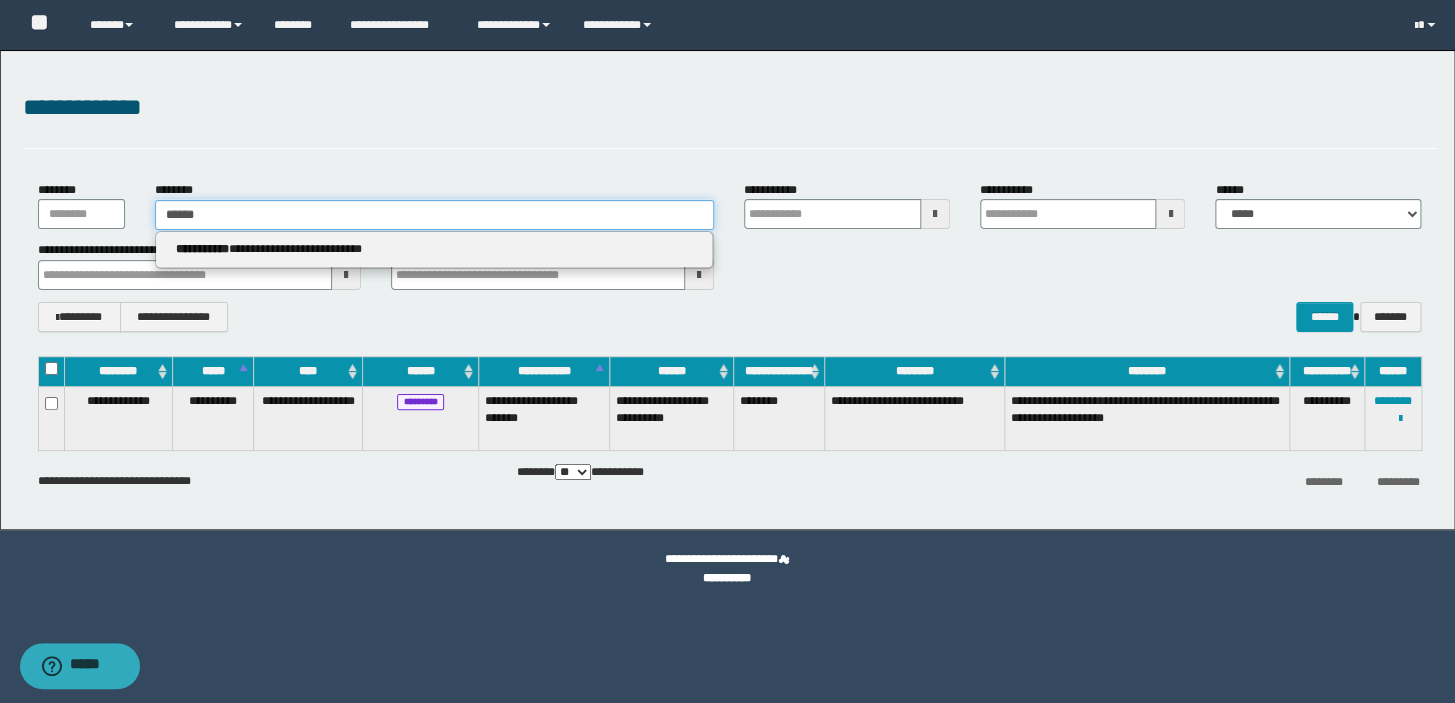 type 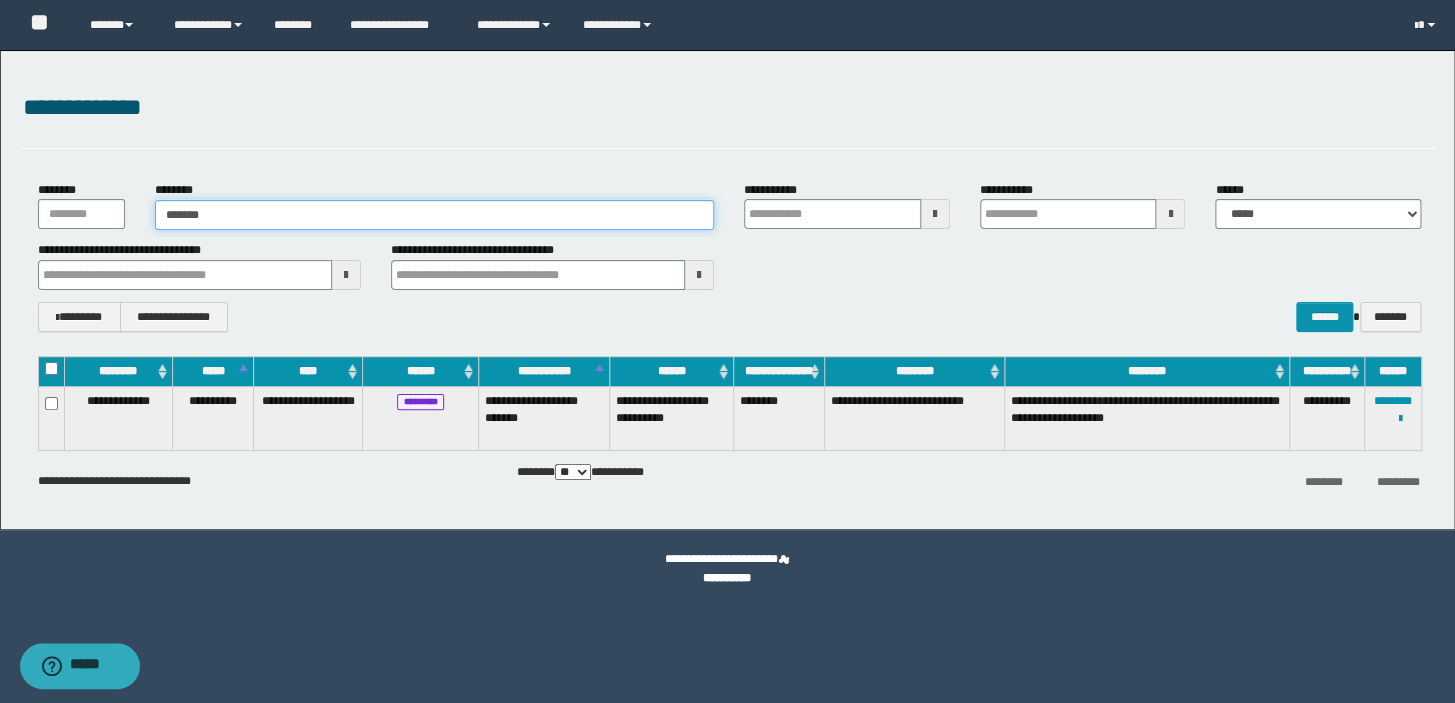 type on "********" 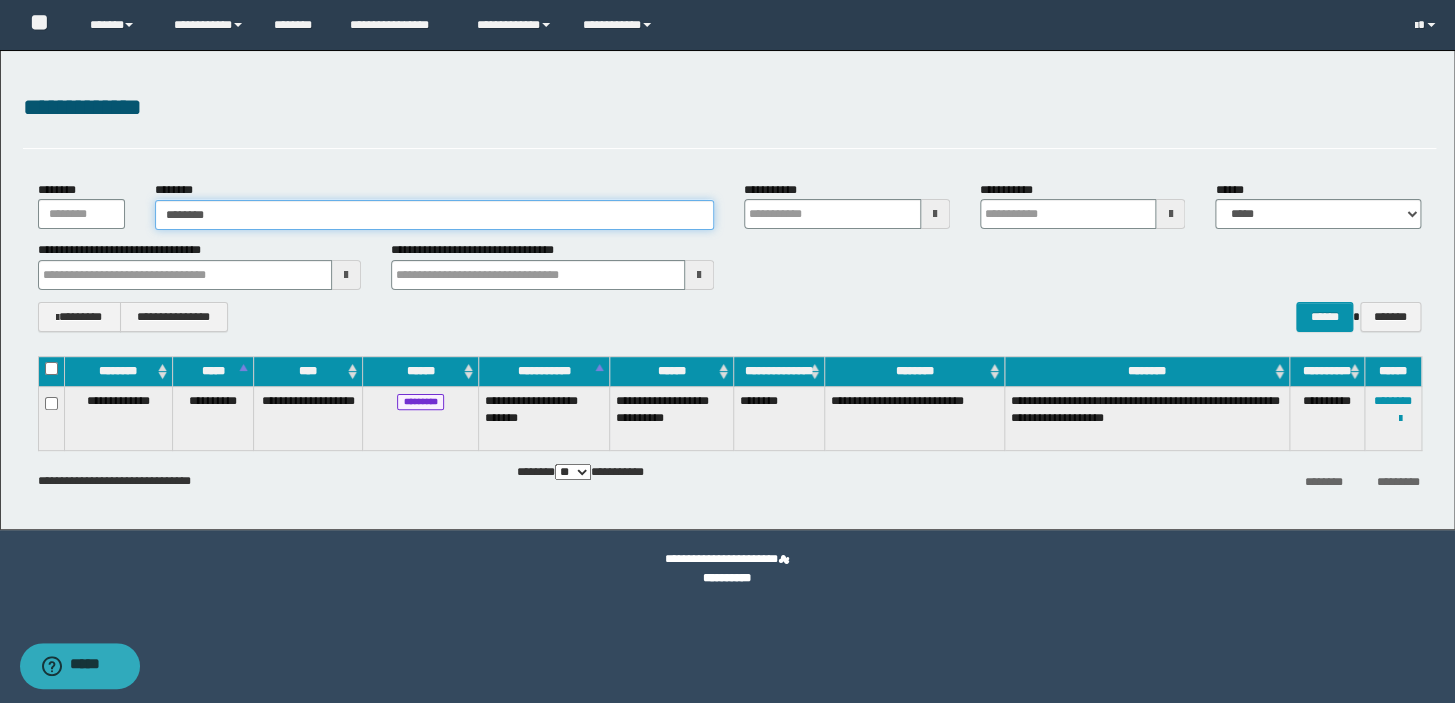 type on "********" 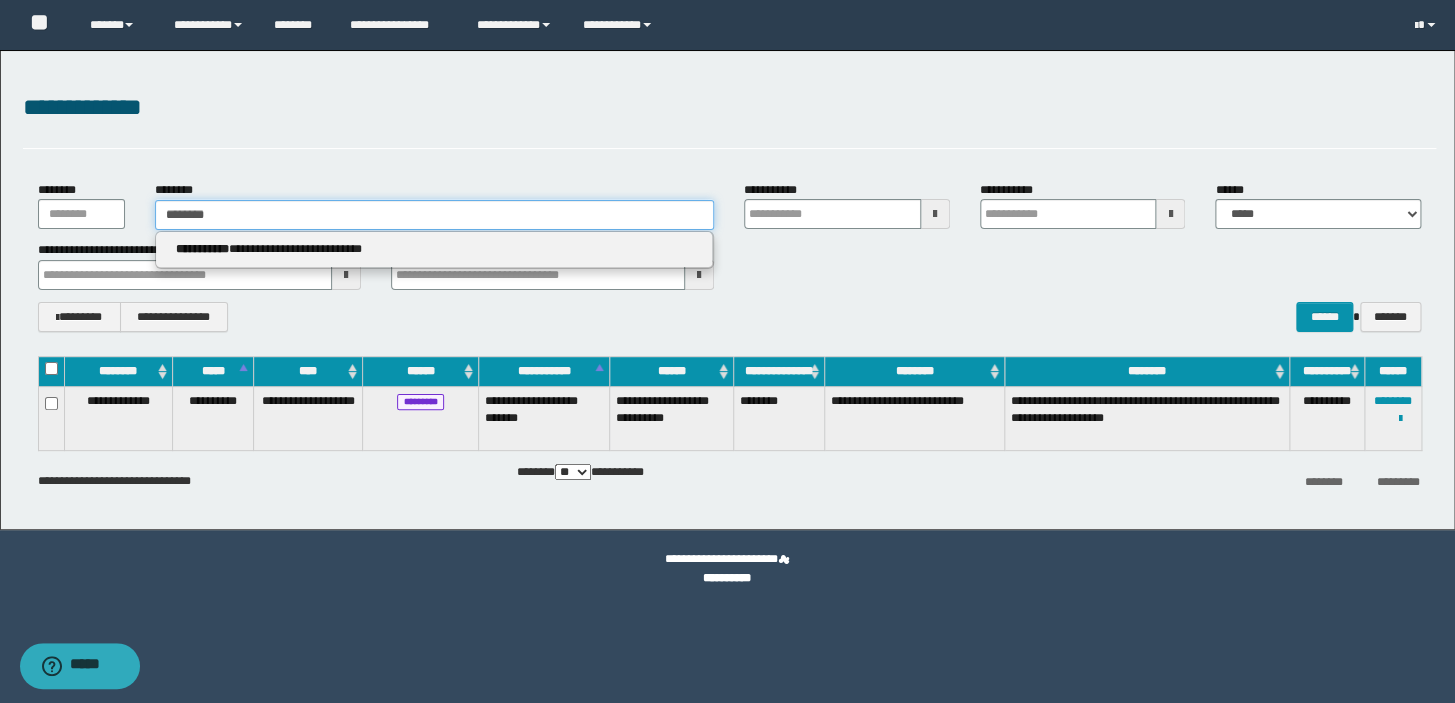 type 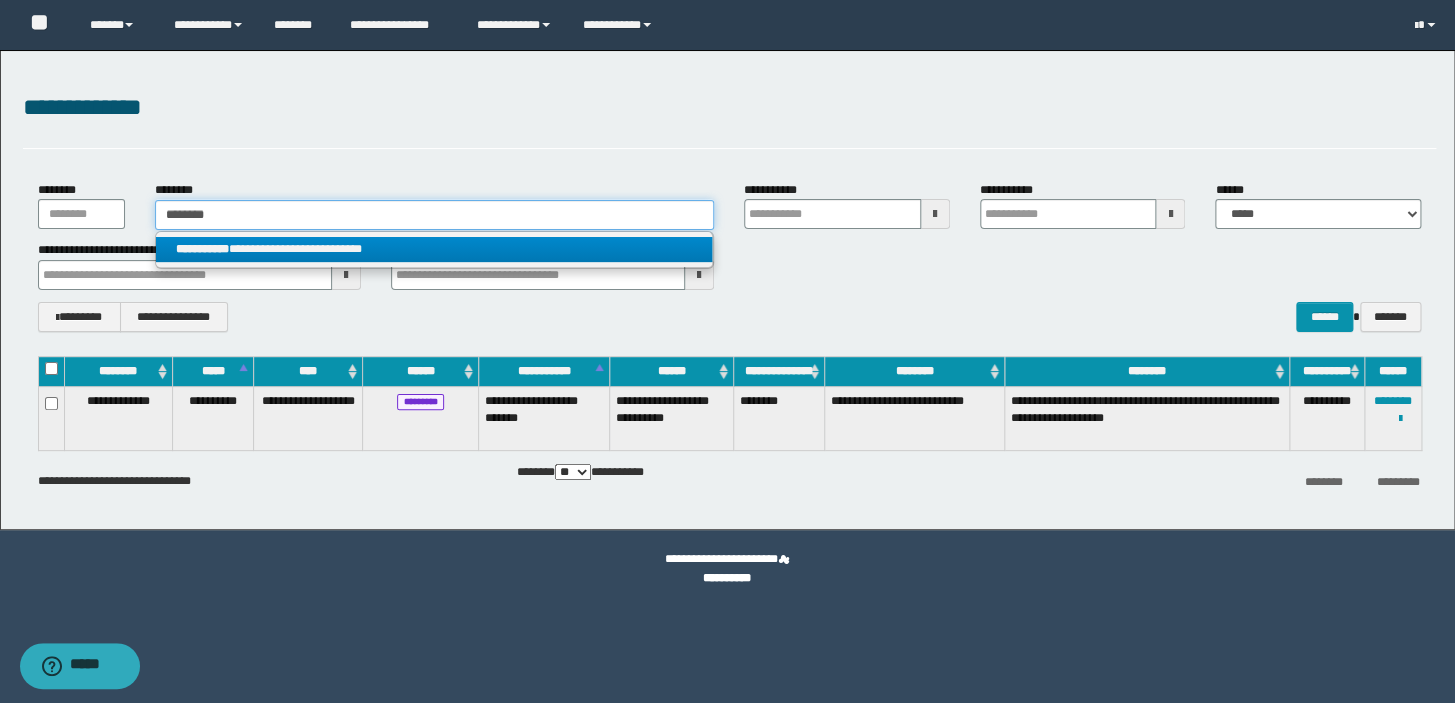type on "********" 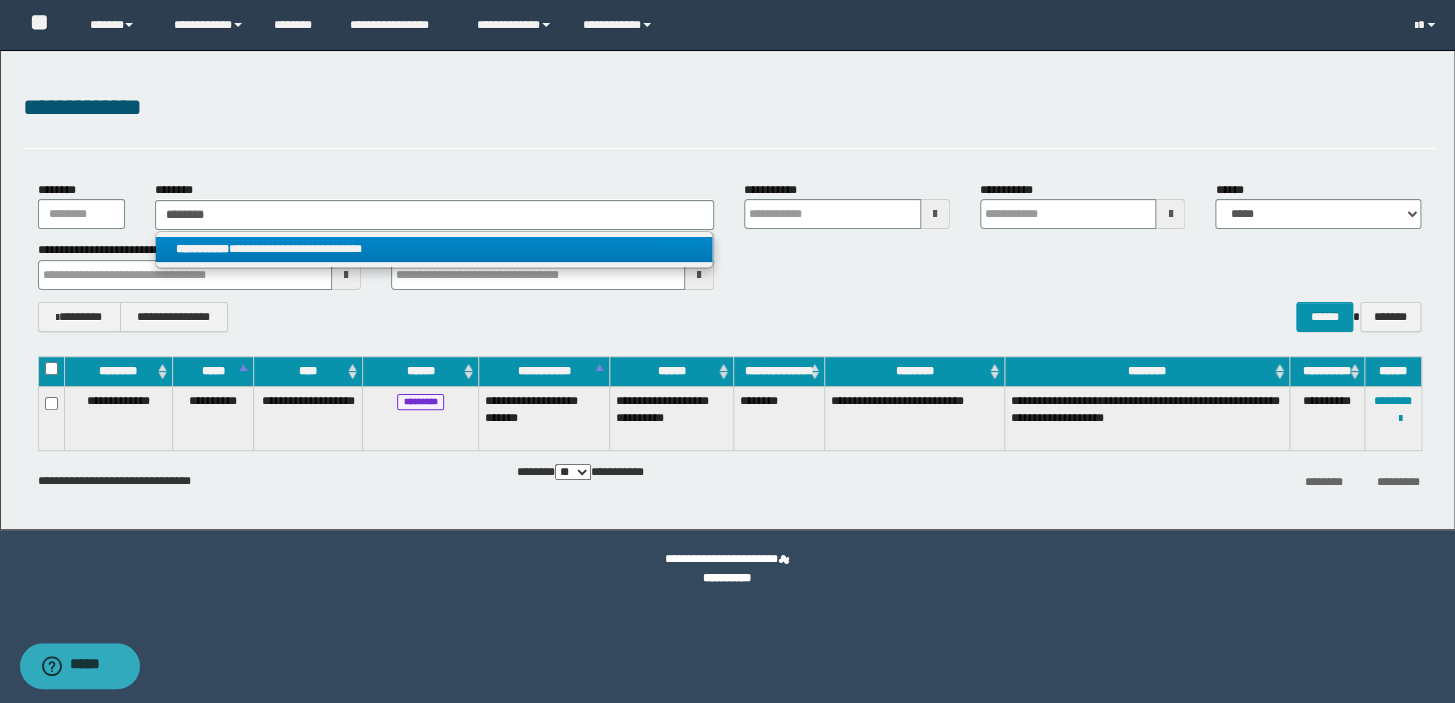 click on "**********" at bounding box center (434, 249) 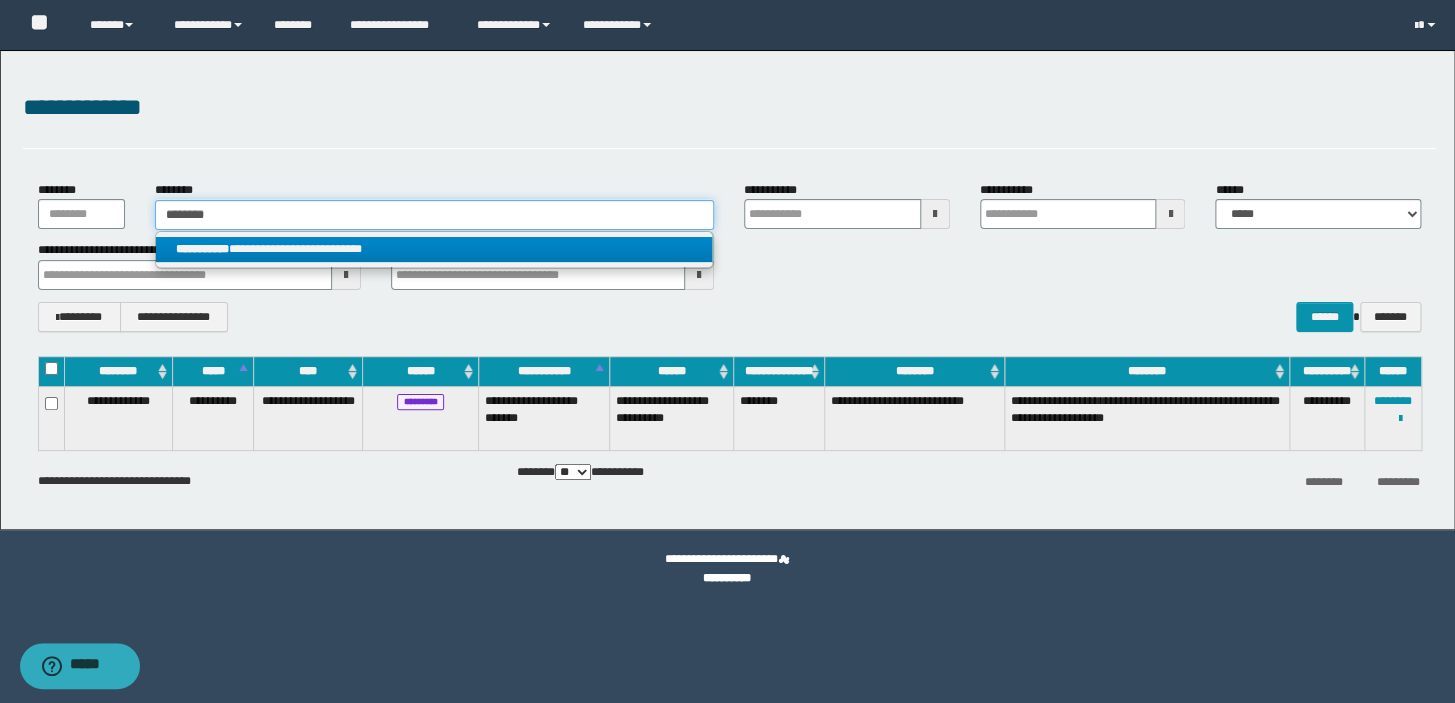 type 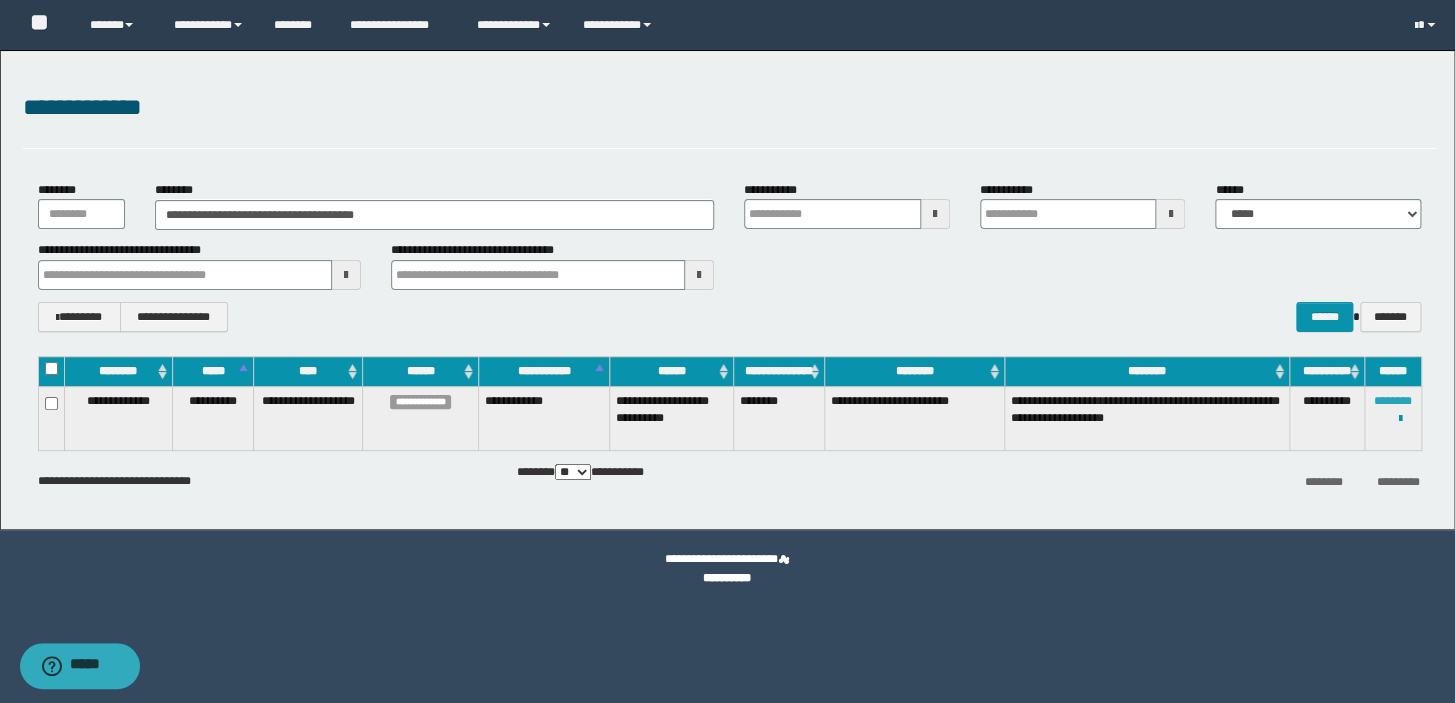click on "********" at bounding box center (1393, 401) 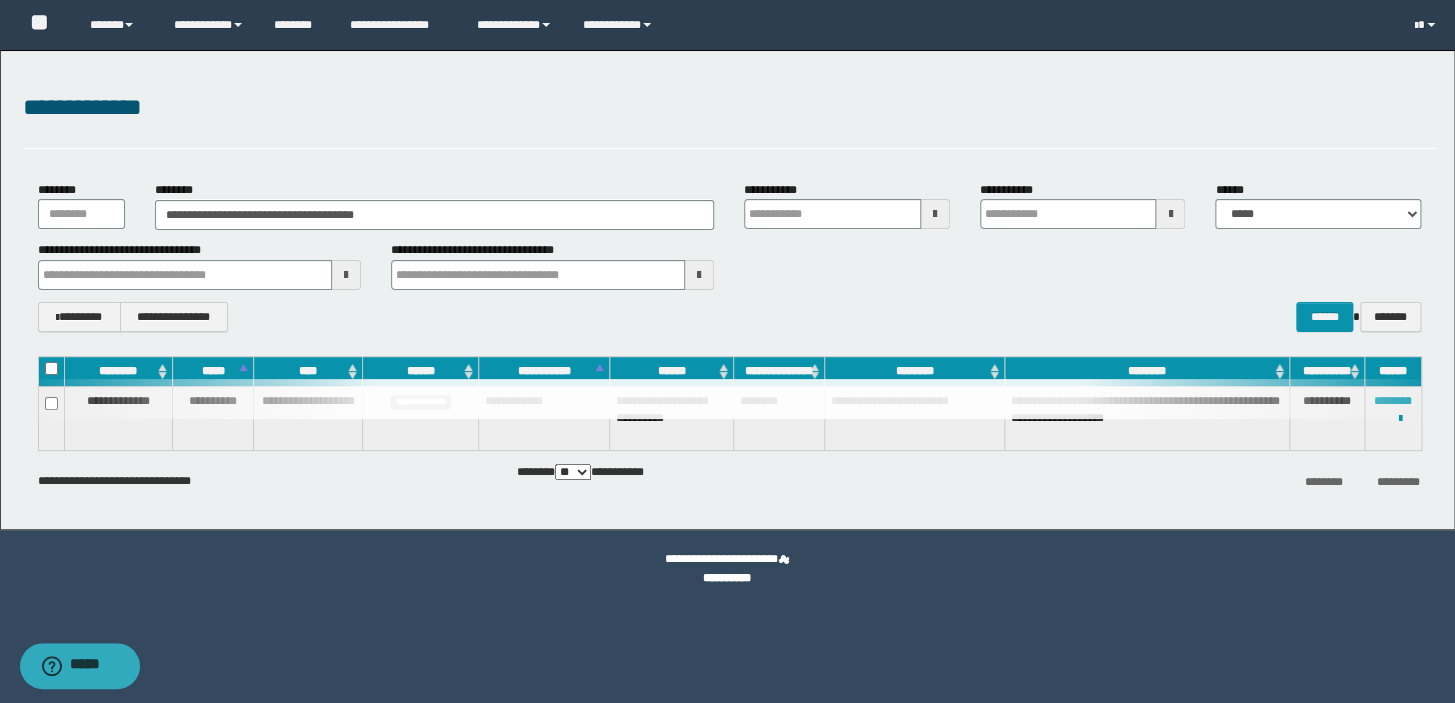 type 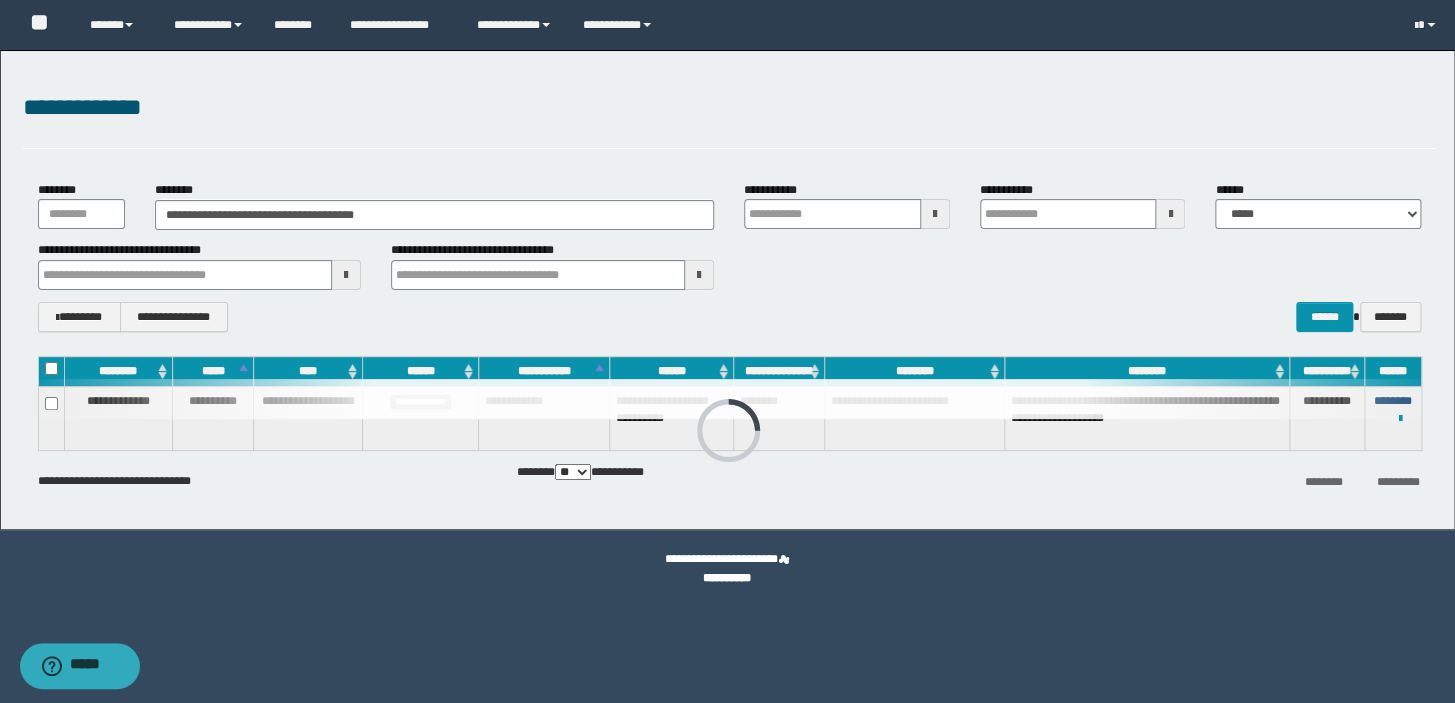 type 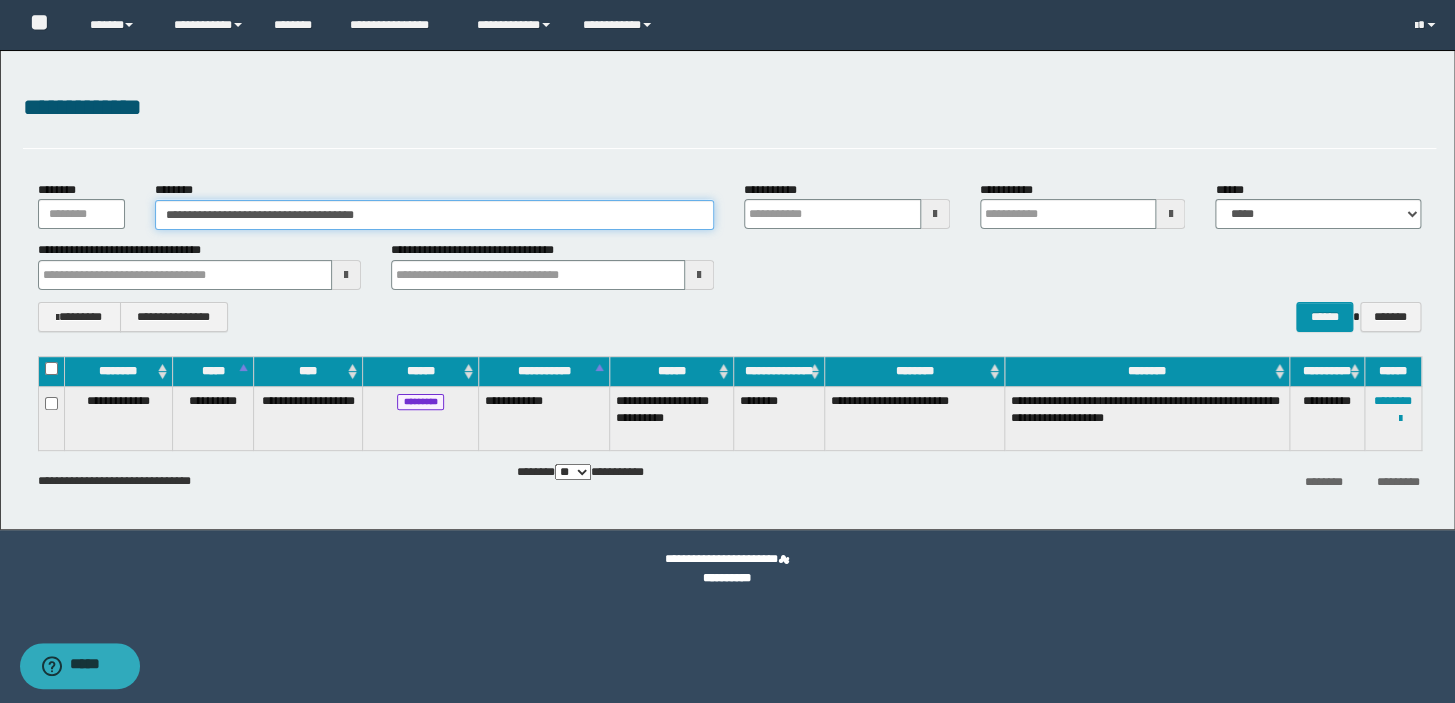 drag, startPoint x: 292, startPoint y: 208, endPoint x: 0, endPoint y: 156, distance: 296.594 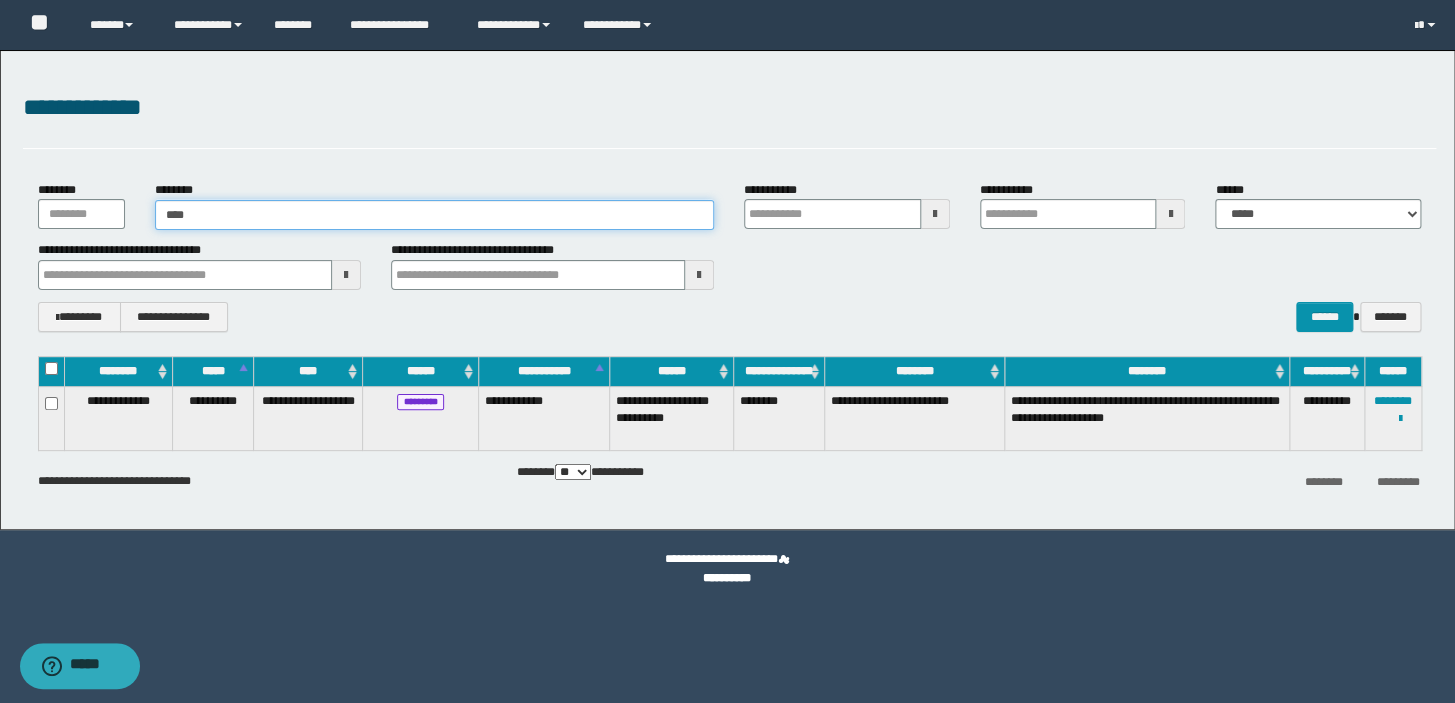 type on "*****" 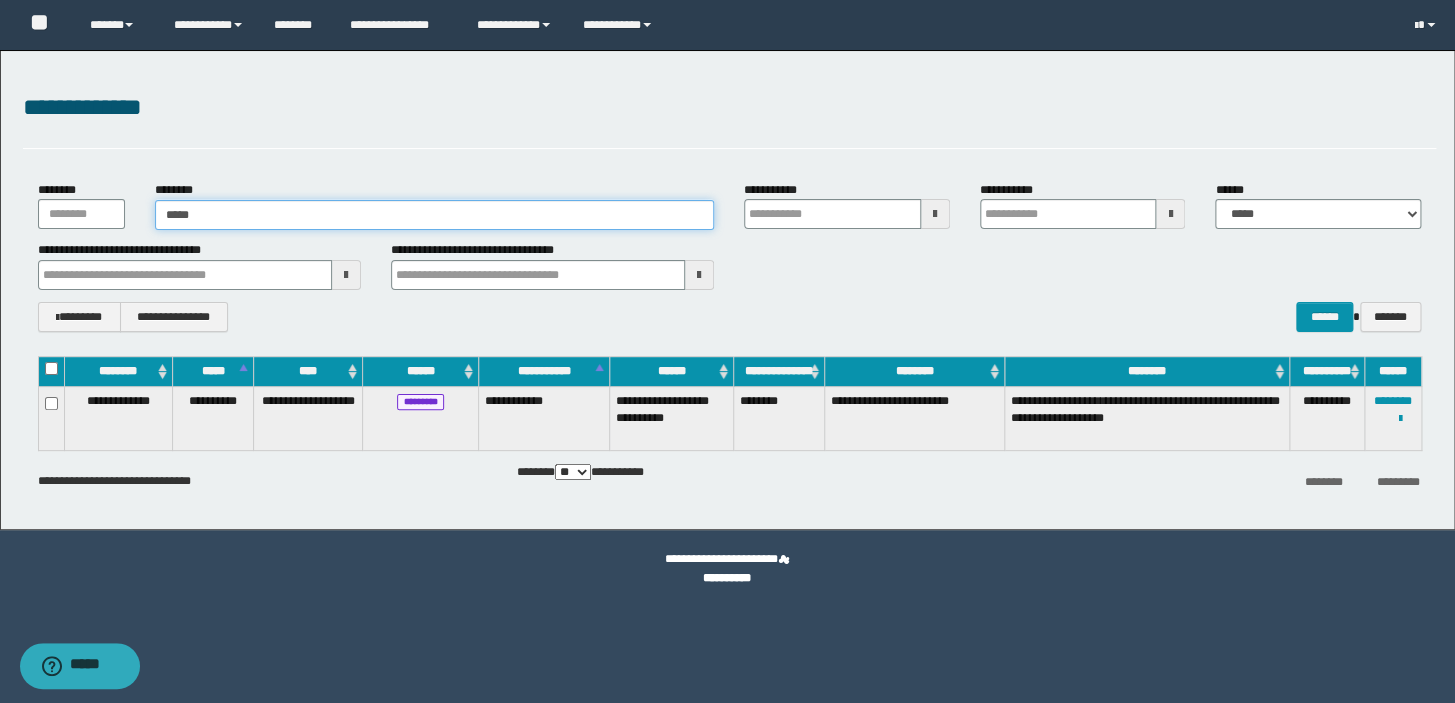type on "*****" 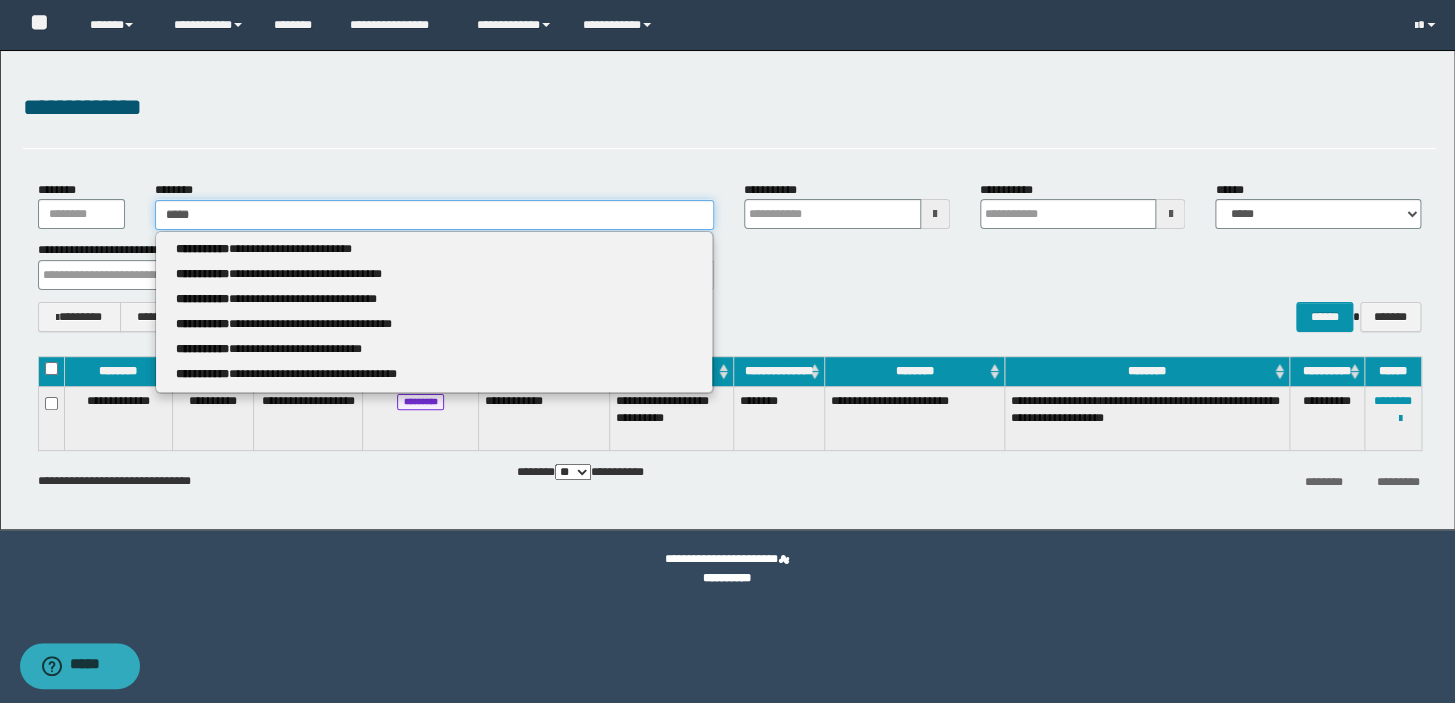 type 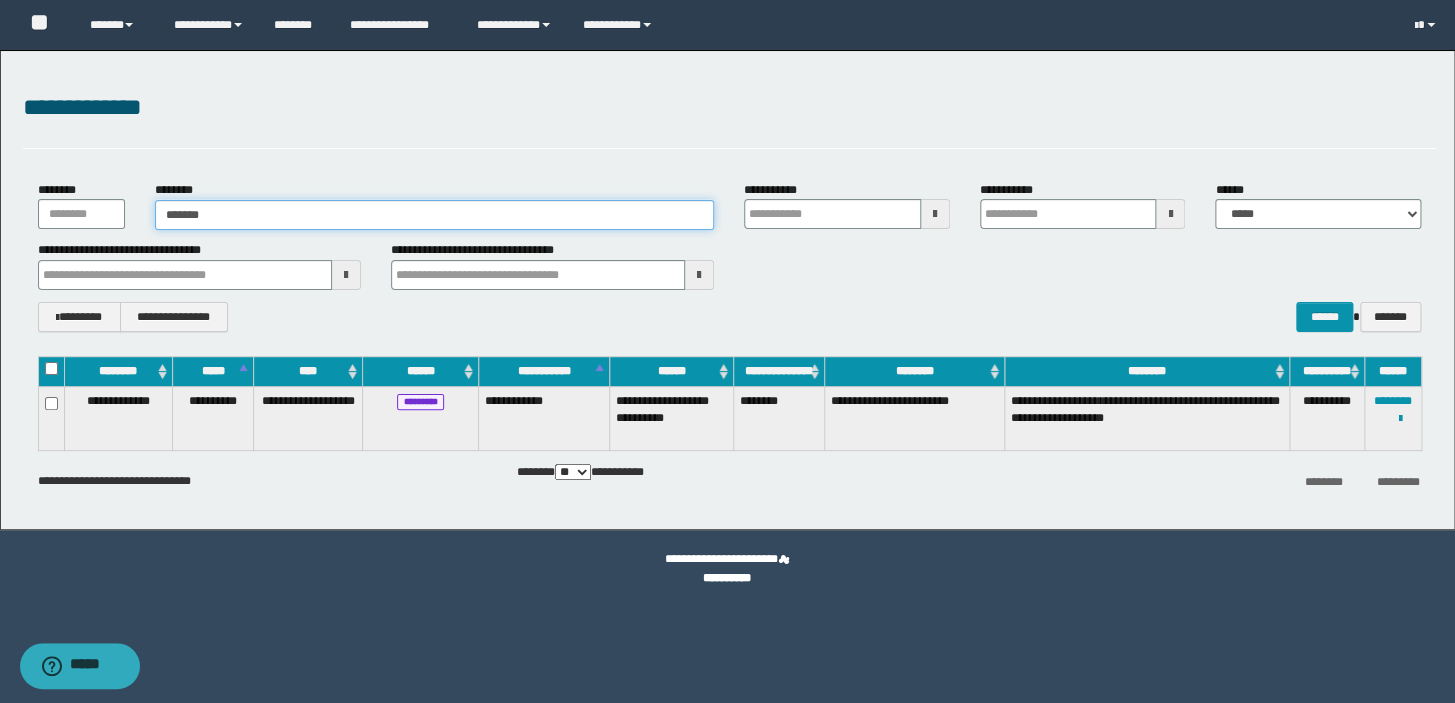 type on "********" 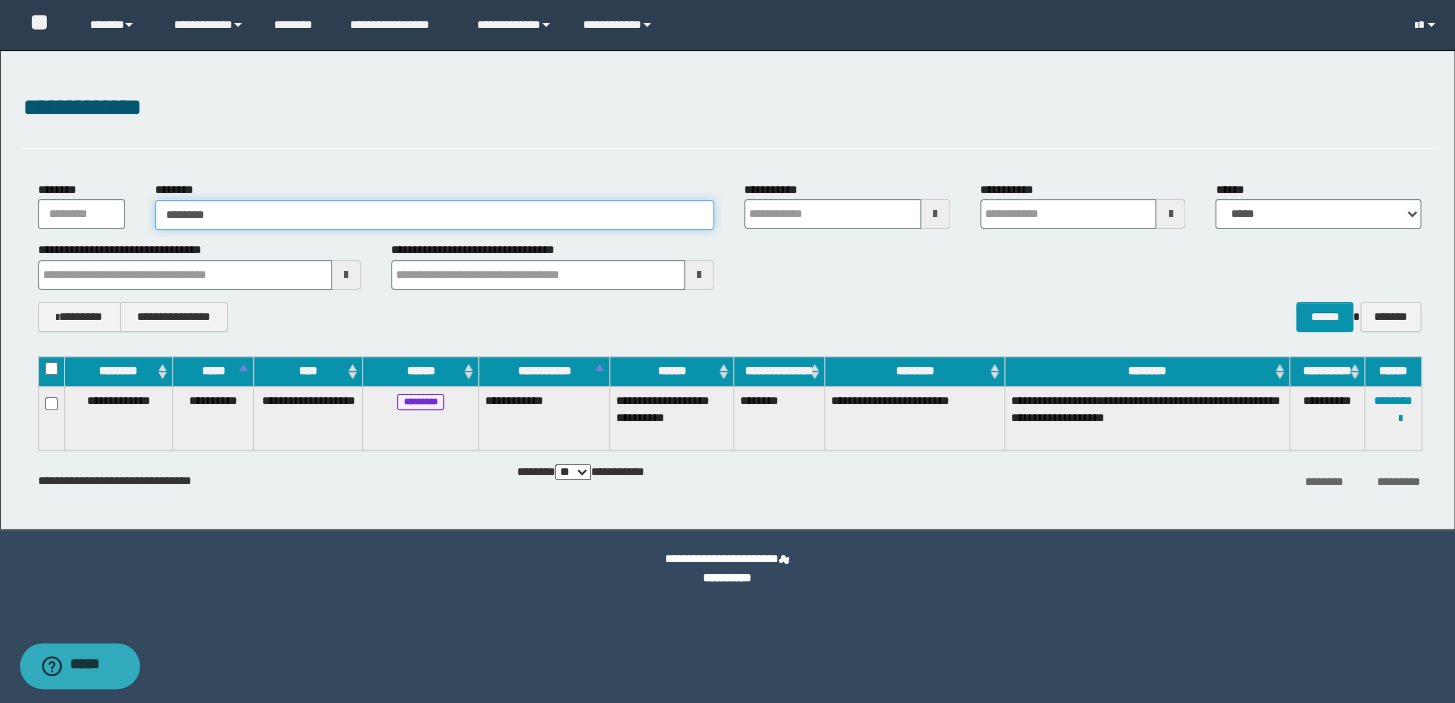 type on "********" 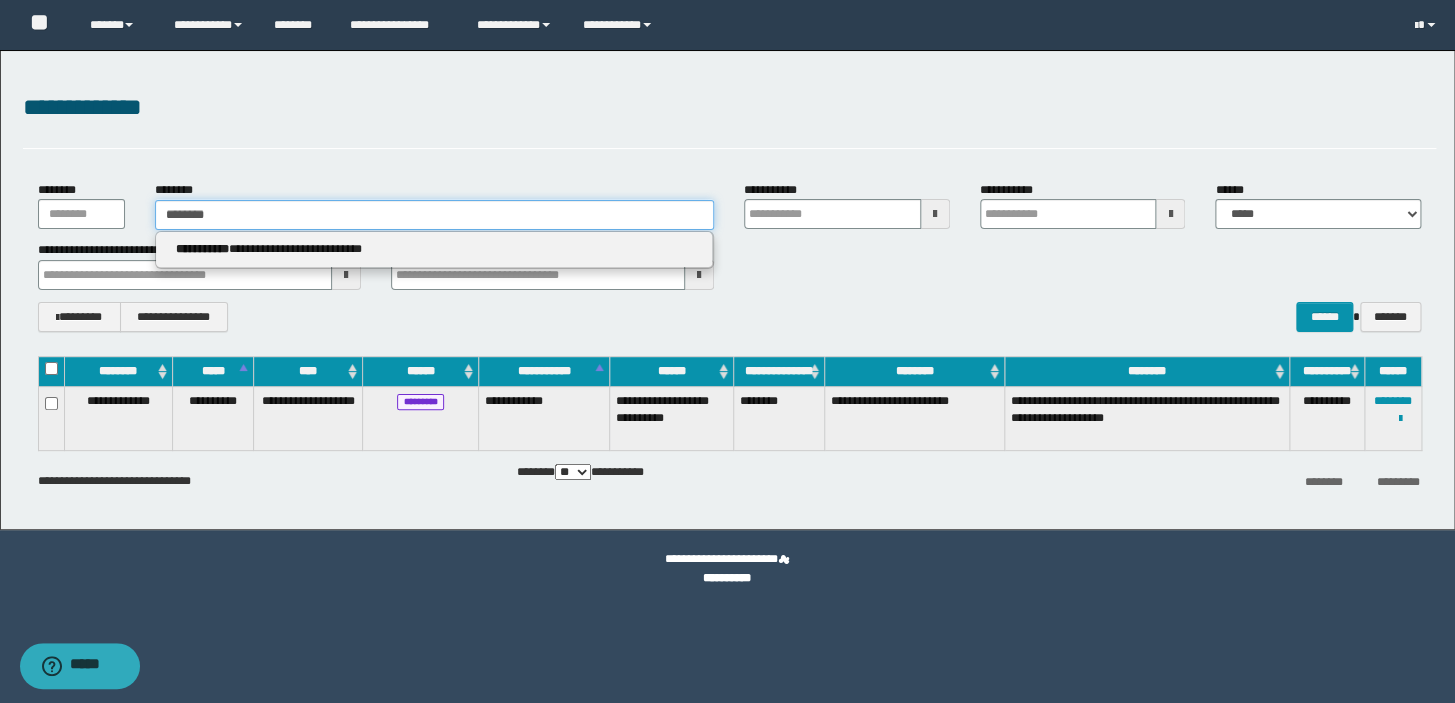type on "********" 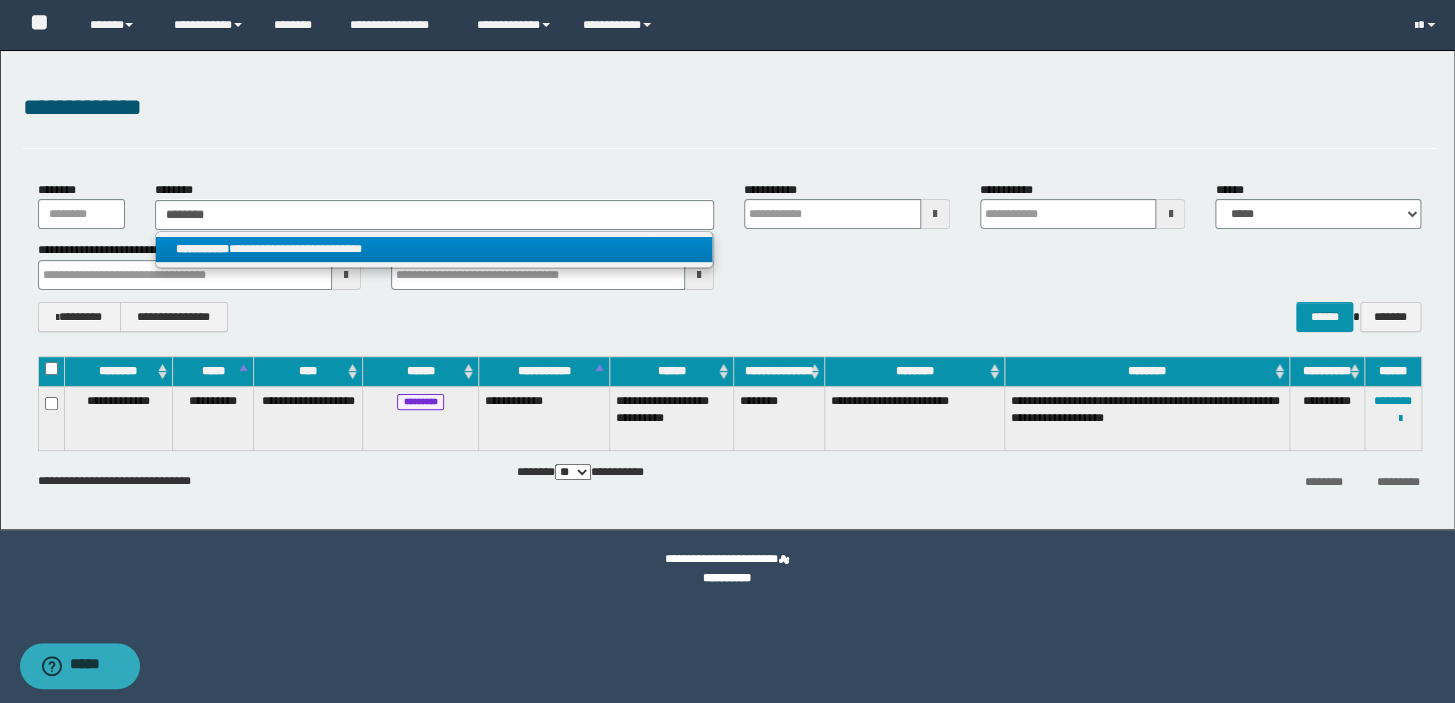 click on "**********" at bounding box center [434, 249] 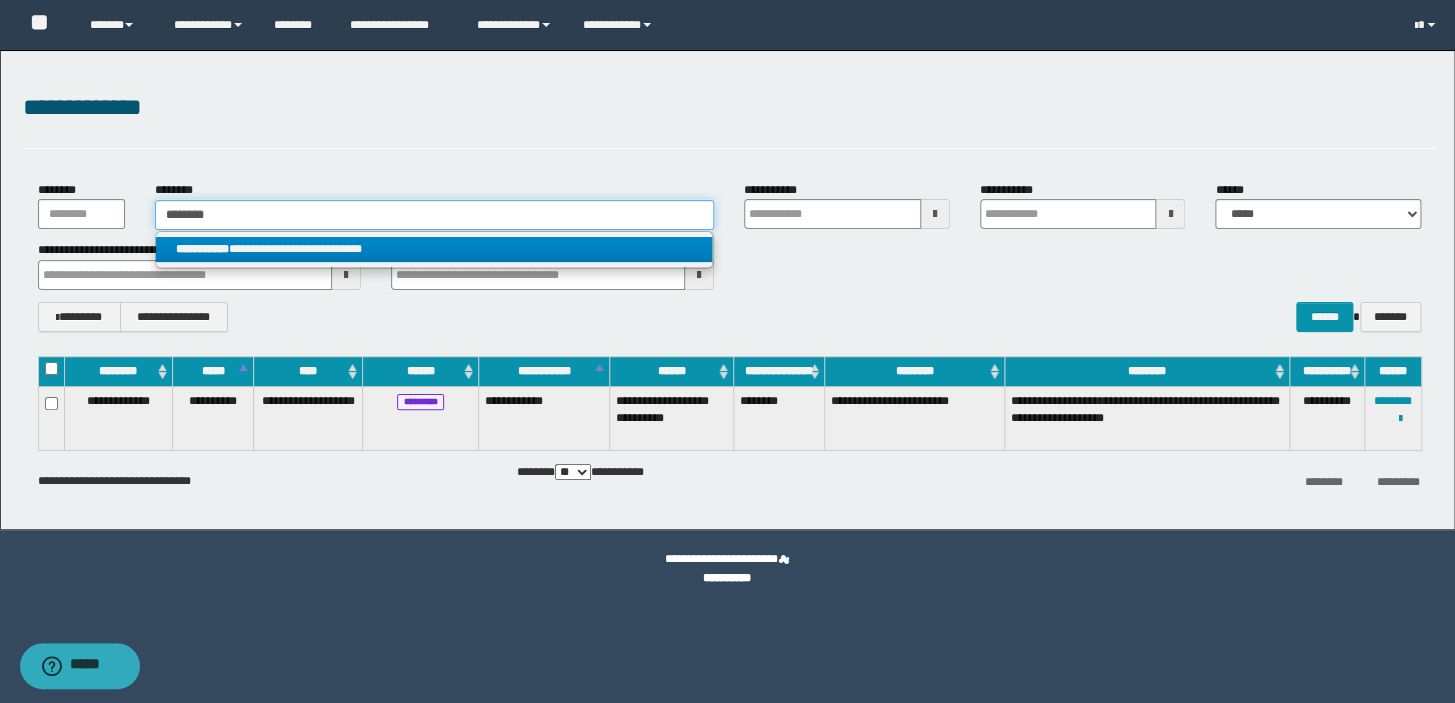 type 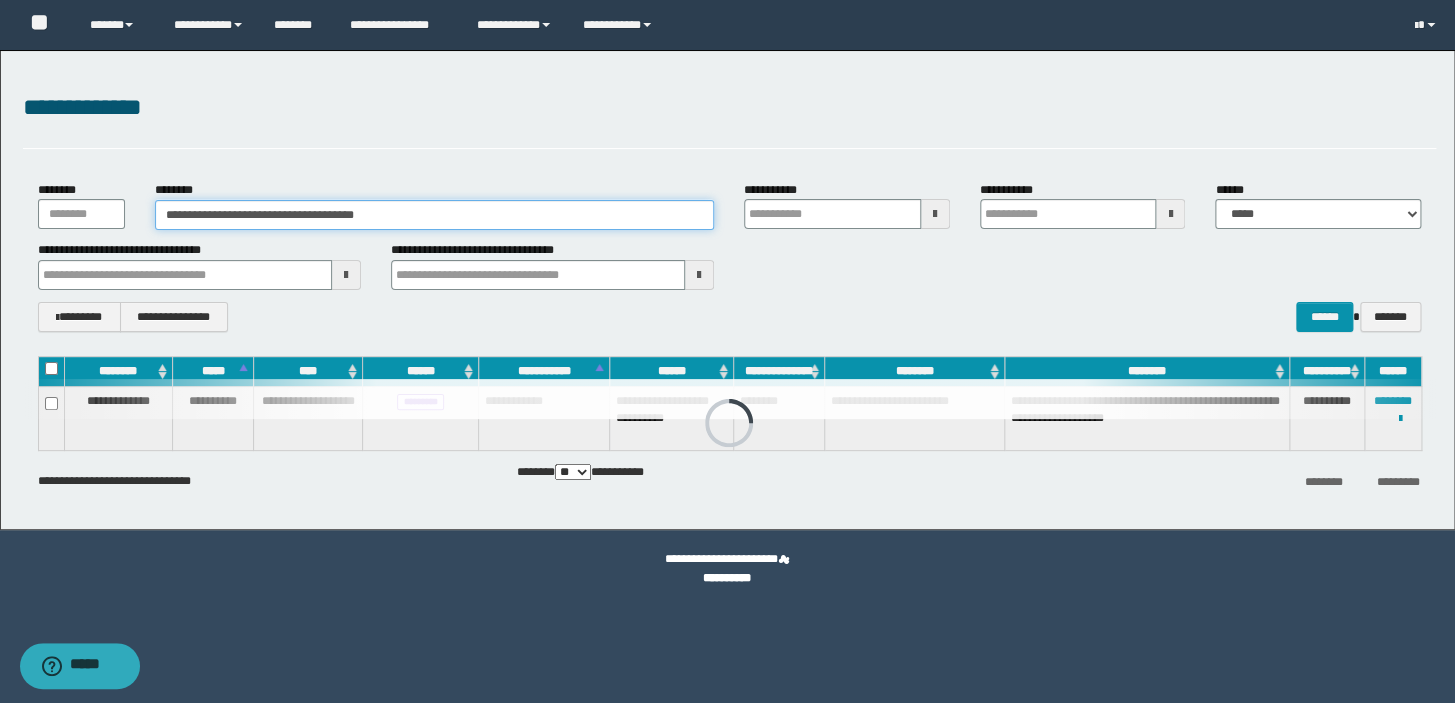 type 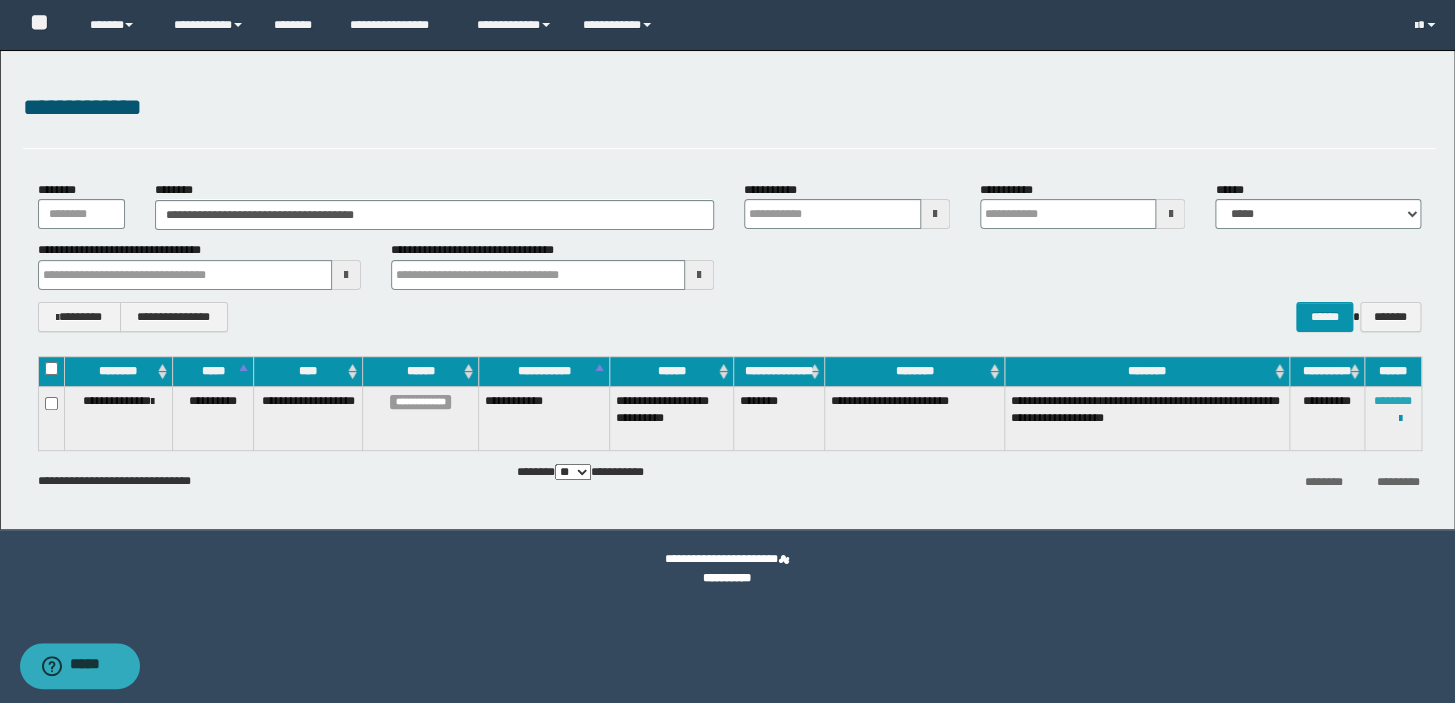 click on "********" at bounding box center (1393, 401) 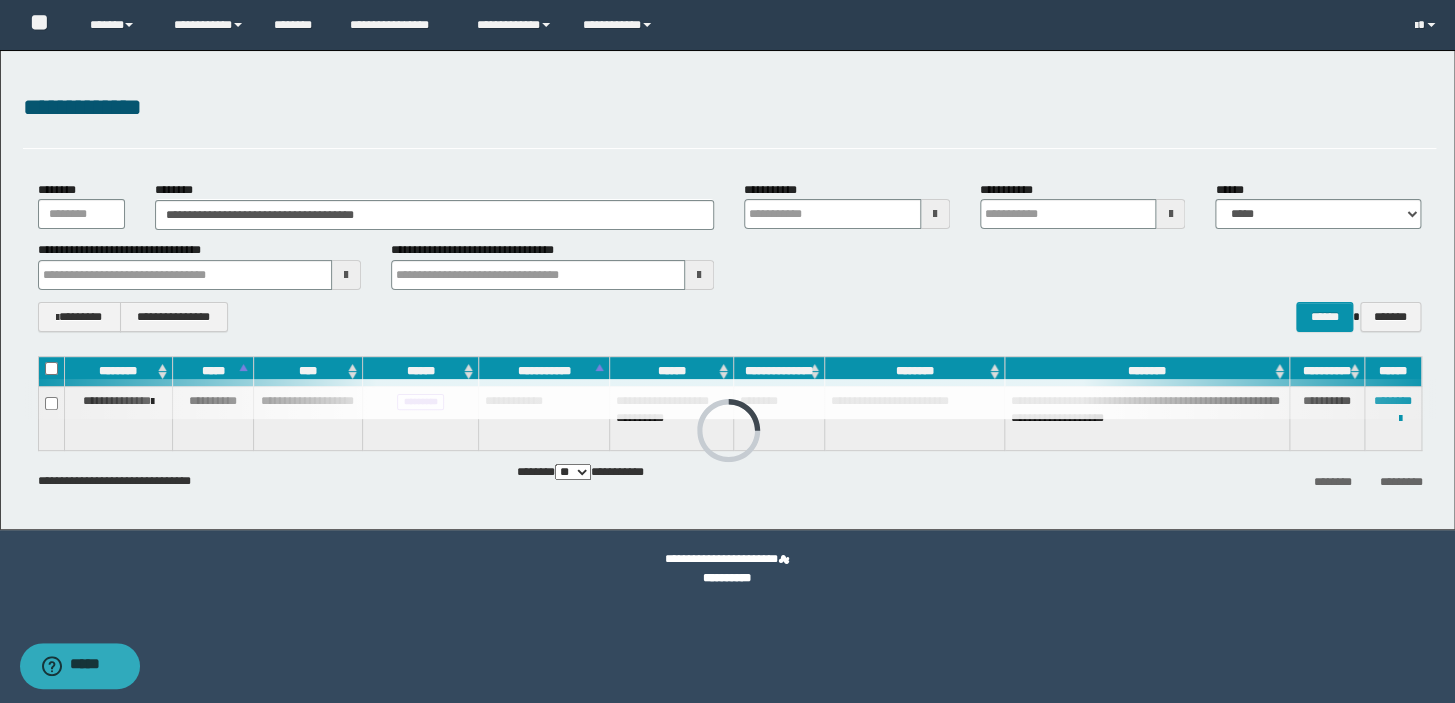type 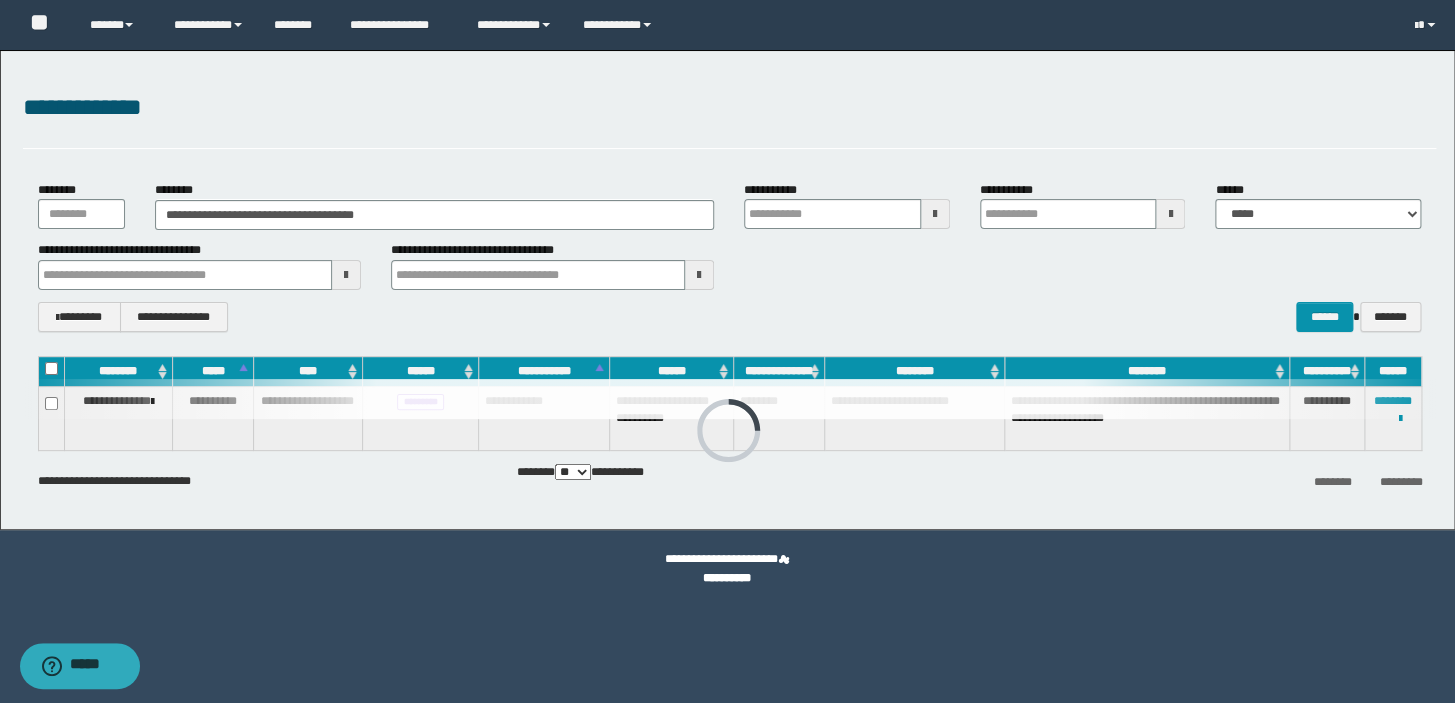 type 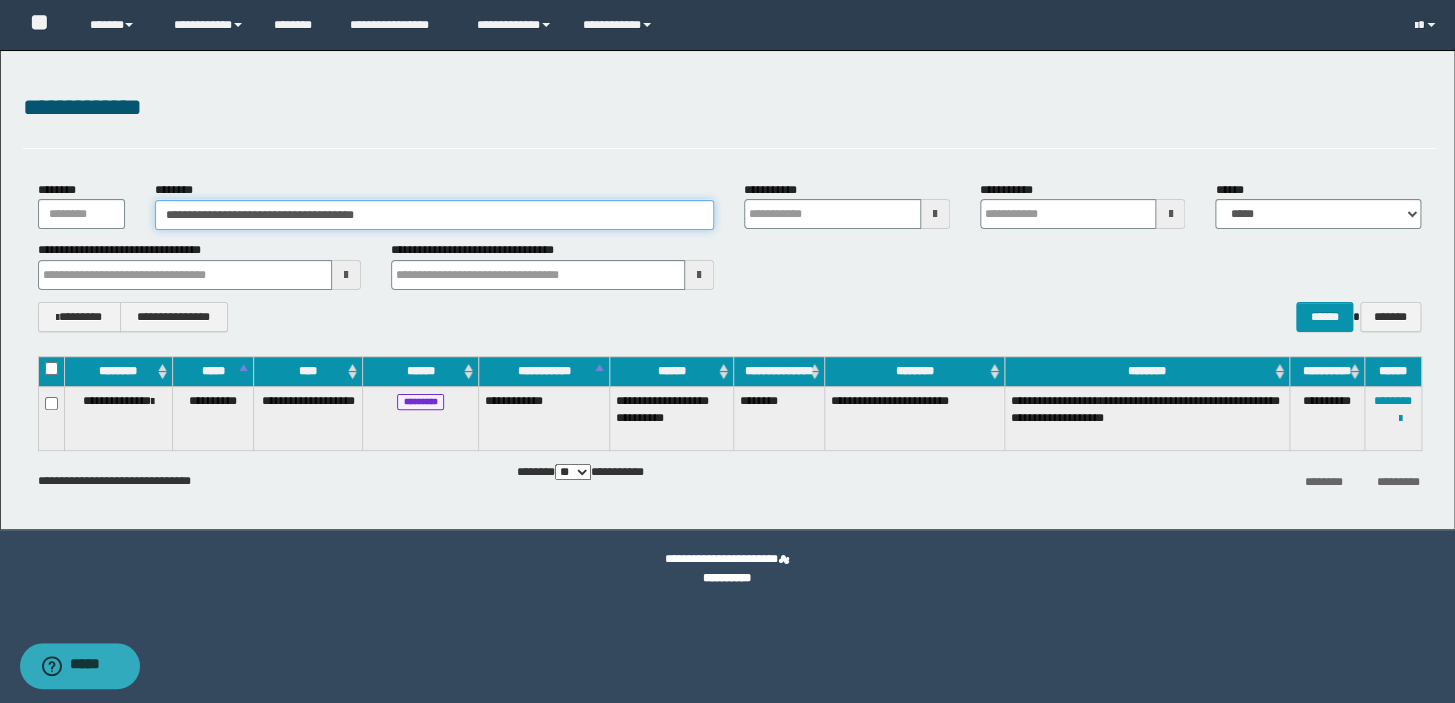 drag, startPoint x: 448, startPoint y: 216, endPoint x: 0, endPoint y: 104, distance: 461.78784 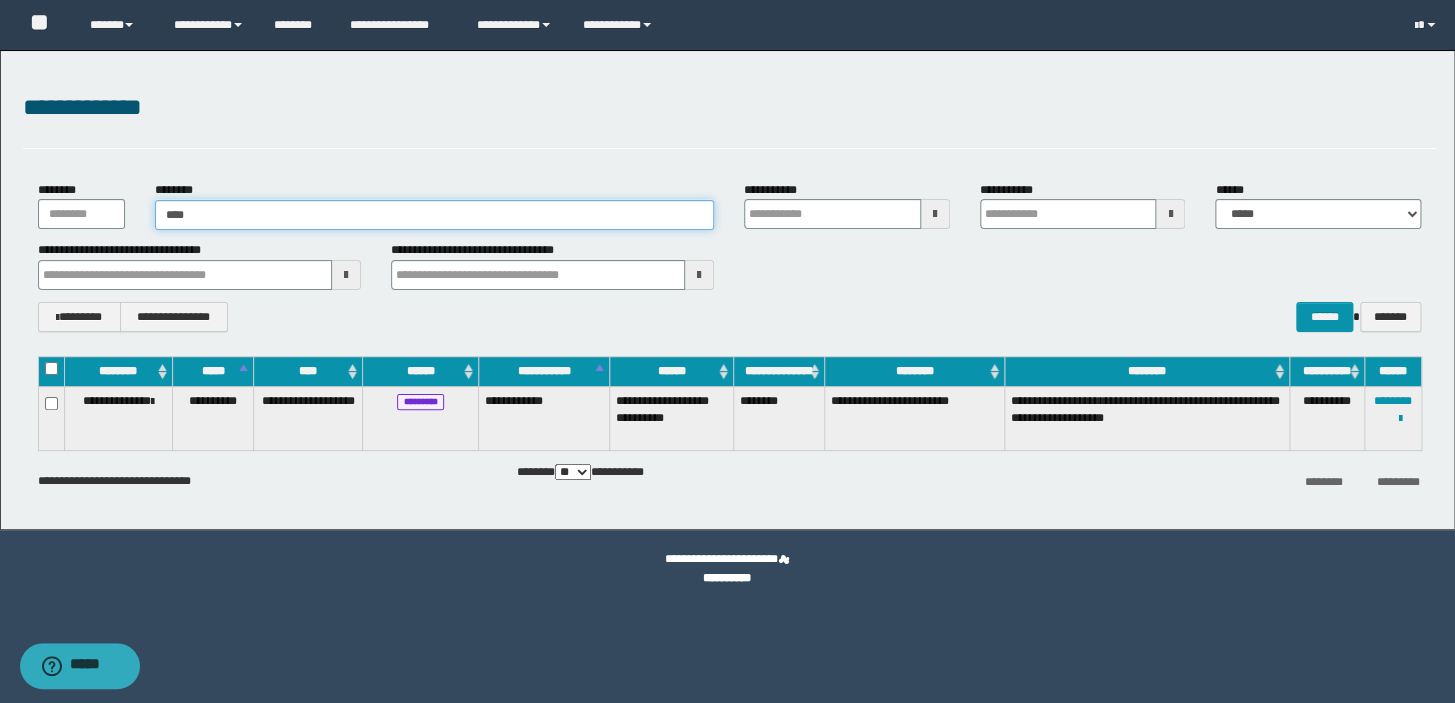 type on "*****" 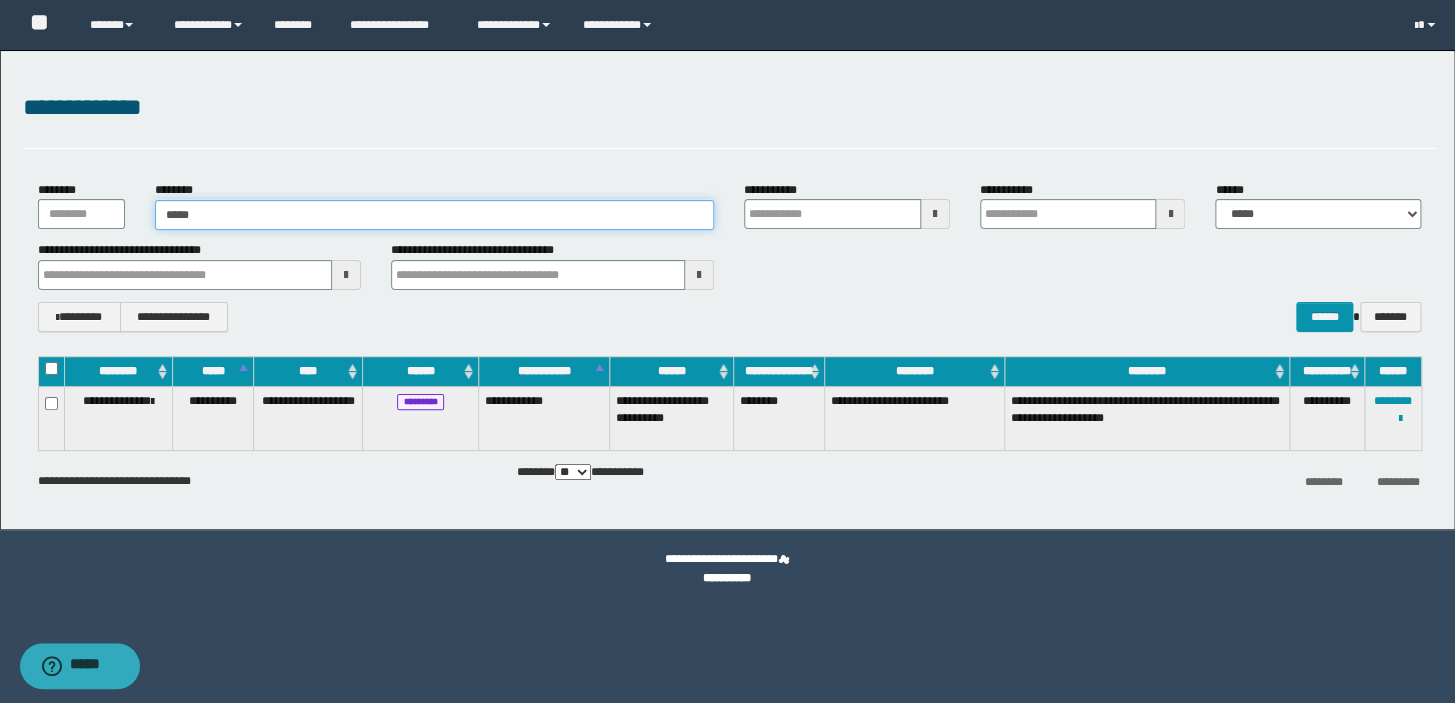 type on "*****" 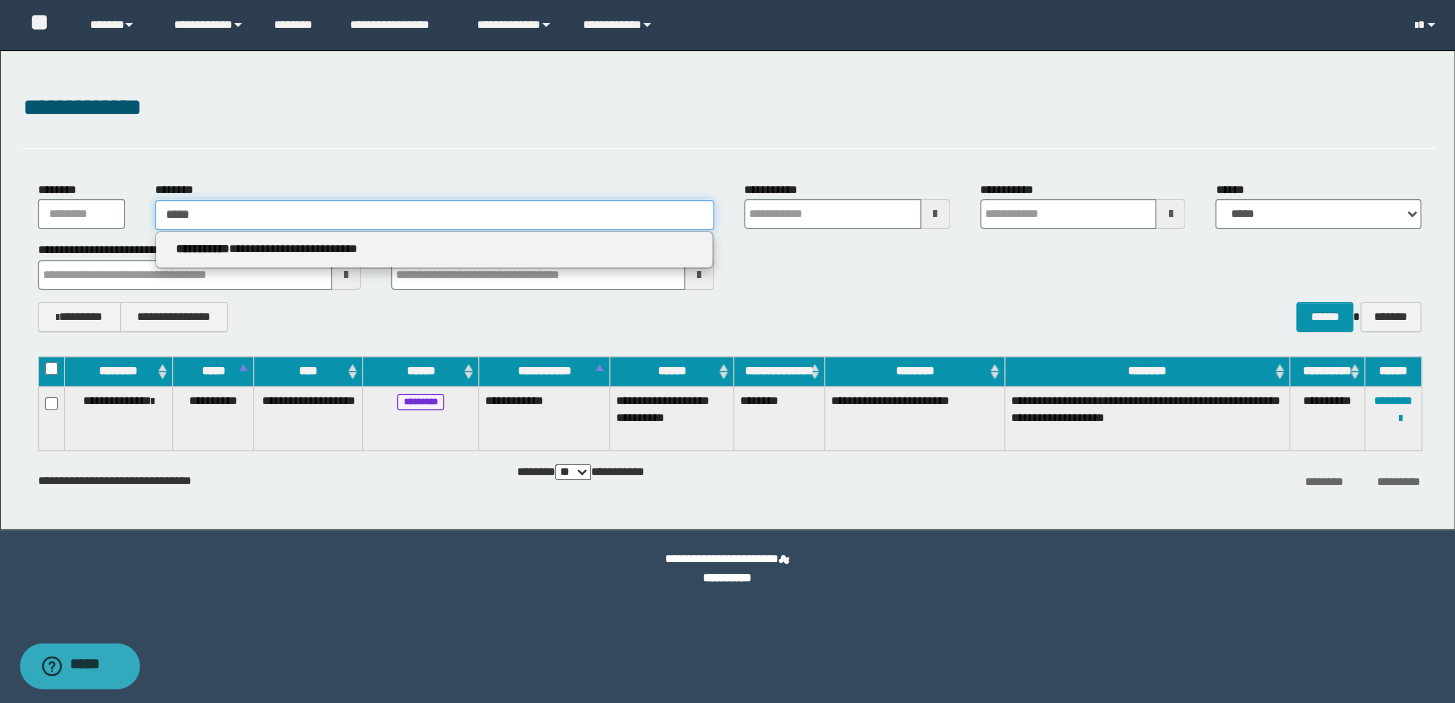 type 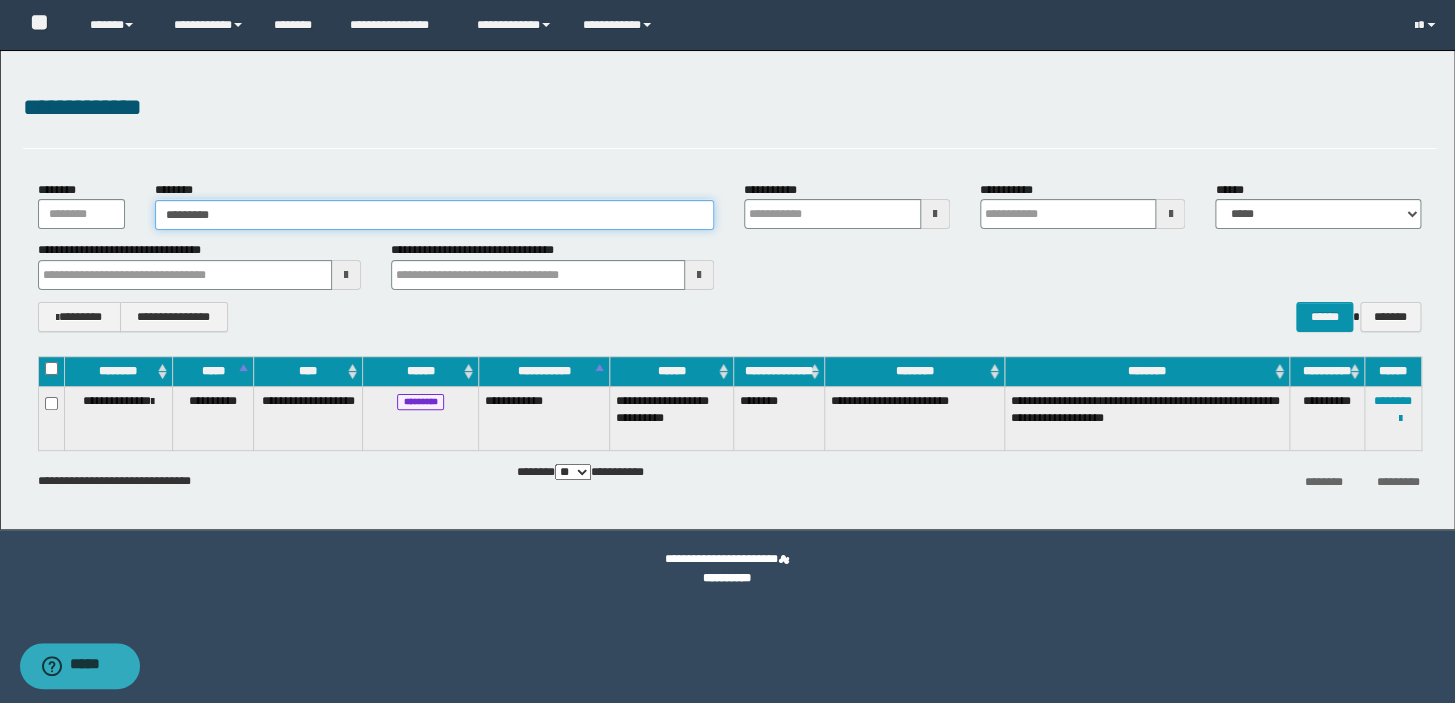 type 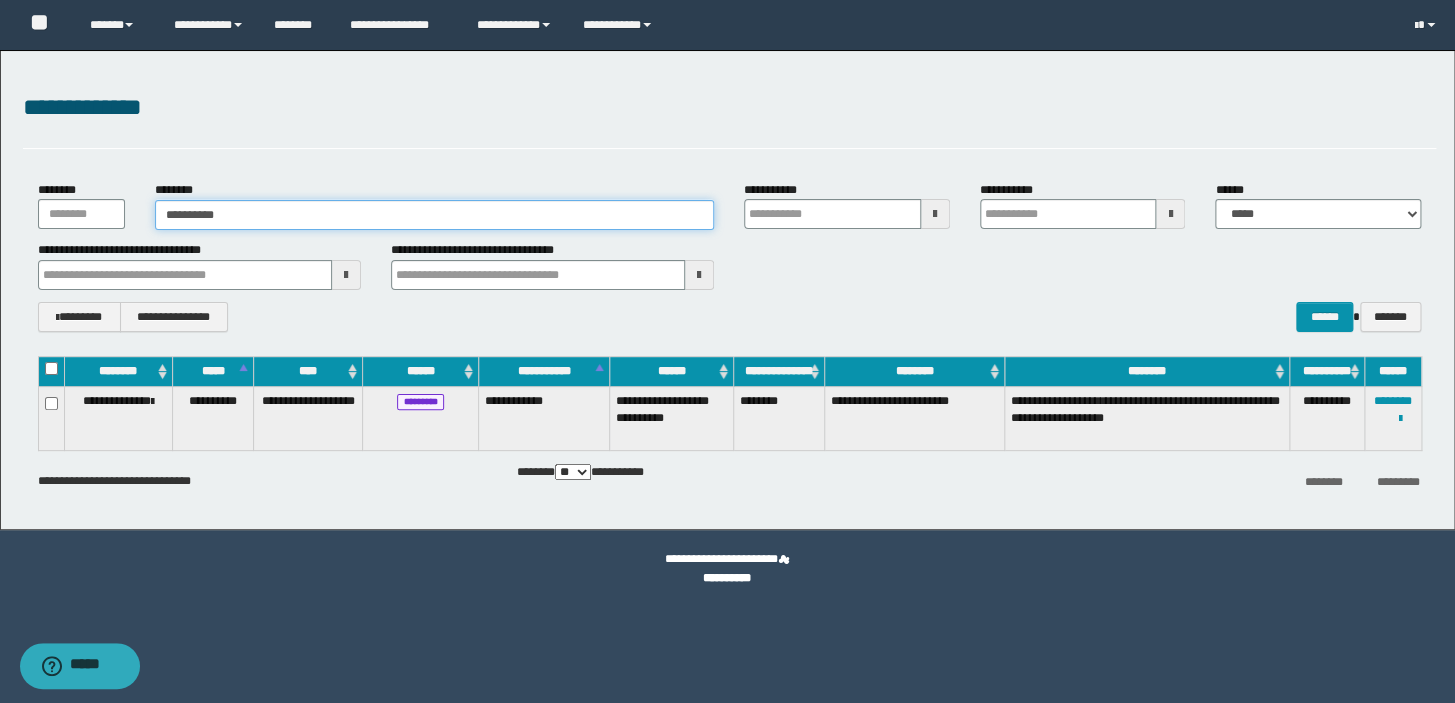 drag, startPoint x: 277, startPoint y: 220, endPoint x: 0, endPoint y: 219, distance: 277.0018 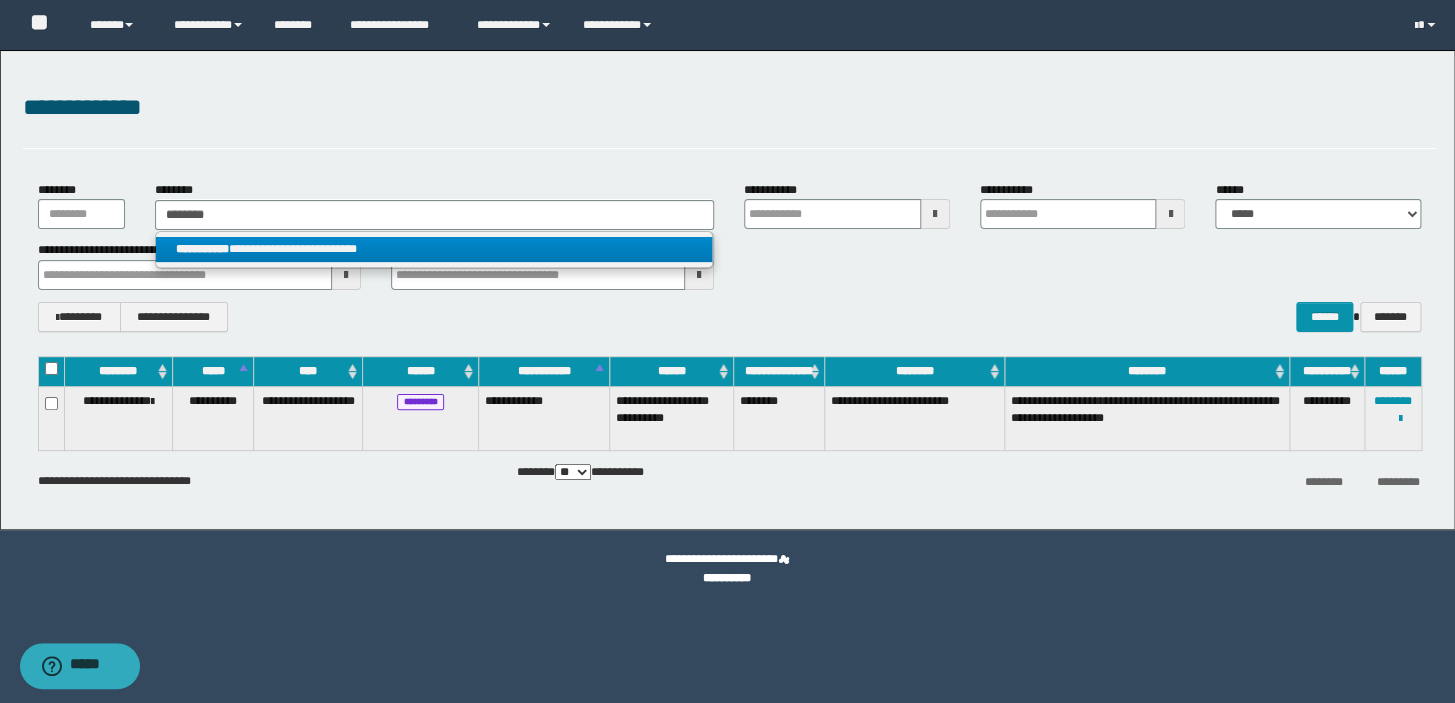 click on "**********" at bounding box center (434, 249) 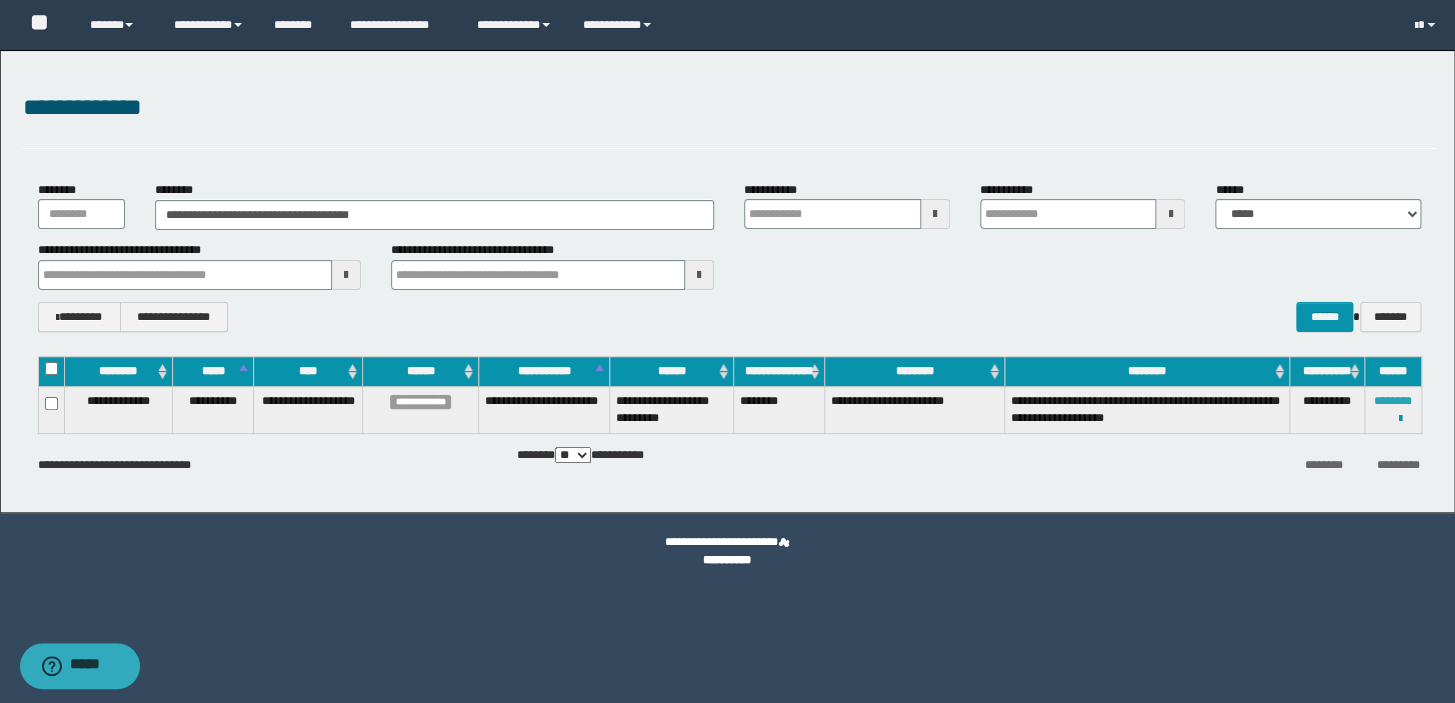 click on "********" at bounding box center (1393, 401) 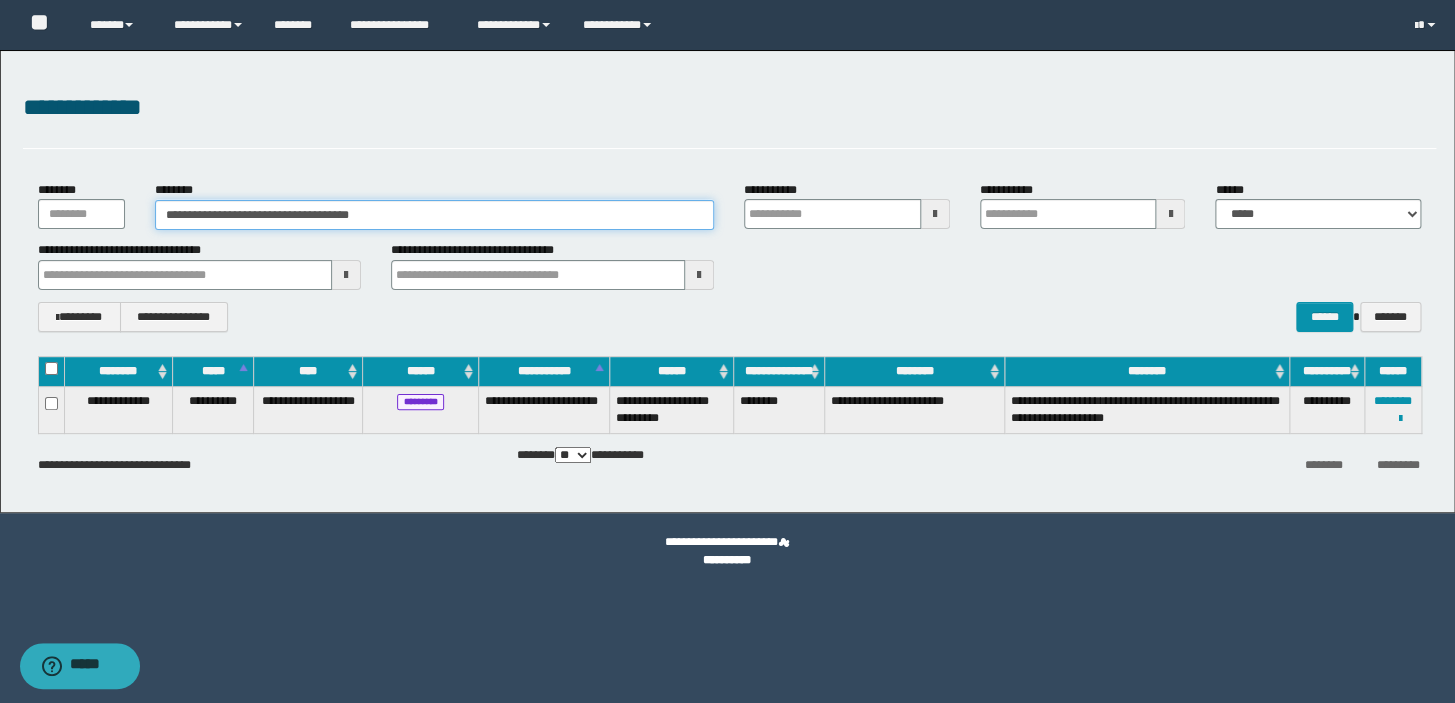 drag, startPoint x: 462, startPoint y: 225, endPoint x: 33, endPoint y: 207, distance: 429.37744 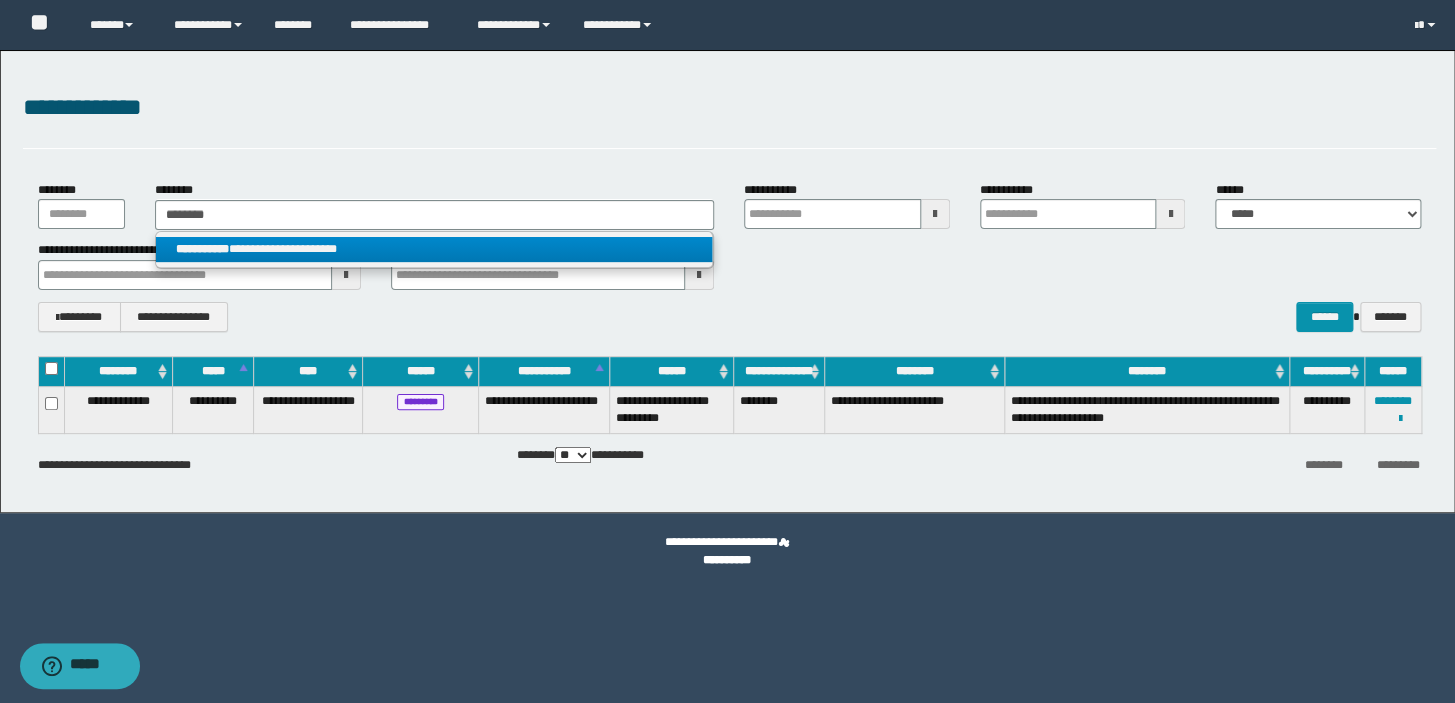 click on "**********" at bounding box center (434, 249) 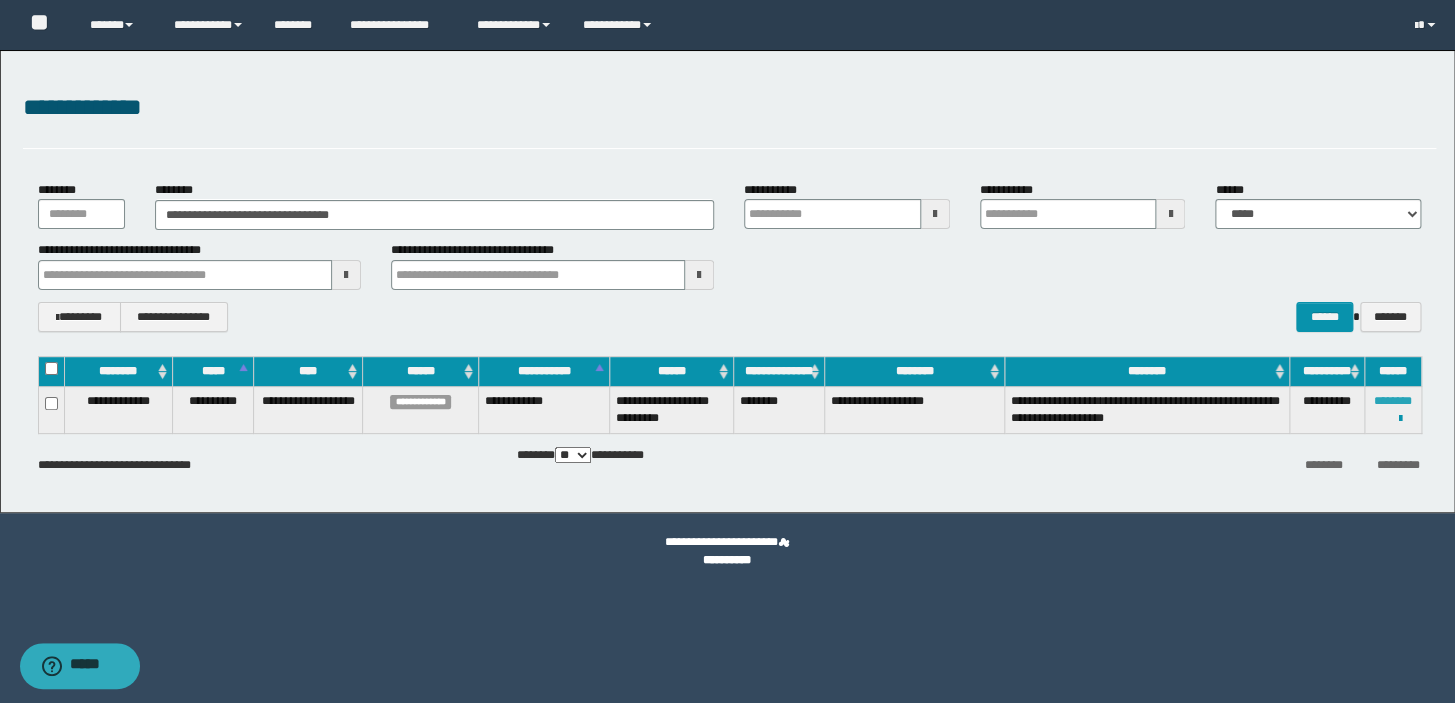 click on "********" at bounding box center [1393, 401] 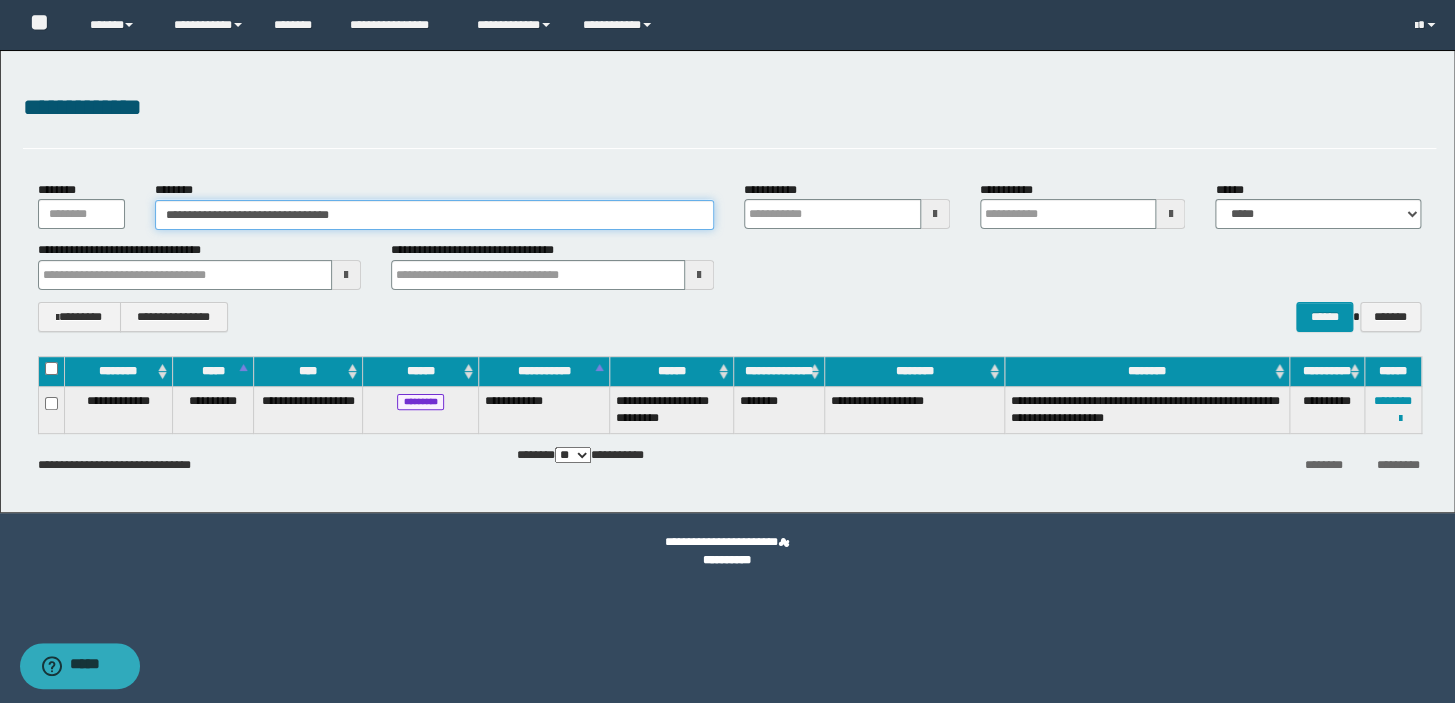 drag, startPoint x: 419, startPoint y: 212, endPoint x: 0, endPoint y: 149, distance: 423.7098 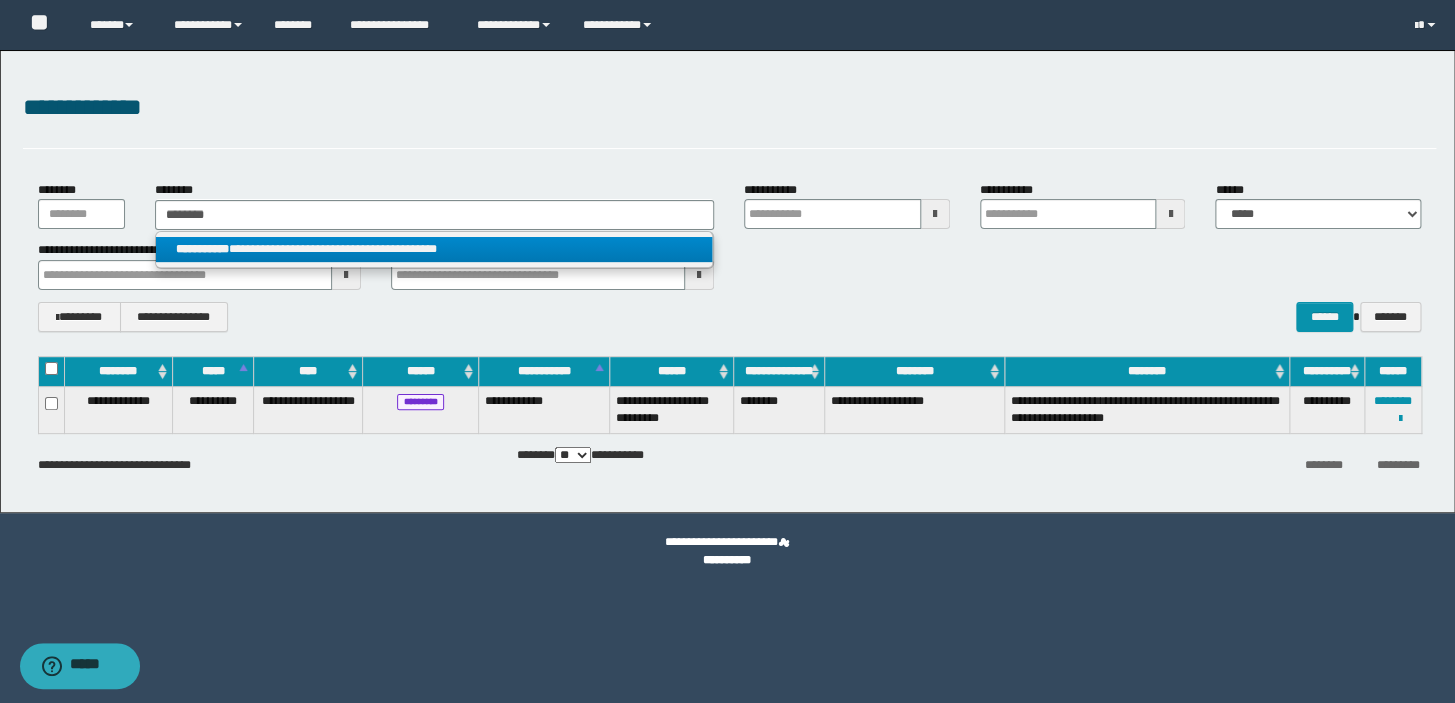 click on "**********" at bounding box center [434, 249] 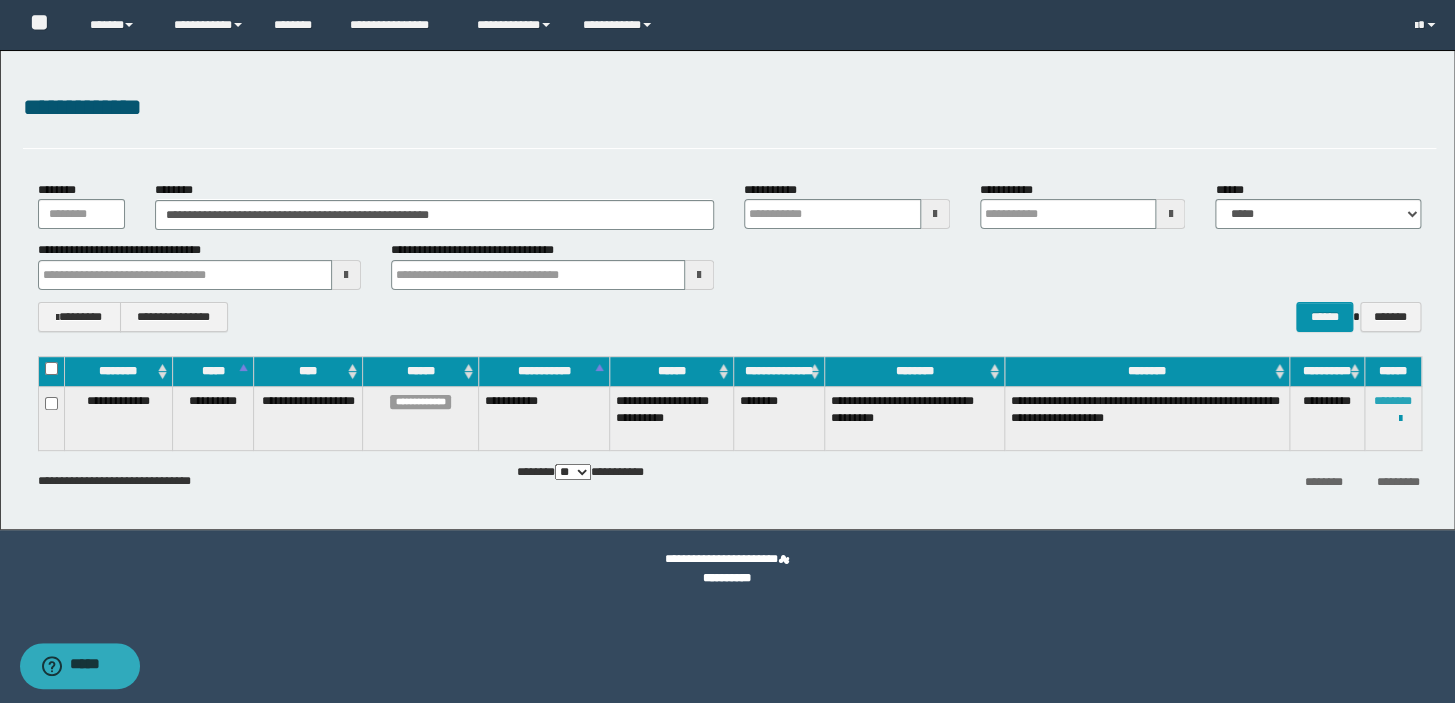 click on "********" at bounding box center (1393, 401) 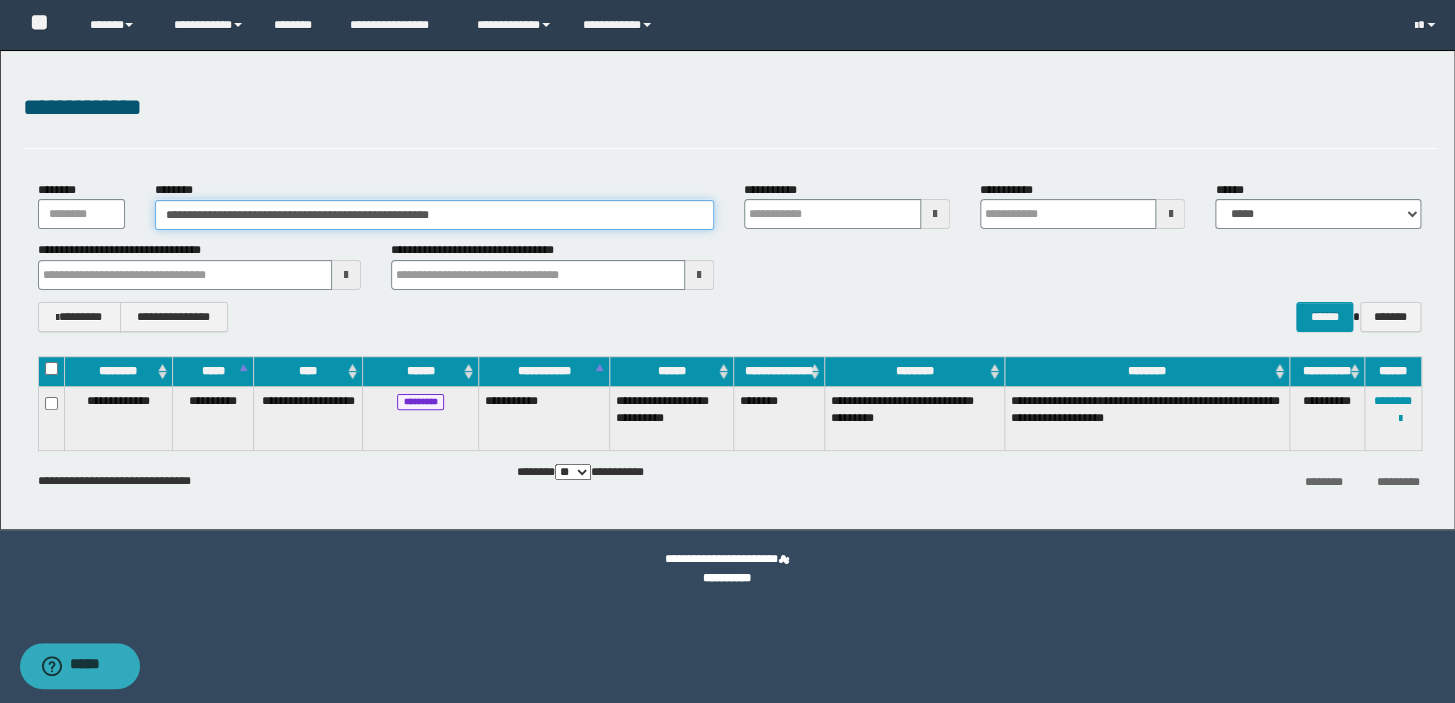 drag, startPoint x: 472, startPoint y: 210, endPoint x: 0, endPoint y: 179, distance: 473.0169 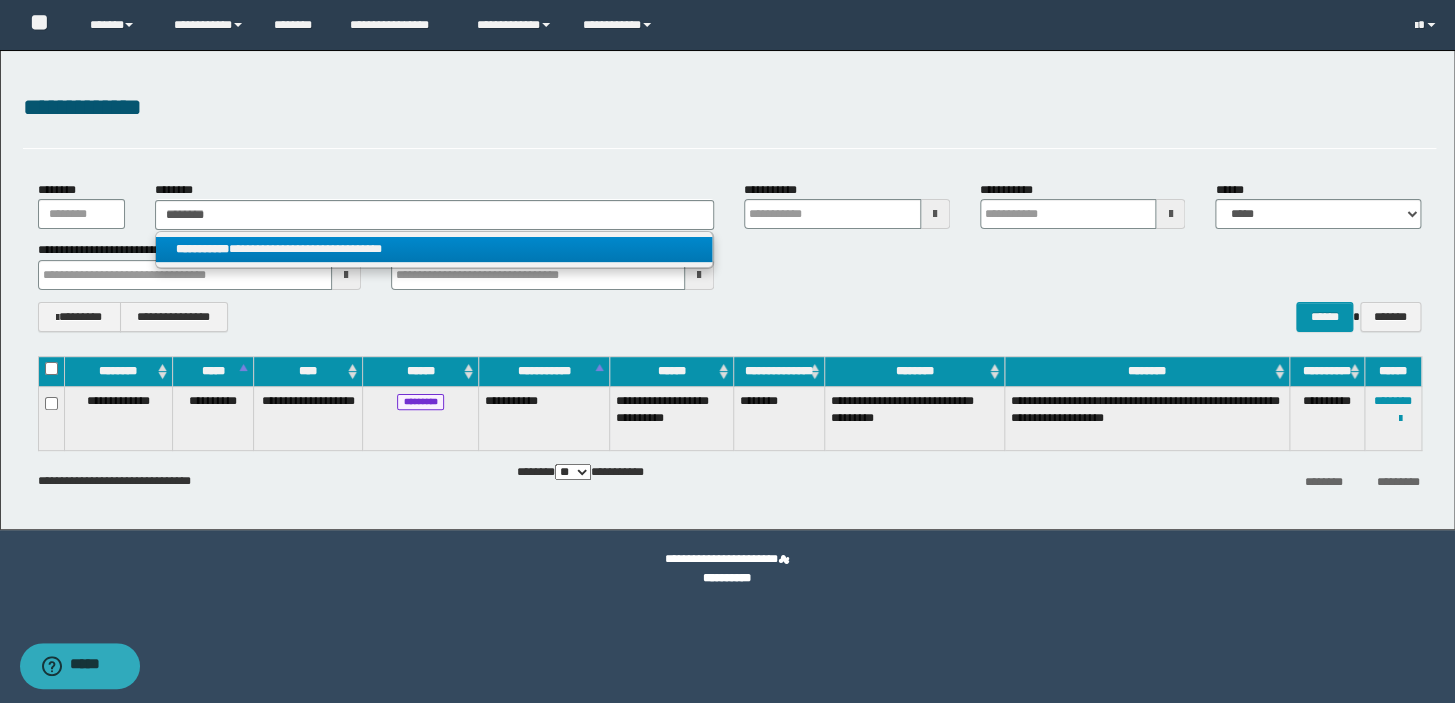 click on "**********" at bounding box center (202, 249) 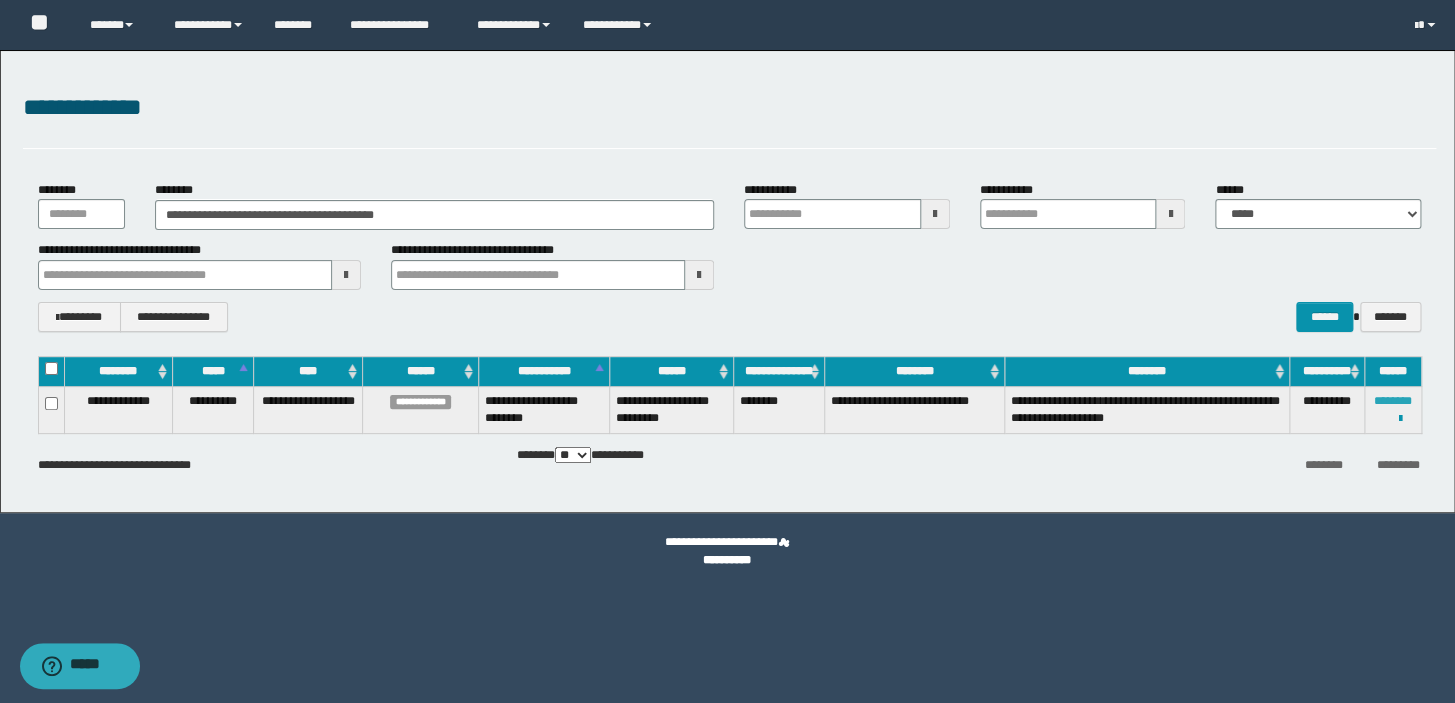 click on "********" at bounding box center (1393, 401) 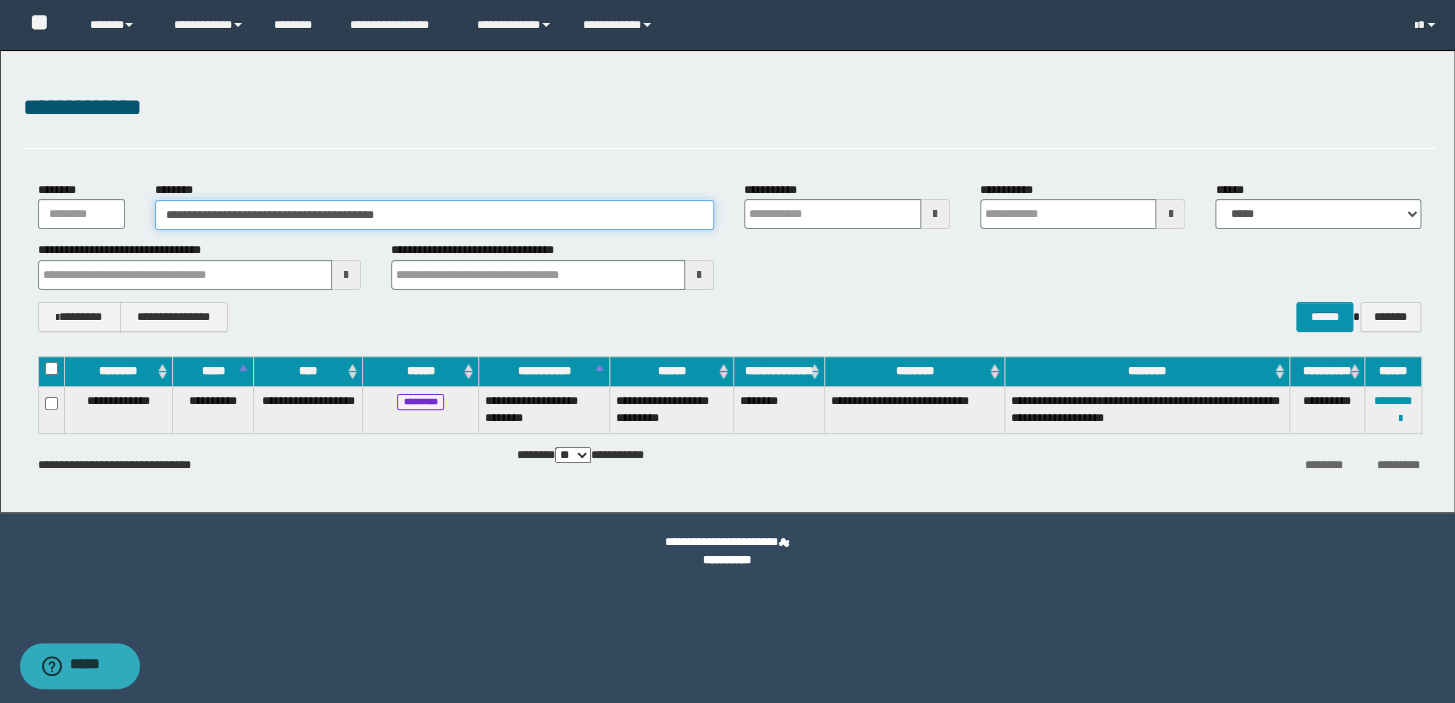 drag, startPoint x: 455, startPoint y: 212, endPoint x: 0, endPoint y: 160, distance: 457.9618 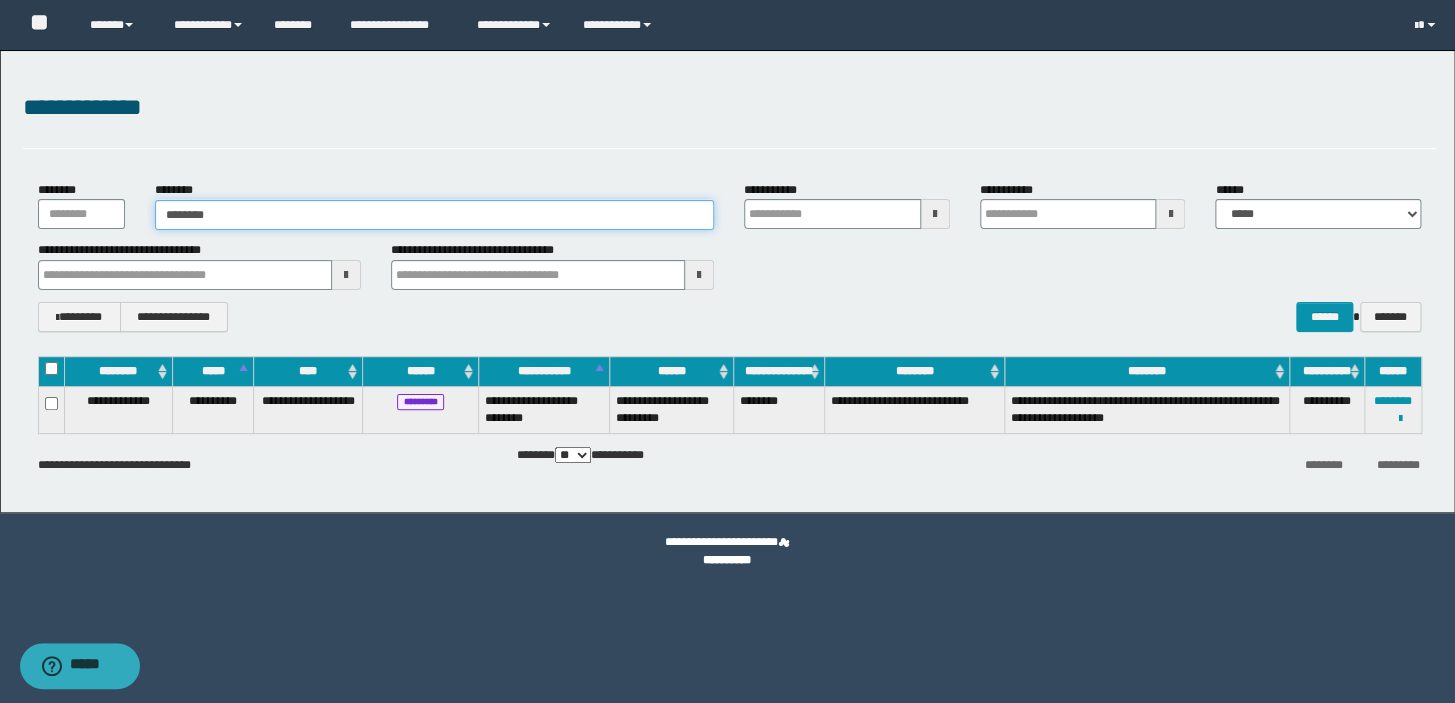 drag, startPoint x: 249, startPoint y: 211, endPoint x: 123, endPoint y: 225, distance: 126.77539 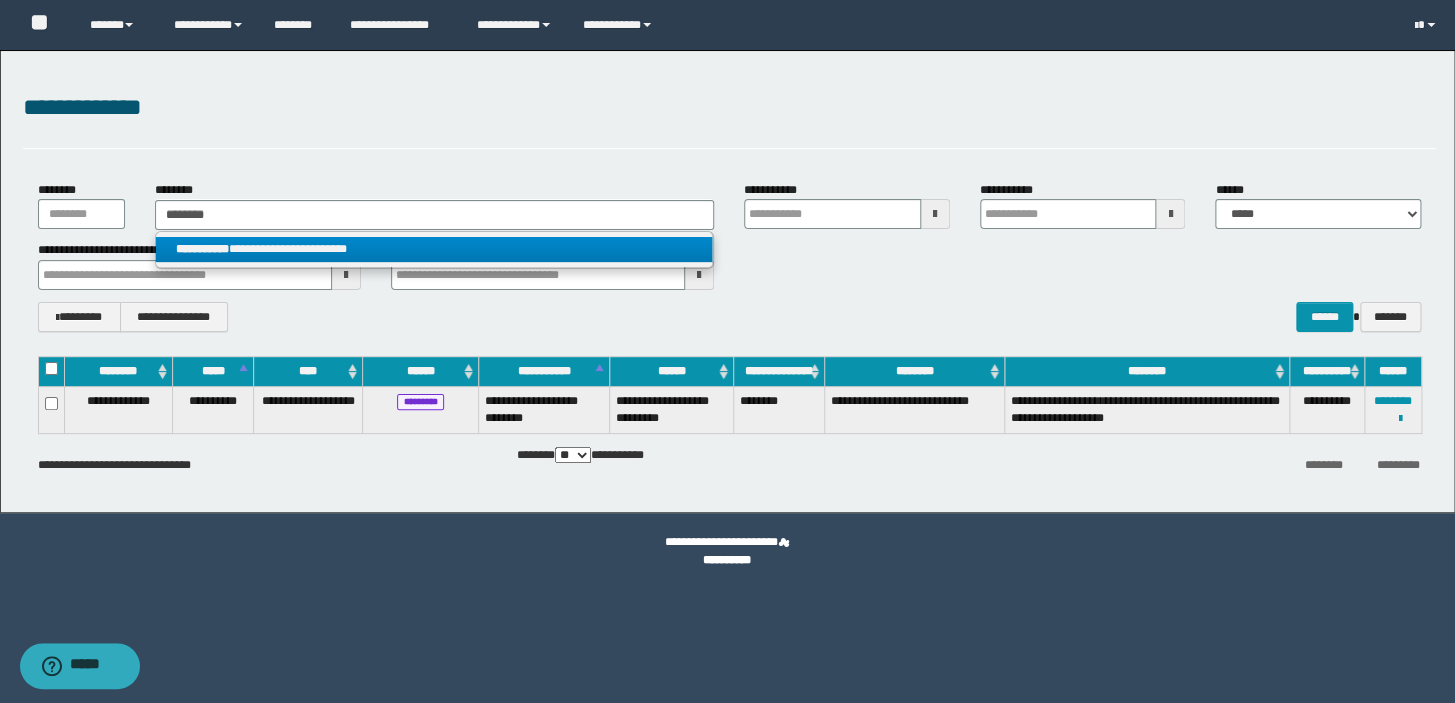 click on "**********" at bounding box center [434, 249] 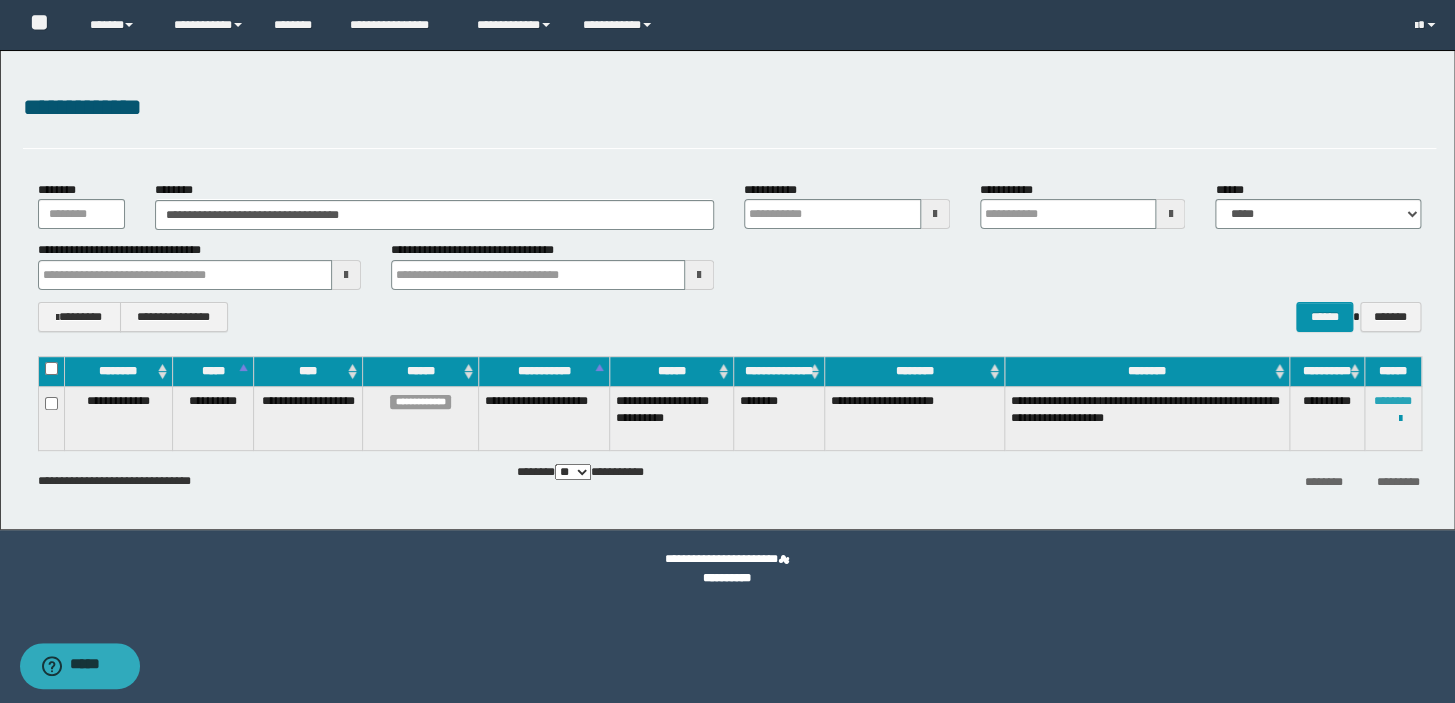 click on "********" at bounding box center [1393, 401] 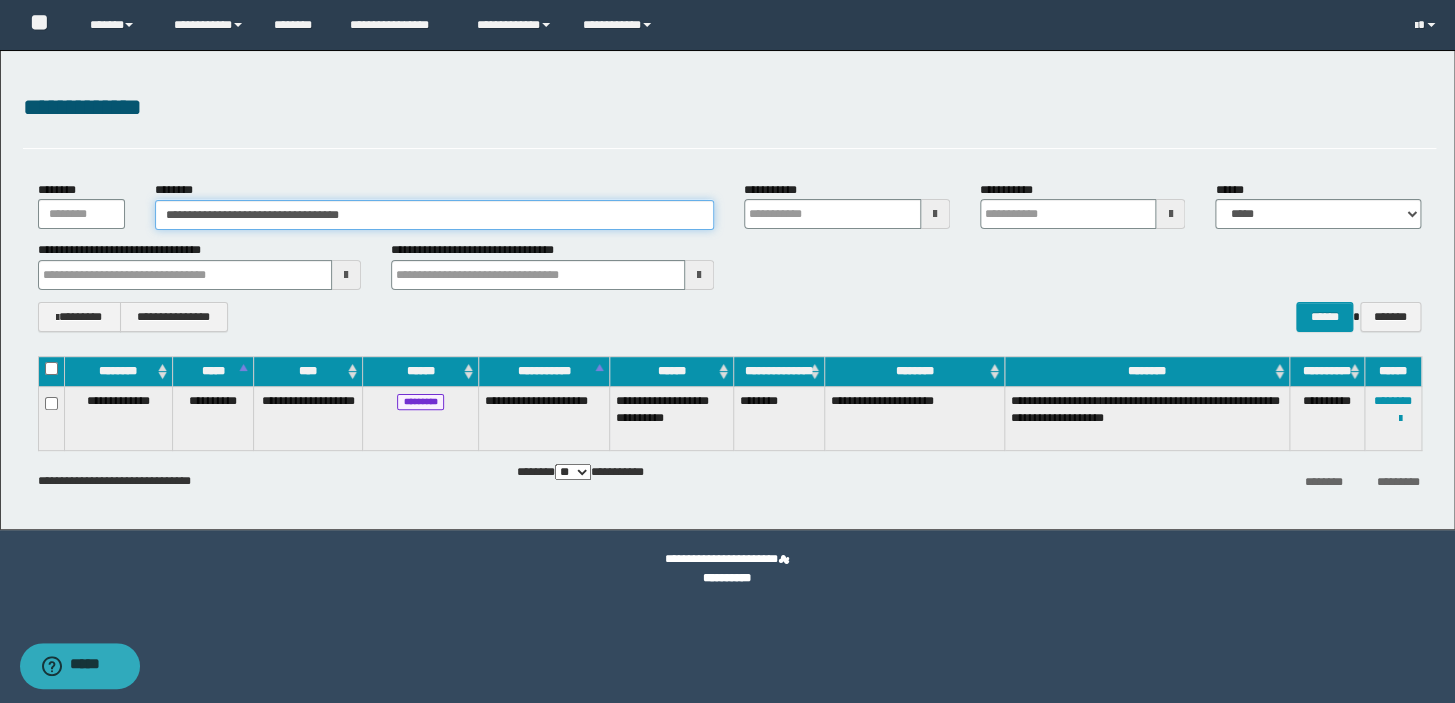 drag, startPoint x: 435, startPoint y: 213, endPoint x: 0, endPoint y: 262, distance: 437.75107 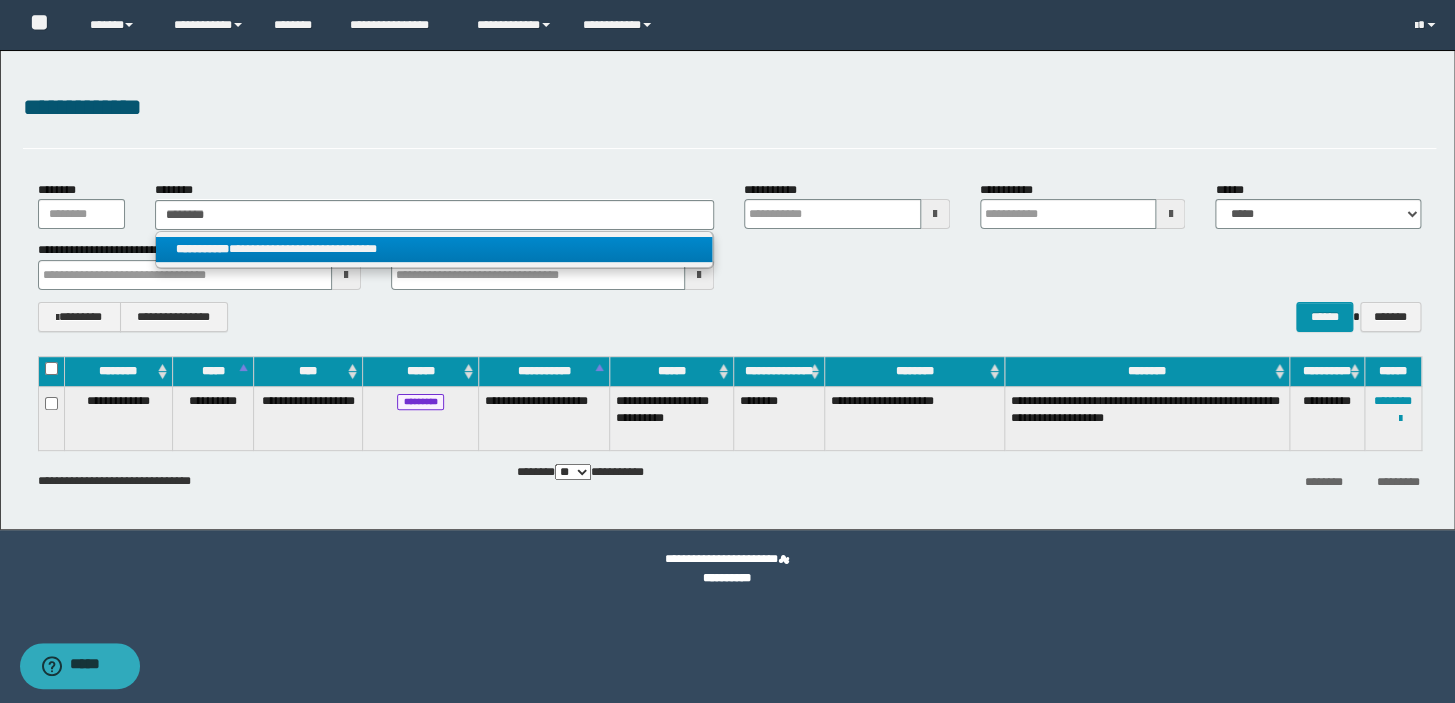 click on "**********" at bounding box center [434, 249] 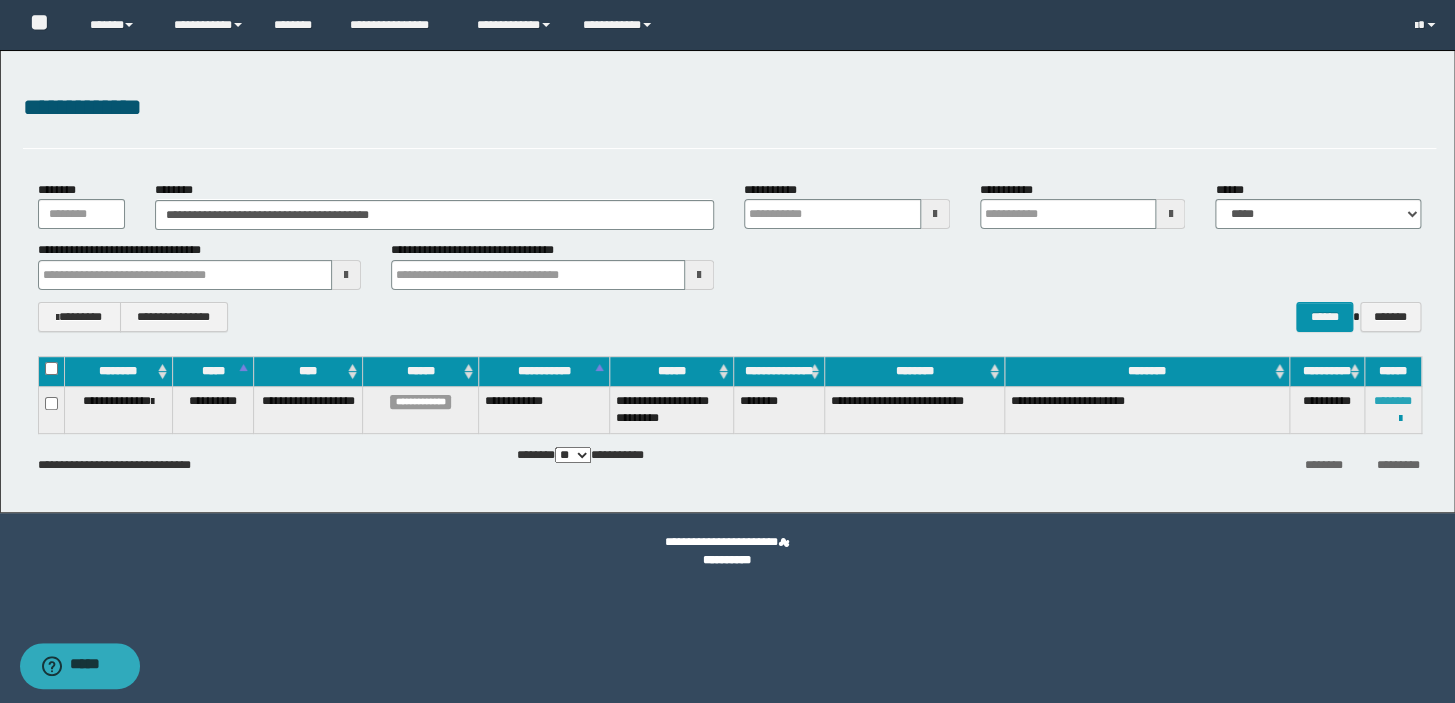 click on "********" at bounding box center (1393, 401) 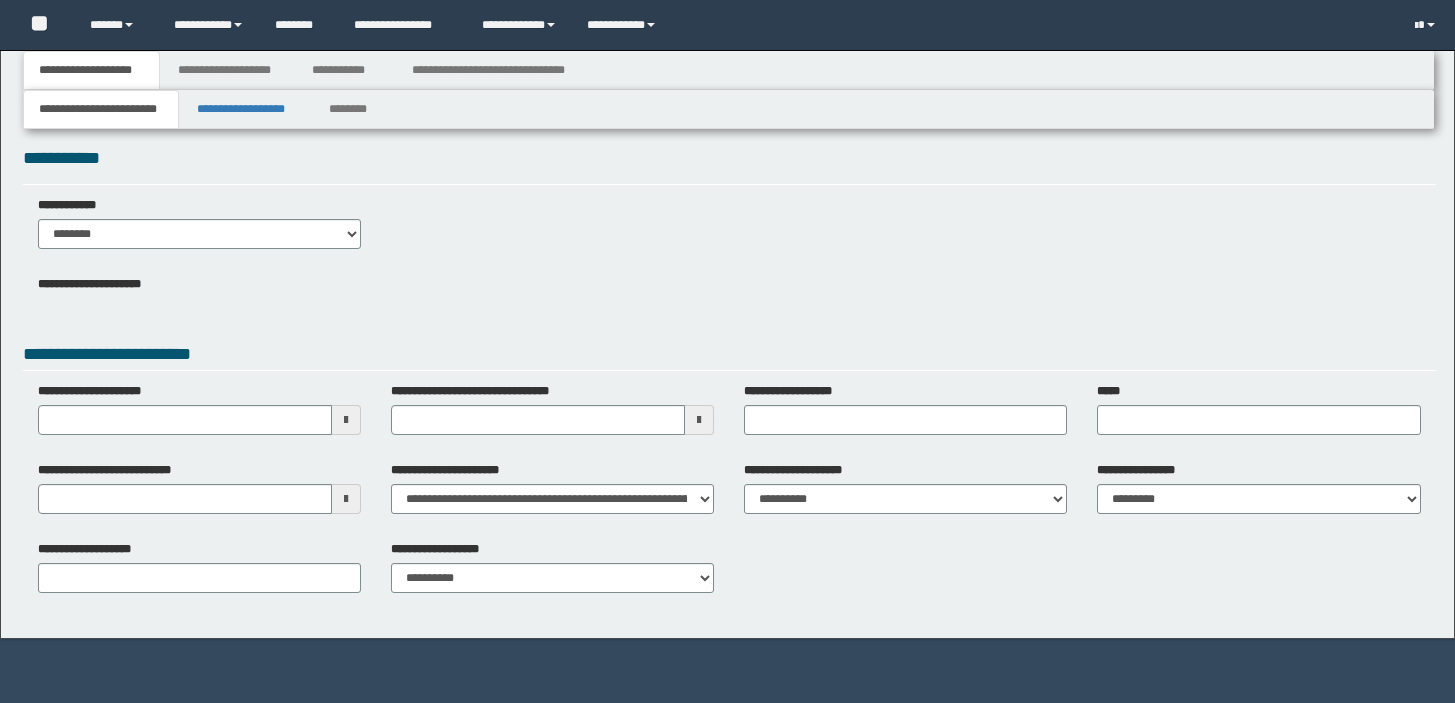 scroll, scrollTop: 0, scrollLeft: 0, axis: both 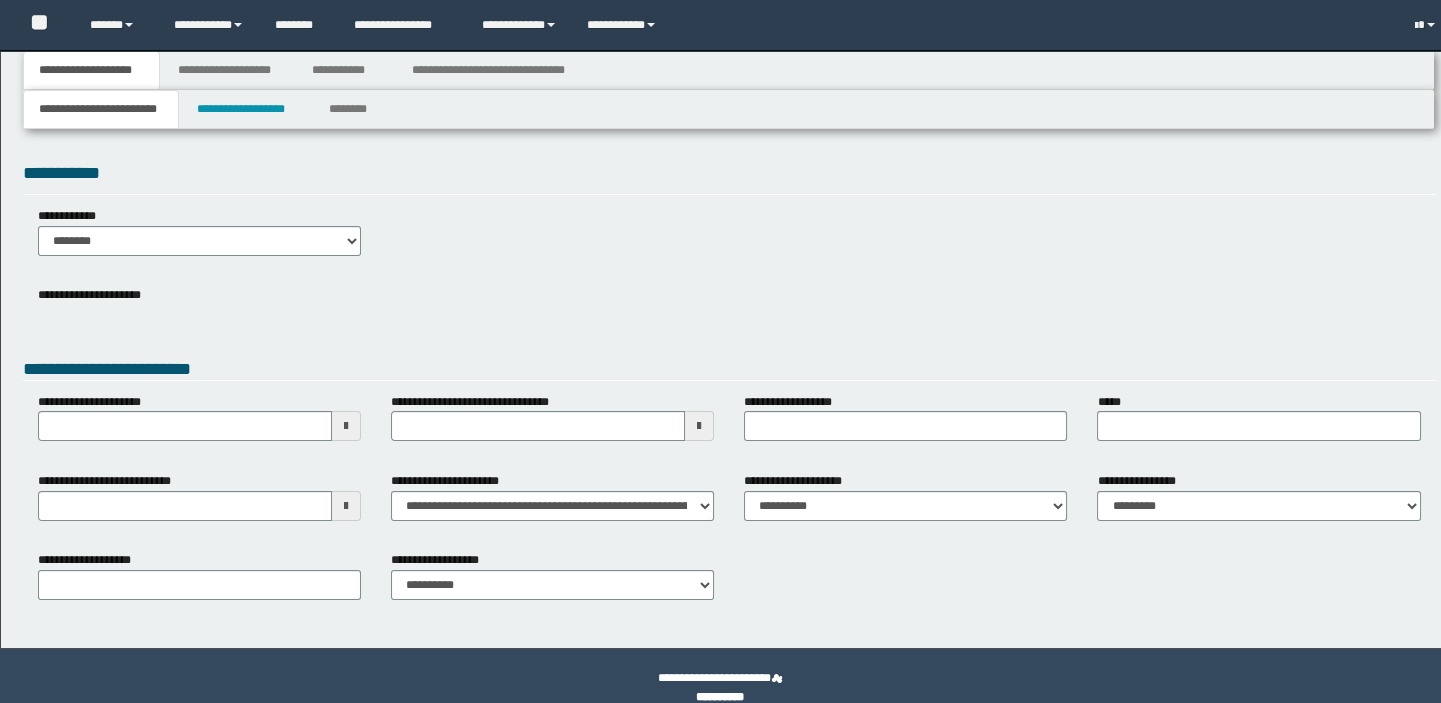 type 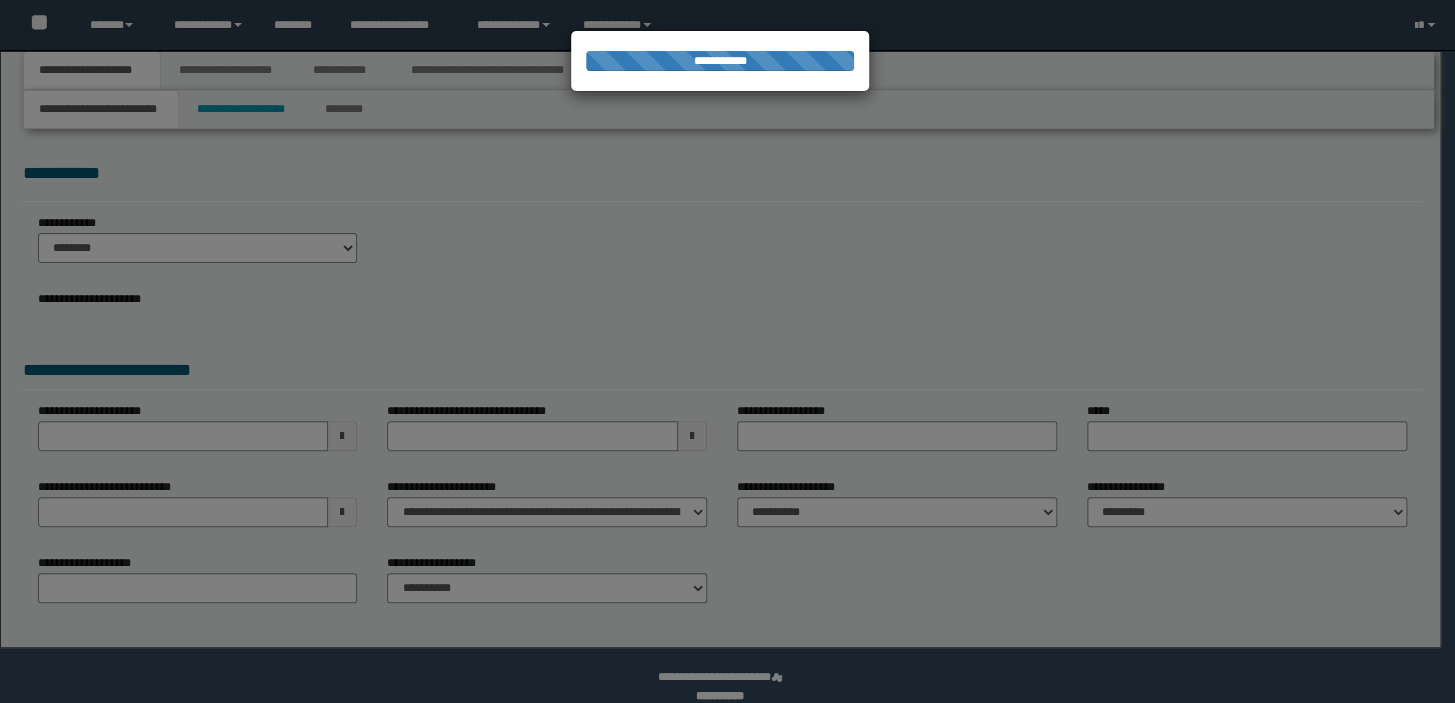 scroll, scrollTop: 0, scrollLeft: 0, axis: both 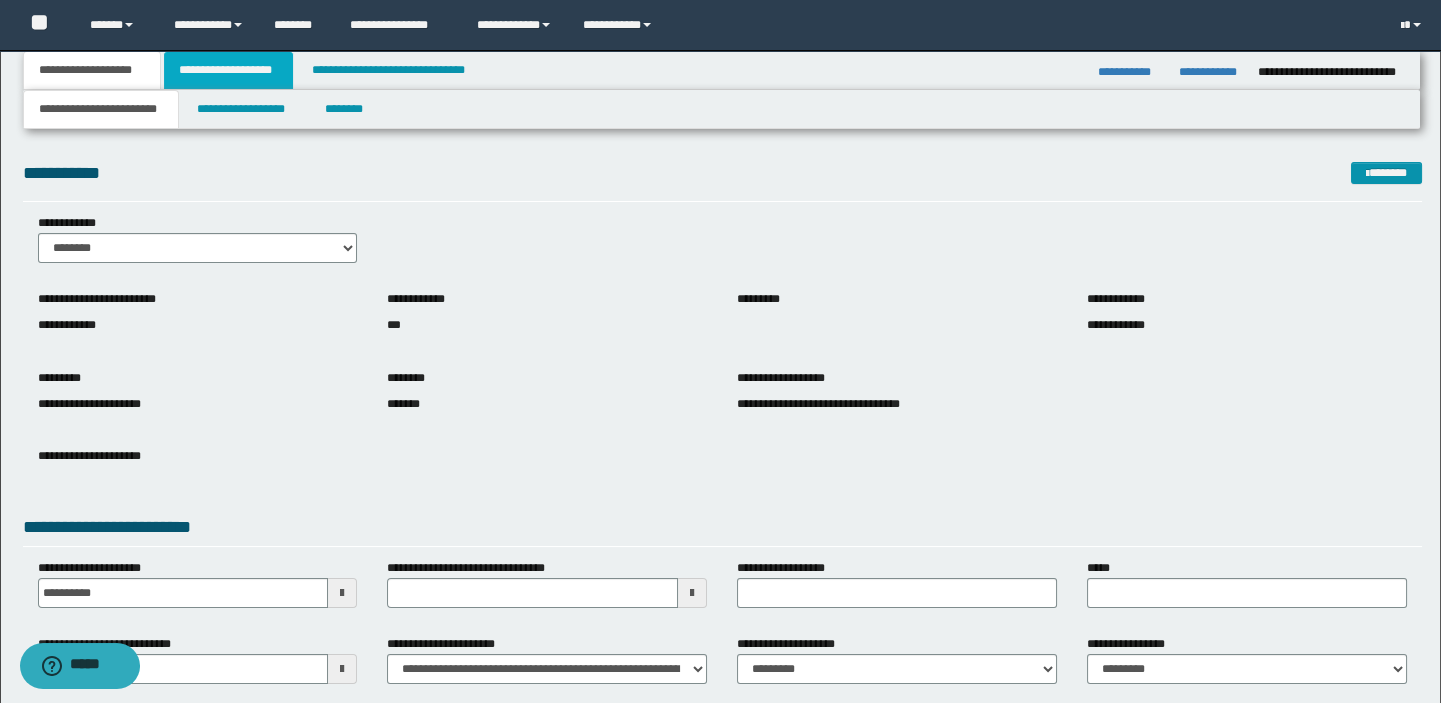 click on "**********" at bounding box center [228, 70] 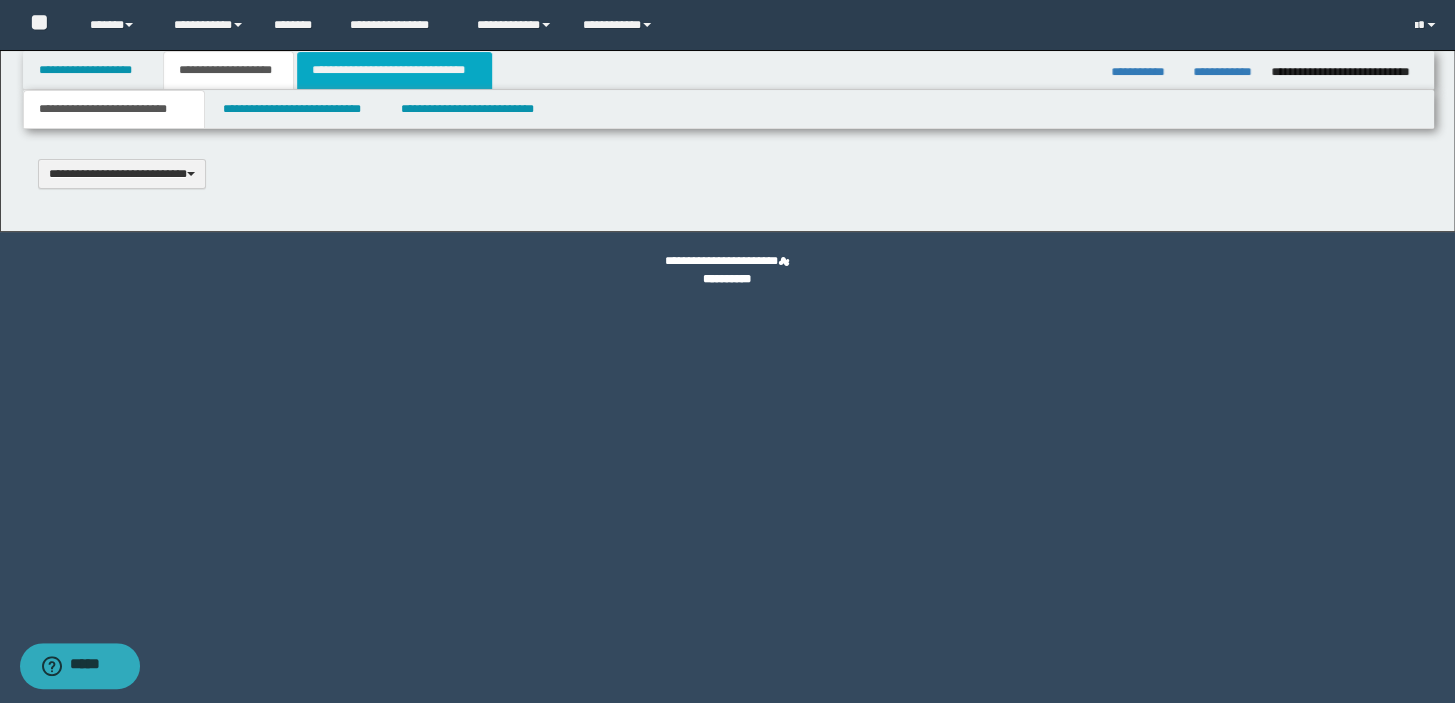 scroll, scrollTop: 0, scrollLeft: 0, axis: both 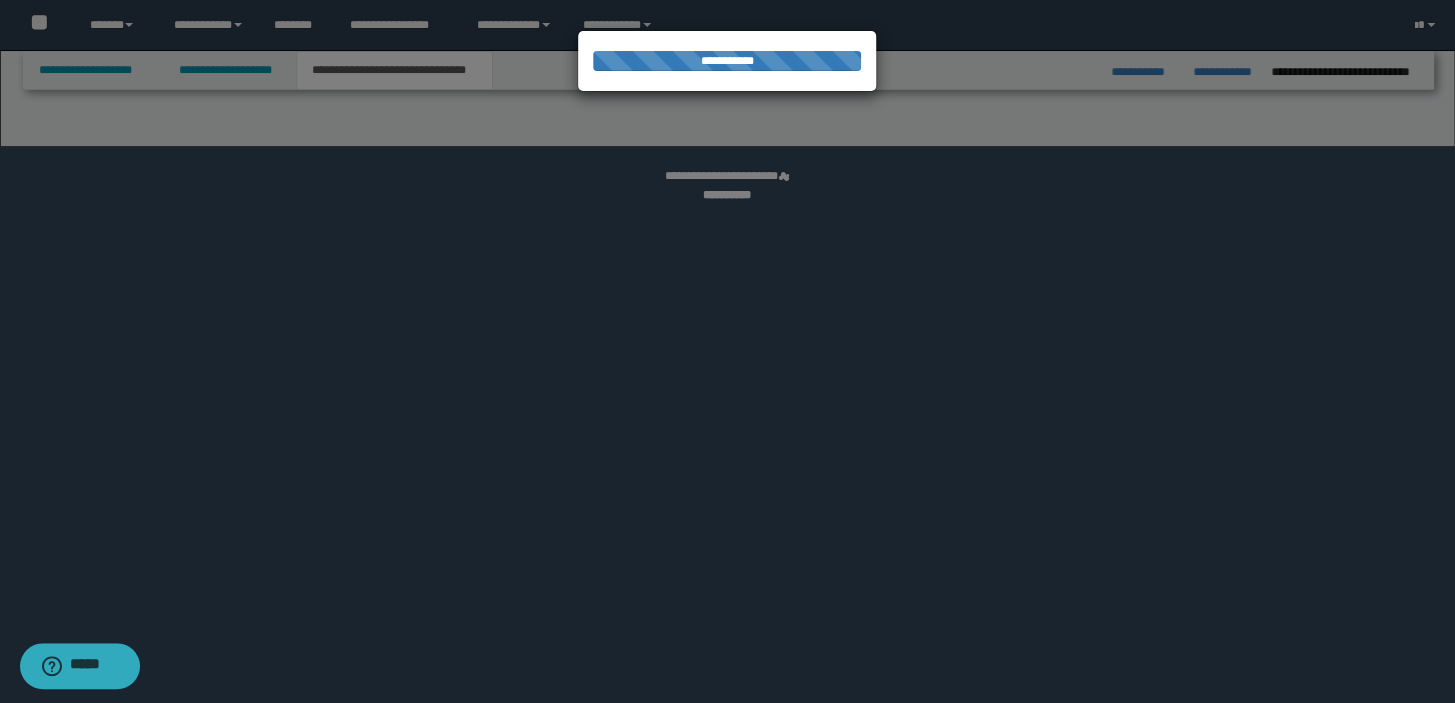select on "*" 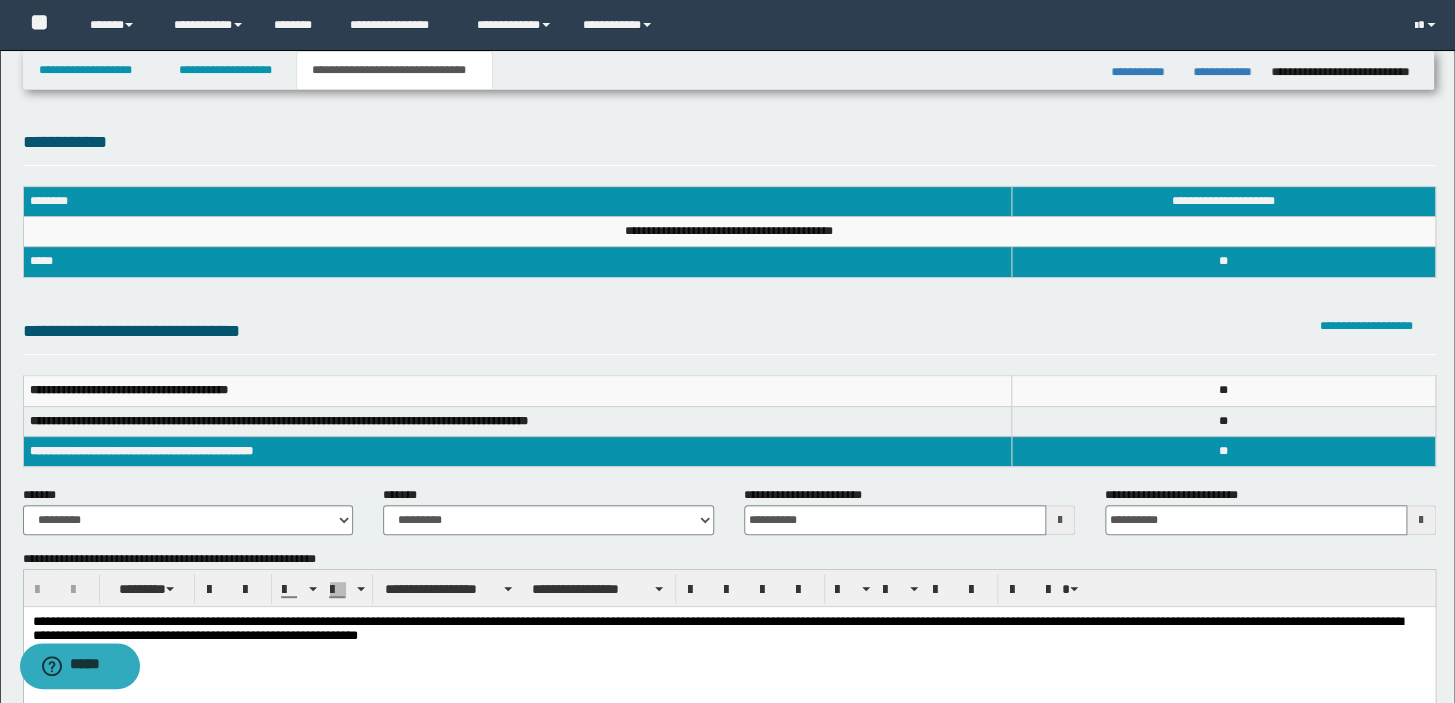 scroll, scrollTop: 0, scrollLeft: 0, axis: both 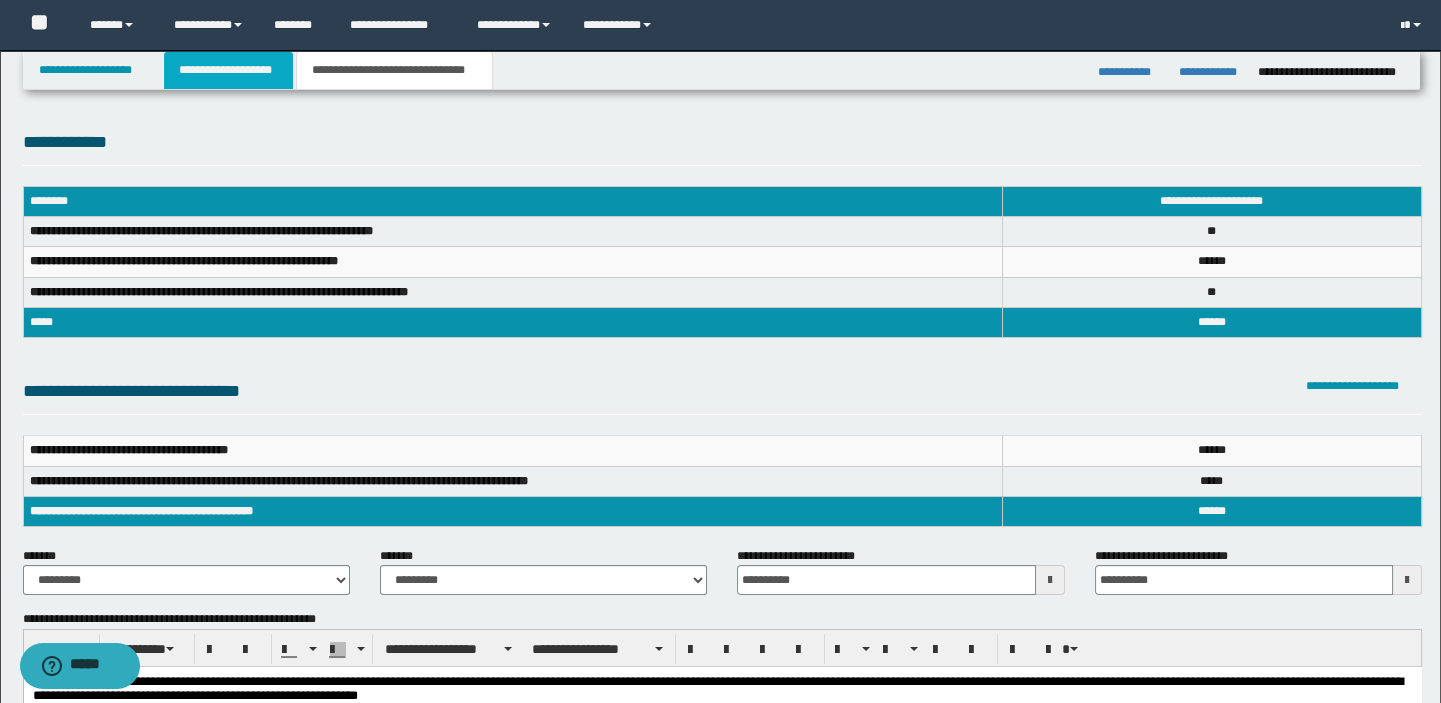 click on "**********" at bounding box center (720, 809) 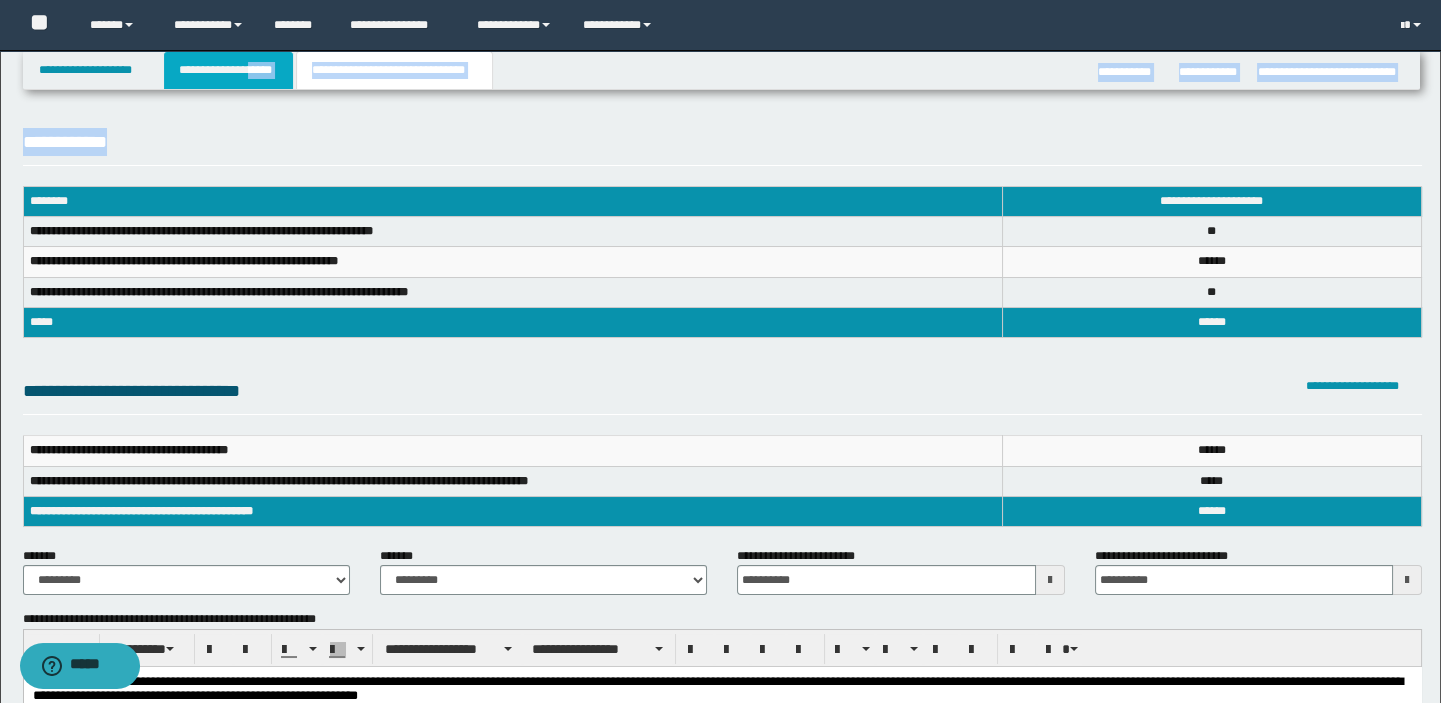 click on "**********" at bounding box center [228, 70] 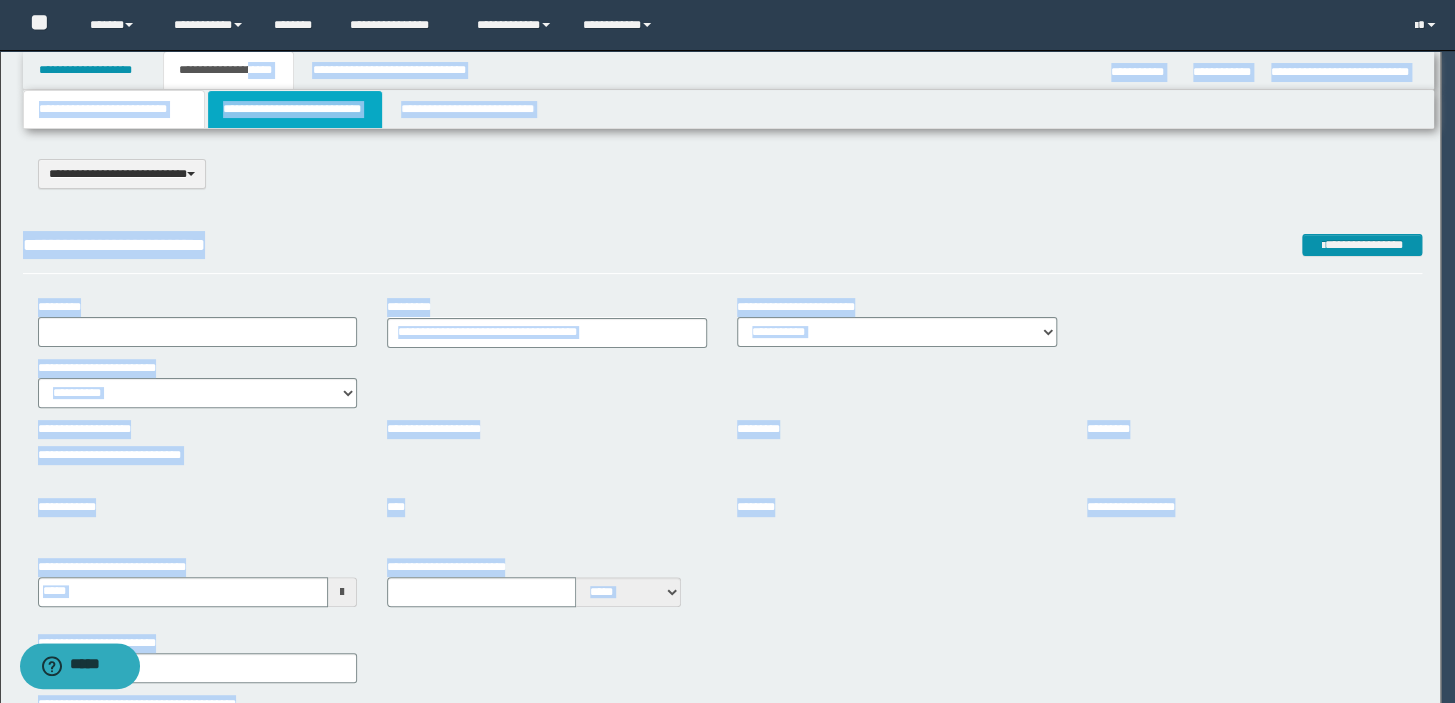type 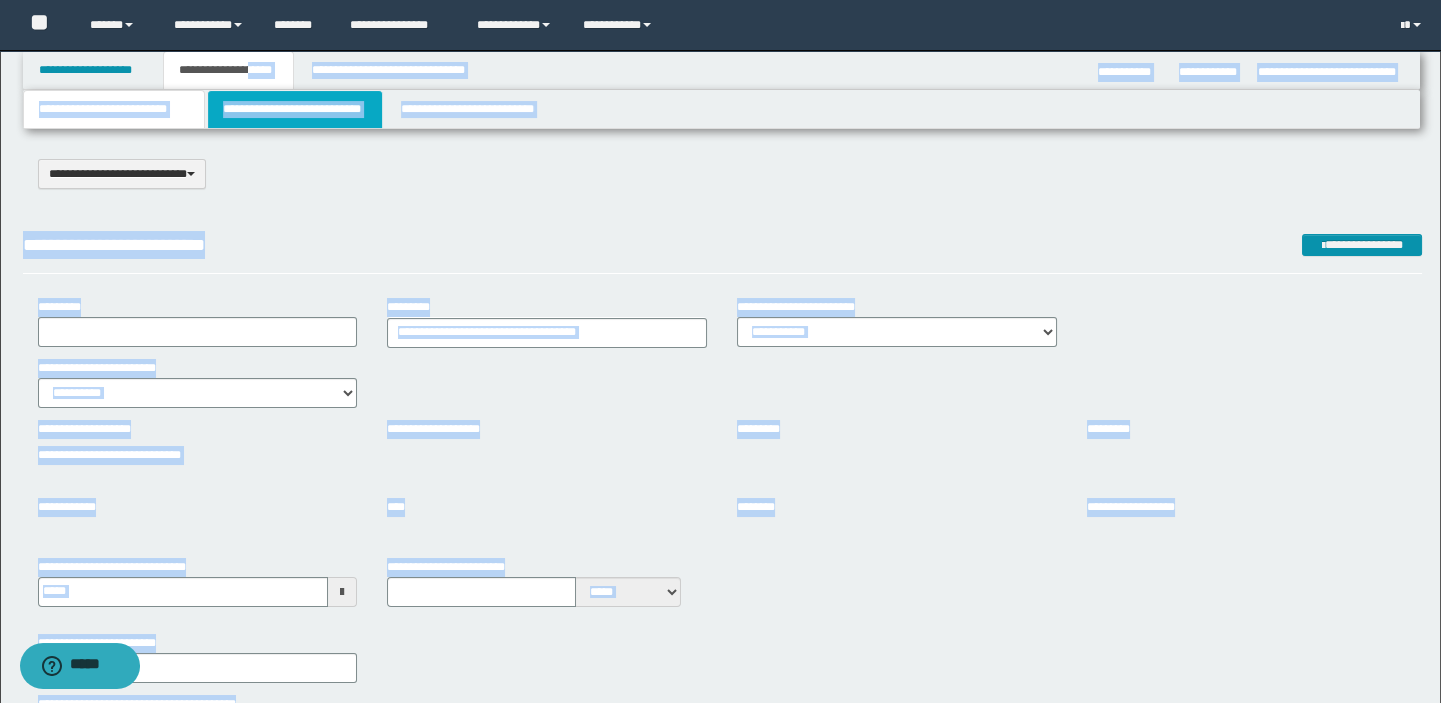 click on "**********" at bounding box center (294, 109) 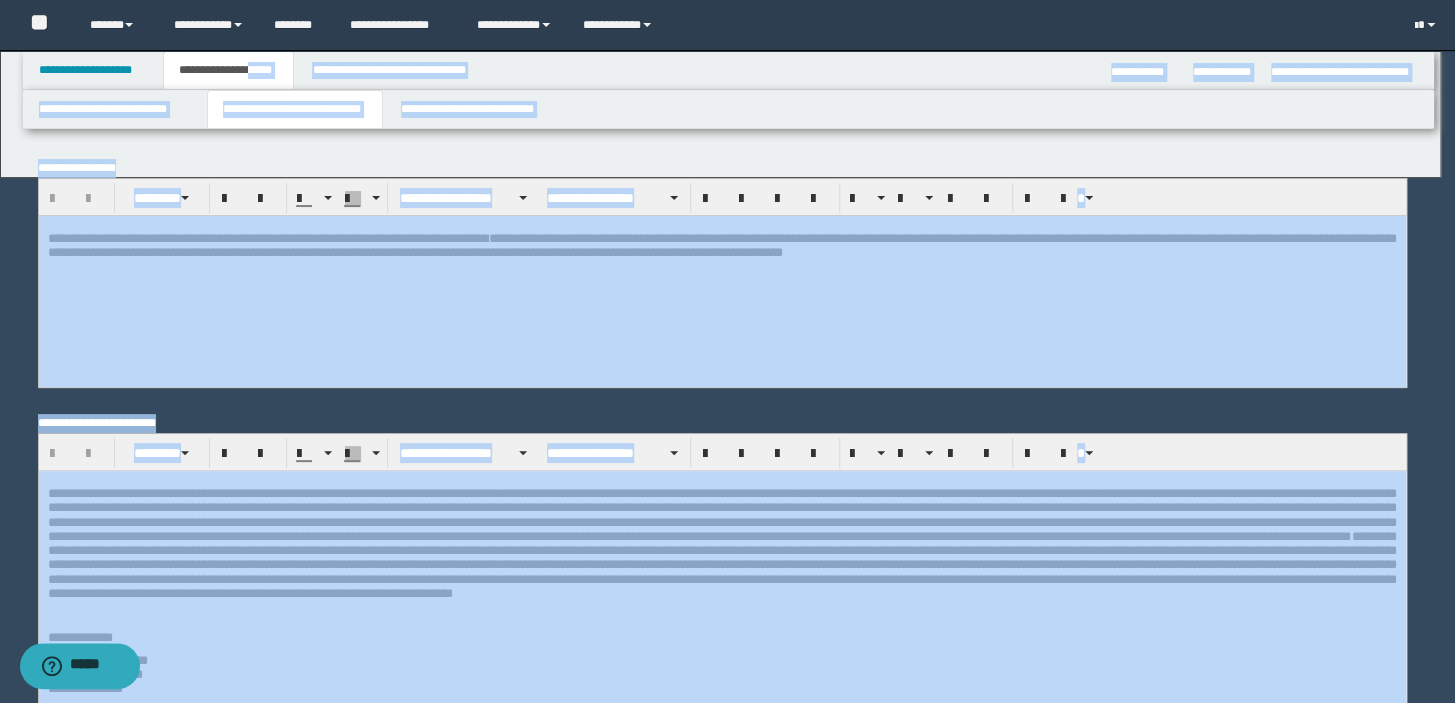 click on "**********" at bounding box center (727, 351) 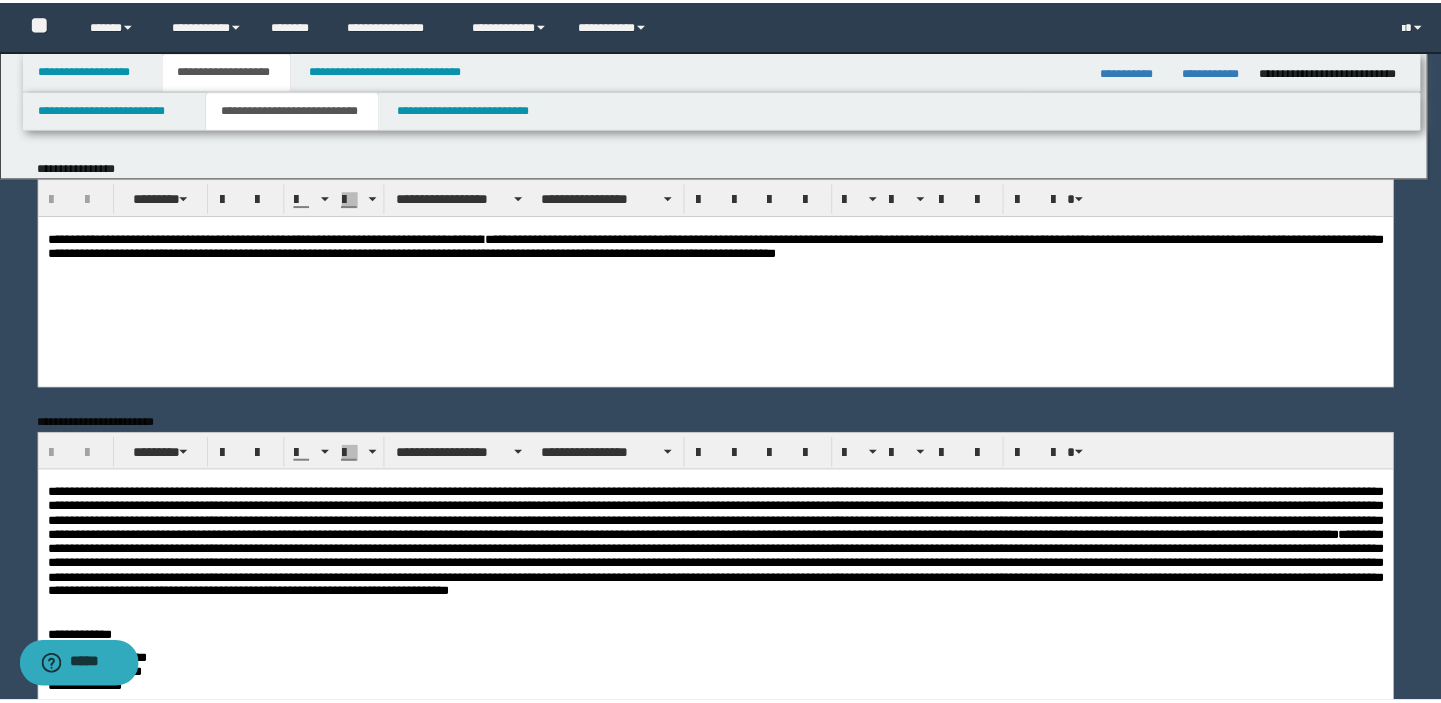 scroll, scrollTop: 0, scrollLeft: 0, axis: both 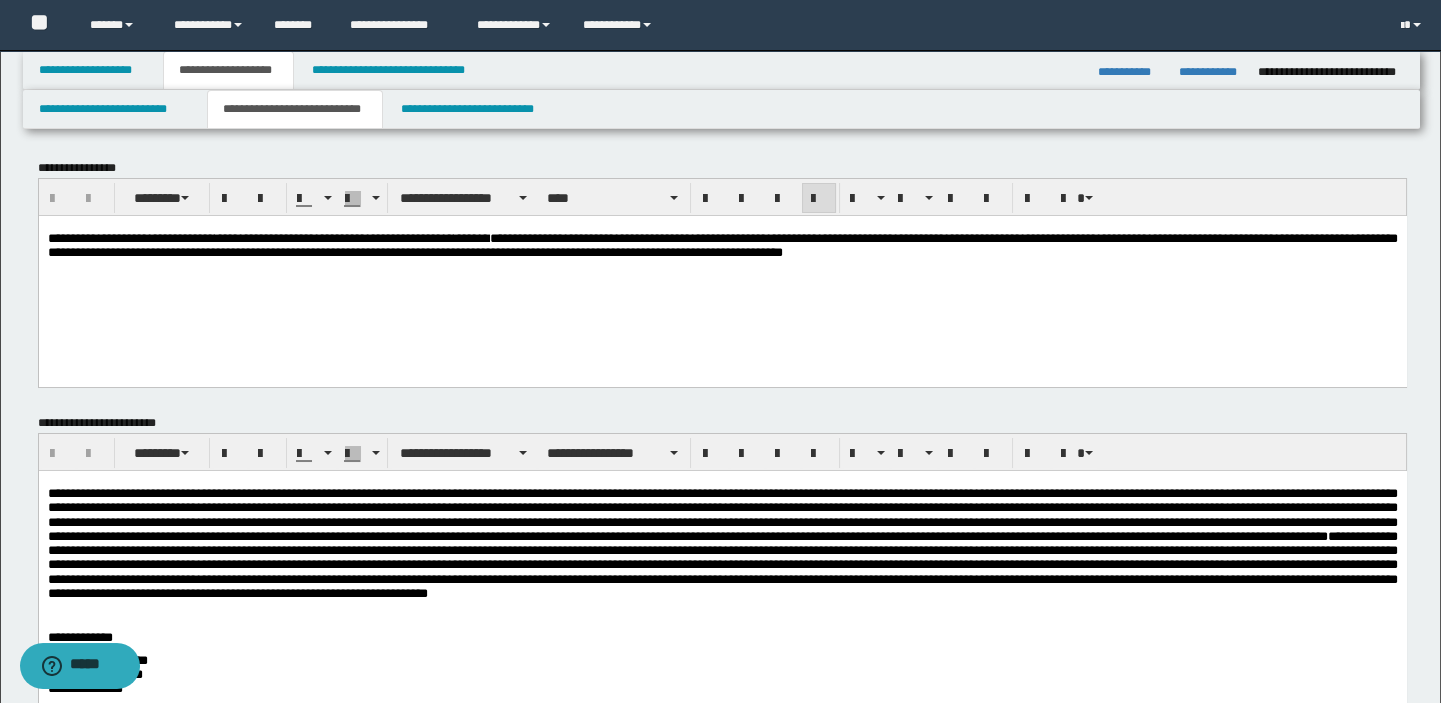 click on "**********" at bounding box center (722, 245) 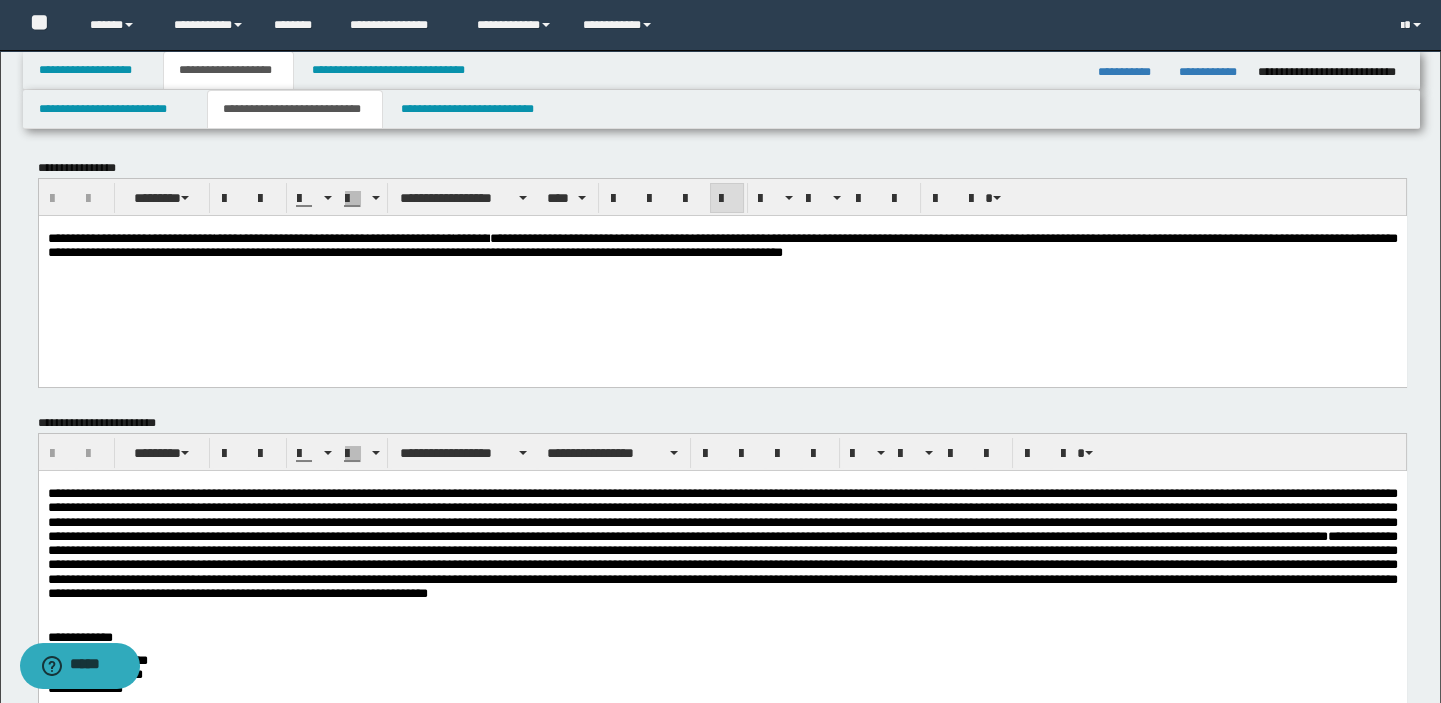 type 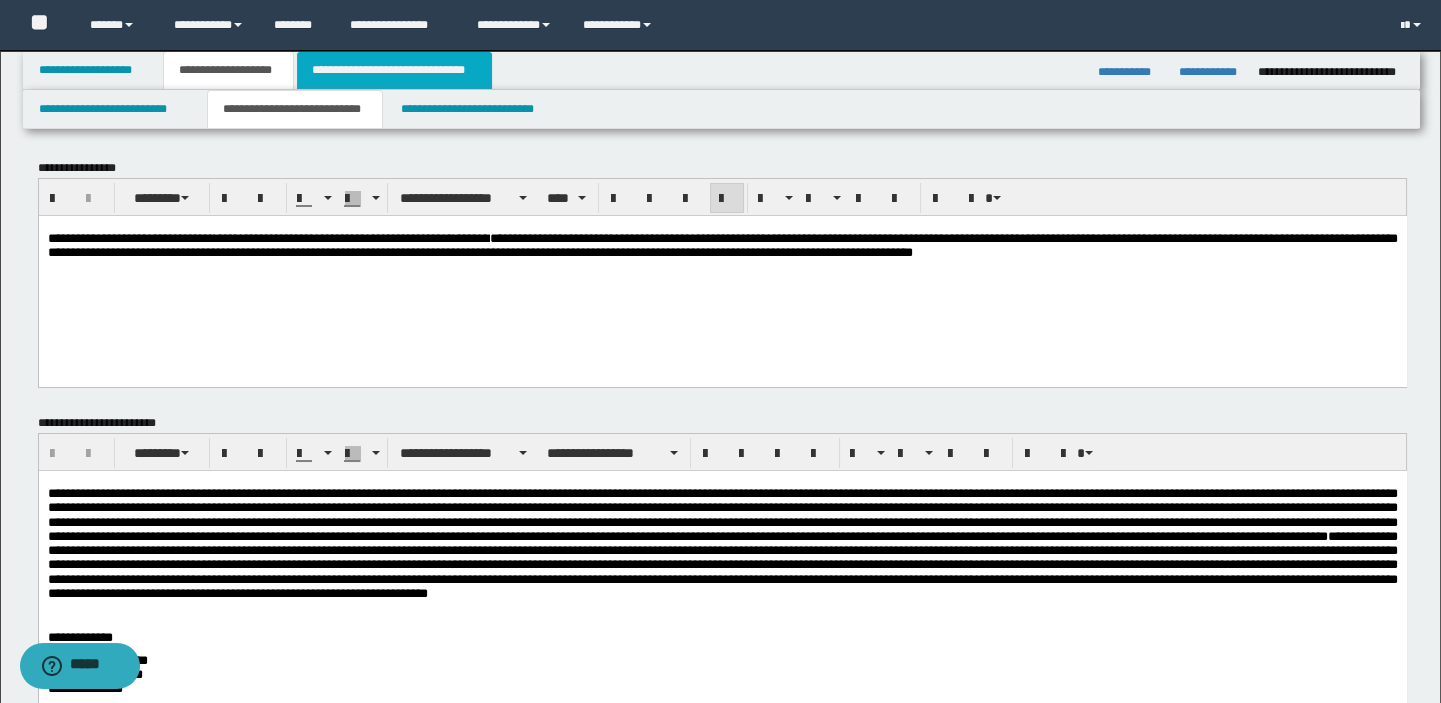 click on "**********" at bounding box center (394, 70) 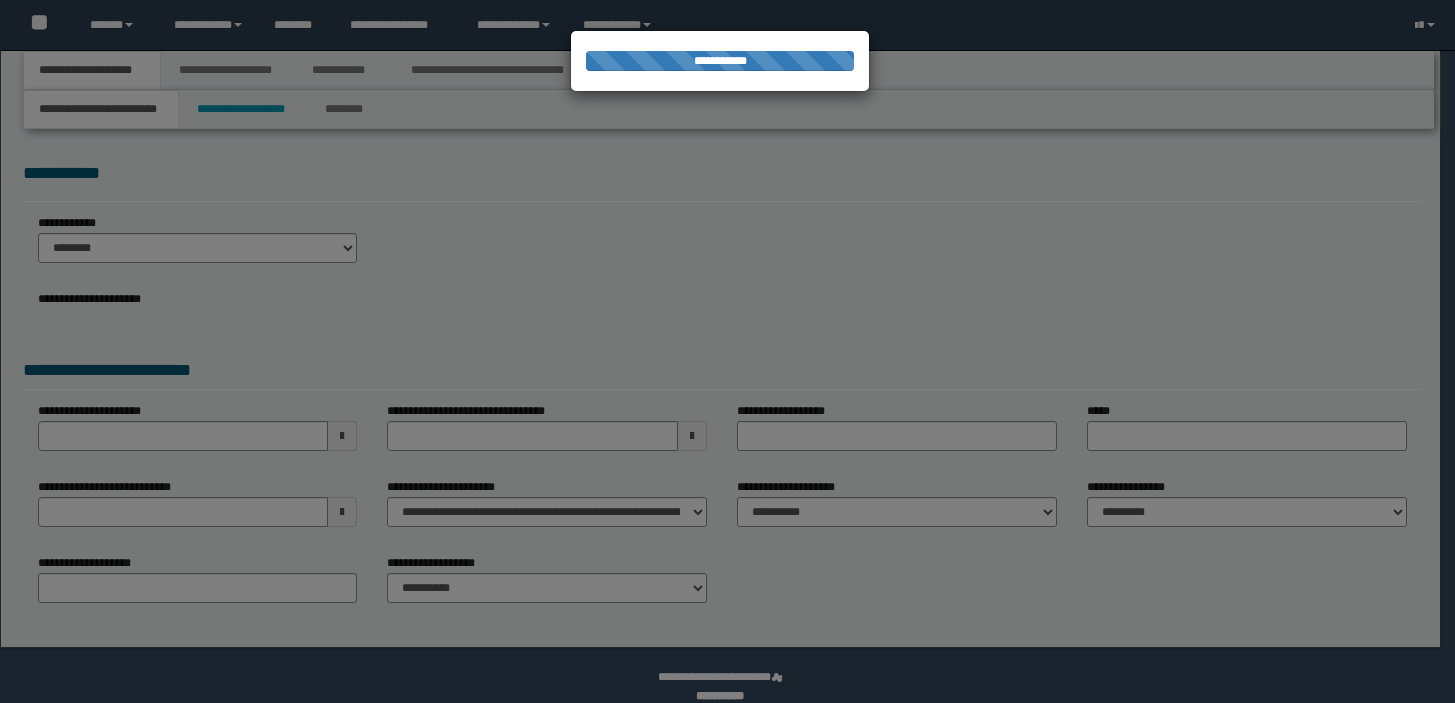 scroll, scrollTop: 0, scrollLeft: 0, axis: both 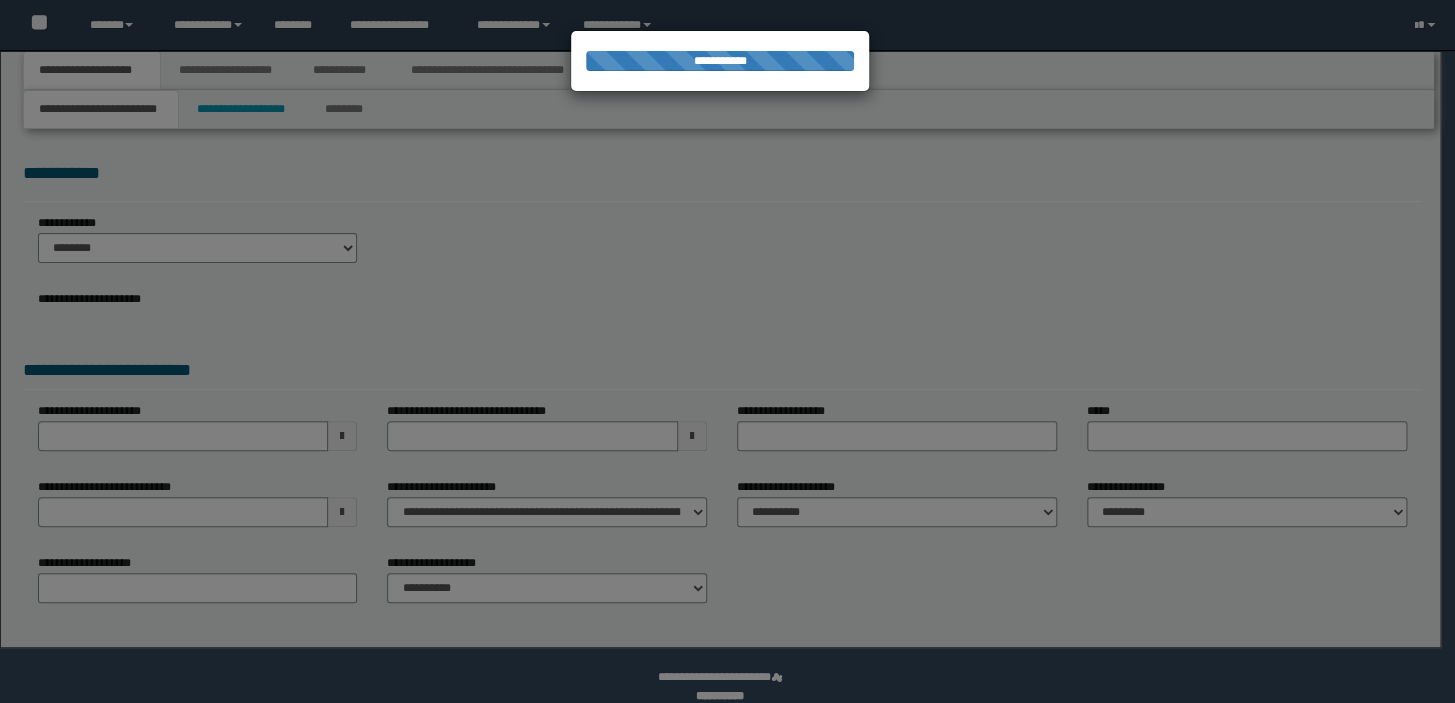 select on "*" 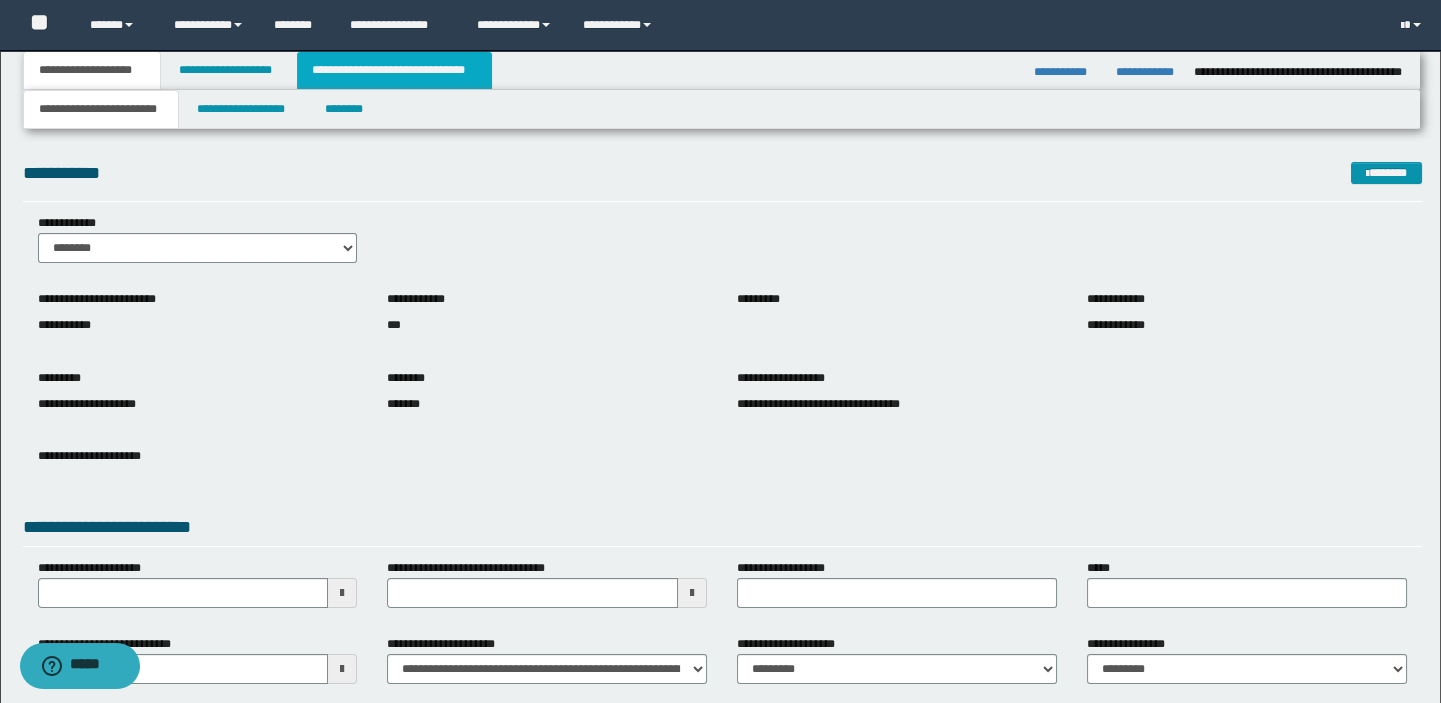 click on "**********" at bounding box center (394, 70) 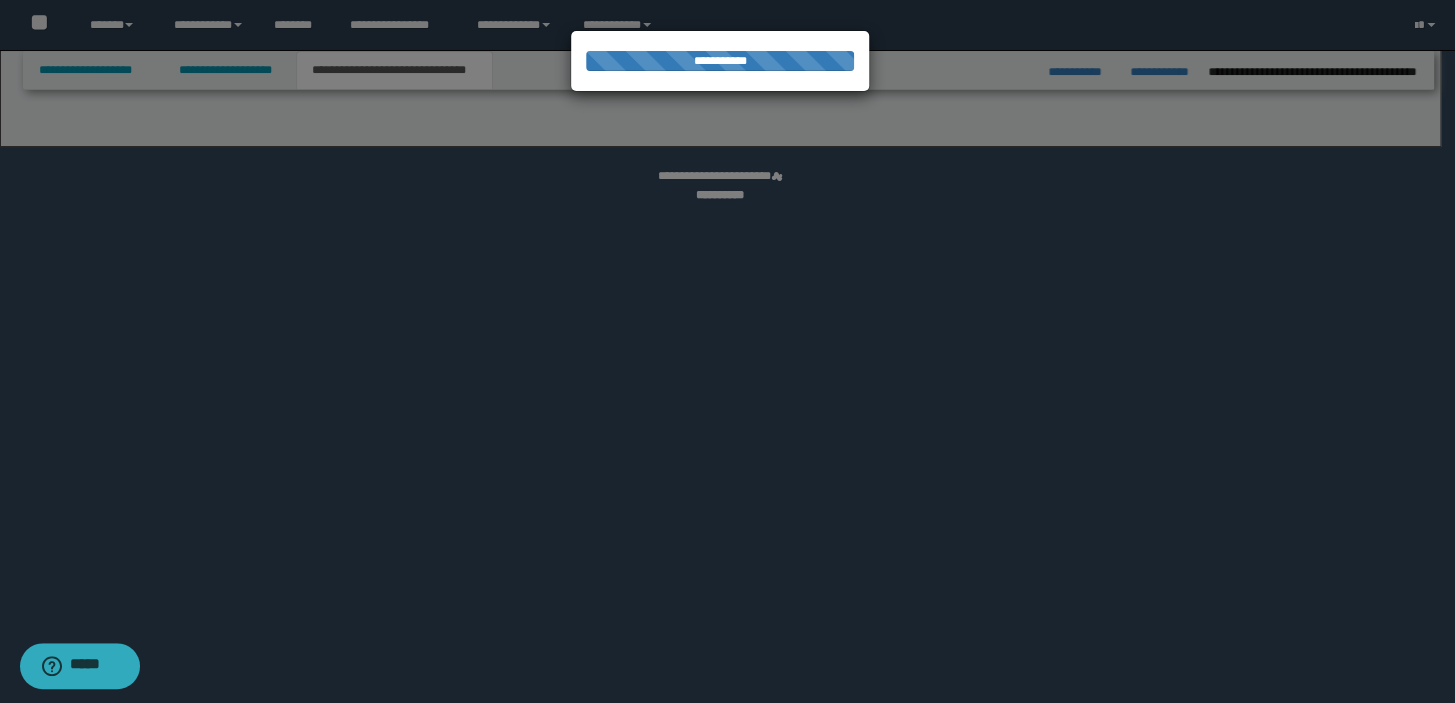 select on "*" 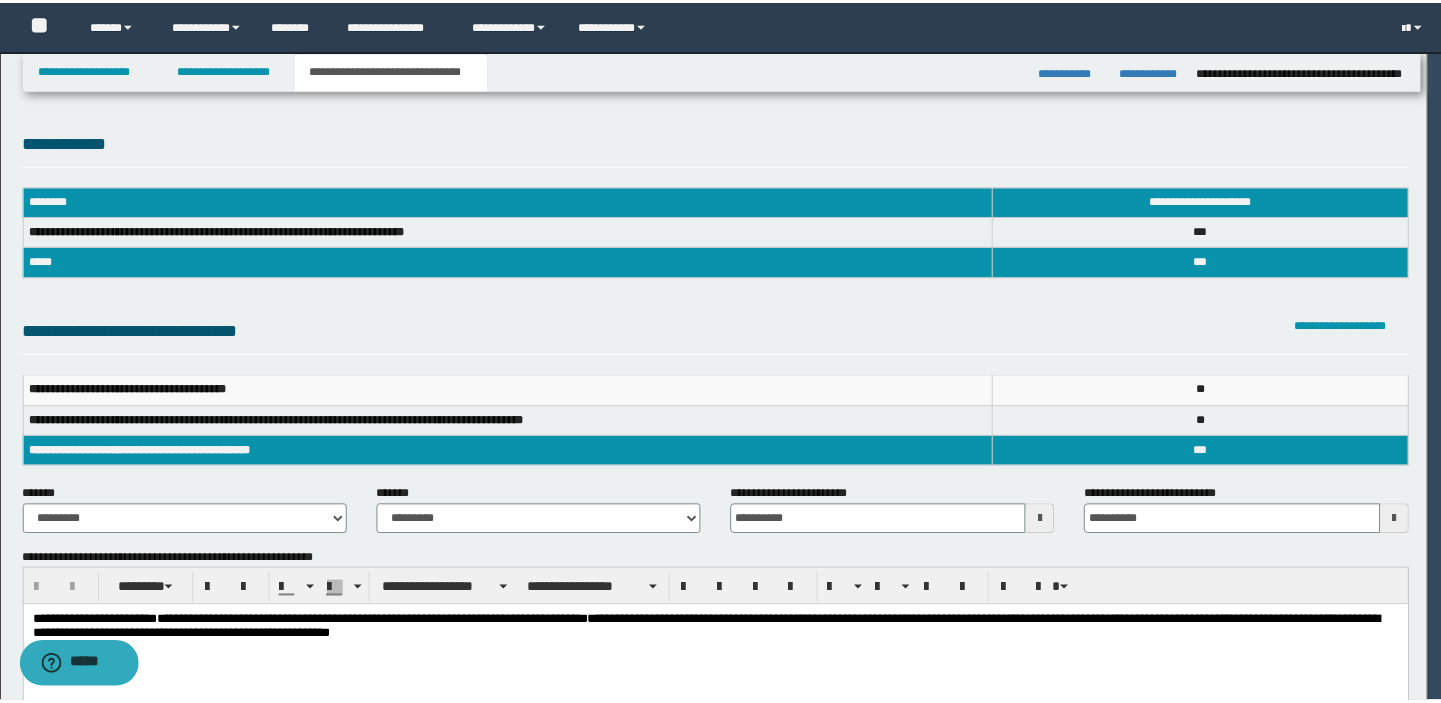scroll, scrollTop: 0, scrollLeft: 0, axis: both 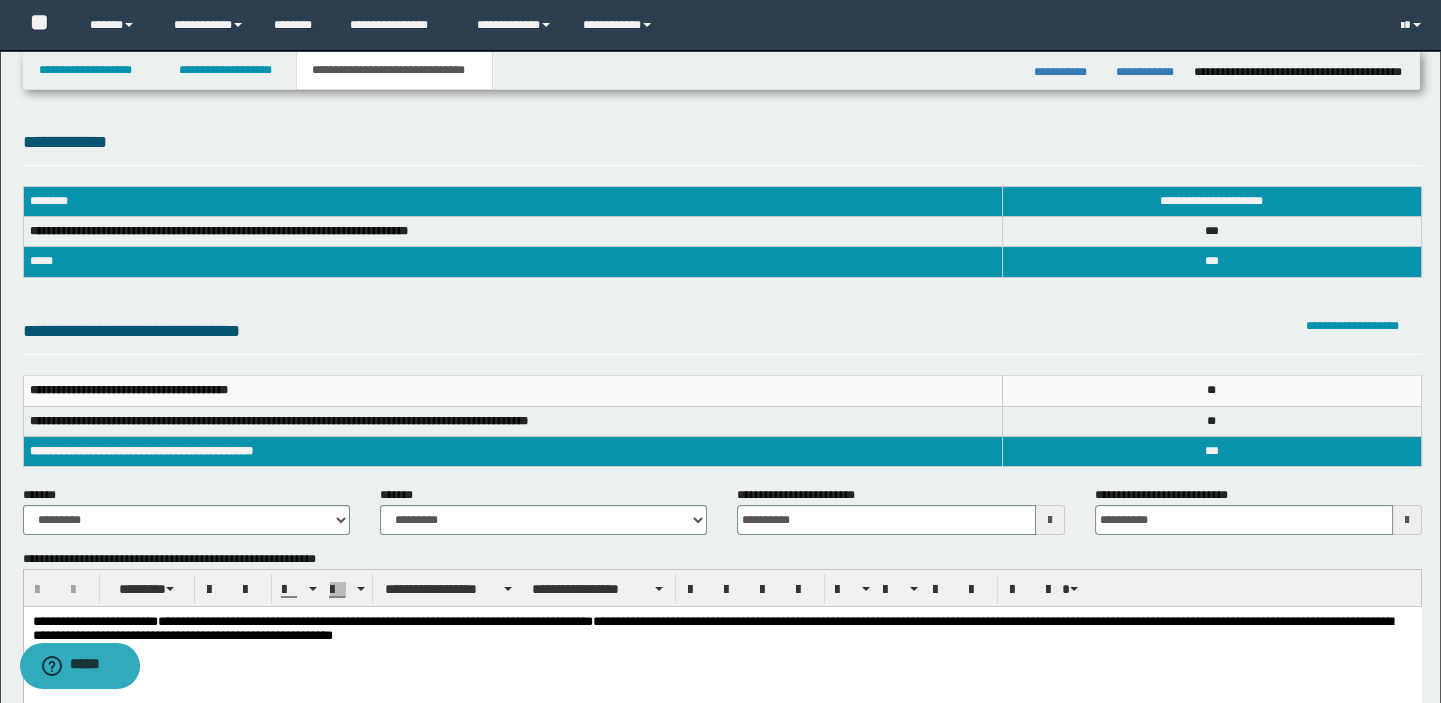 click on "**********" at bounding box center (720, 25) 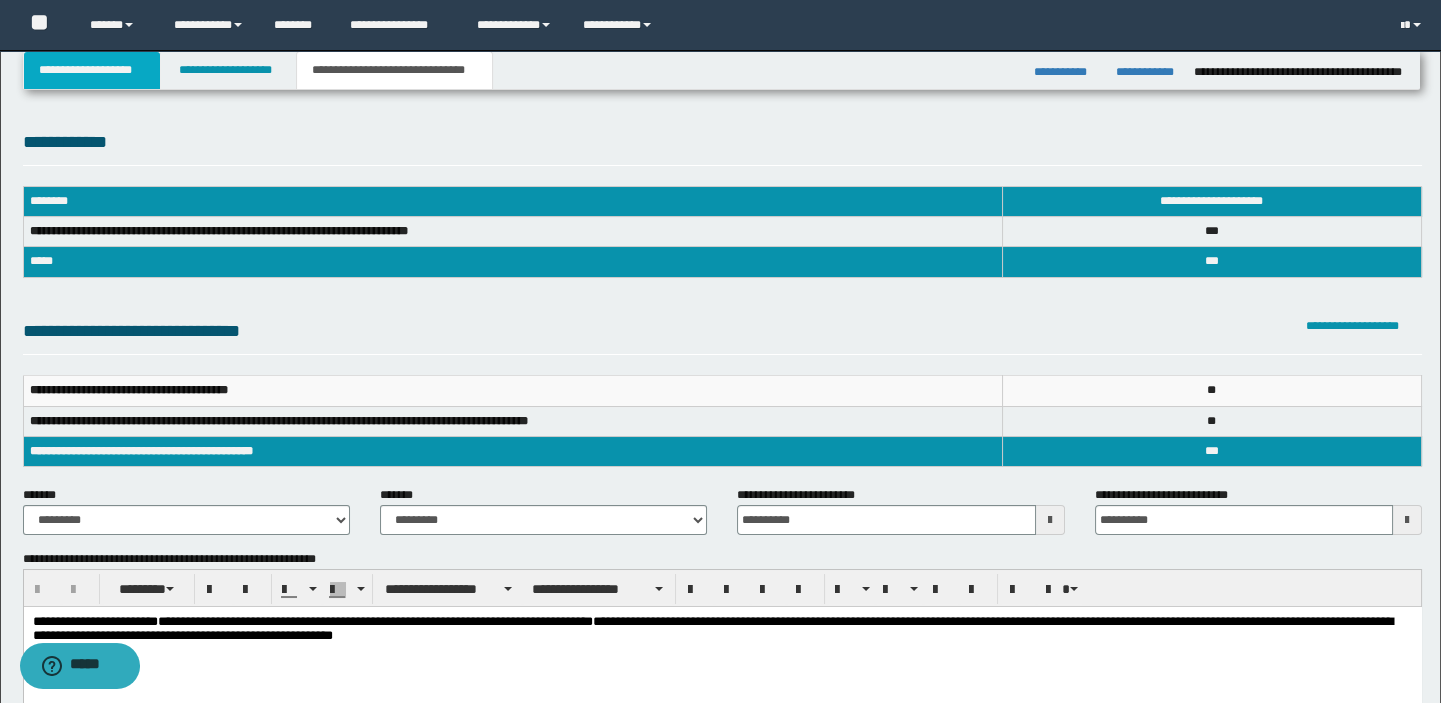 click on "**********" at bounding box center (92, 70) 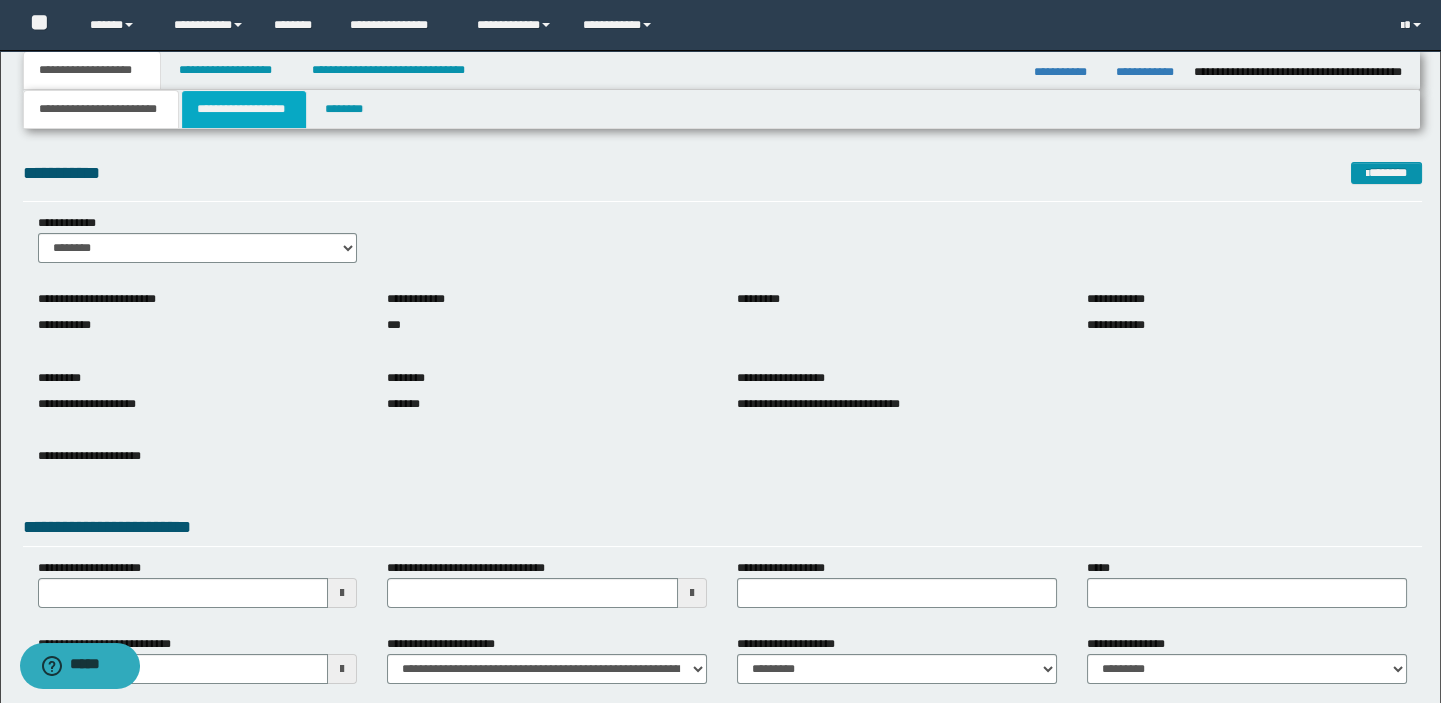 click on "**********" at bounding box center [244, 109] 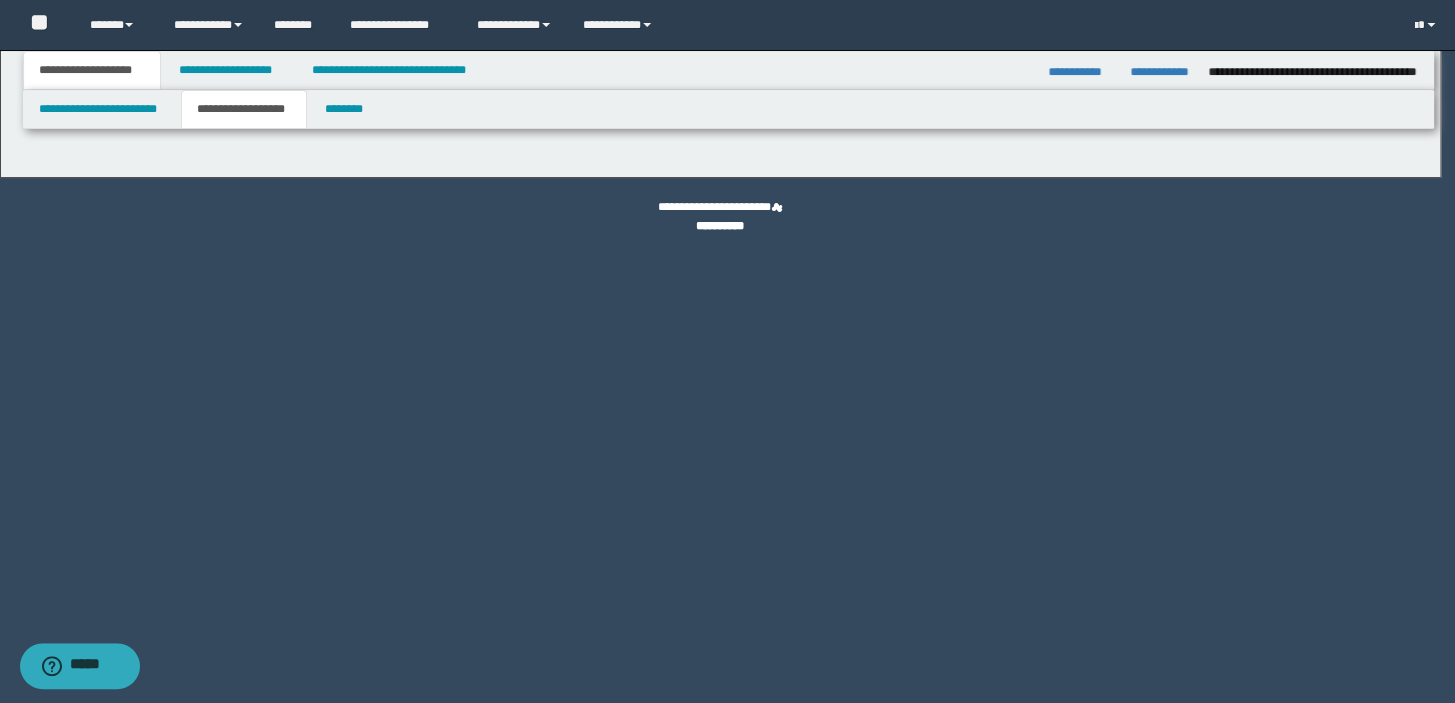 type on "********" 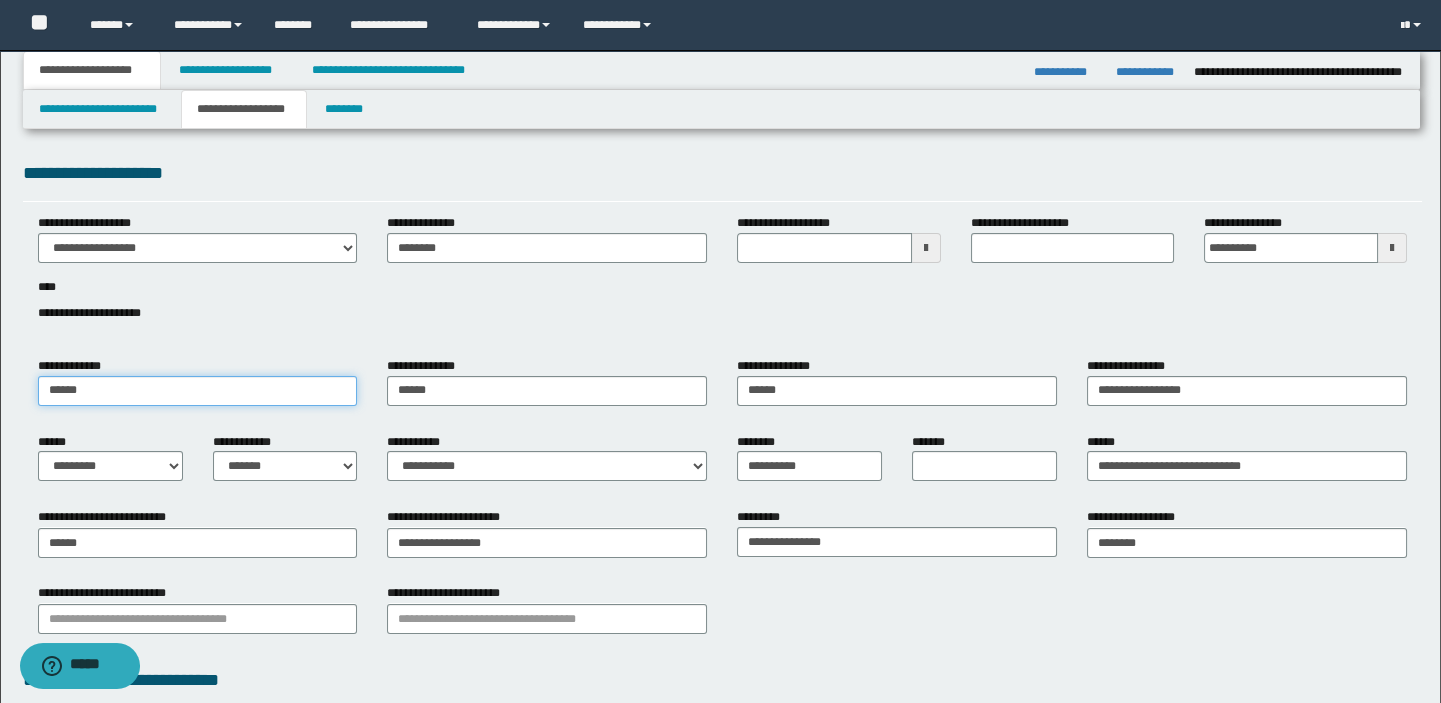 click on "******" at bounding box center [198, 391] 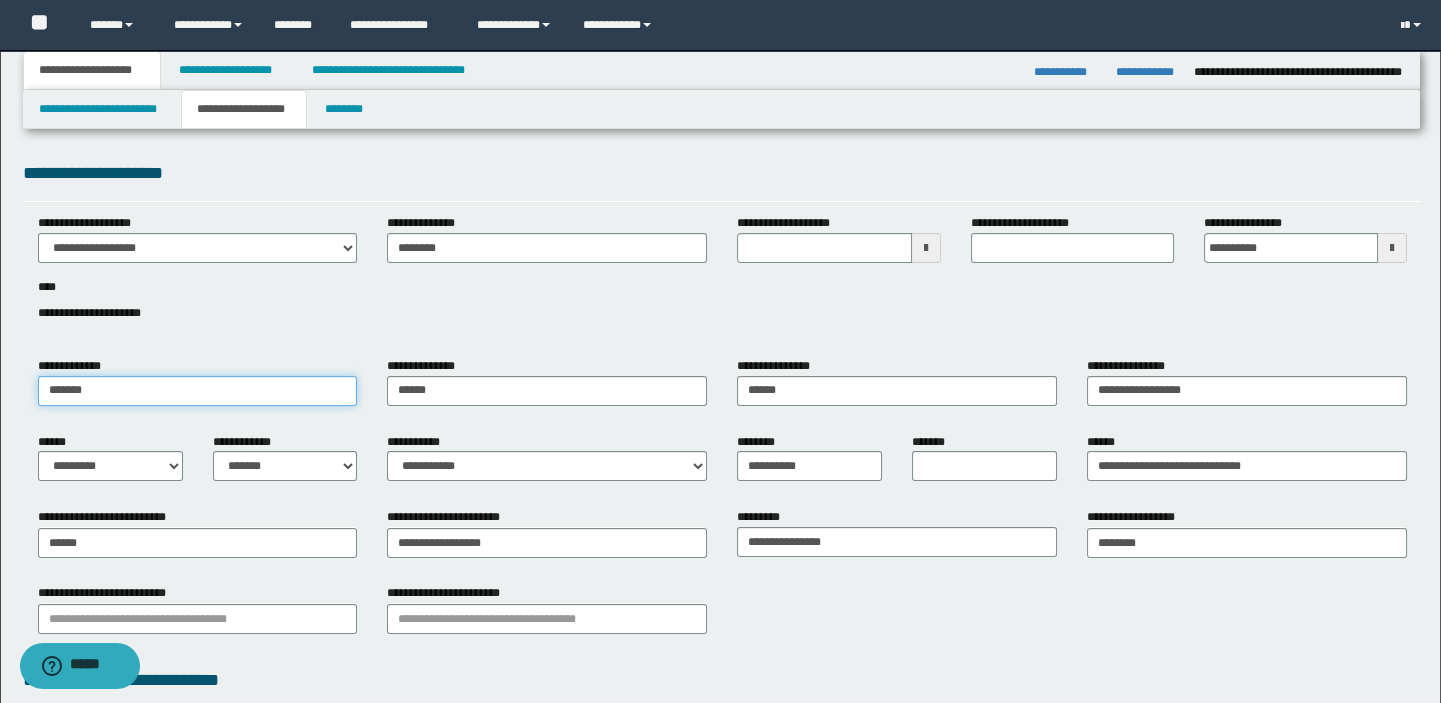 type on "*******" 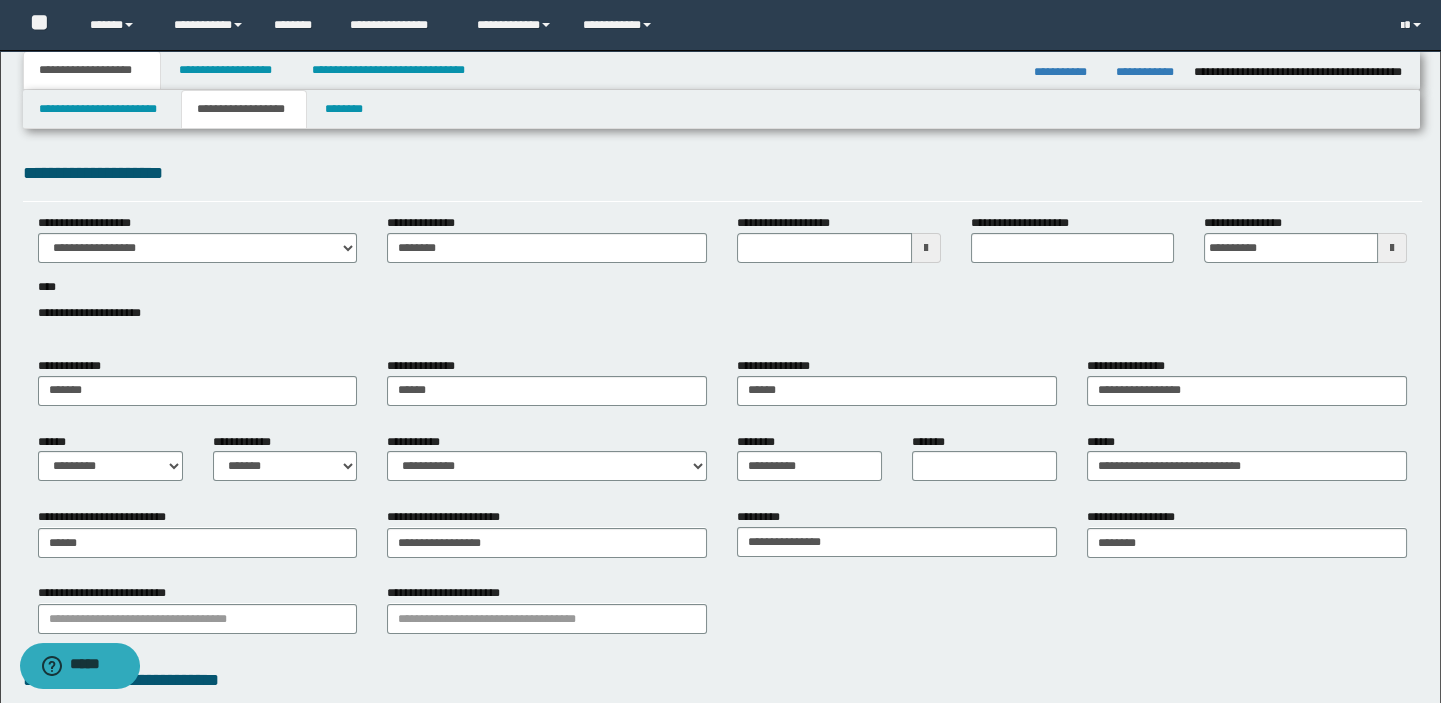 click on "**********" at bounding box center (723, 279) 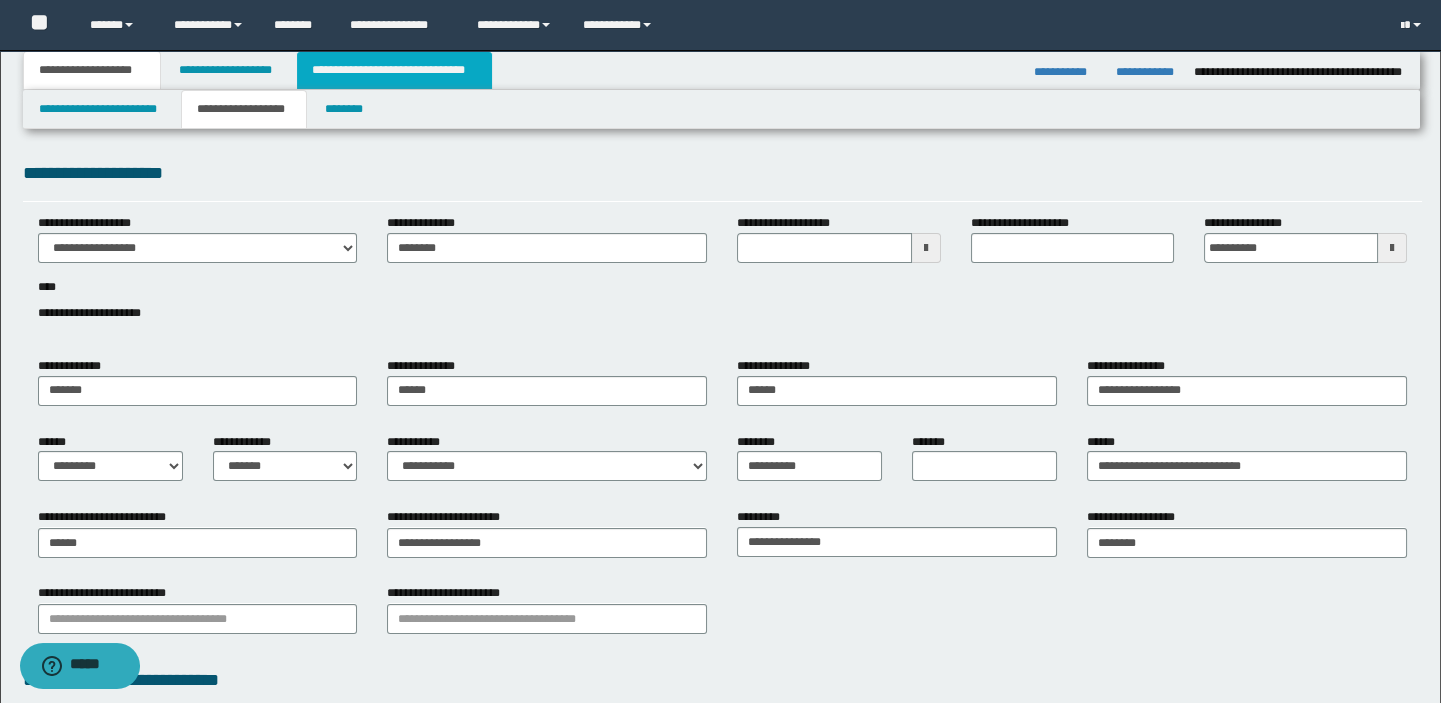 click on "**********" at bounding box center [394, 70] 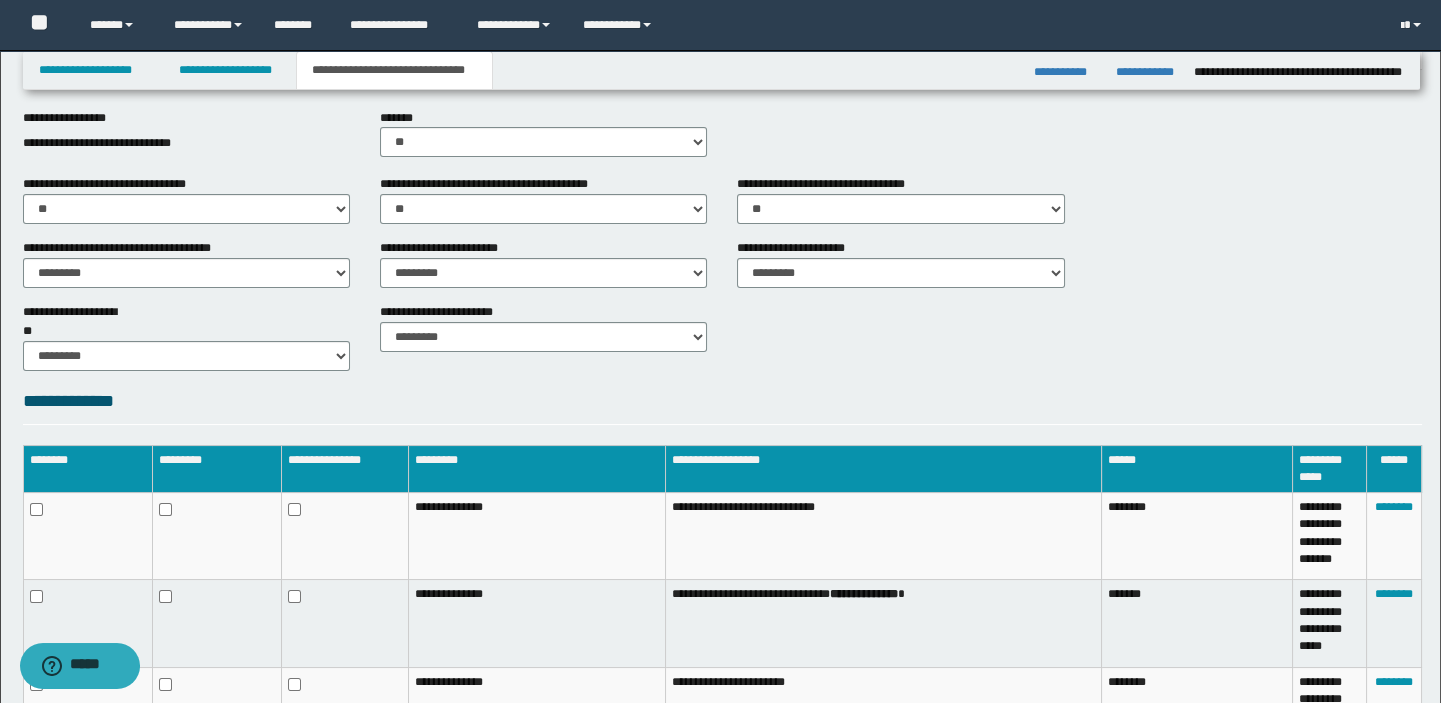 scroll, scrollTop: 883, scrollLeft: 0, axis: vertical 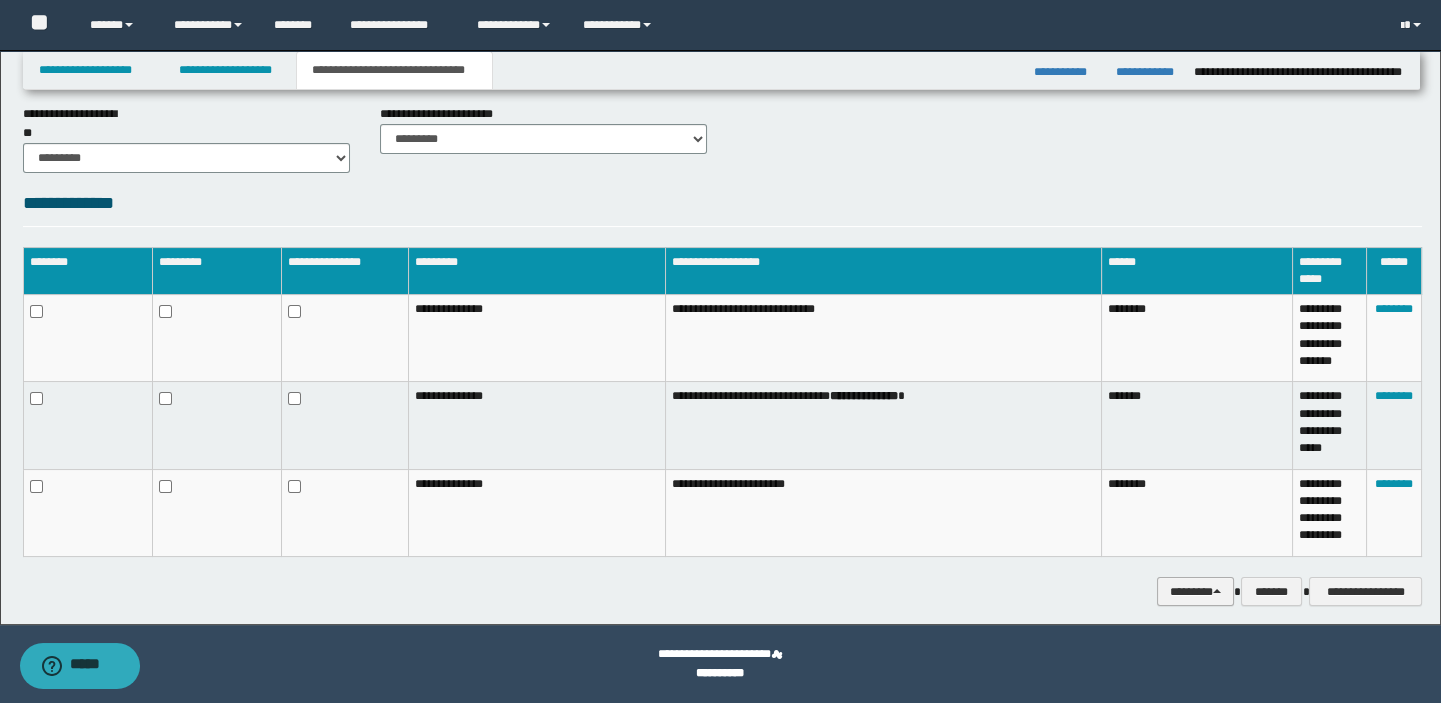click on "********" at bounding box center (1195, 592) 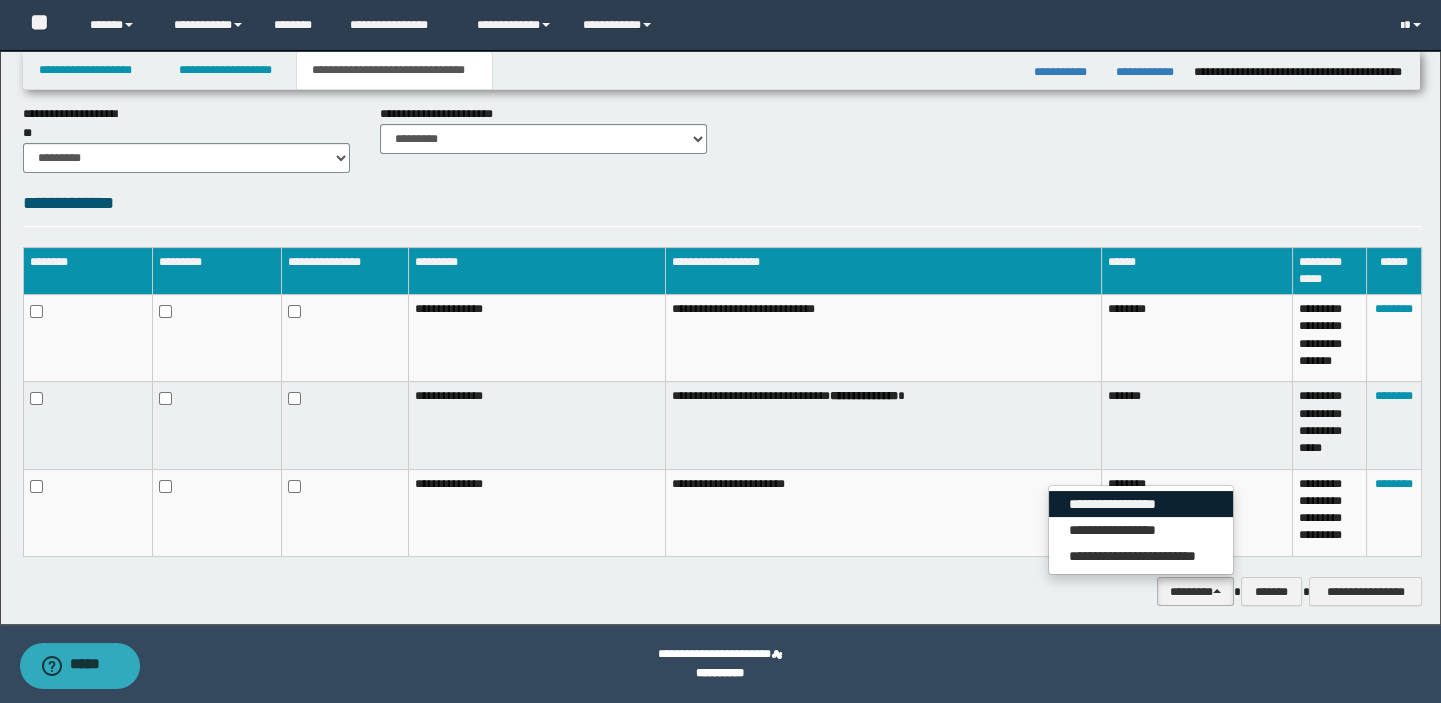 click on "**********" at bounding box center [1141, 504] 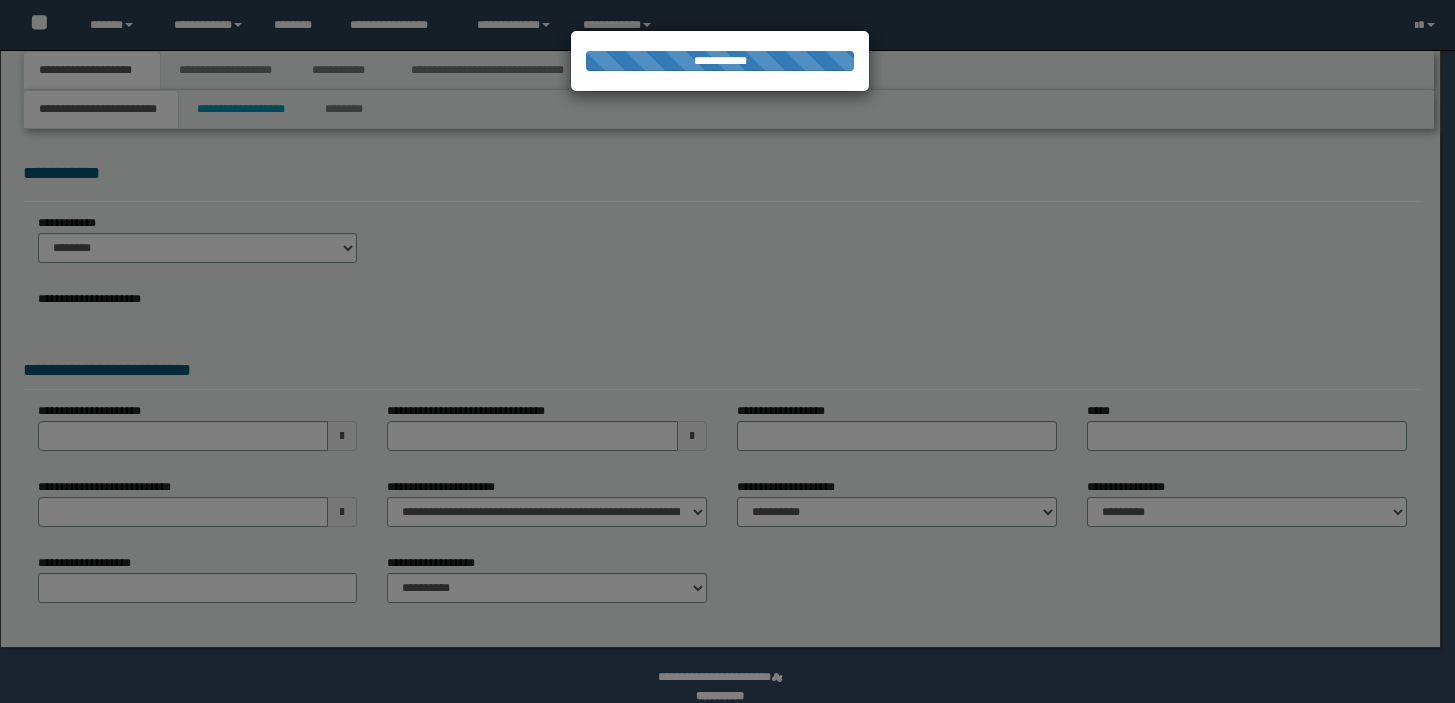 scroll, scrollTop: 0, scrollLeft: 0, axis: both 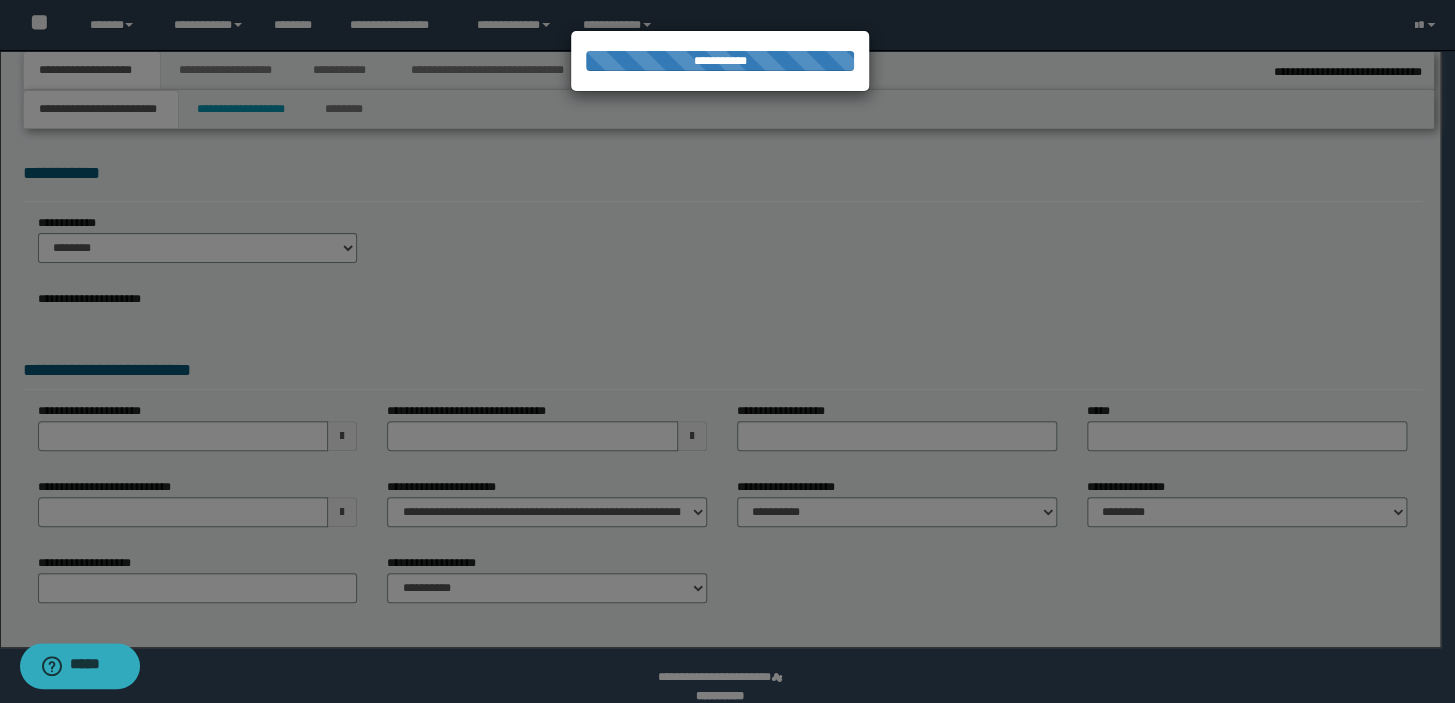 select on "*" 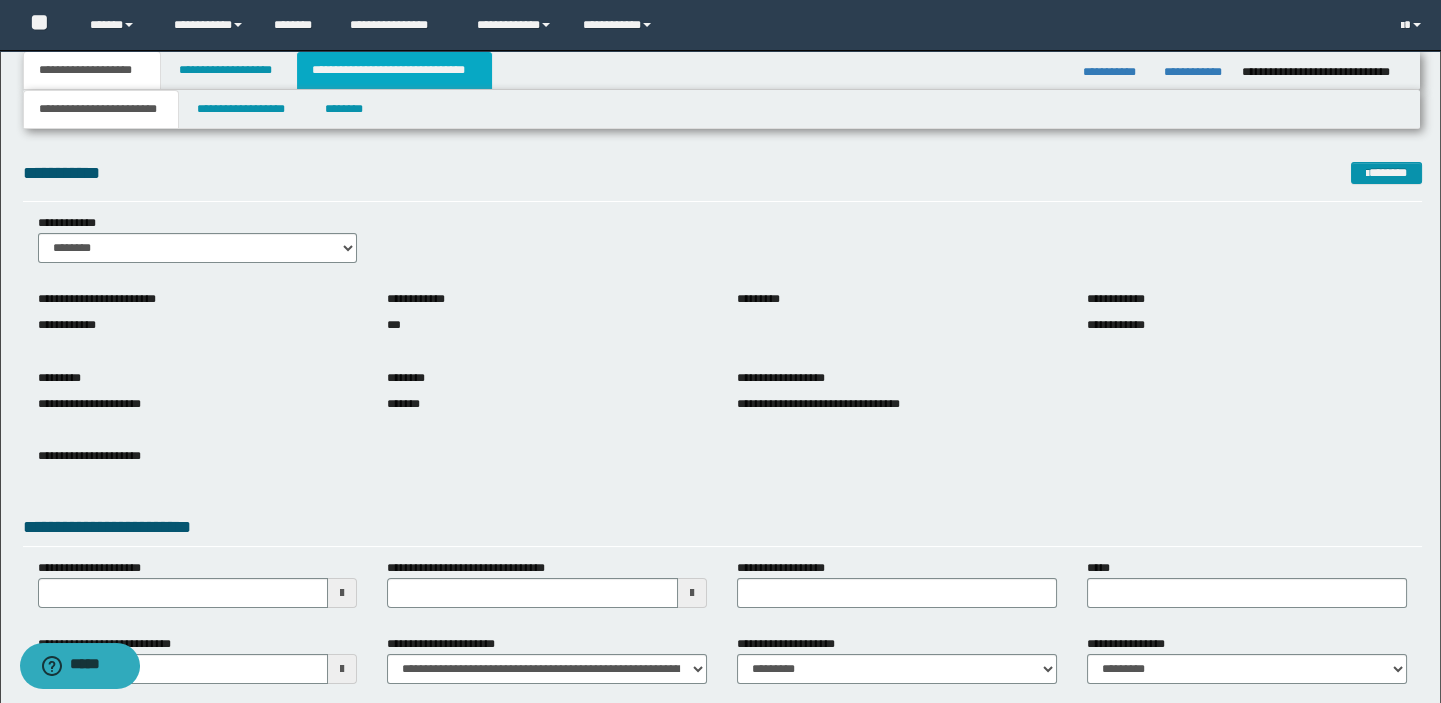click on "**********" at bounding box center [394, 70] 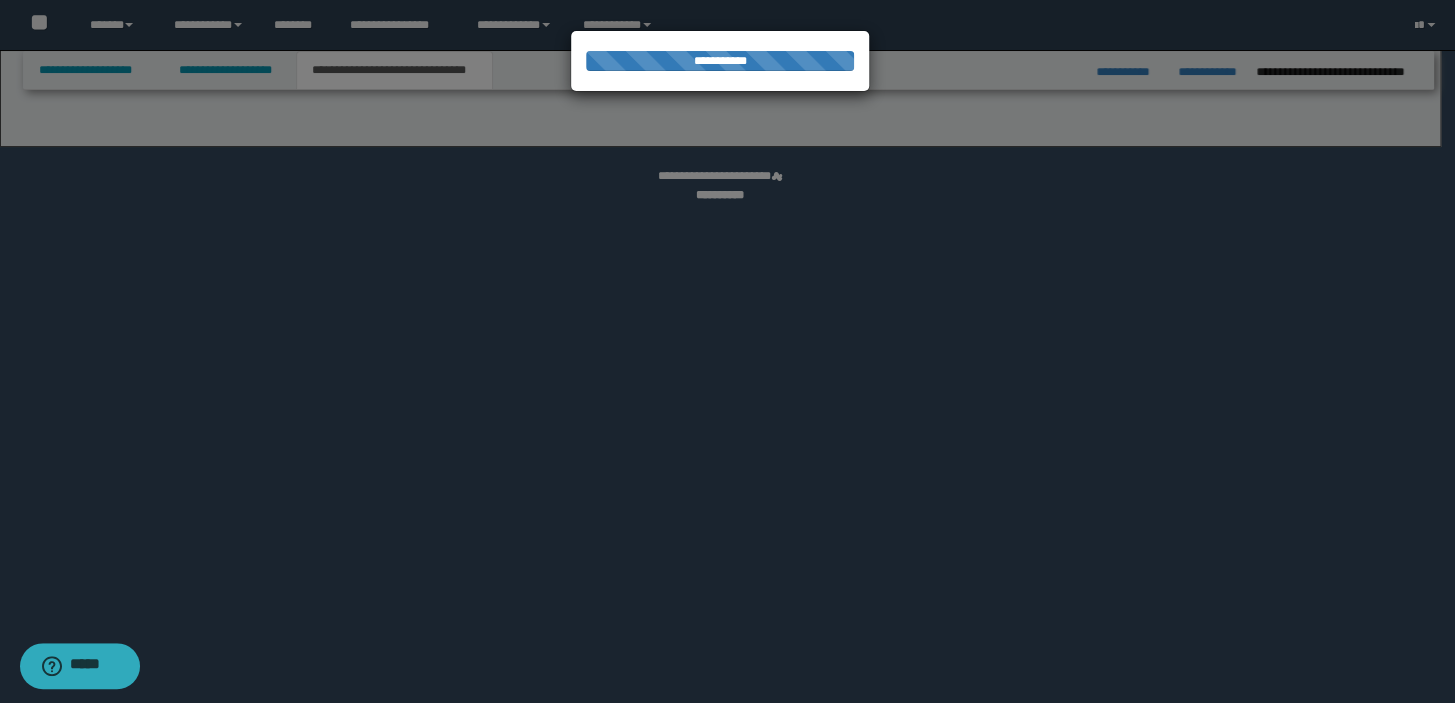 select on "*" 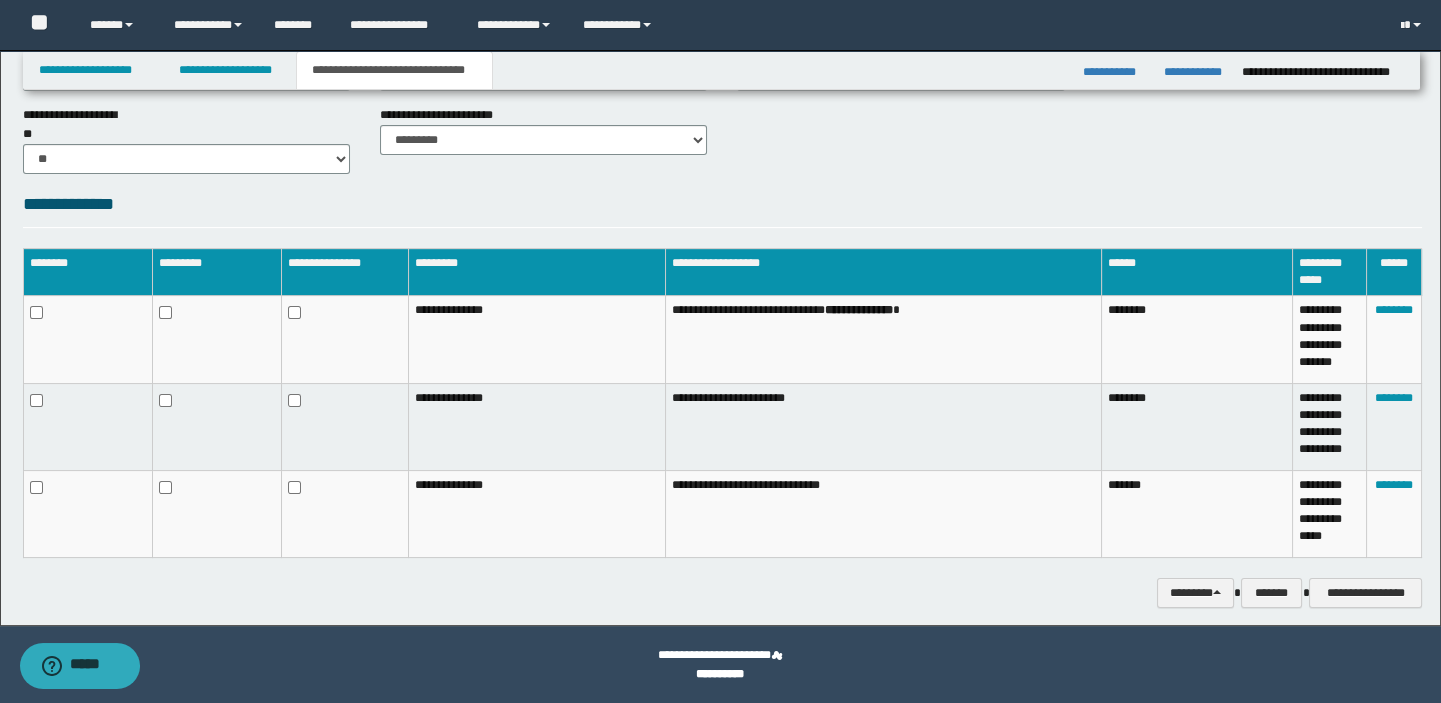 scroll, scrollTop: 1003, scrollLeft: 0, axis: vertical 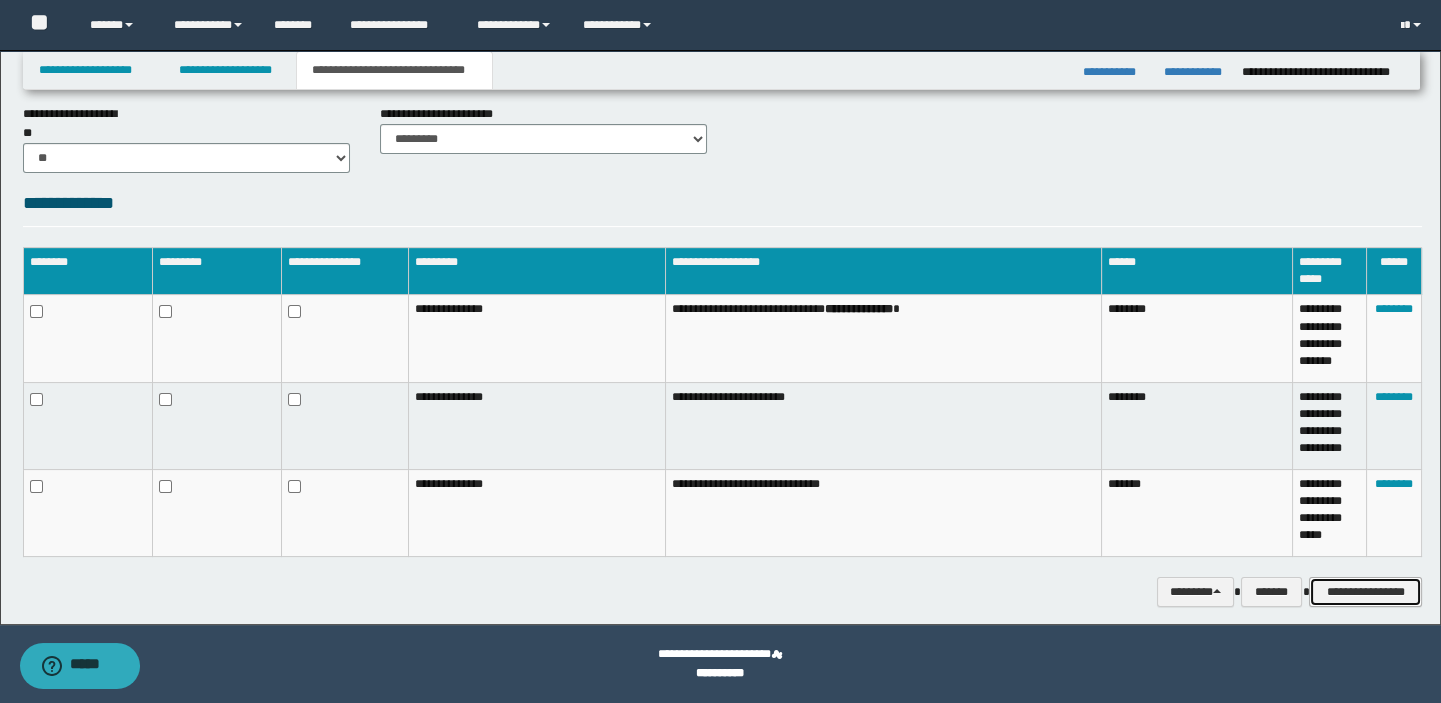 click on "**********" at bounding box center [1365, 592] 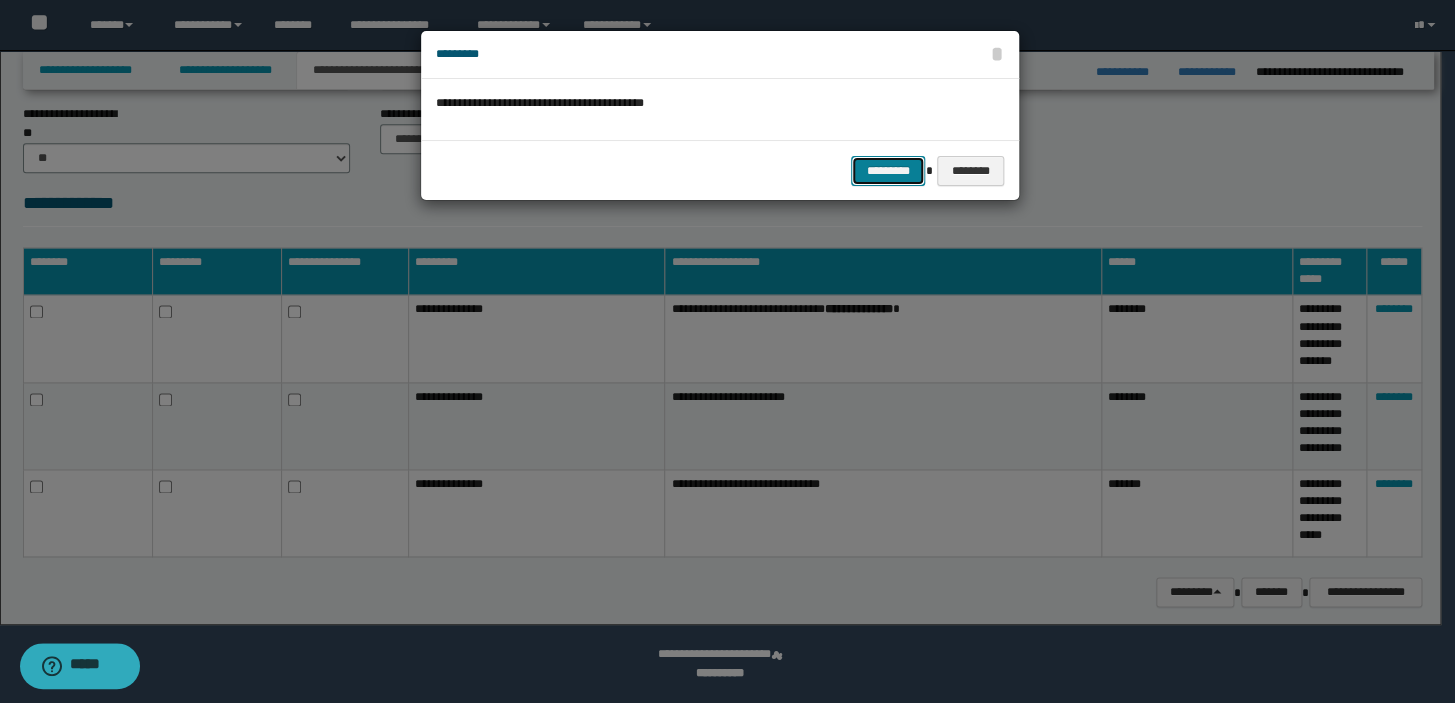 click on "*********" at bounding box center (888, 171) 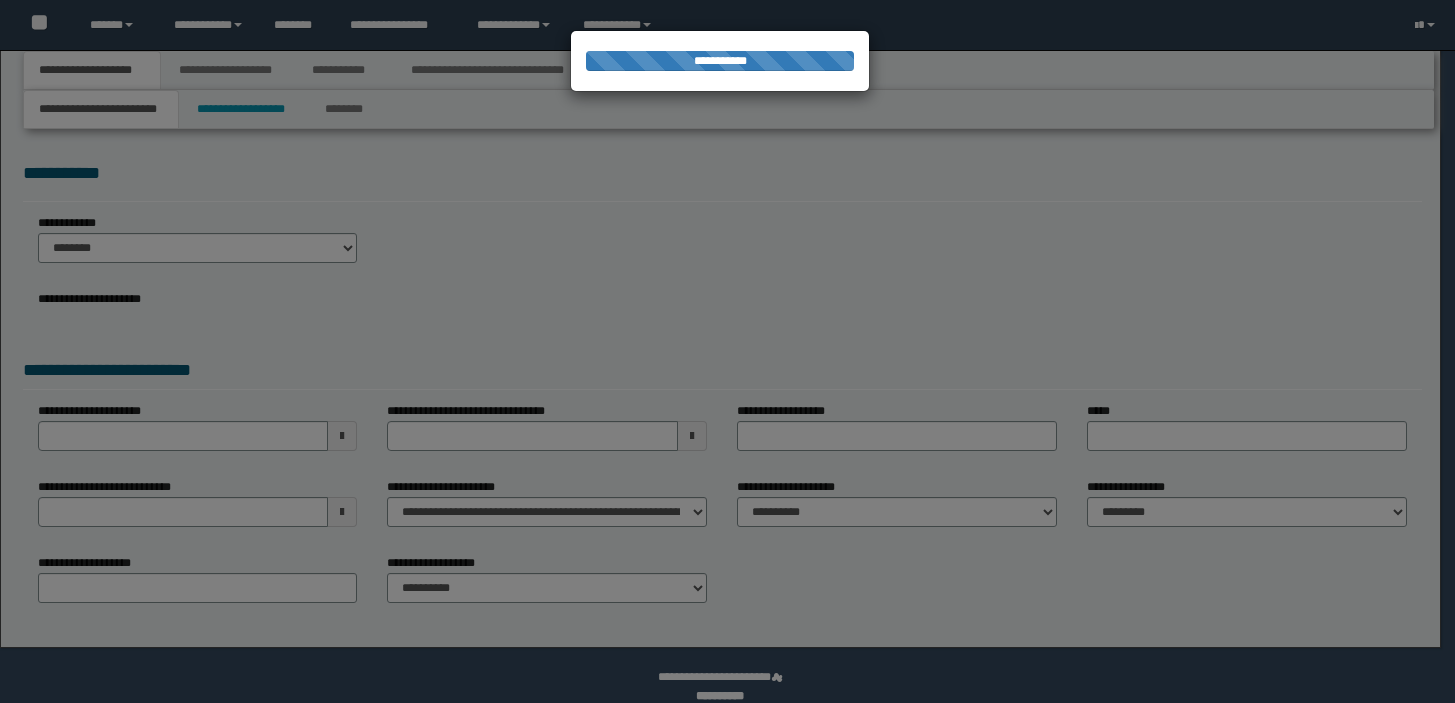 scroll, scrollTop: 0, scrollLeft: 0, axis: both 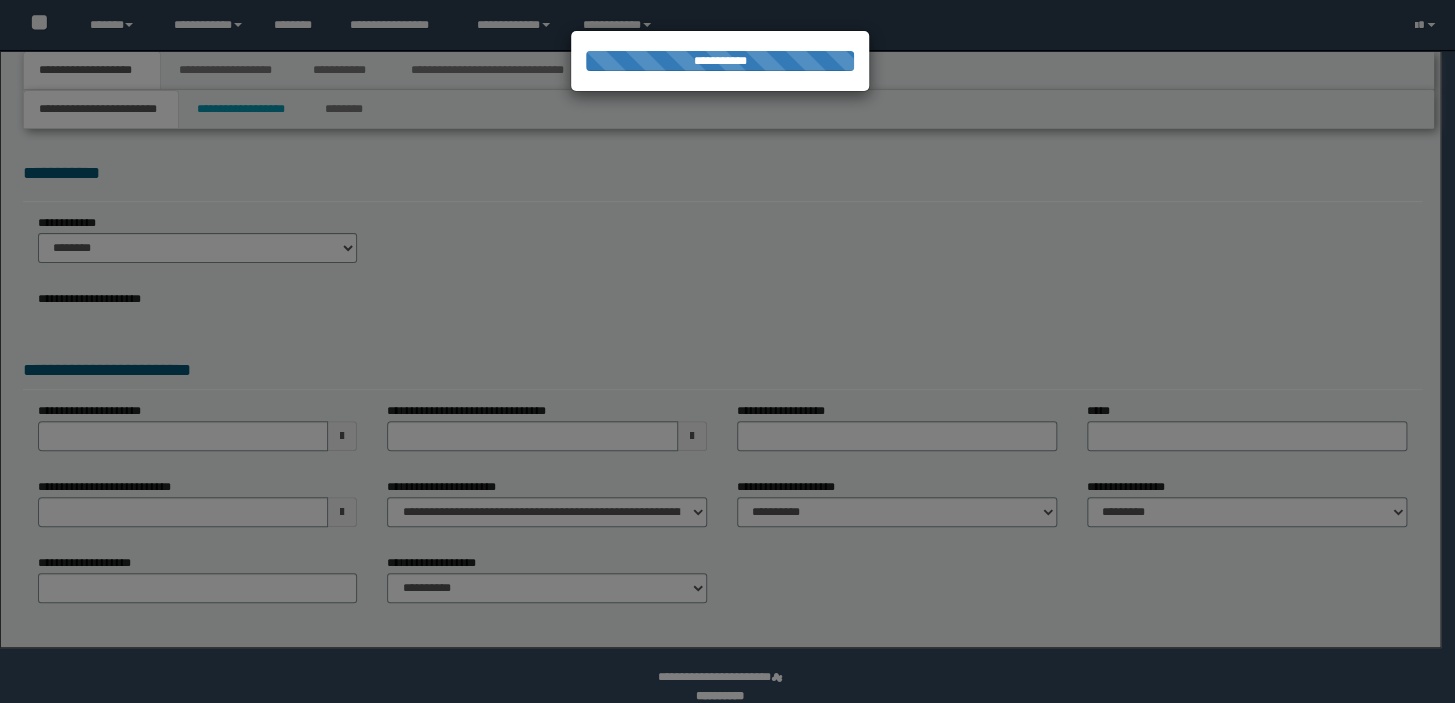 select on "*" 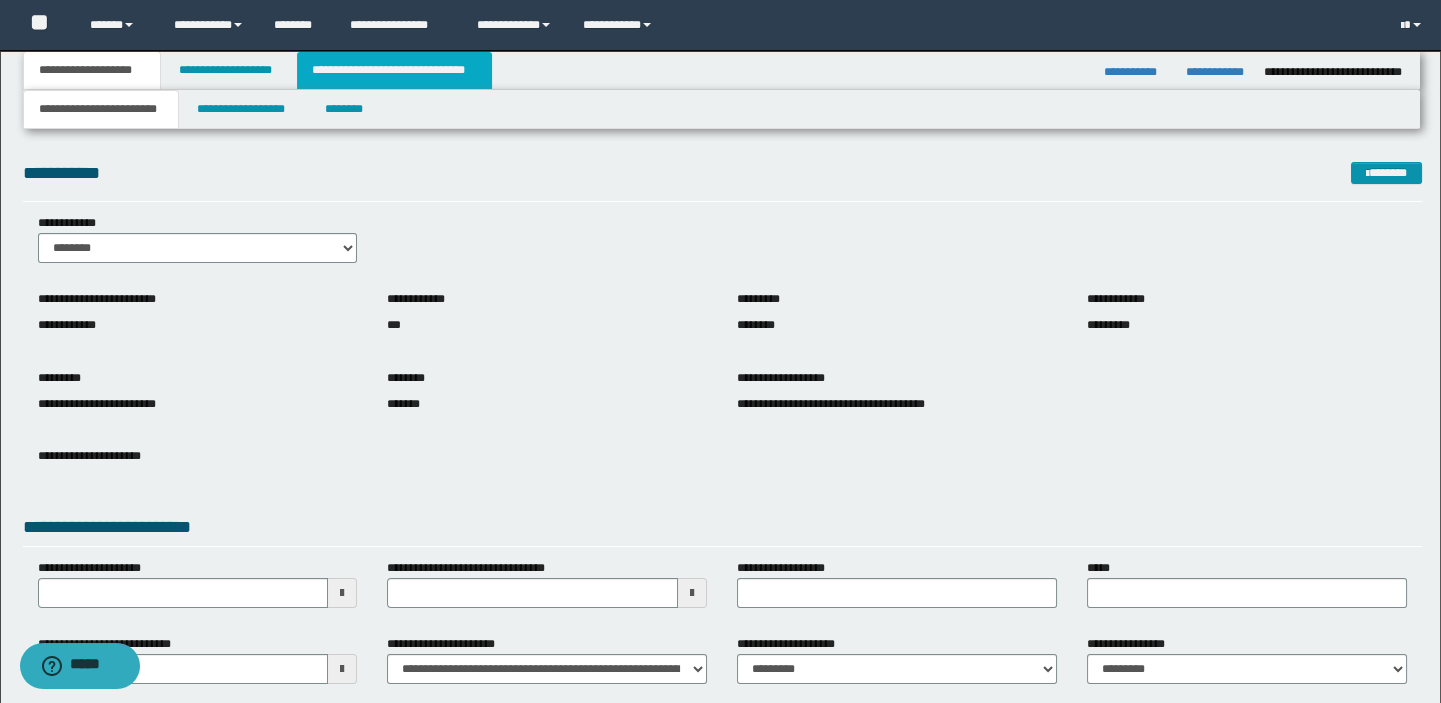 click on "**********" at bounding box center [394, 70] 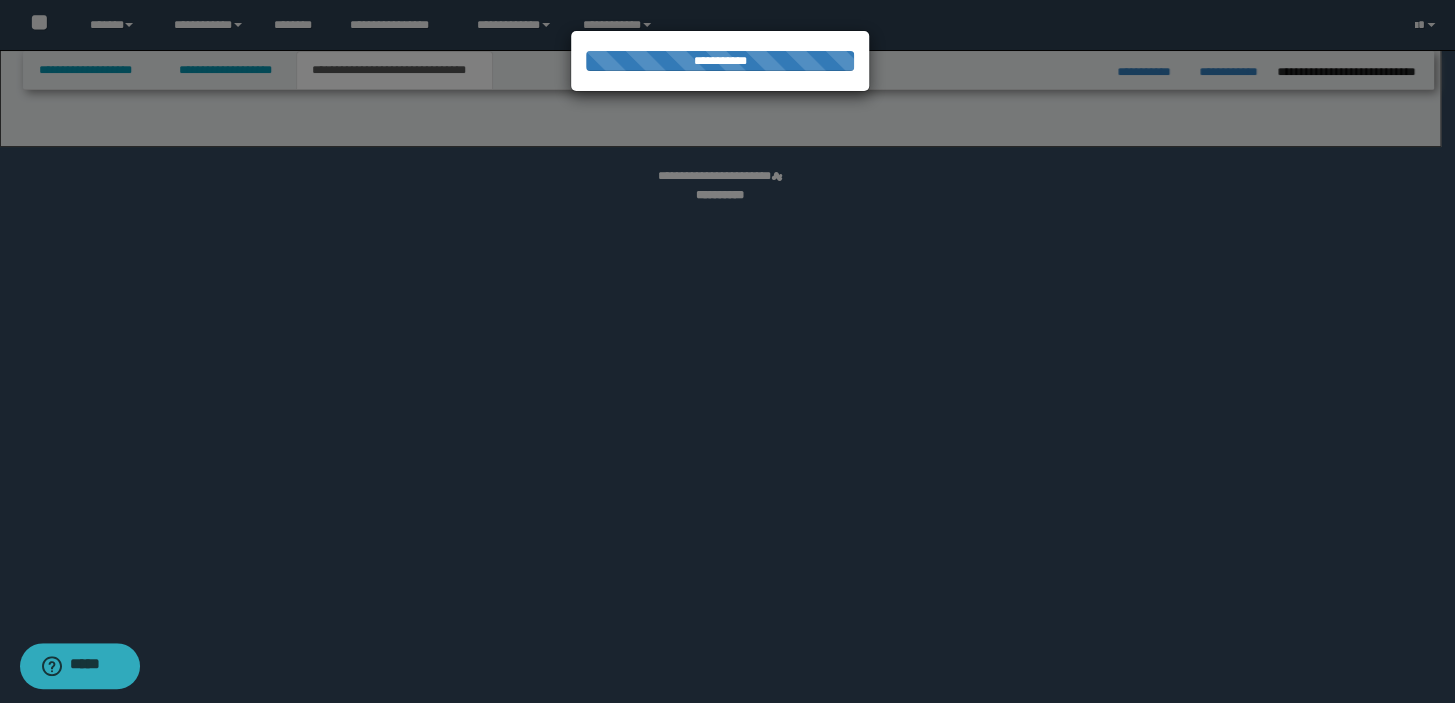 select on "*" 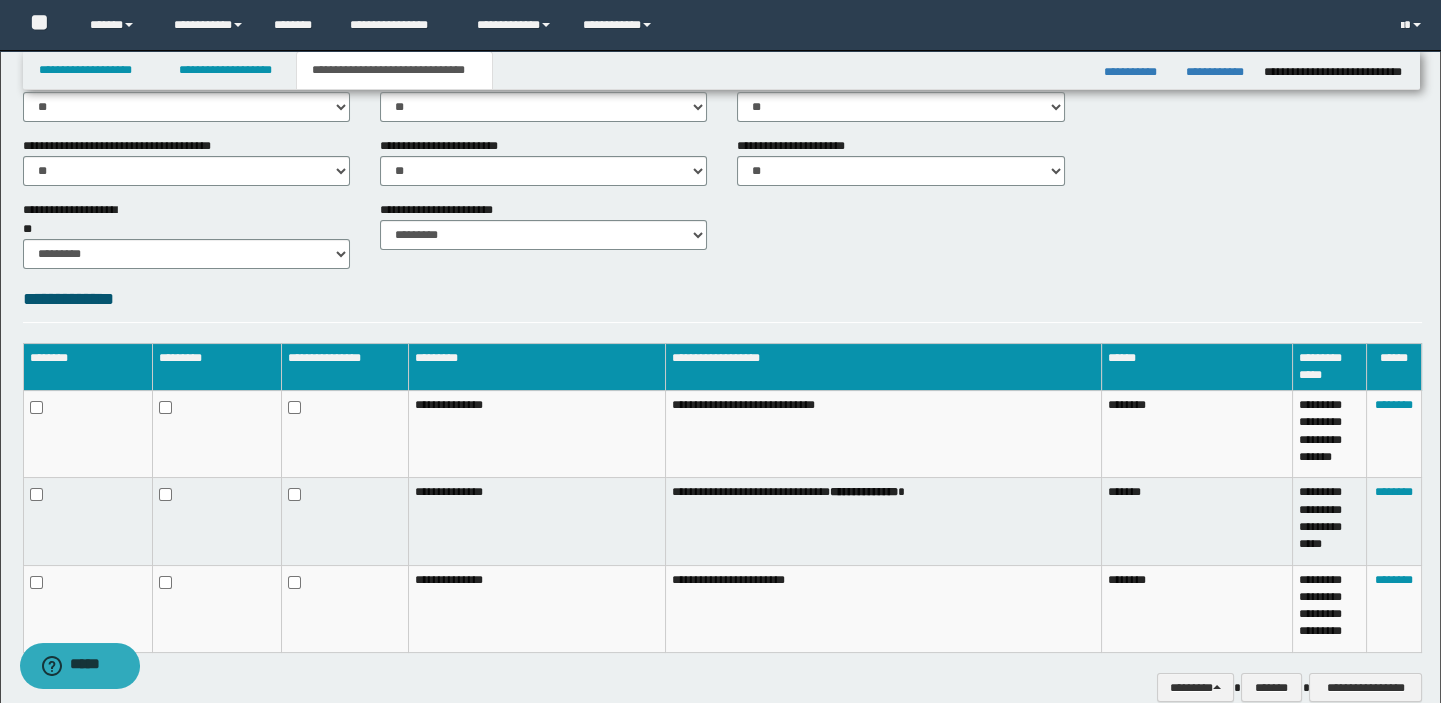 scroll, scrollTop: 867, scrollLeft: 0, axis: vertical 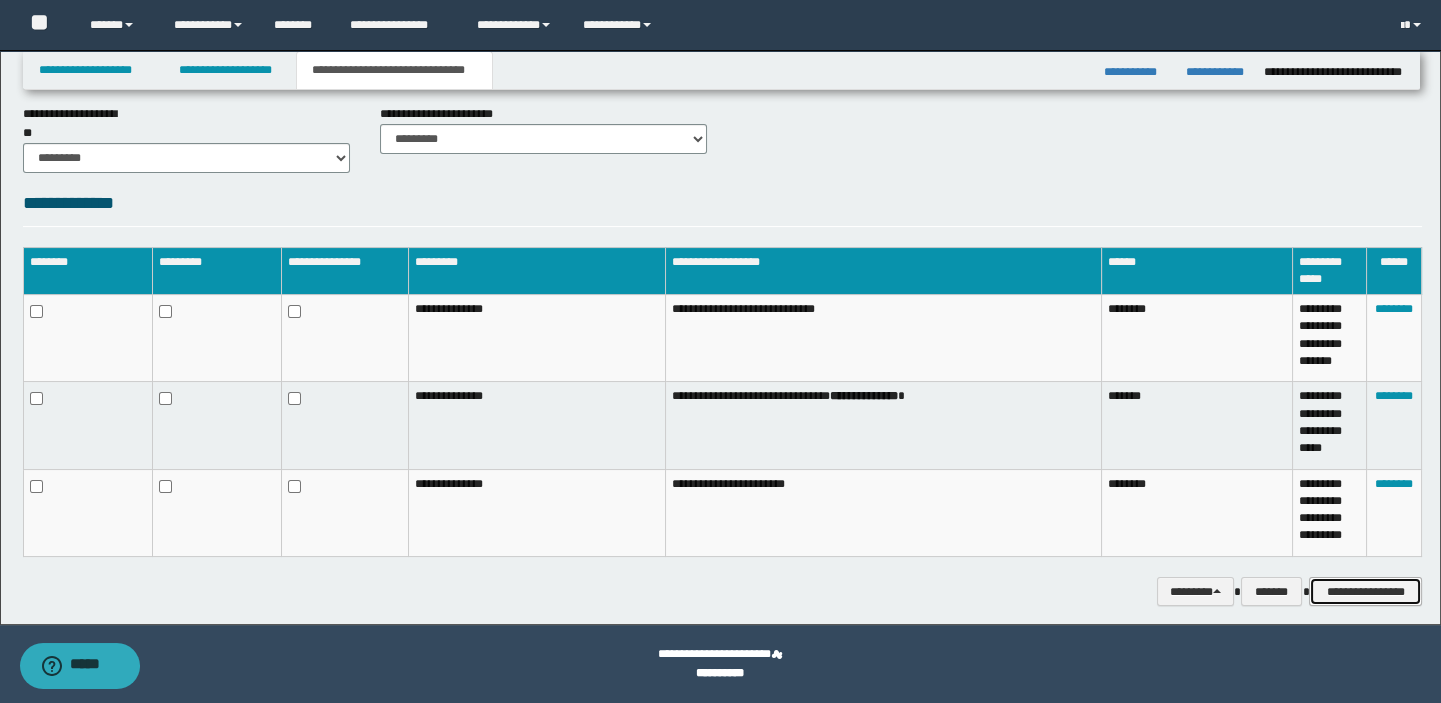 click on "**********" at bounding box center (1365, 592) 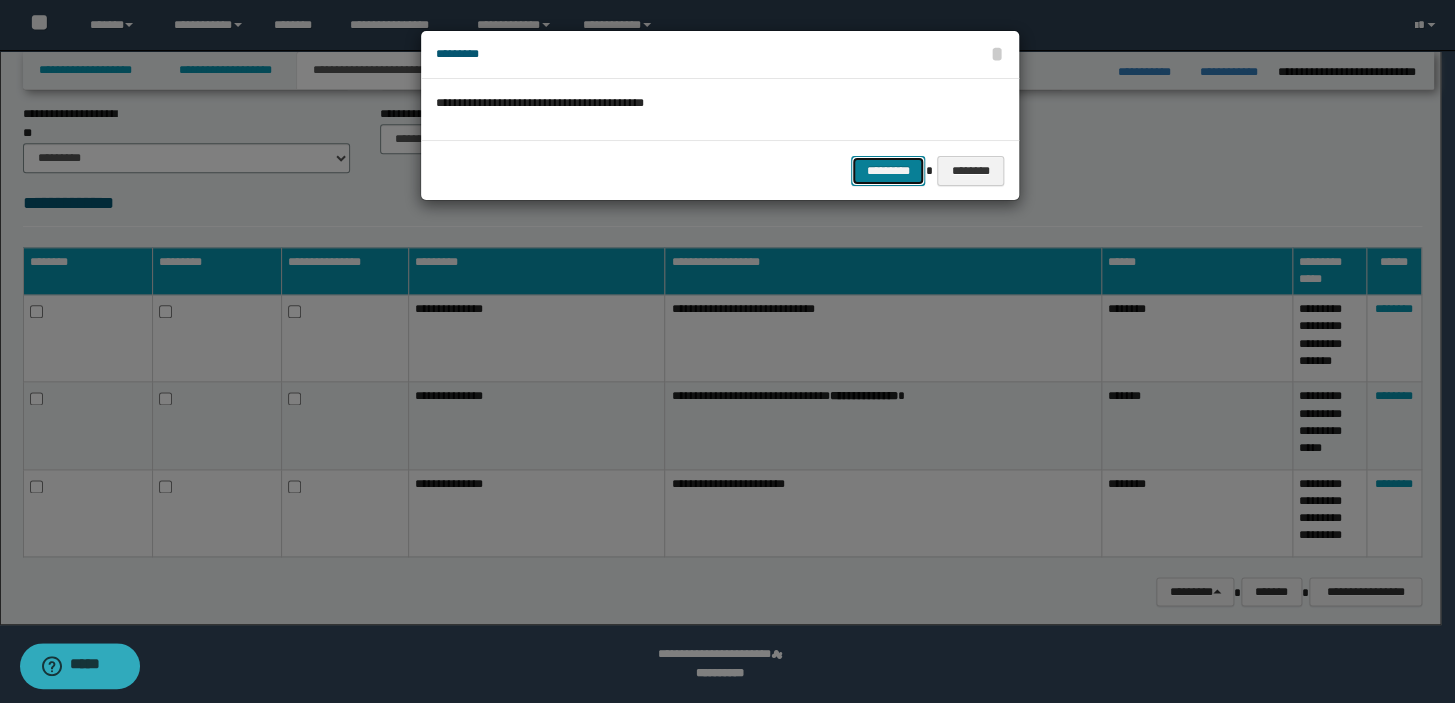 click on "*********" at bounding box center [888, 171] 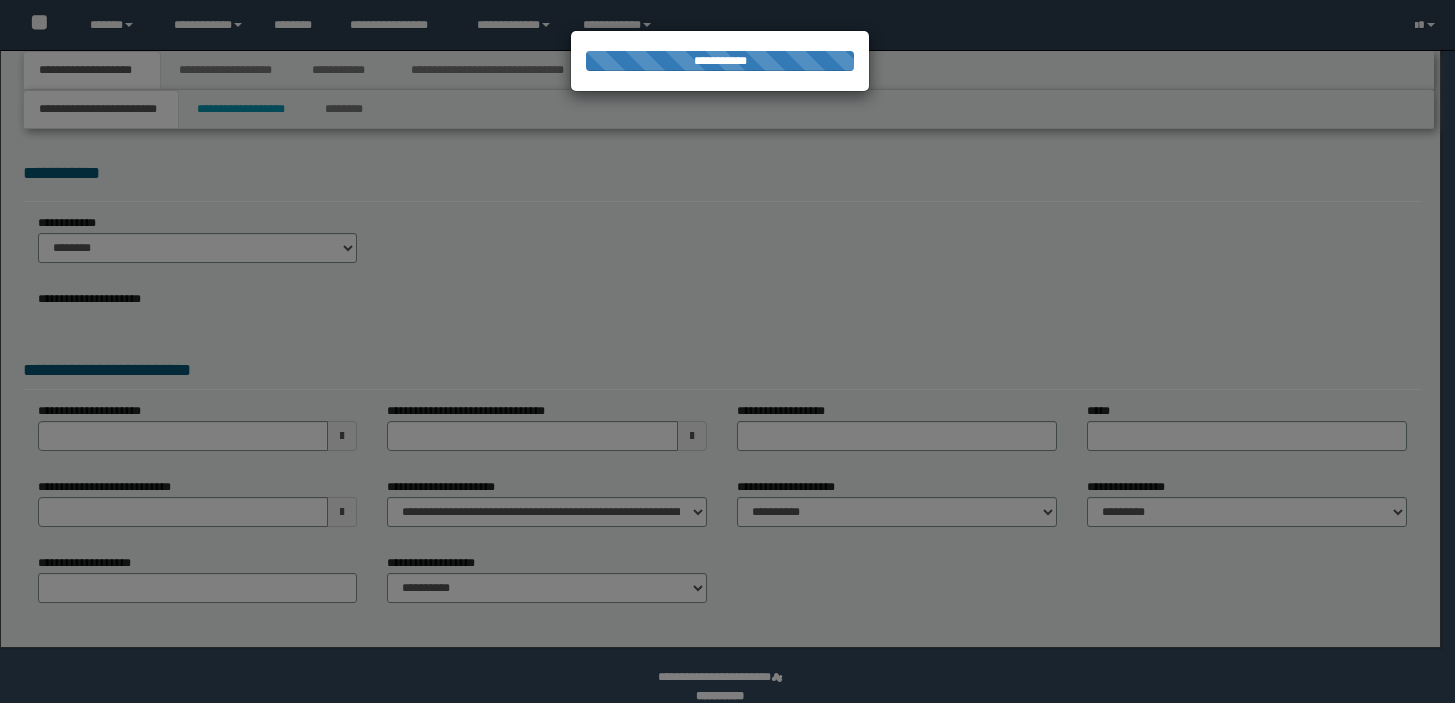 scroll, scrollTop: 0, scrollLeft: 0, axis: both 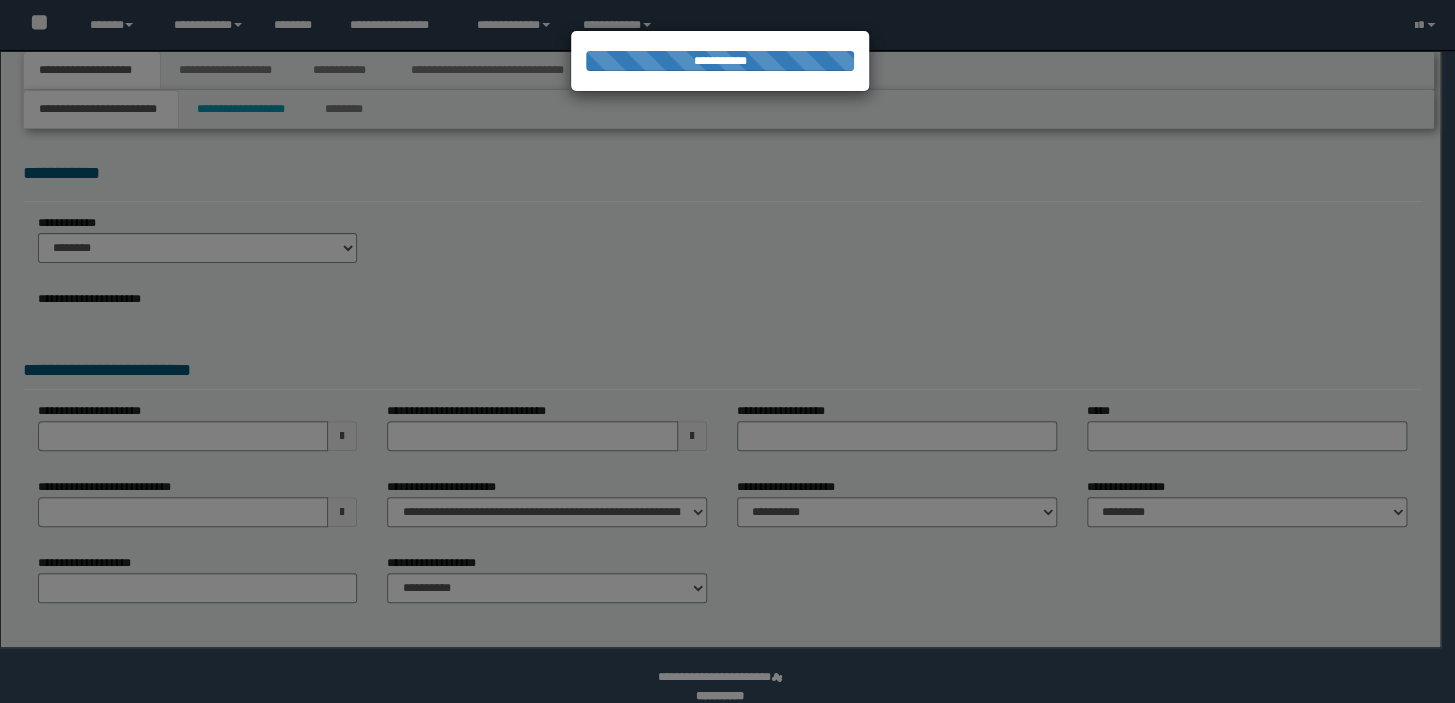 select on "*" 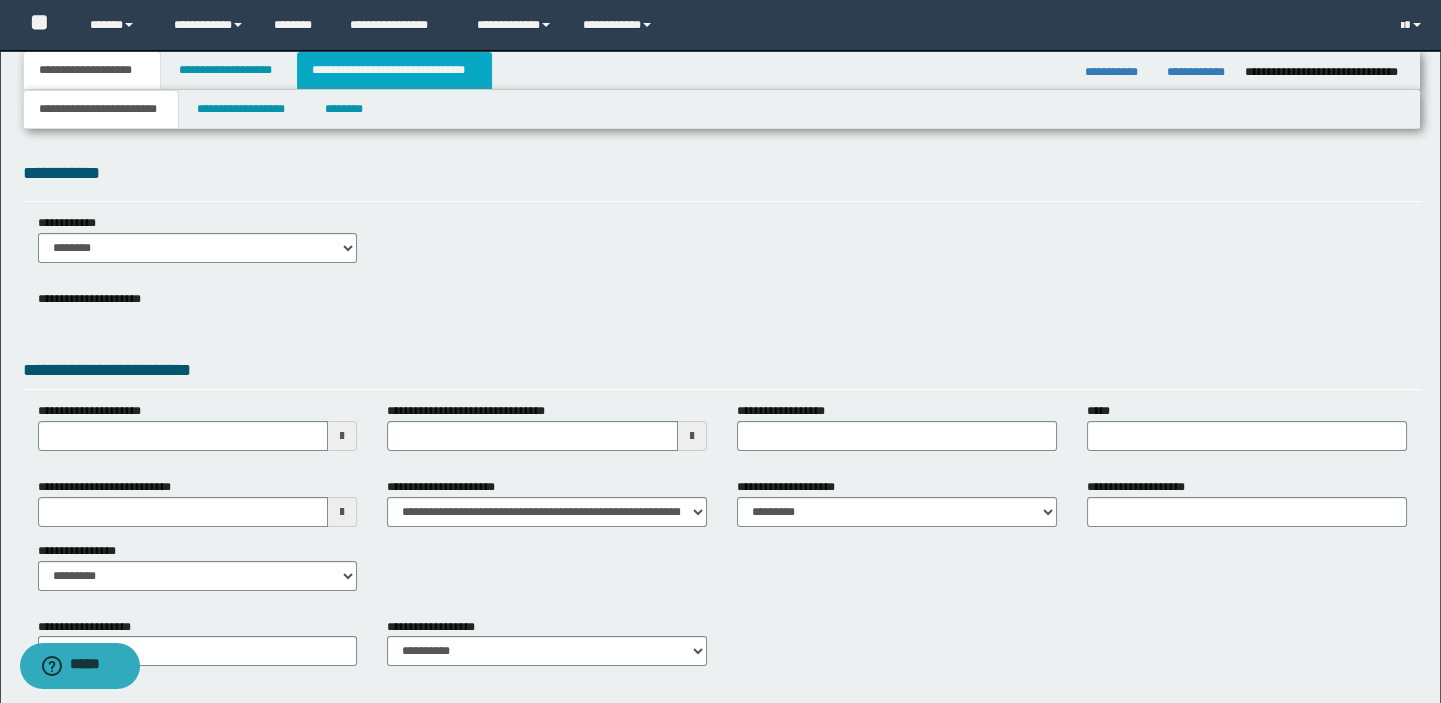 click on "**********" at bounding box center [394, 70] 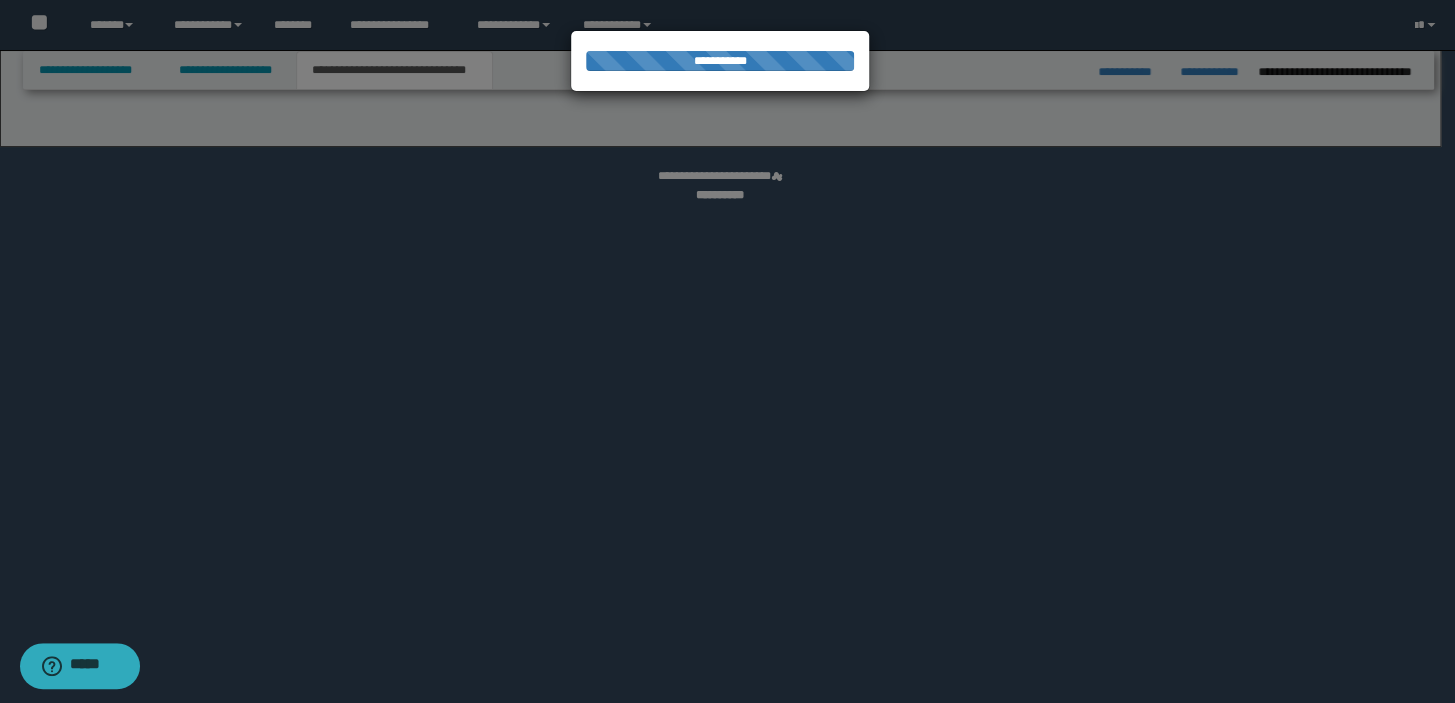 select on "*" 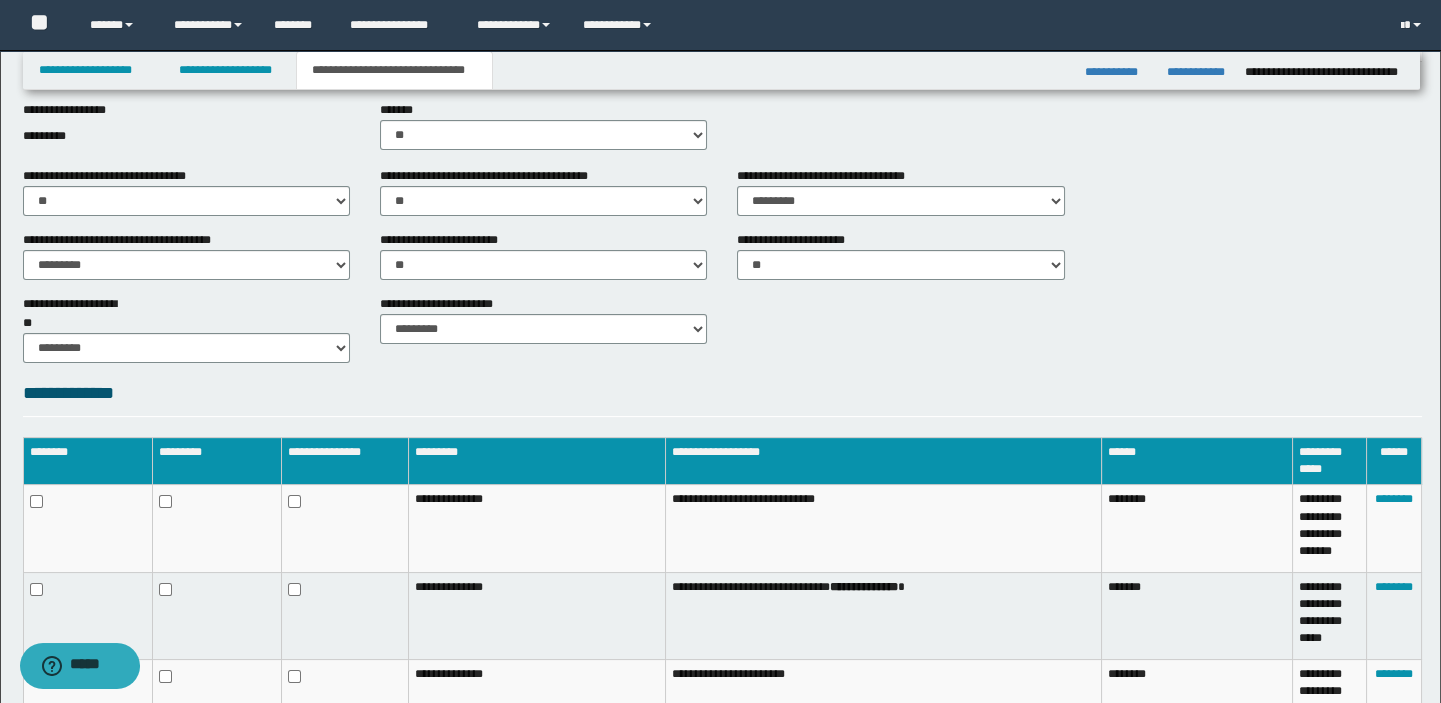 scroll, scrollTop: 1017, scrollLeft: 0, axis: vertical 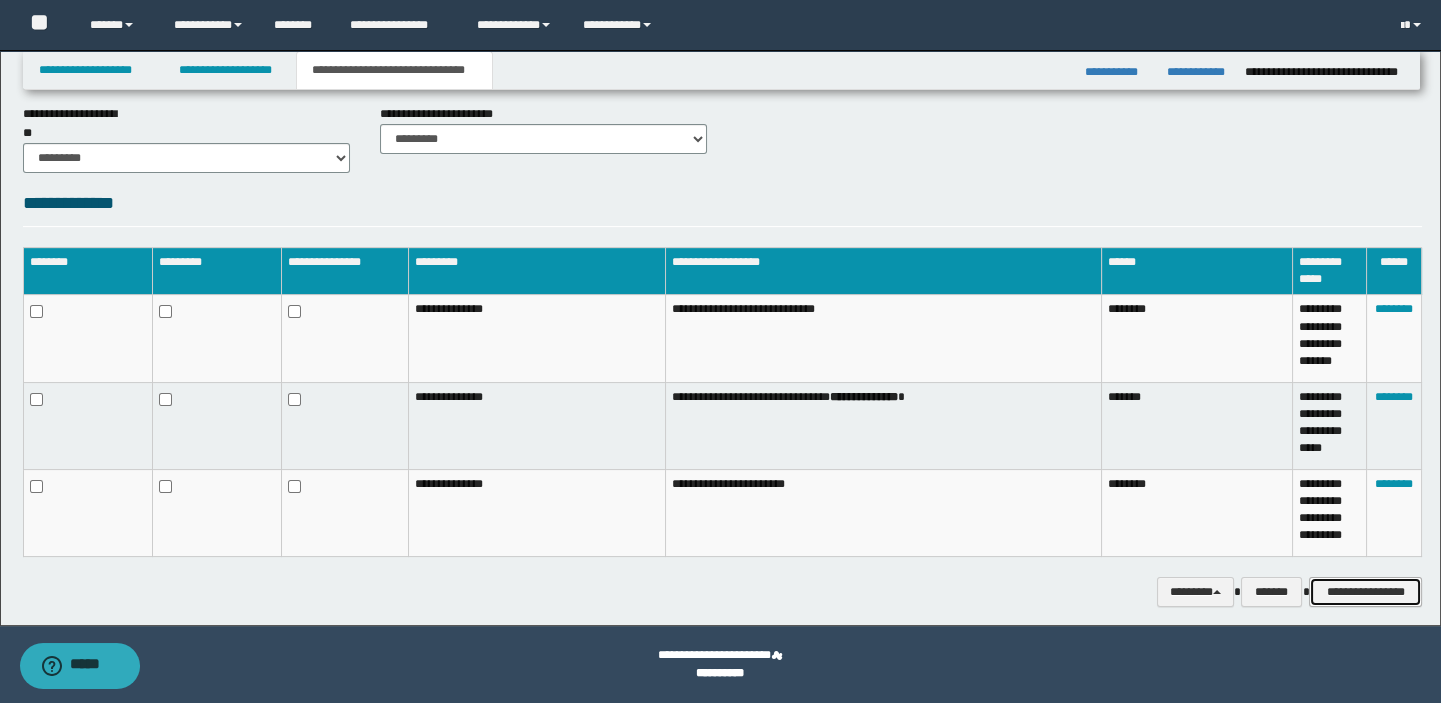 click on "**********" at bounding box center (1365, 592) 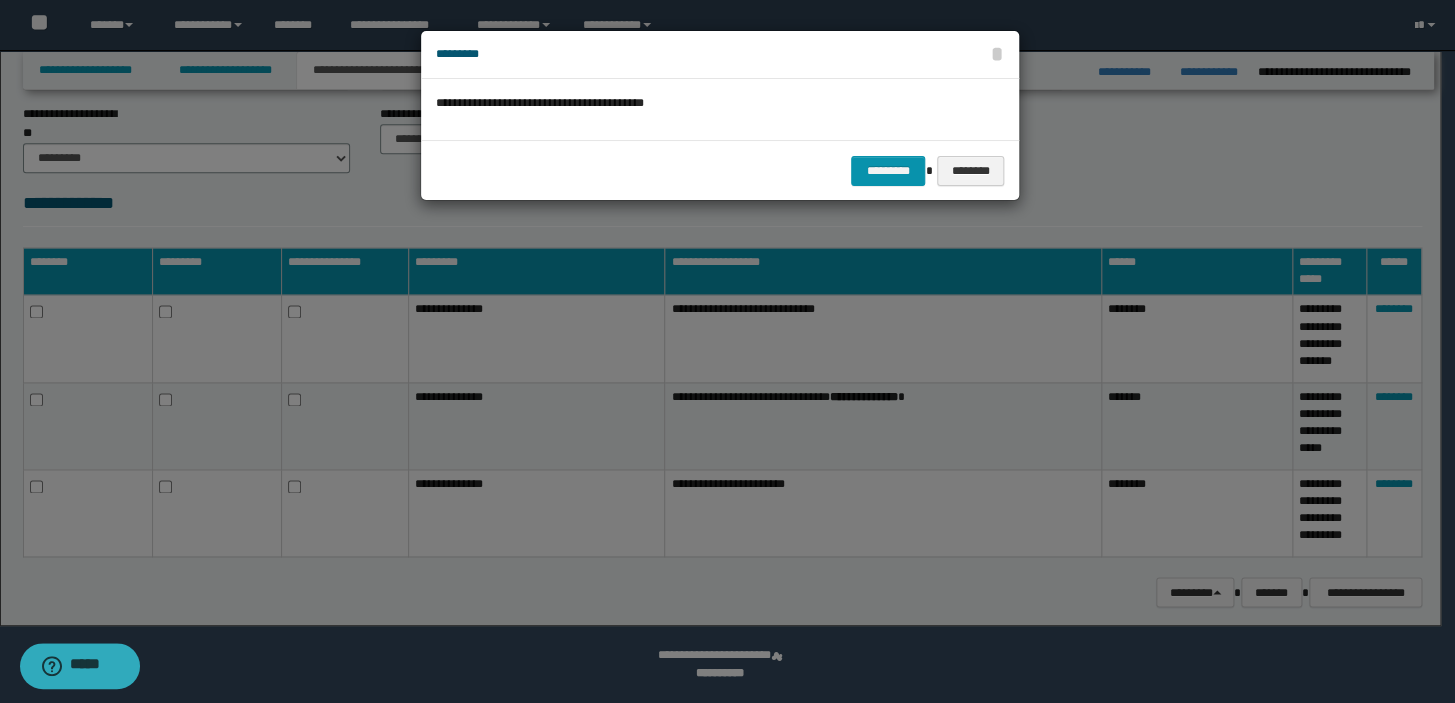 click on "*********
********" at bounding box center [720, 170] 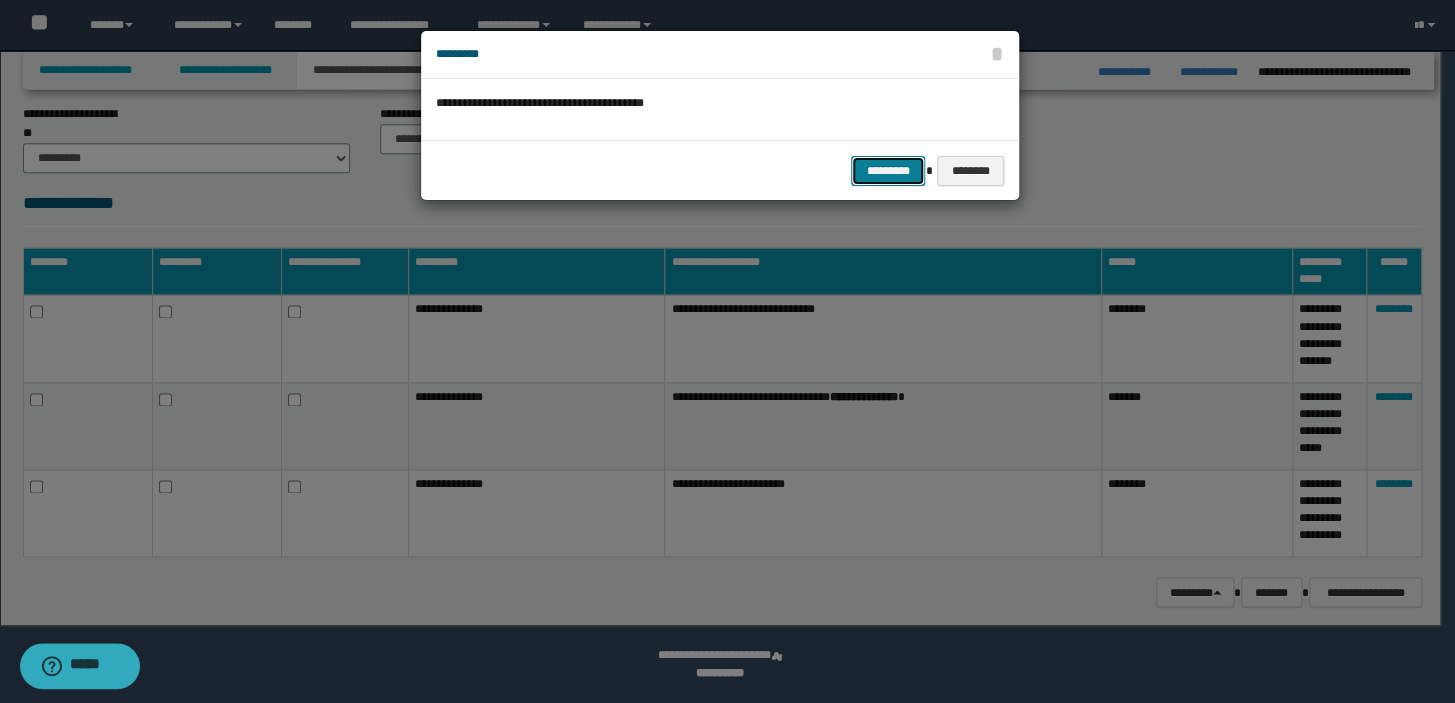 click on "*********" at bounding box center [888, 171] 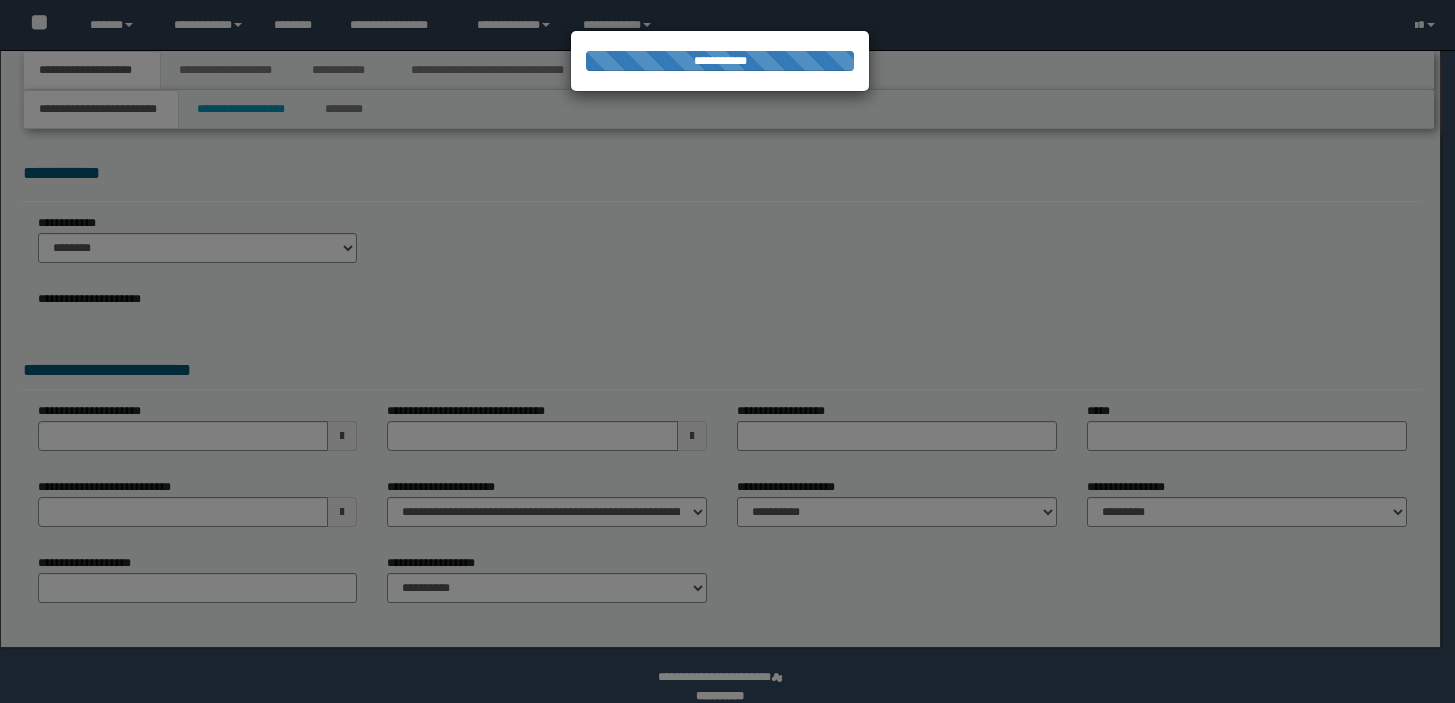 scroll, scrollTop: 0, scrollLeft: 0, axis: both 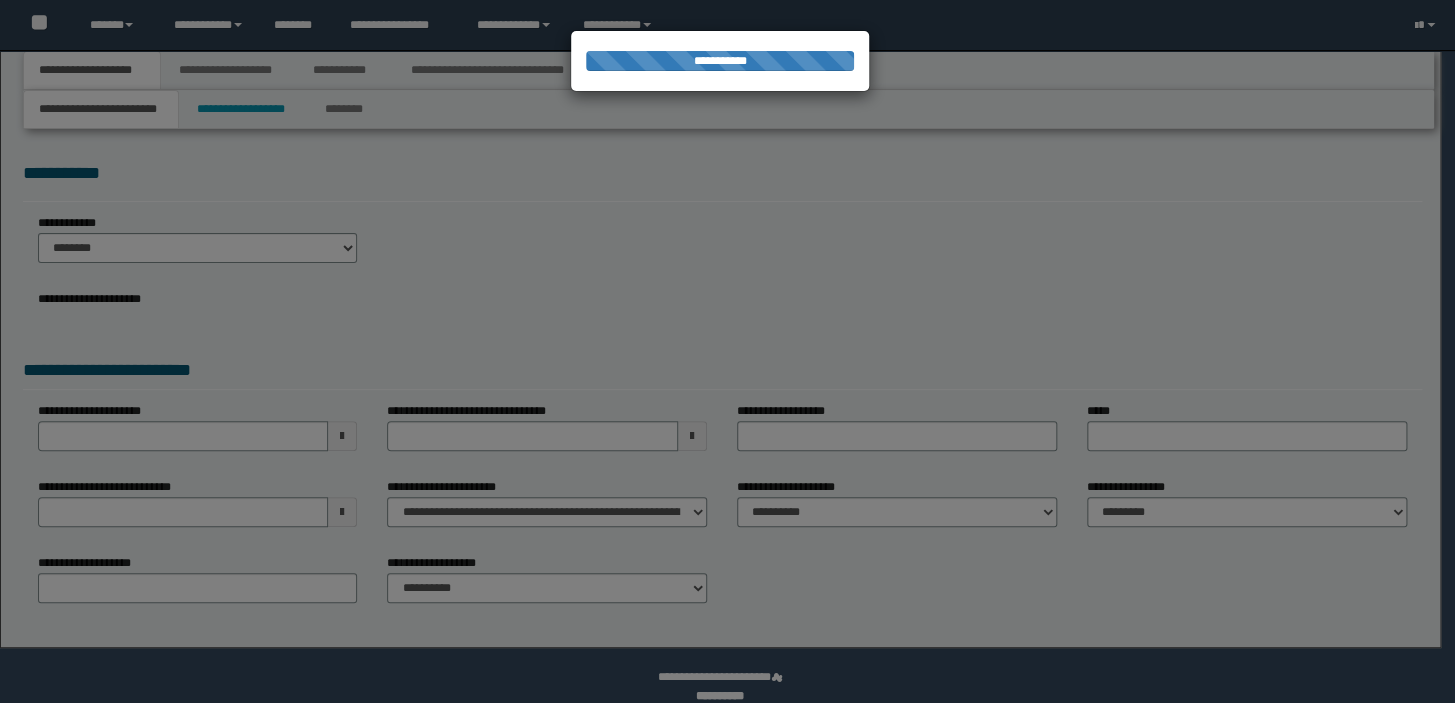 select on "*" 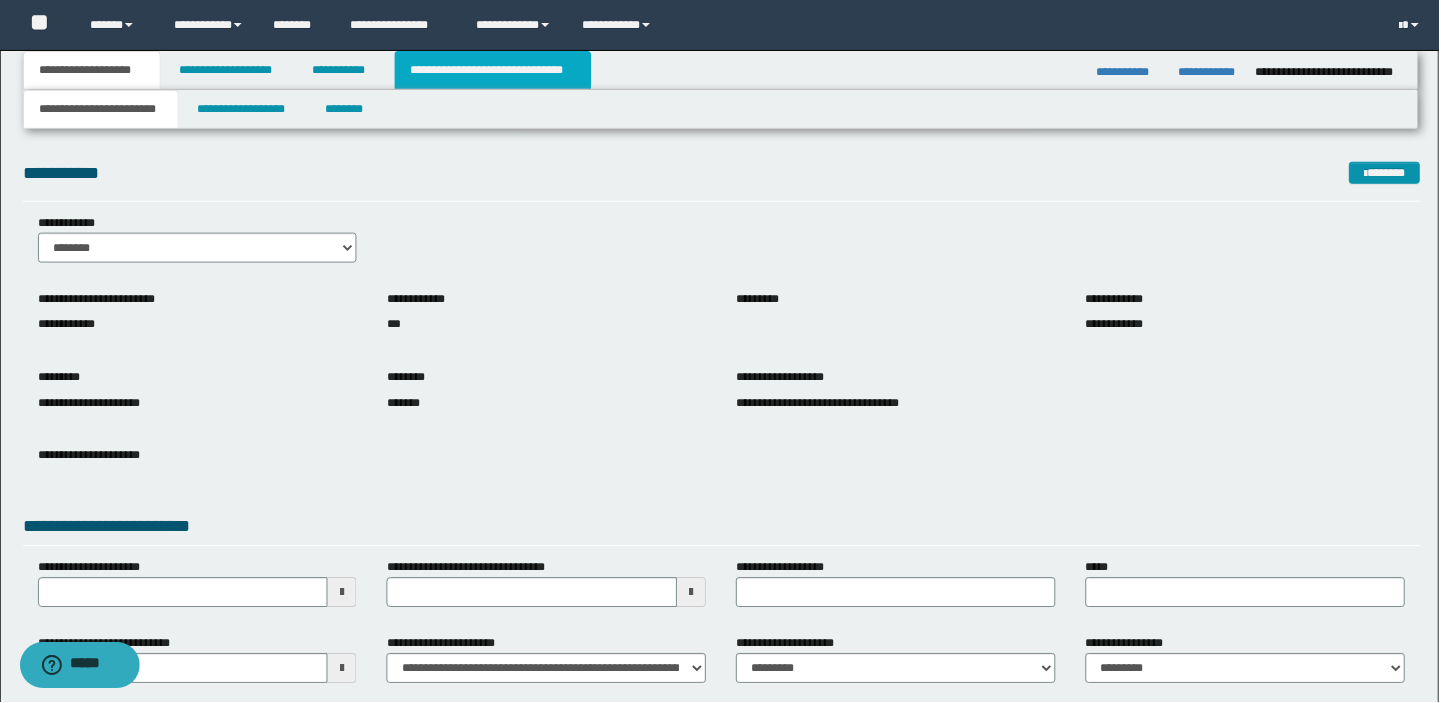 click on "**********" at bounding box center (493, 70) 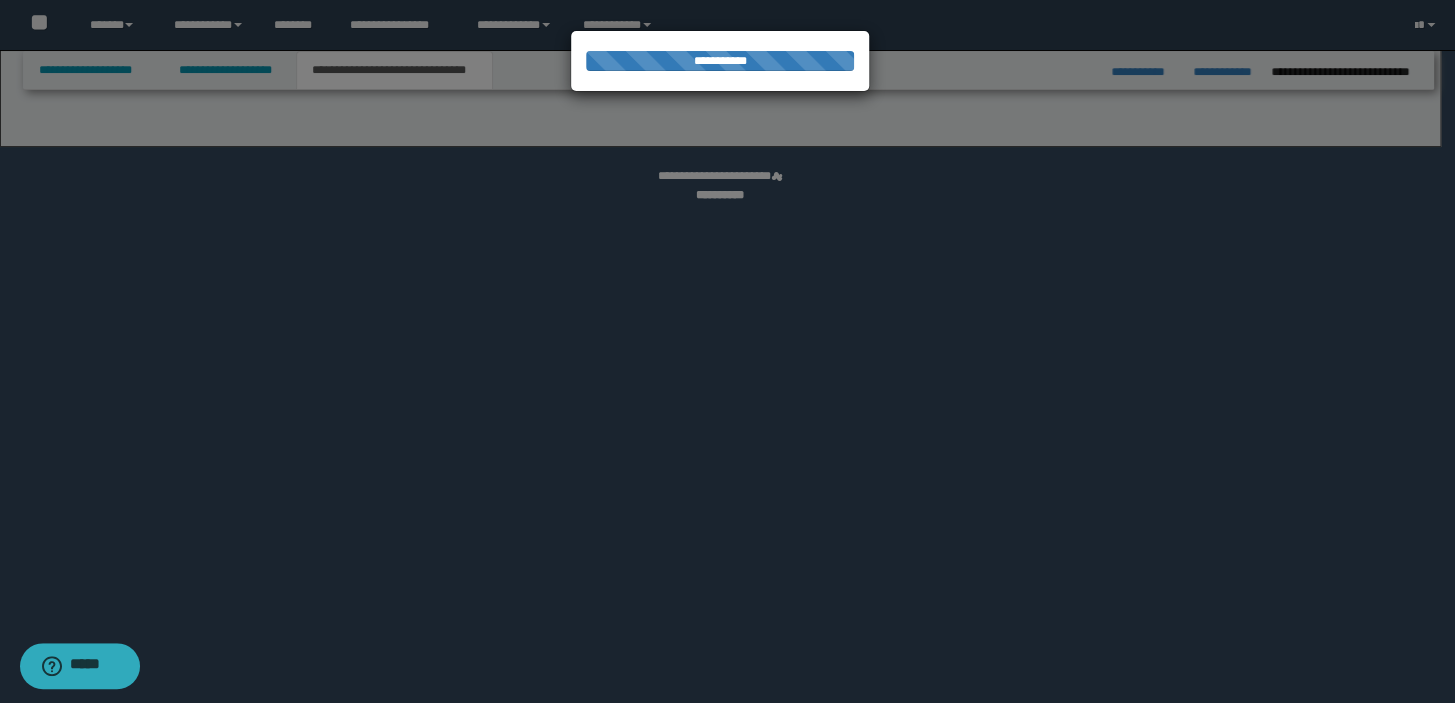 select on "*" 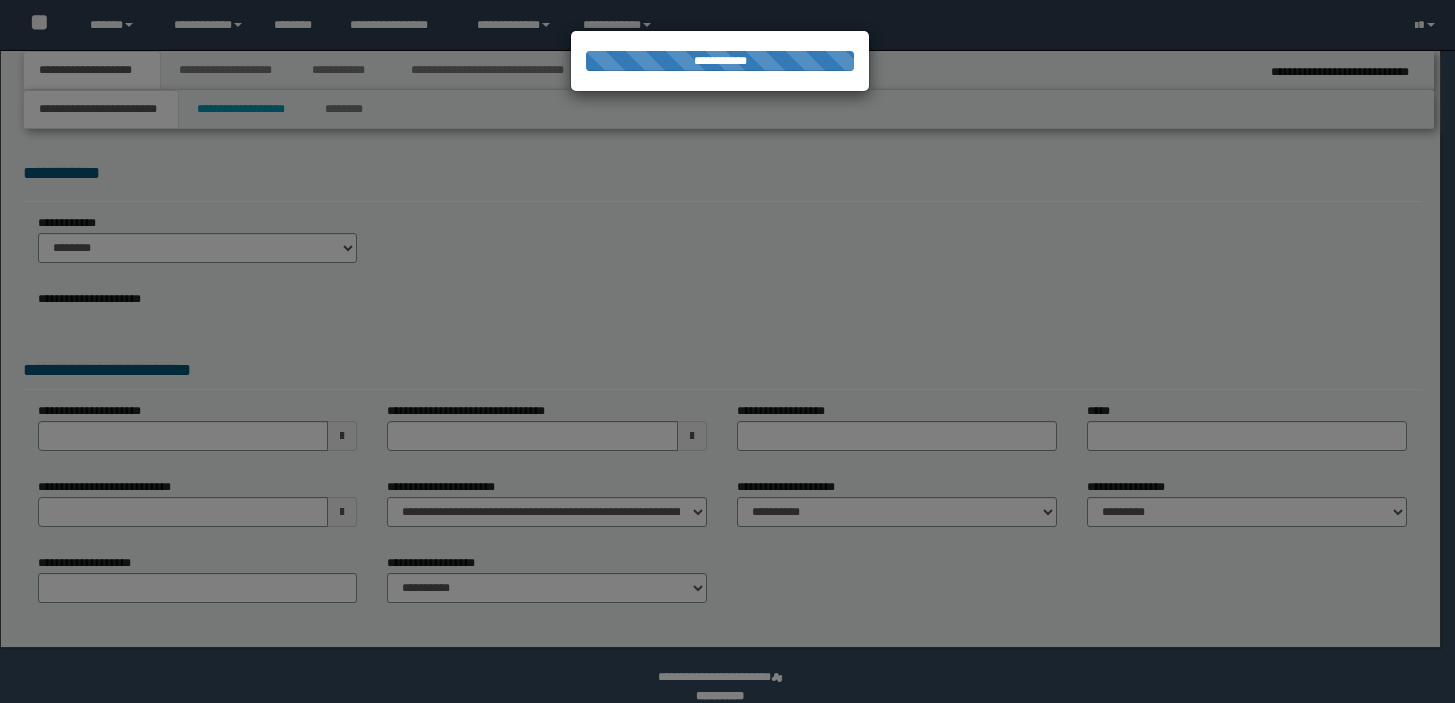 scroll, scrollTop: 0, scrollLeft: 0, axis: both 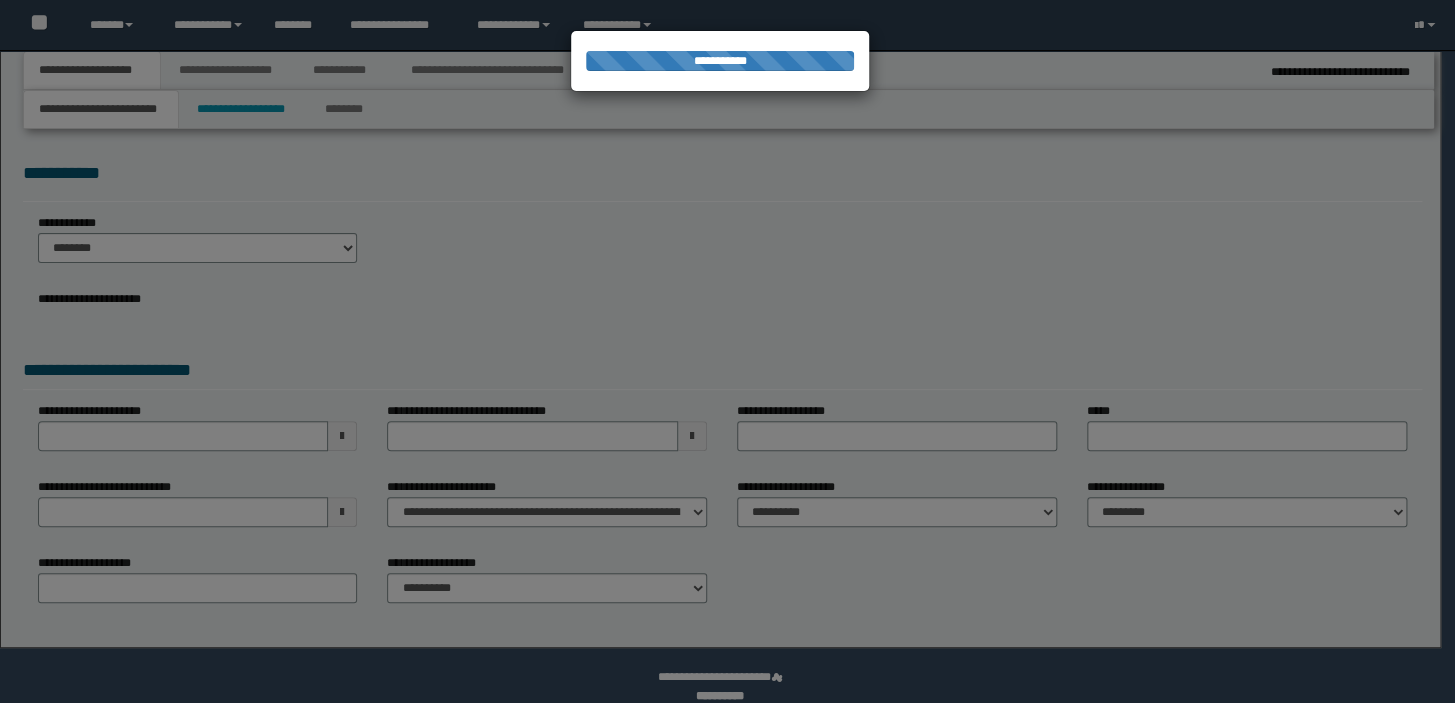 select on "*" 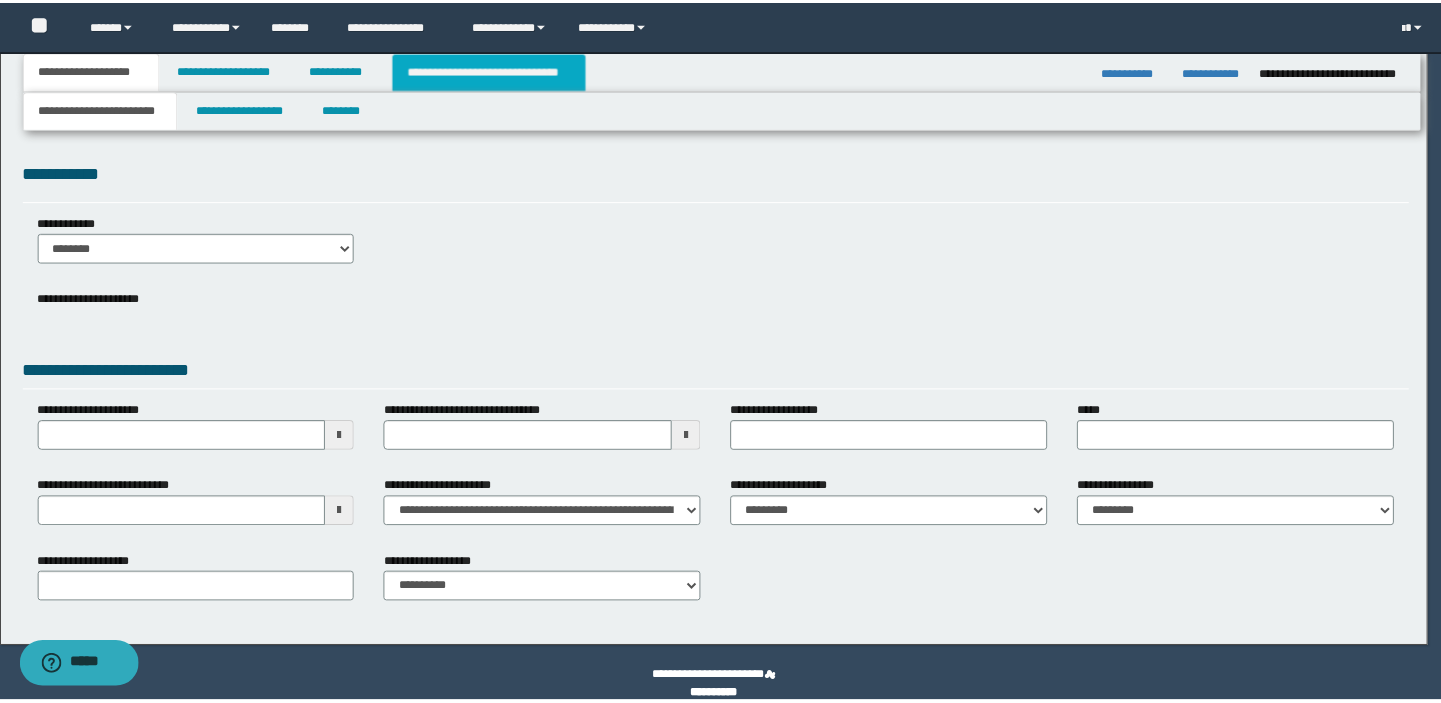 scroll, scrollTop: 0, scrollLeft: 0, axis: both 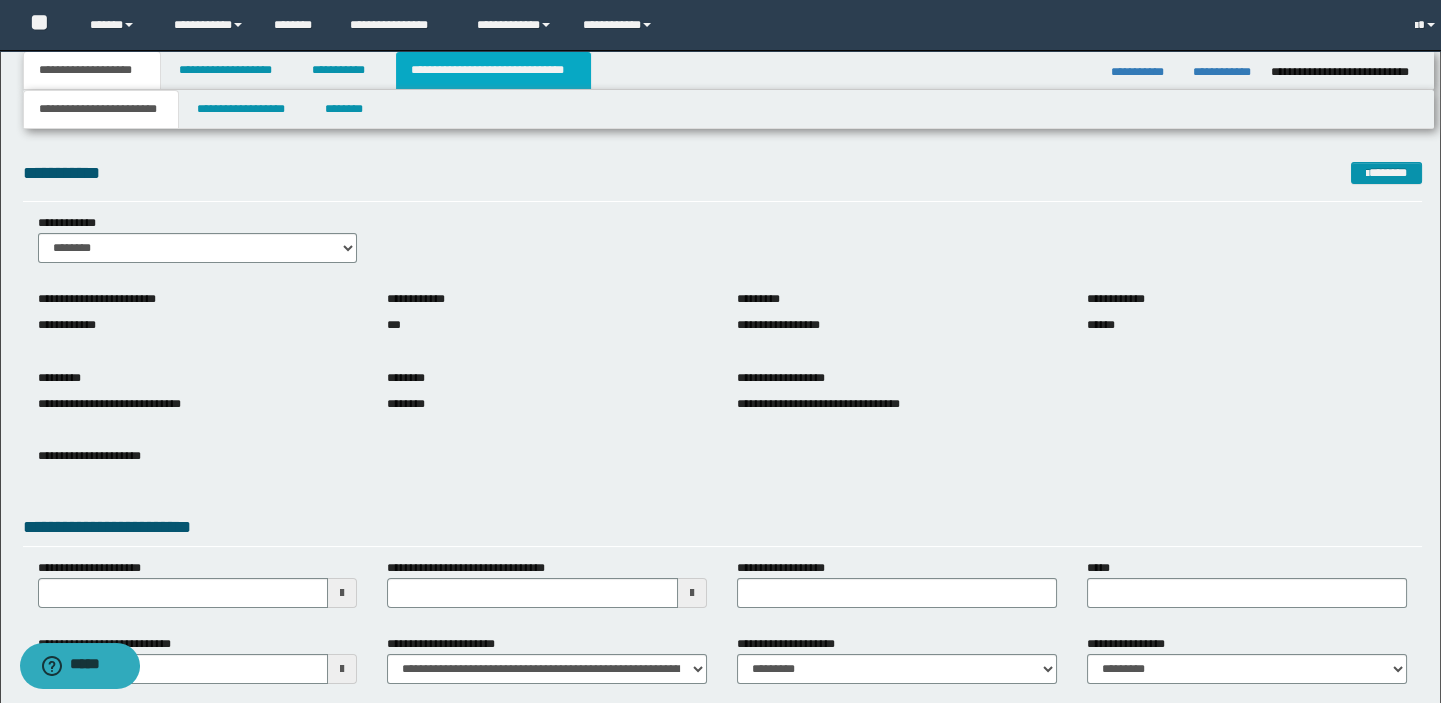 click on "**********" at bounding box center (493, 70) 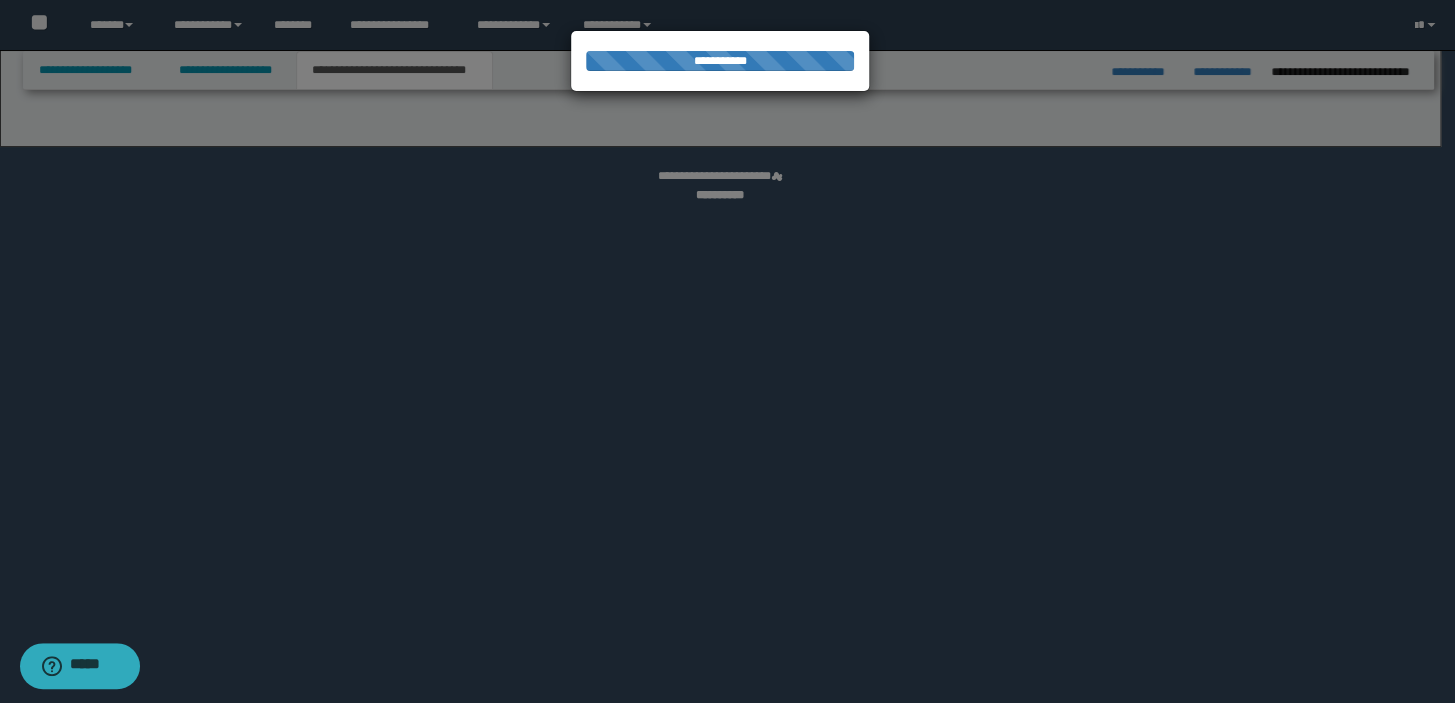 select on "*" 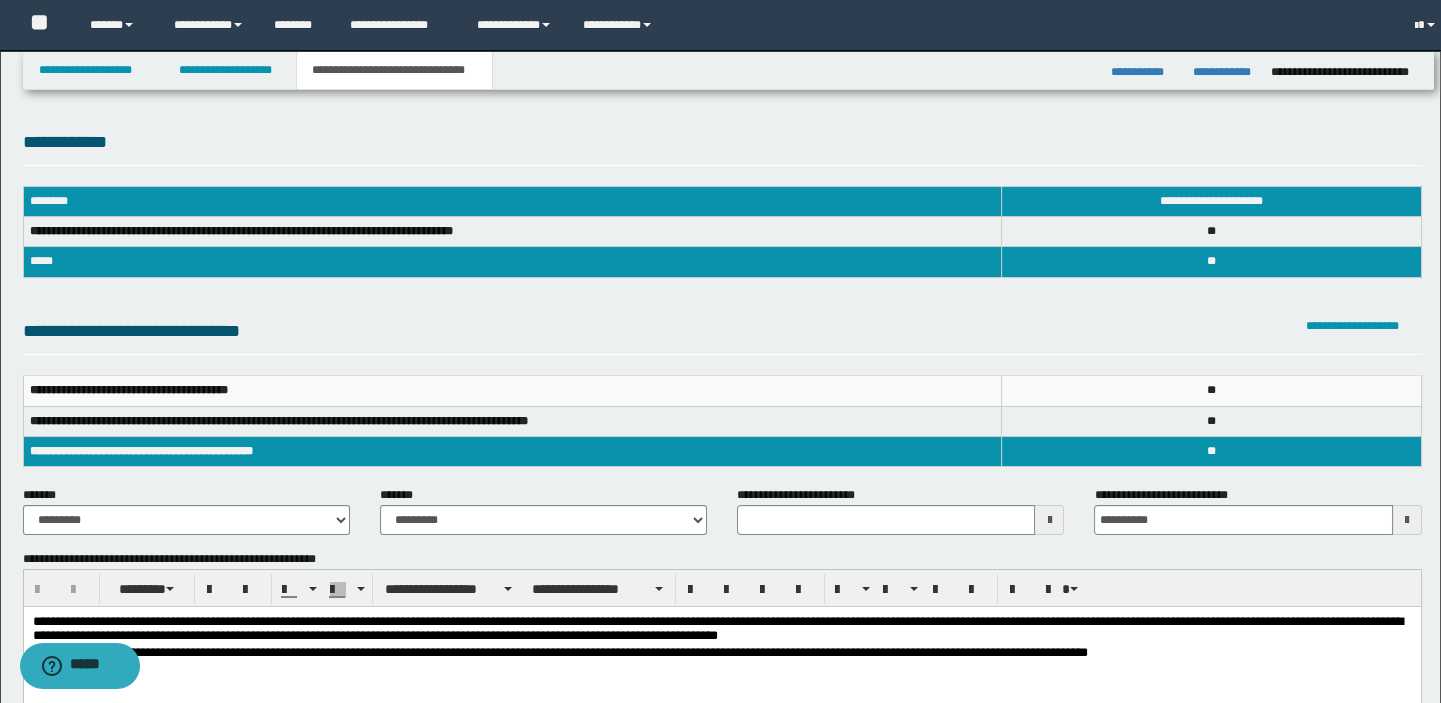 scroll, scrollTop: 0, scrollLeft: 0, axis: both 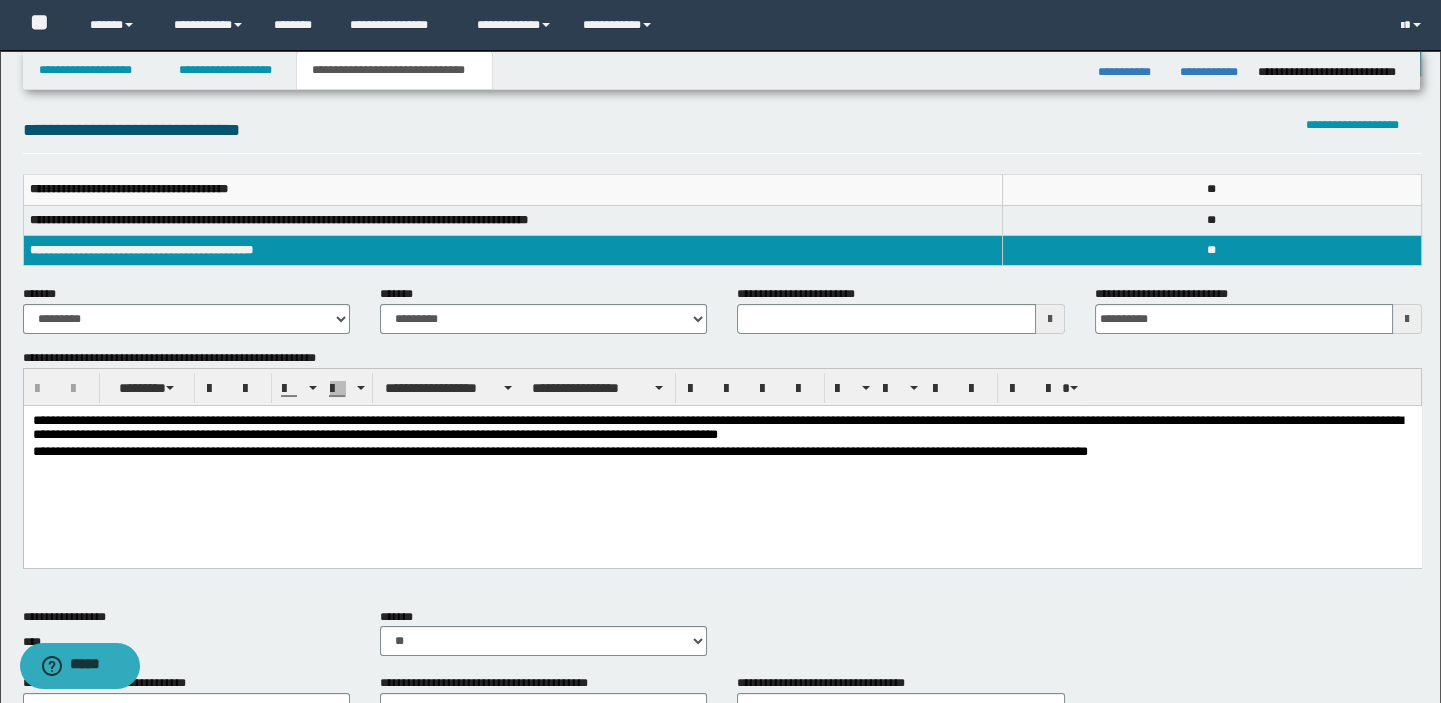 type 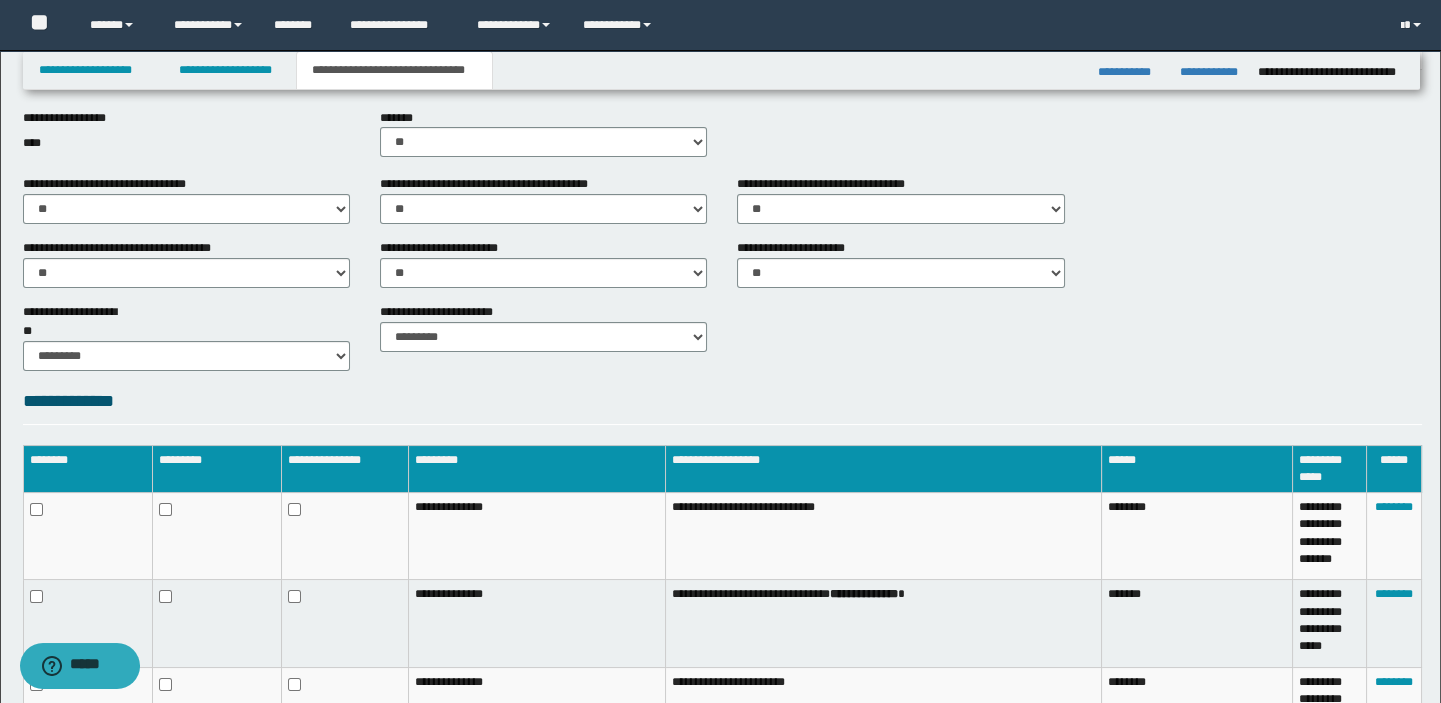 scroll, scrollTop: 898, scrollLeft: 0, axis: vertical 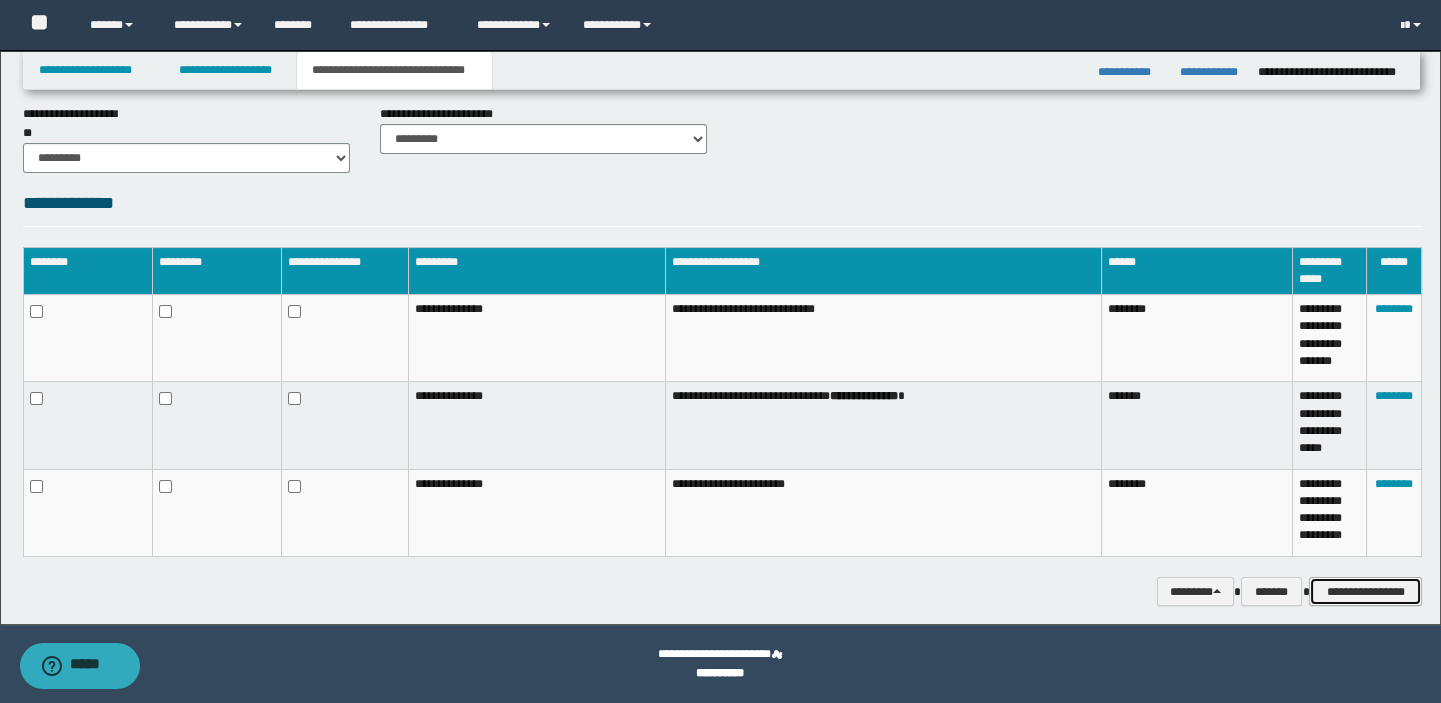 click on "**********" at bounding box center (1365, 592) 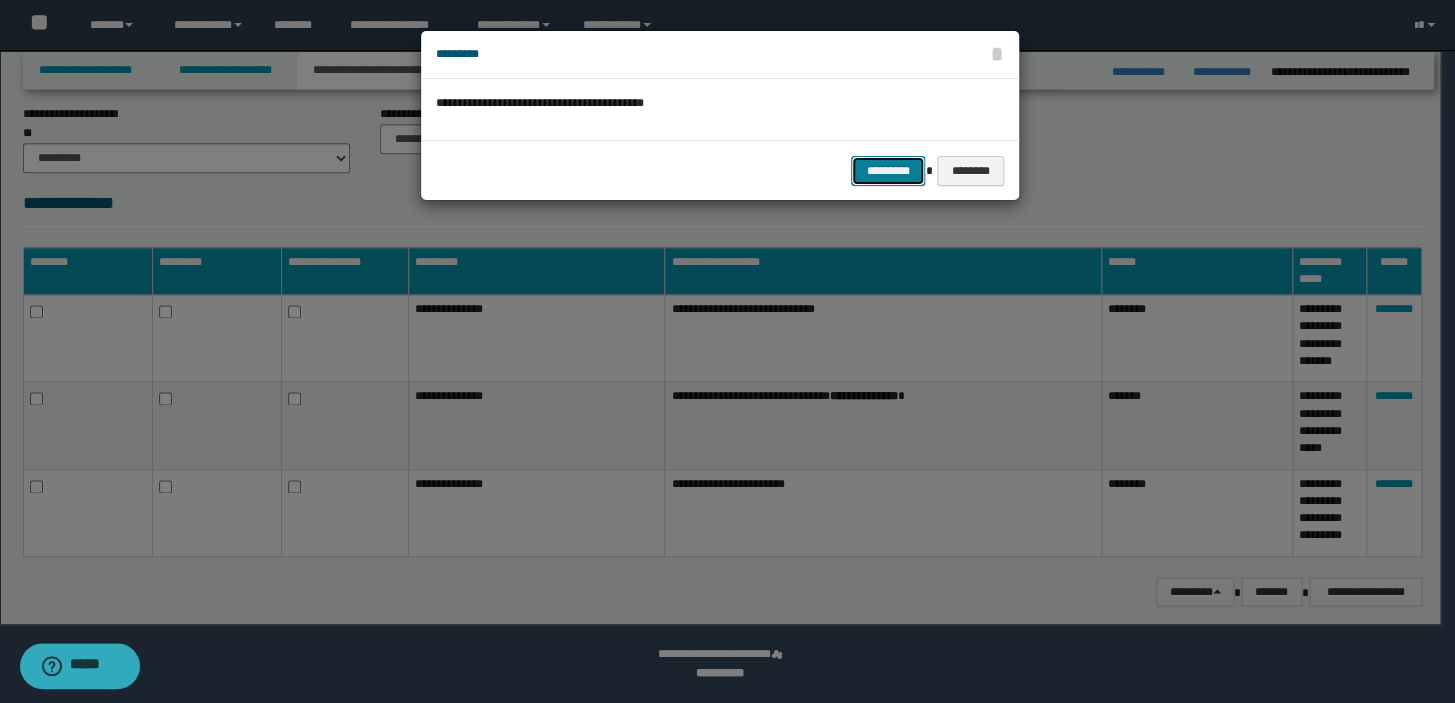 click on "*********" at bounding box center [888, 171] 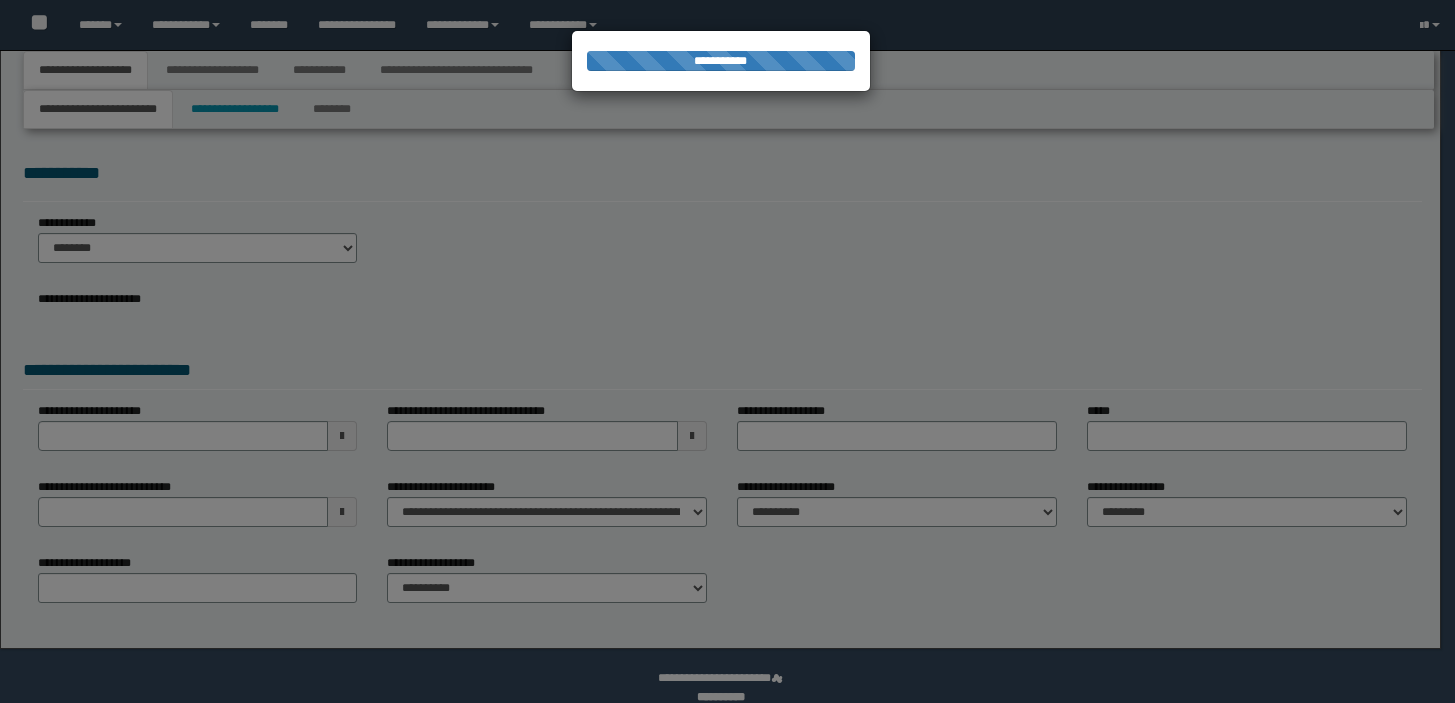 click at bounding box center [727, 351] 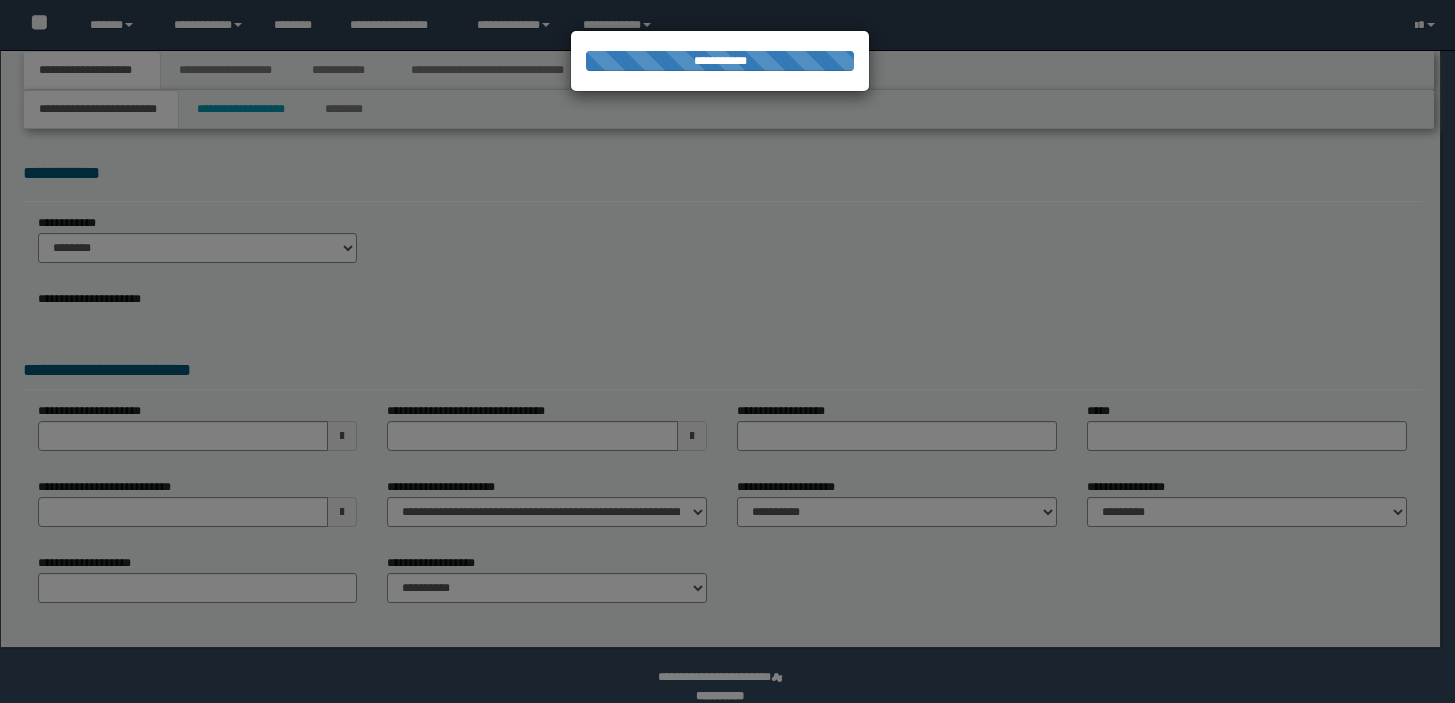 scroll, scrollTop: 0, scrollLeft: 0, axis: both 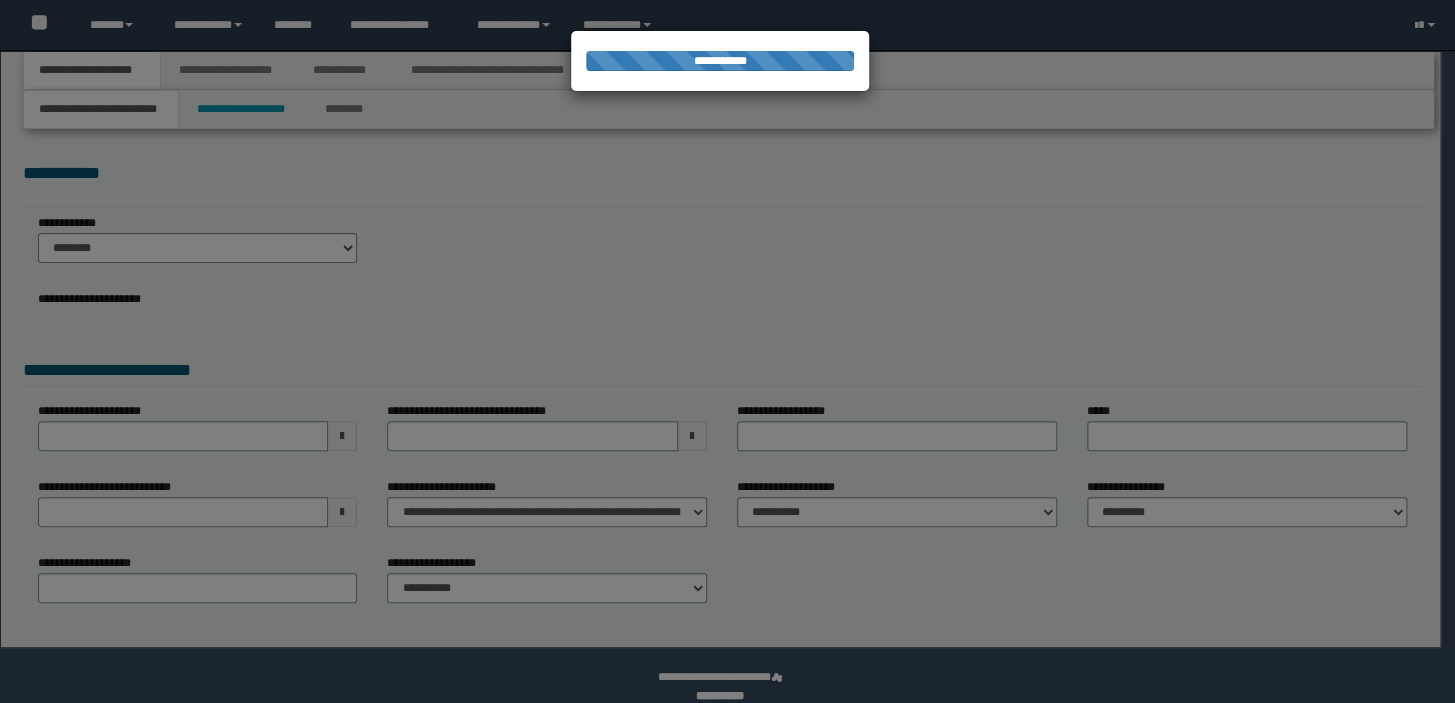 select on "*" 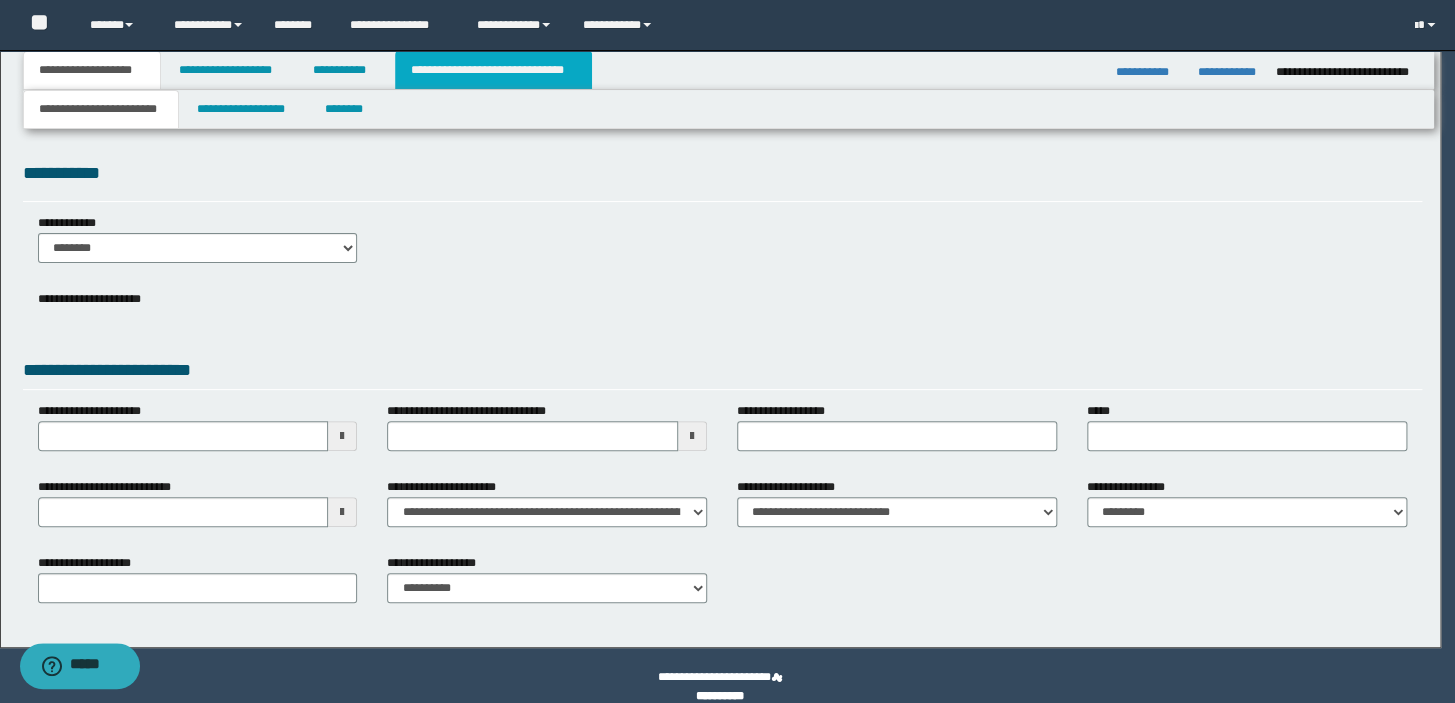 click on "**********" at bounding box center [493, 70] 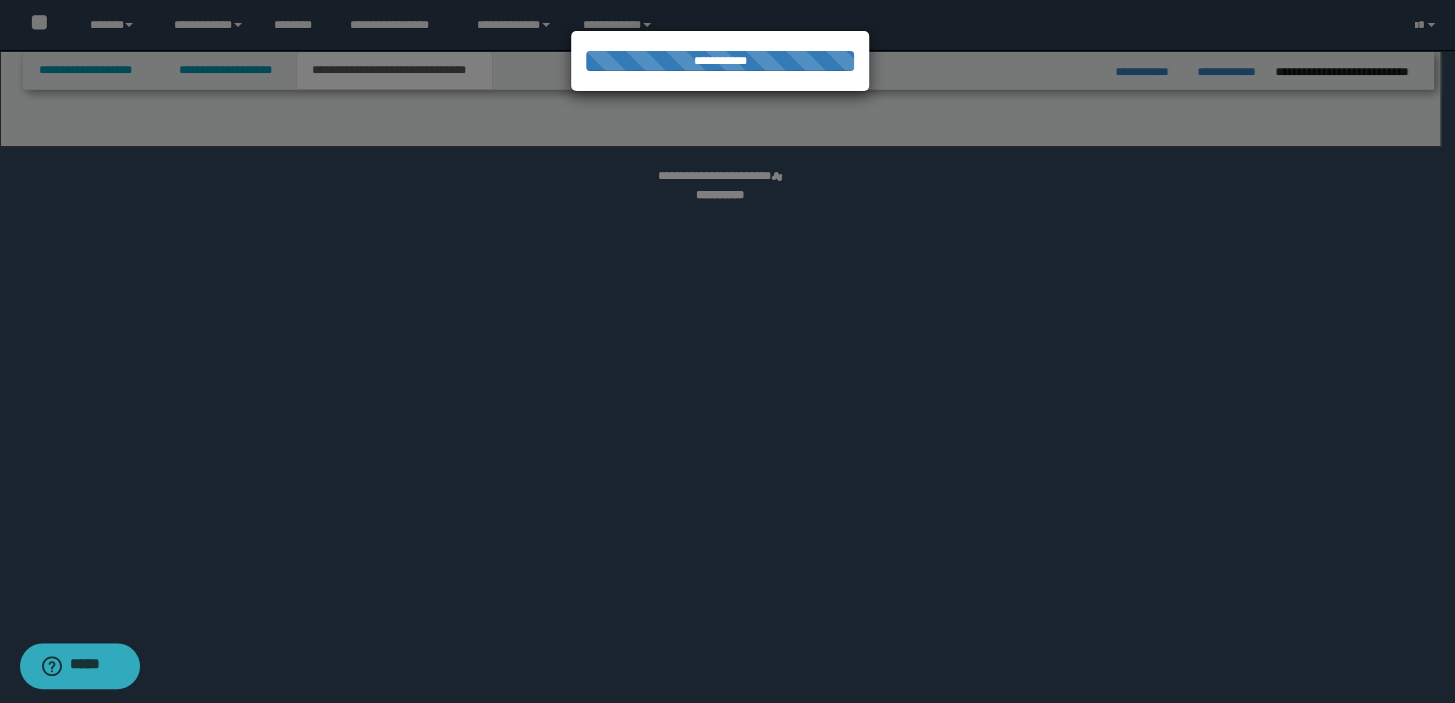 click at bounding box center [727, 351] 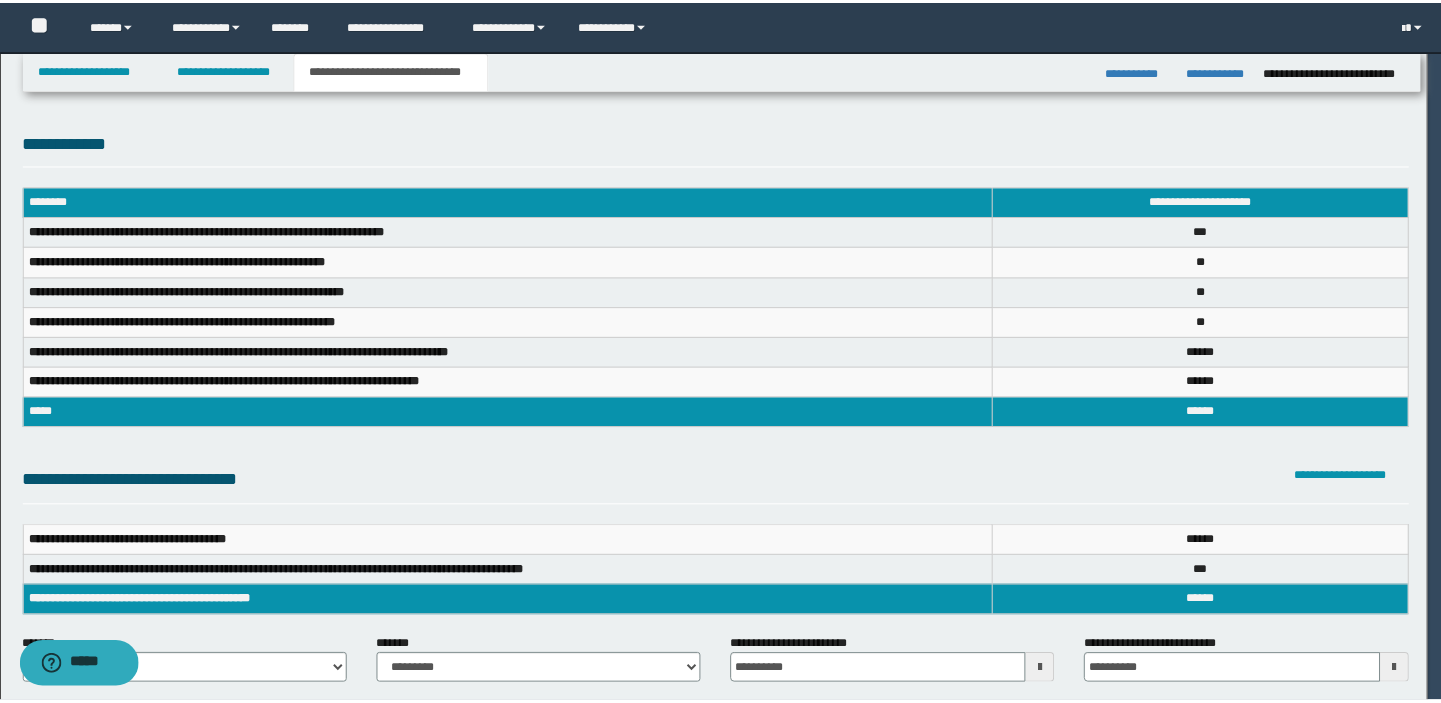 scroll, scrollTop: 0, scrollLeft: 0, axis: both 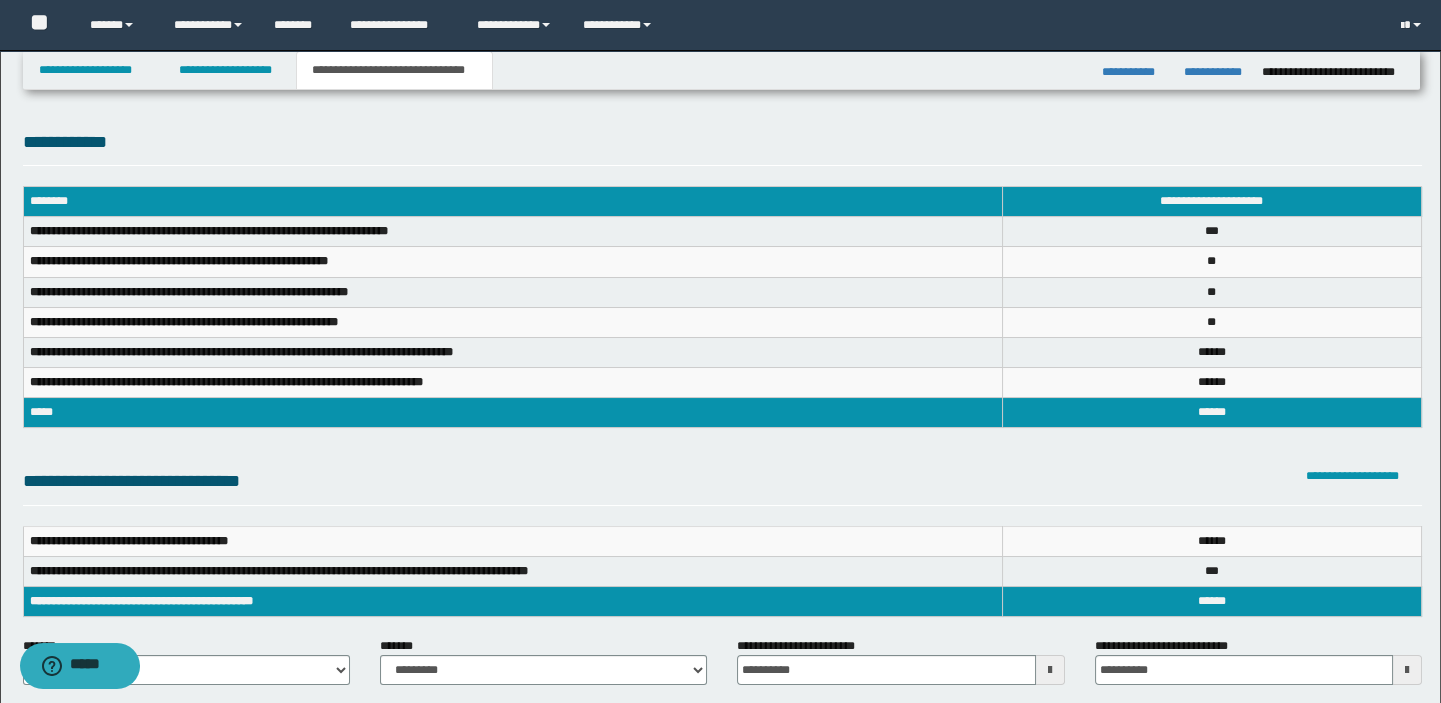 click on "**********" at bounding box center [394, 70] 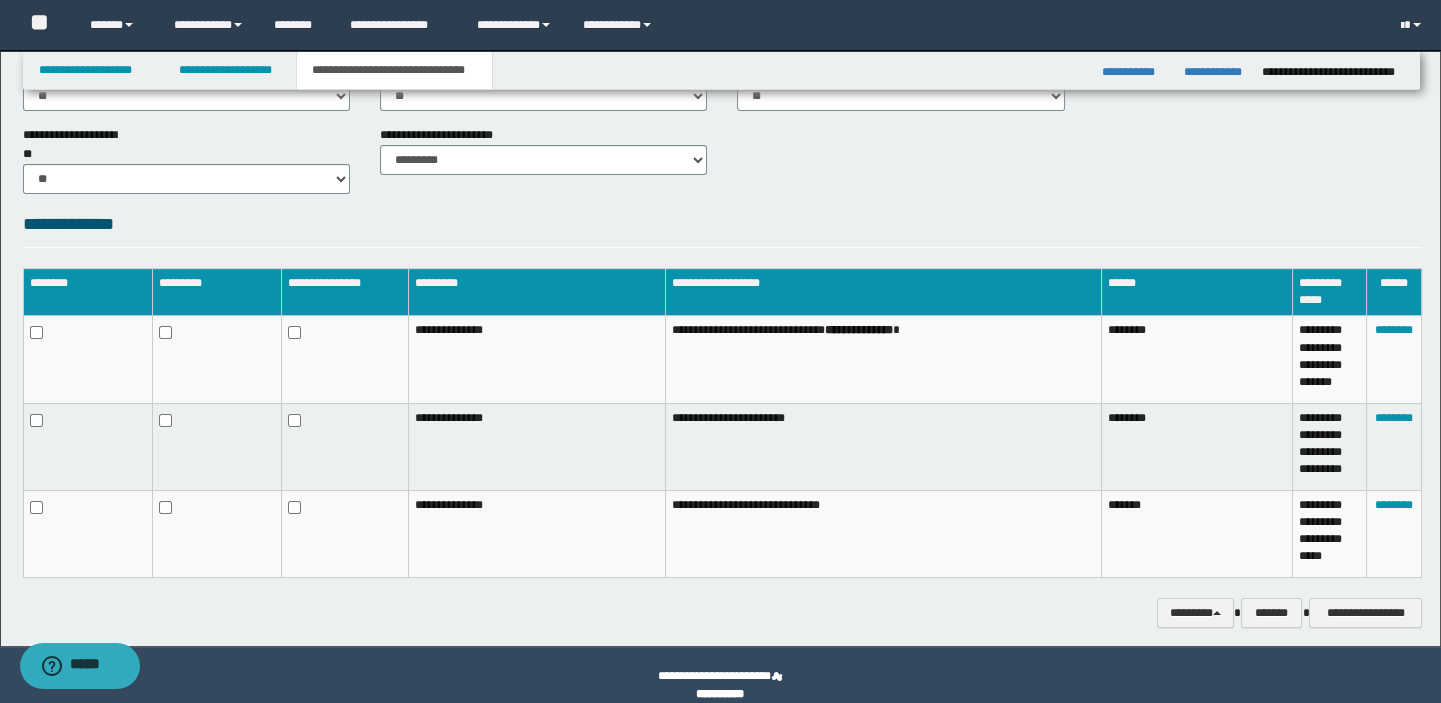 scroll, scrollTop: 1064, scrollLeft: 0, axis: vertical 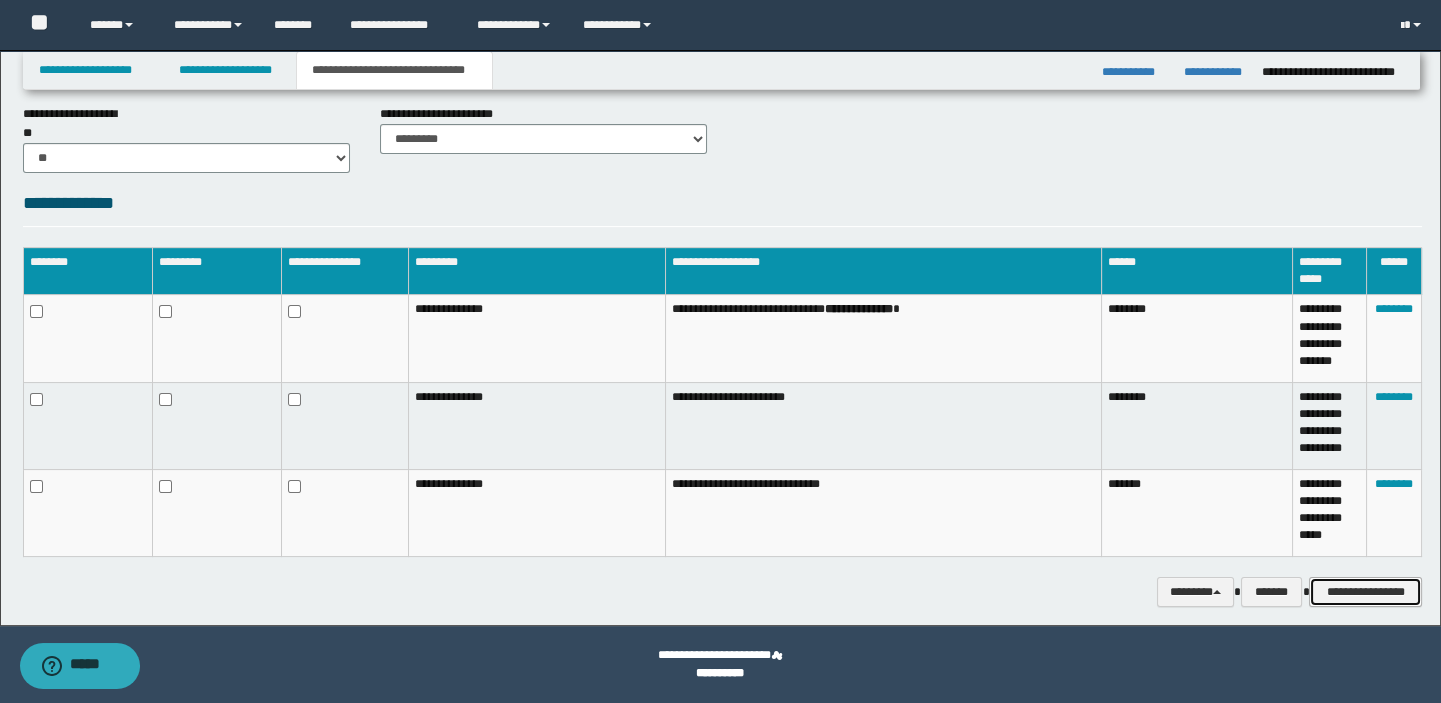 click on "**********" at bounding box center [1365, 592] 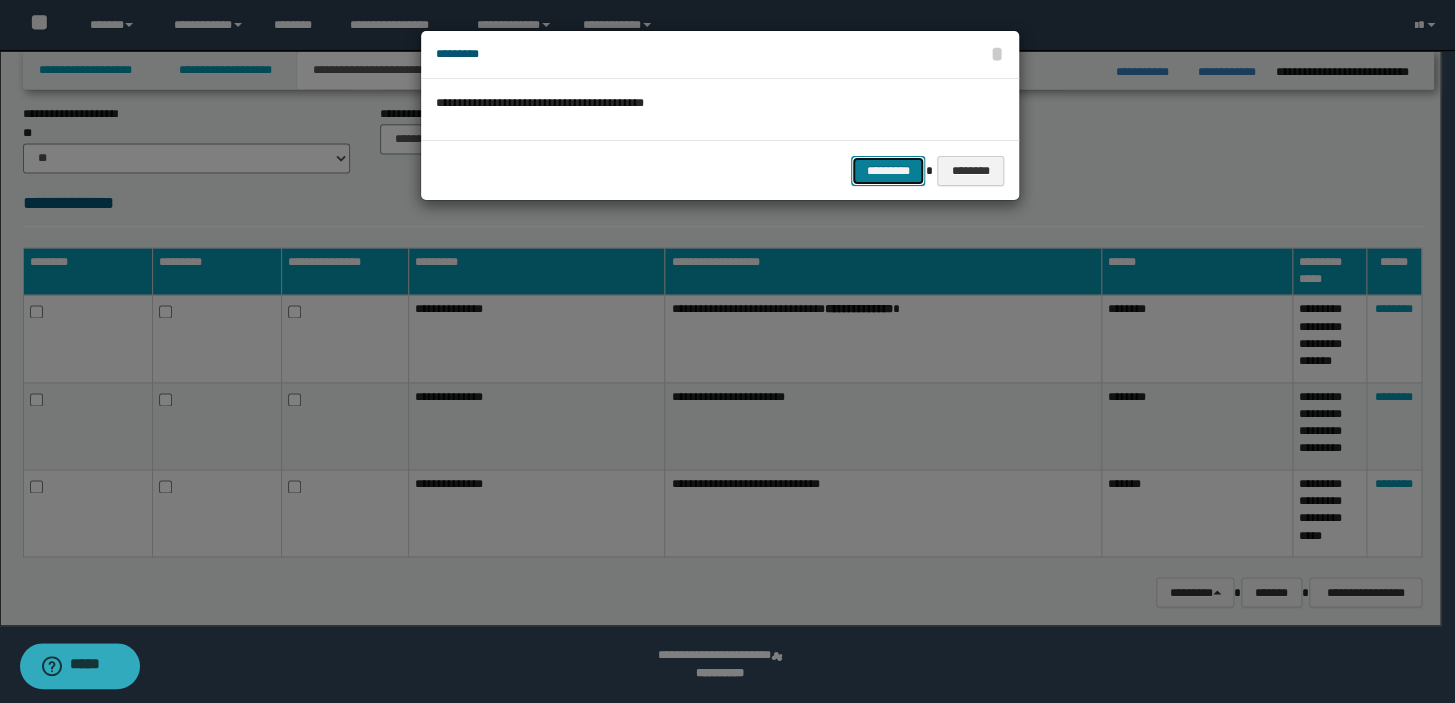 click on "*********" at bounding box center (888, 171) 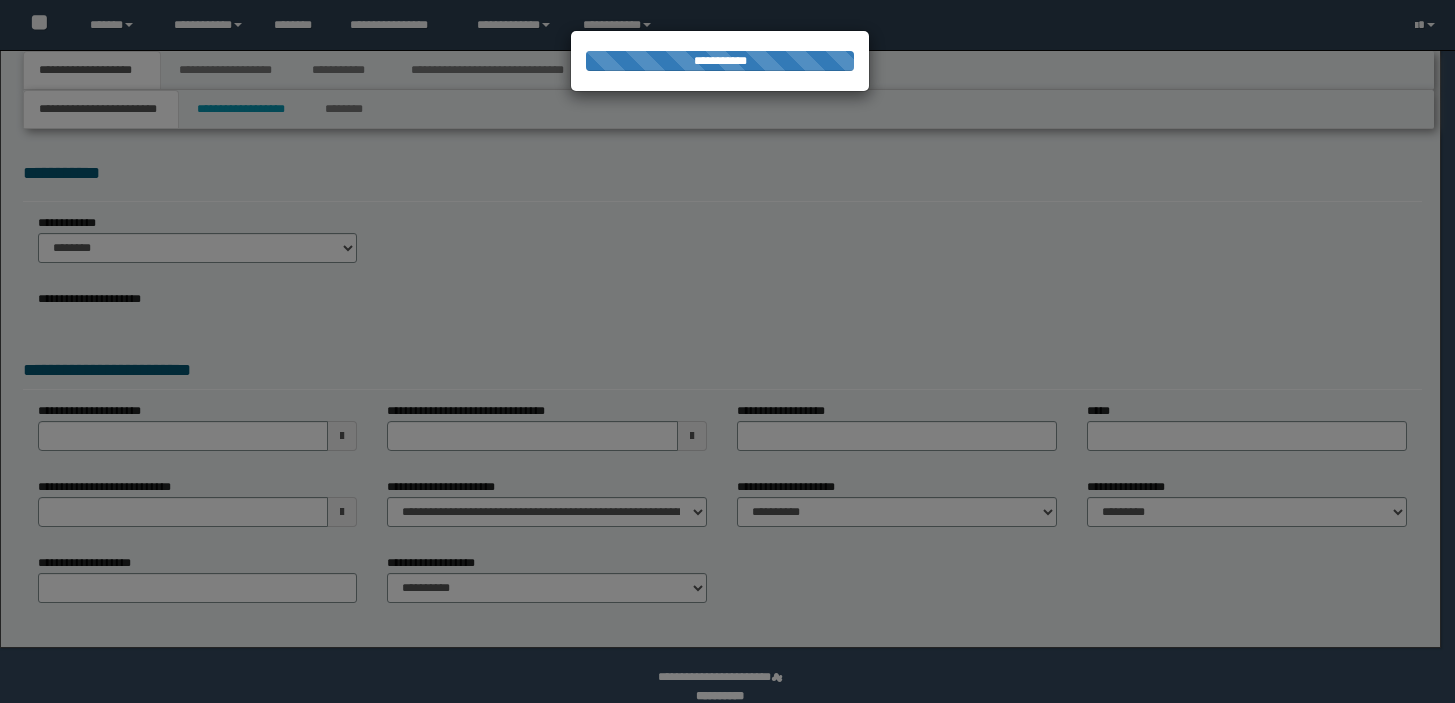 scroll, scrollTop: 0, scrollLeft: 0, axis: both 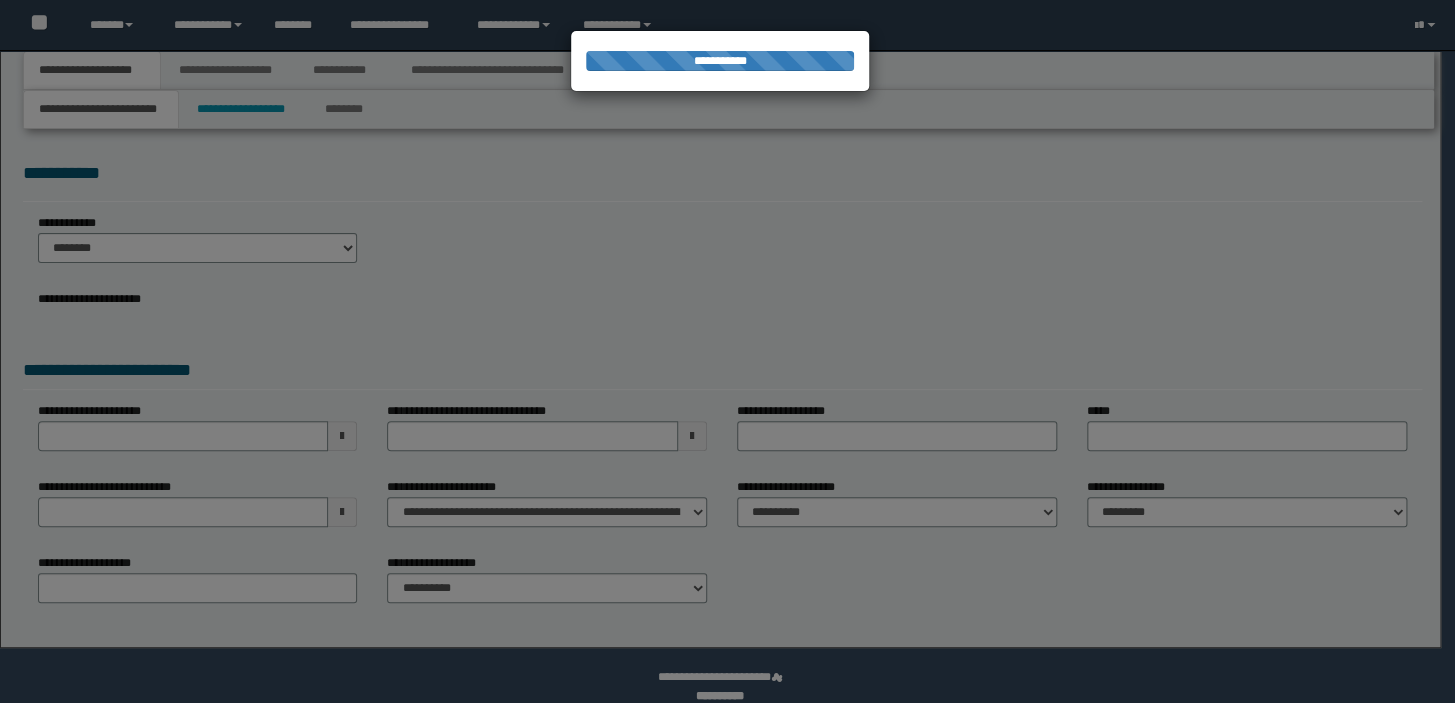 select on "*" 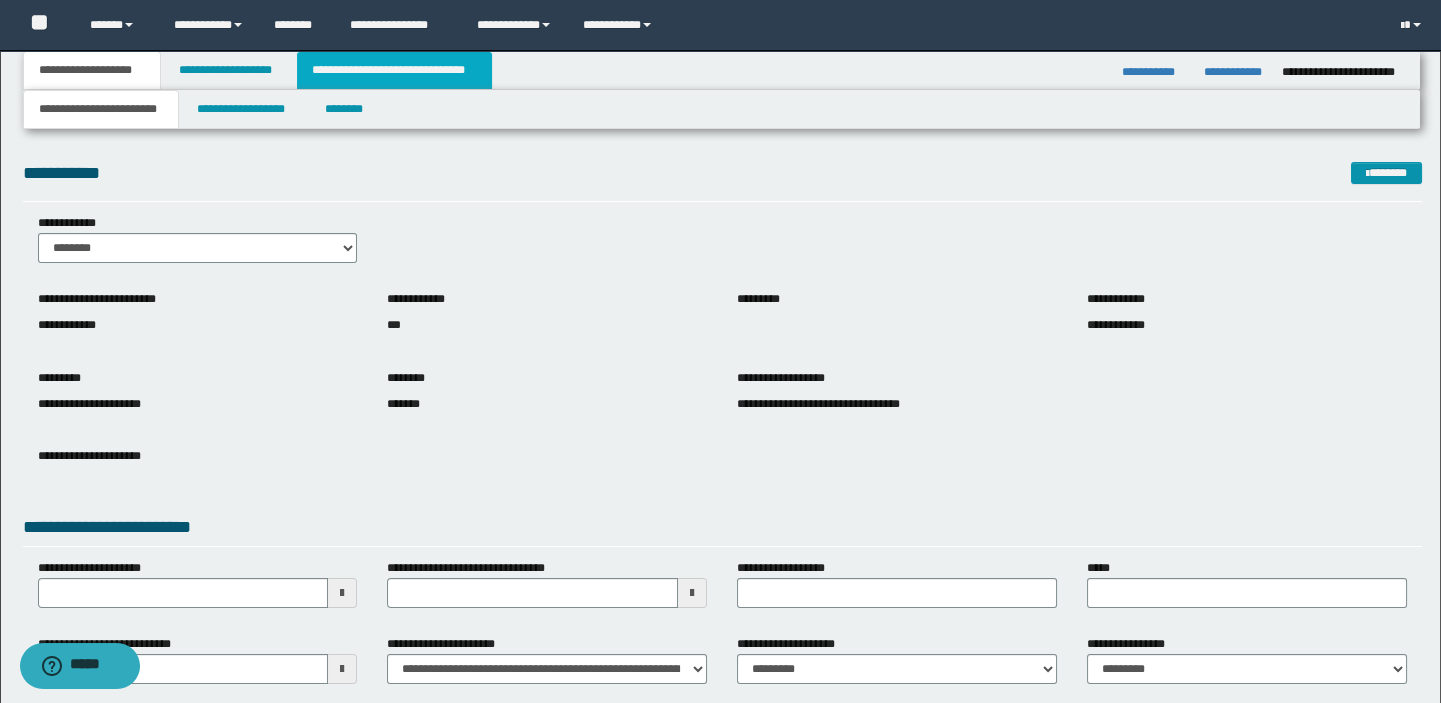 click on "**********" at bounding box center [394, 70] 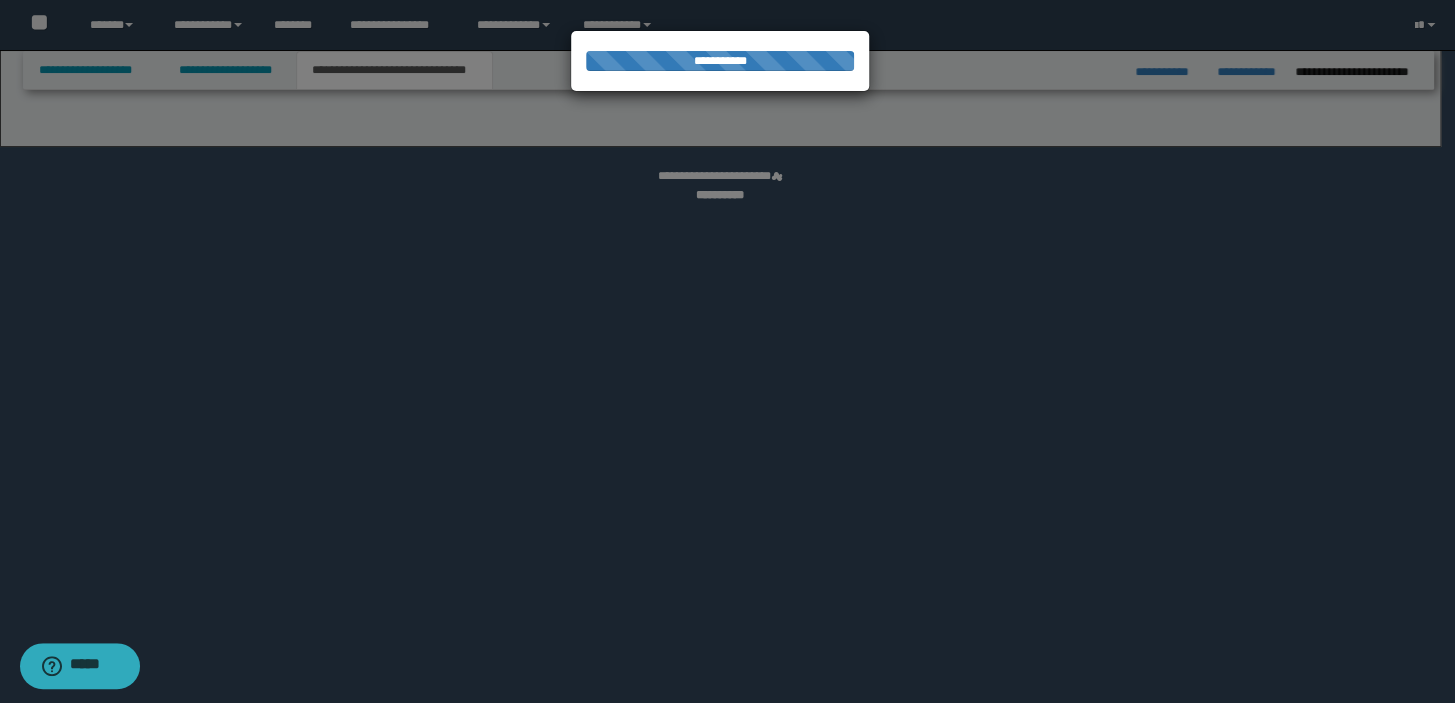 select on "*" 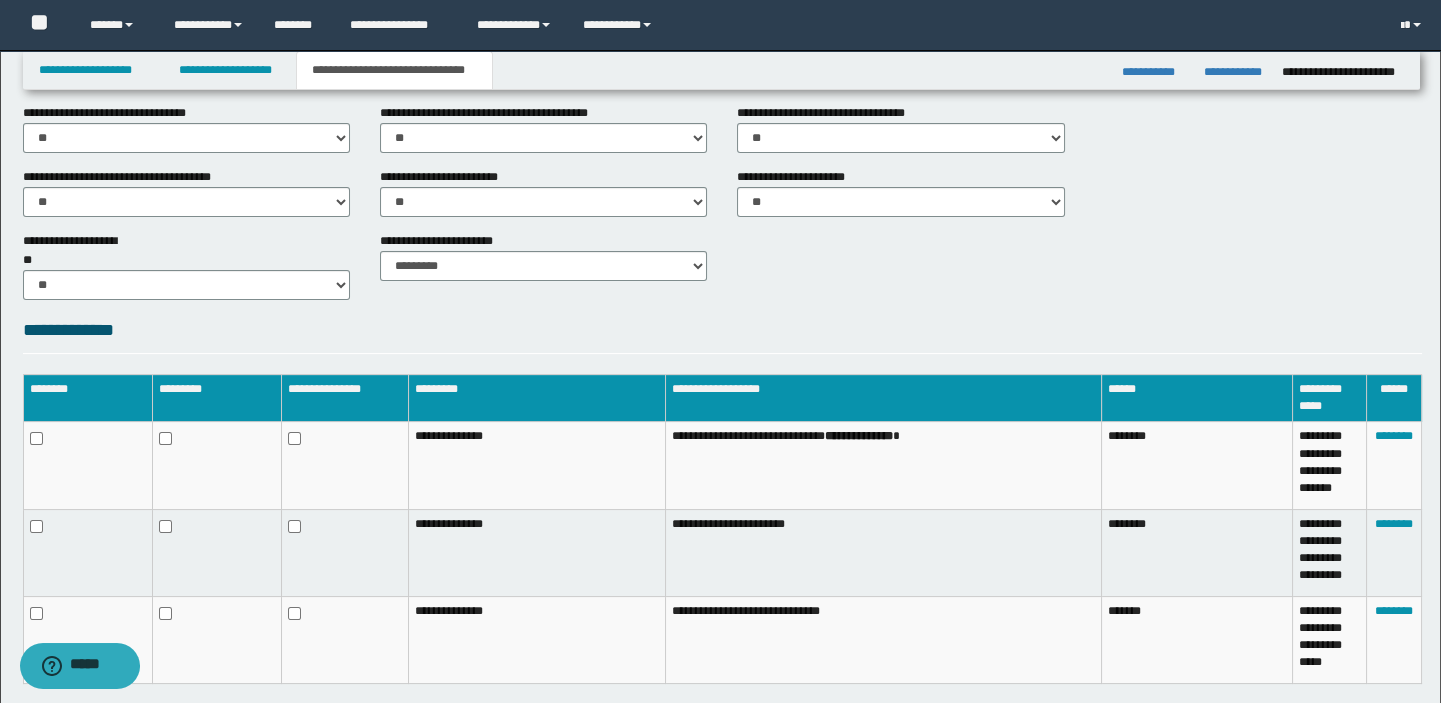 scroll, scrollTop: 988, scrollLeft: 0, axis: vertical 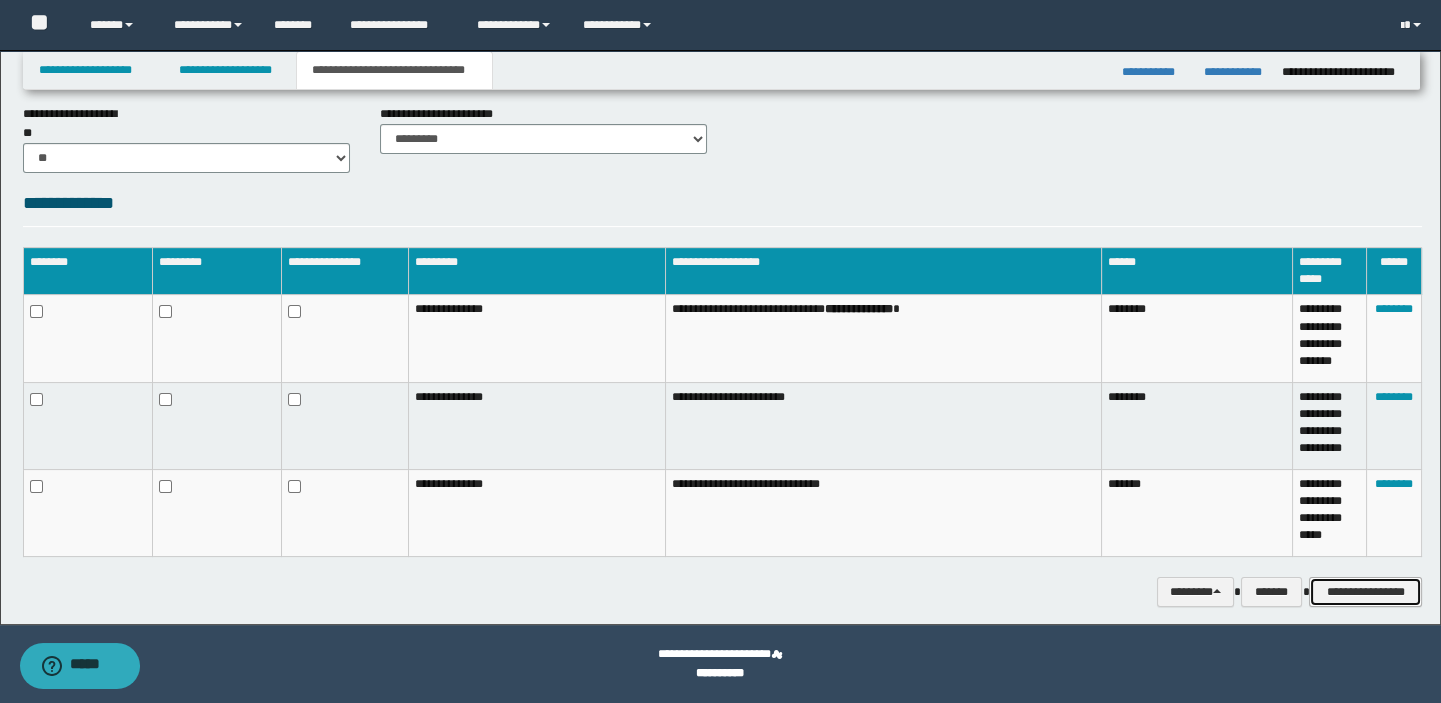 drag, startPoint x: 1348, startPoint y: 594, endPoint x: 1321, endPoint y: 592, distance: 27.073973 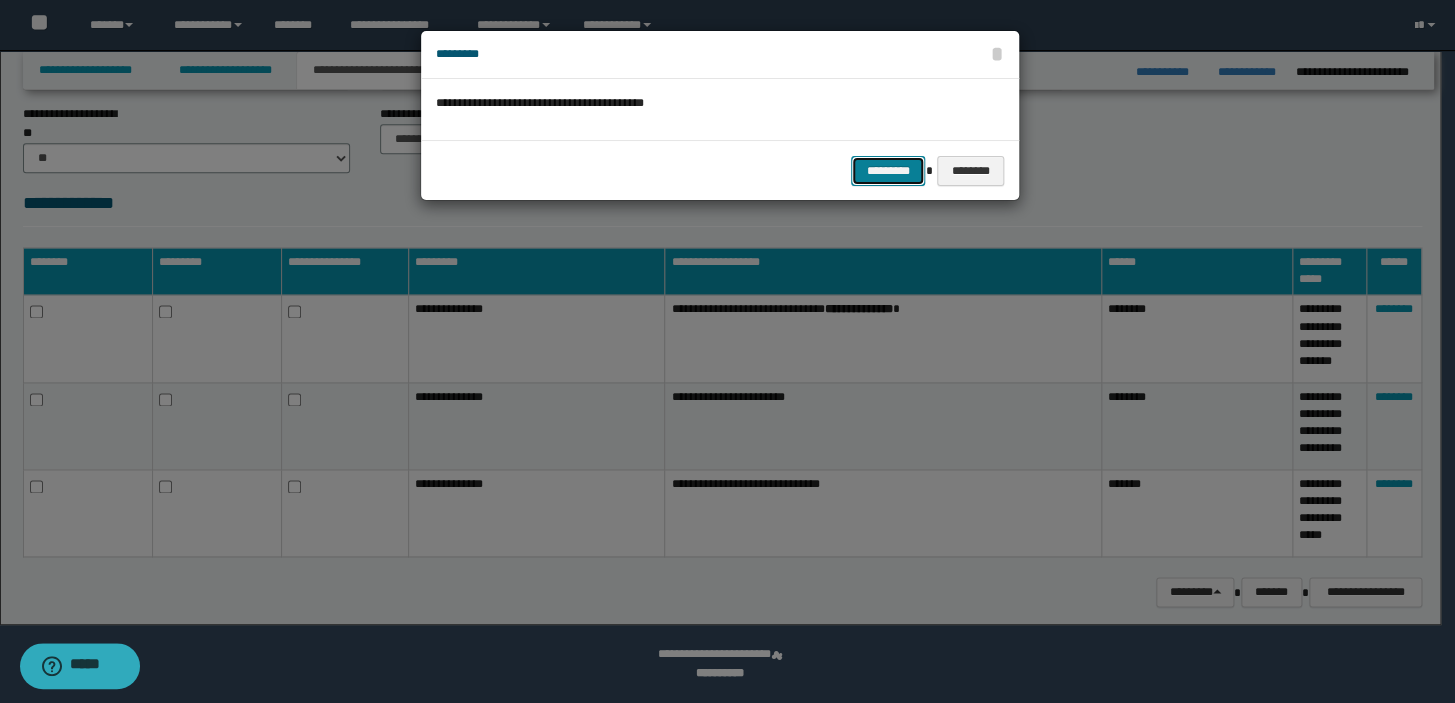click on "*********" at bounding box center (888, 171) 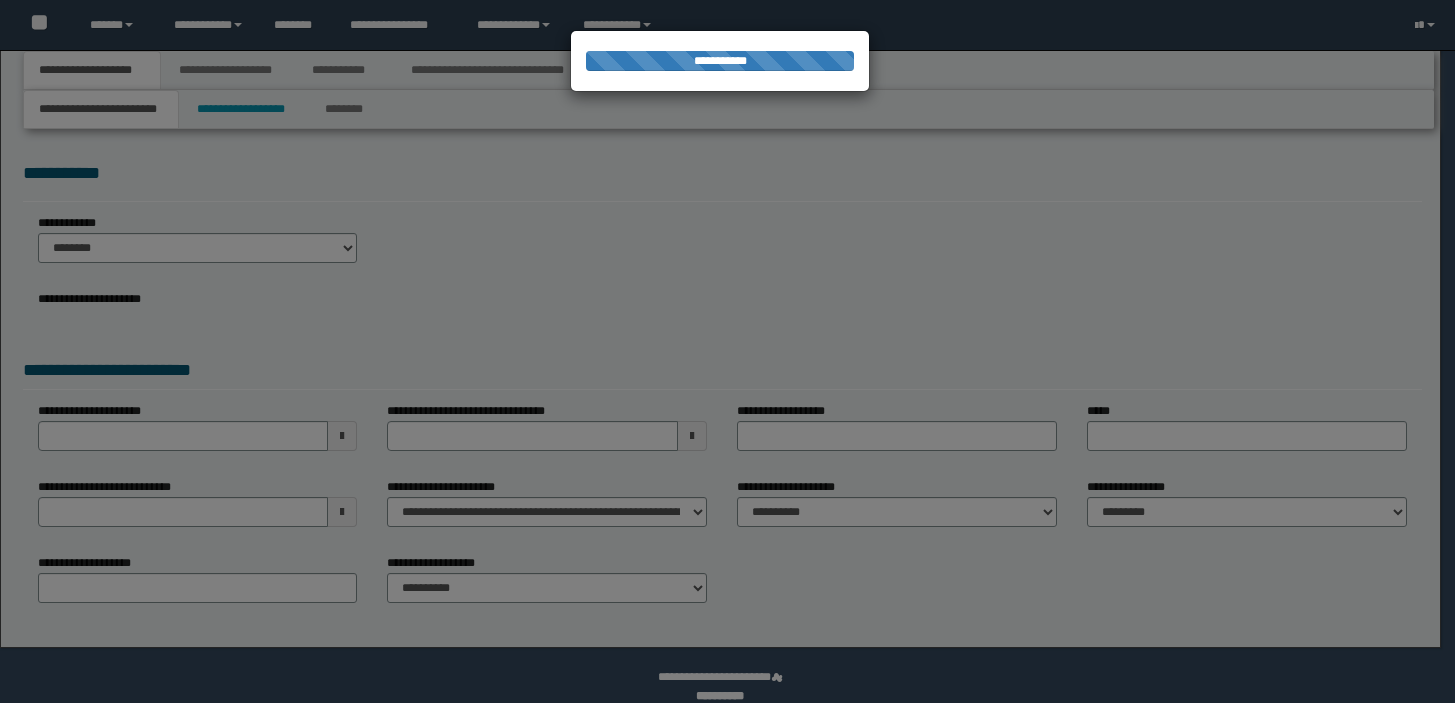 scroll, scrollTop: 0, scrollLeft: 0, axis: both 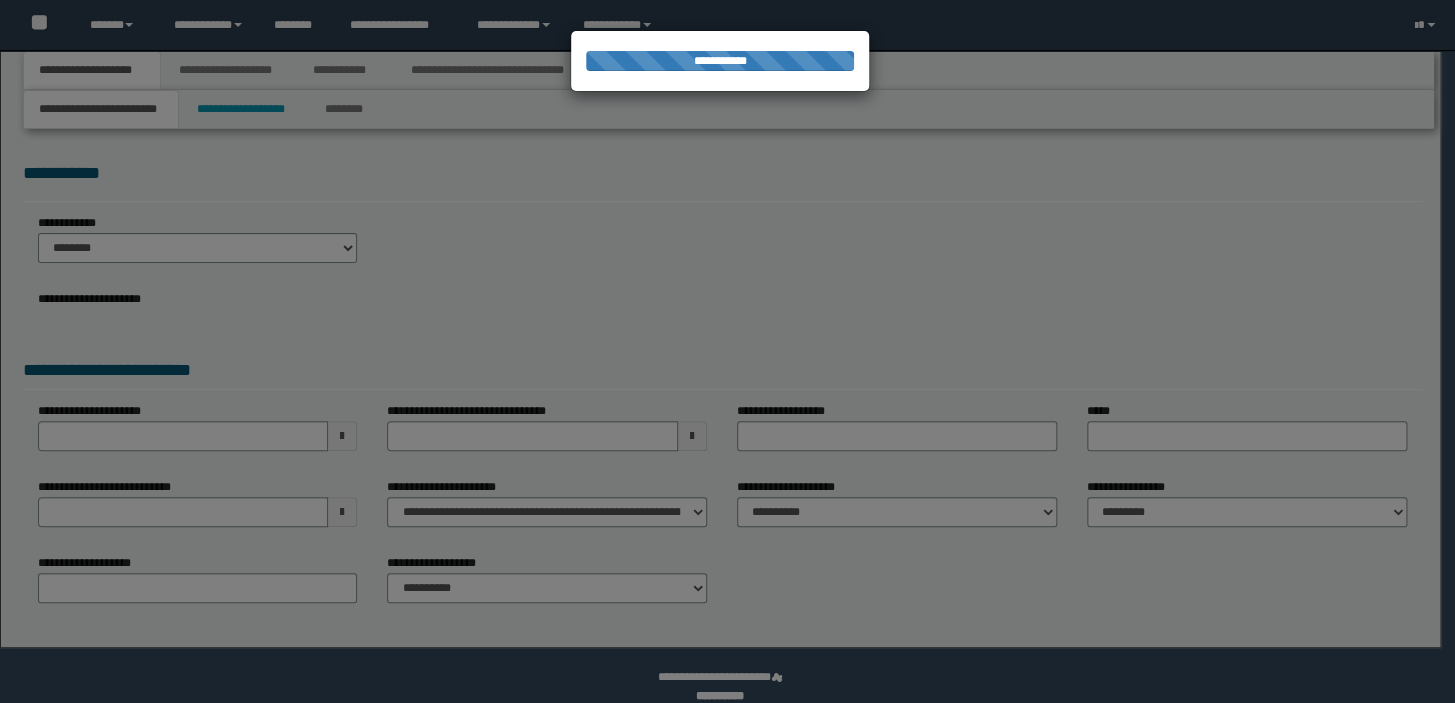 select on "*" 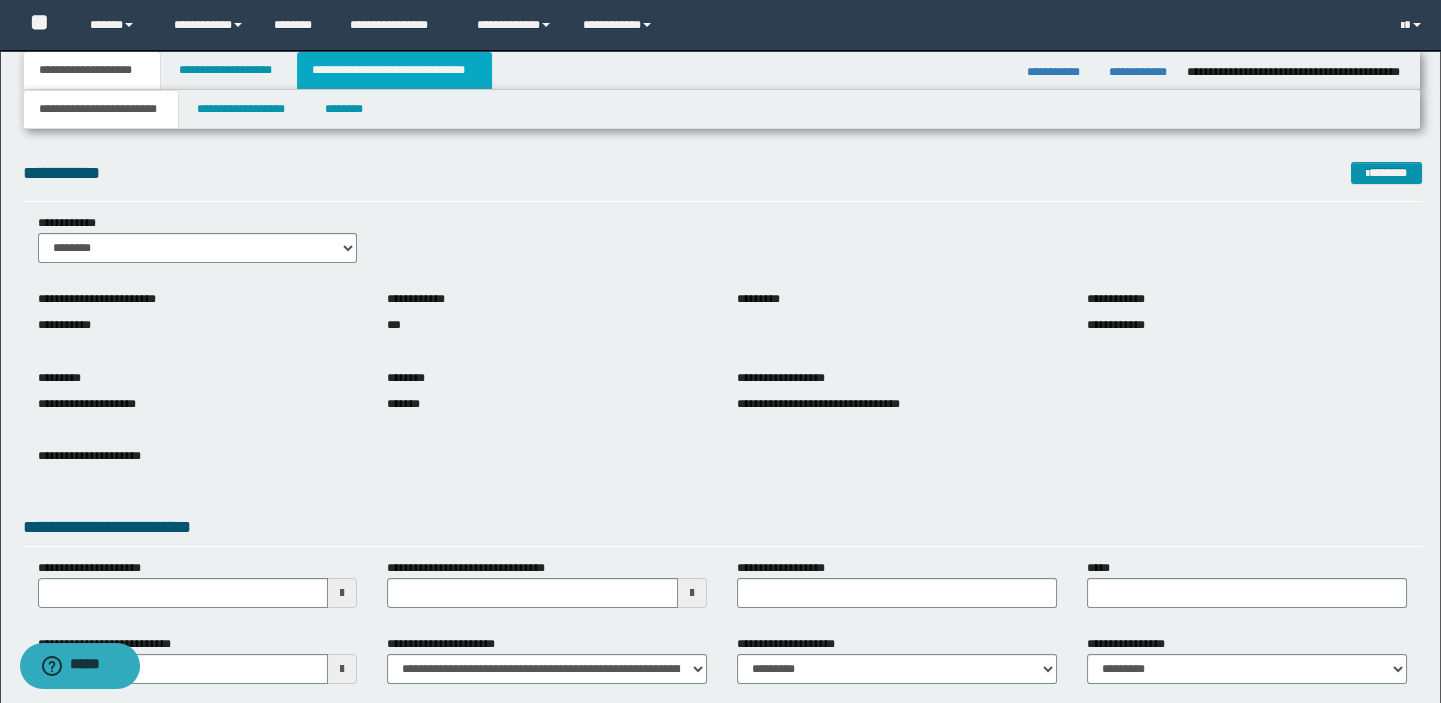 click on "**********" at bounding box center (394, 70) 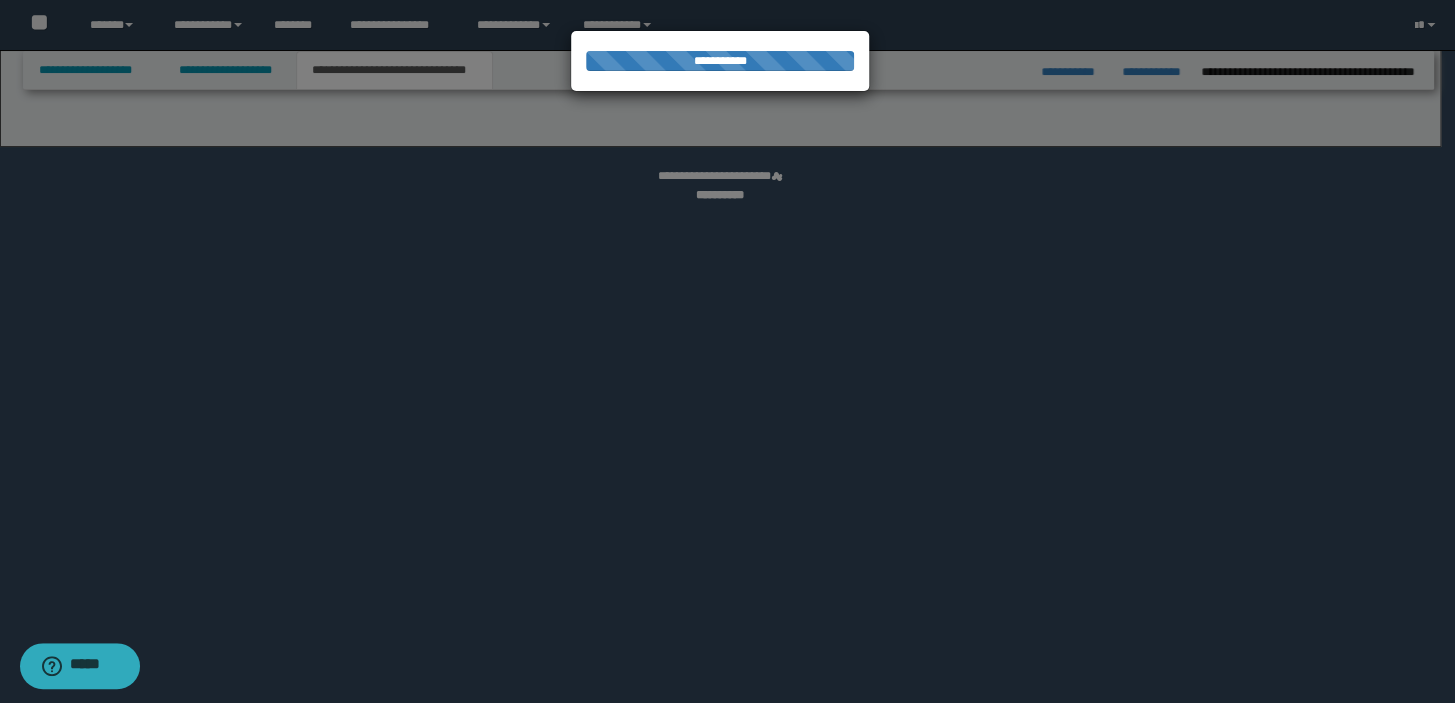 select on "*" 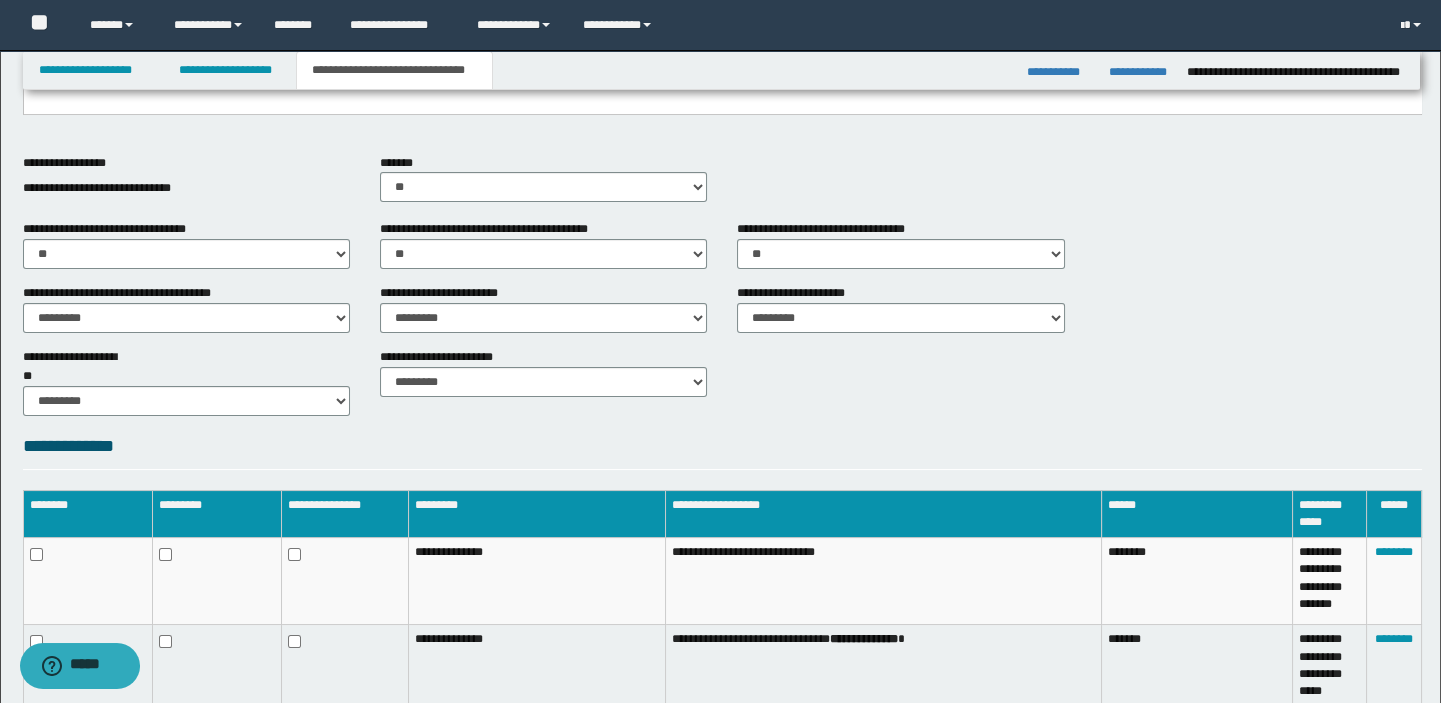 scroll, scrollTop: 883, scrollLeft: 0, axis: vertical 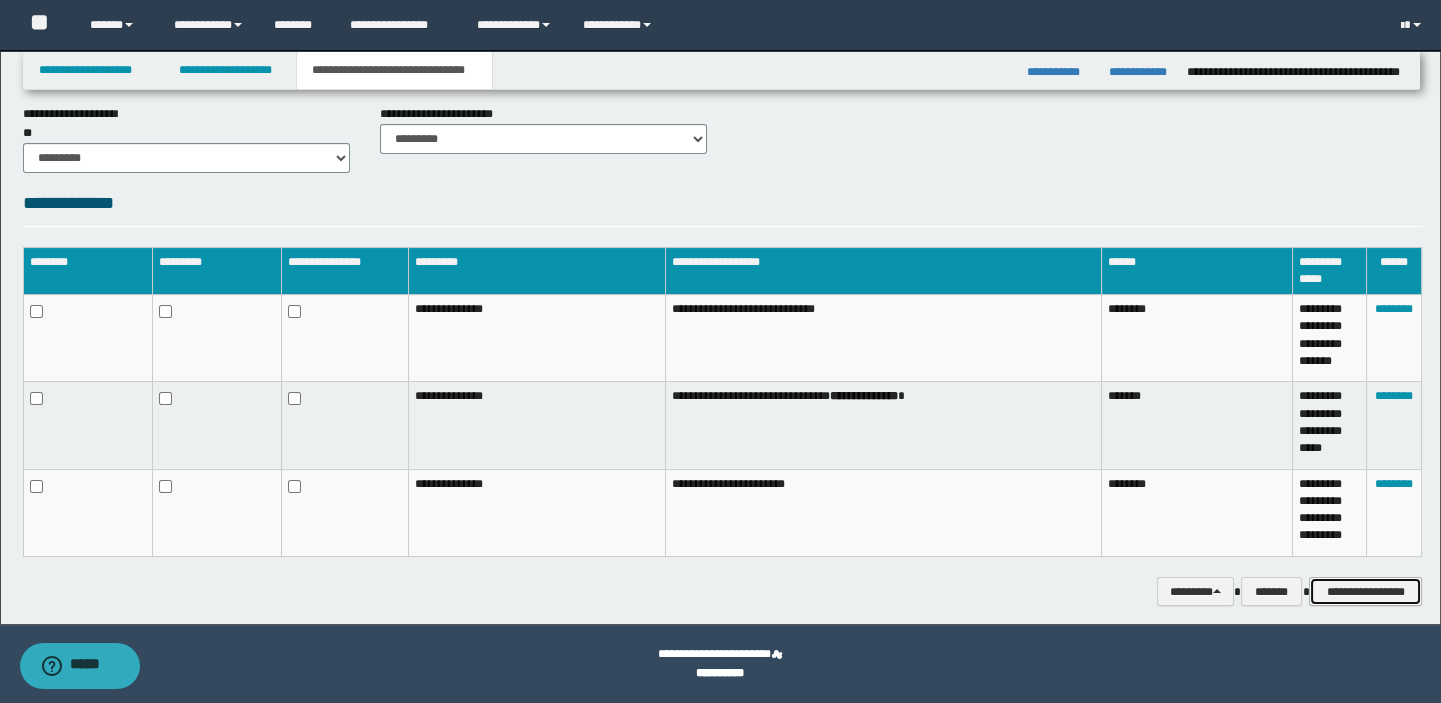 click on "**********" at bounding box center [1365, 592] 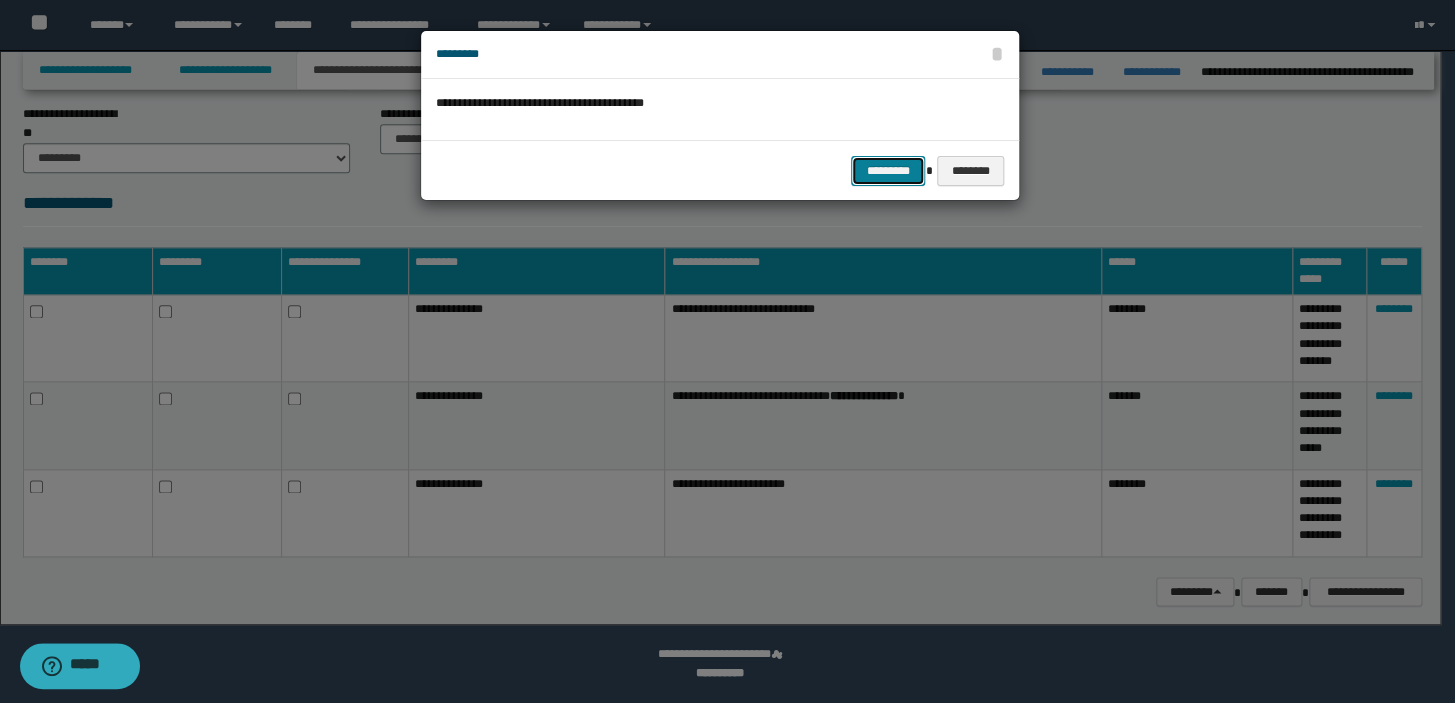 click on "*********" at bounding box center (888, 171) 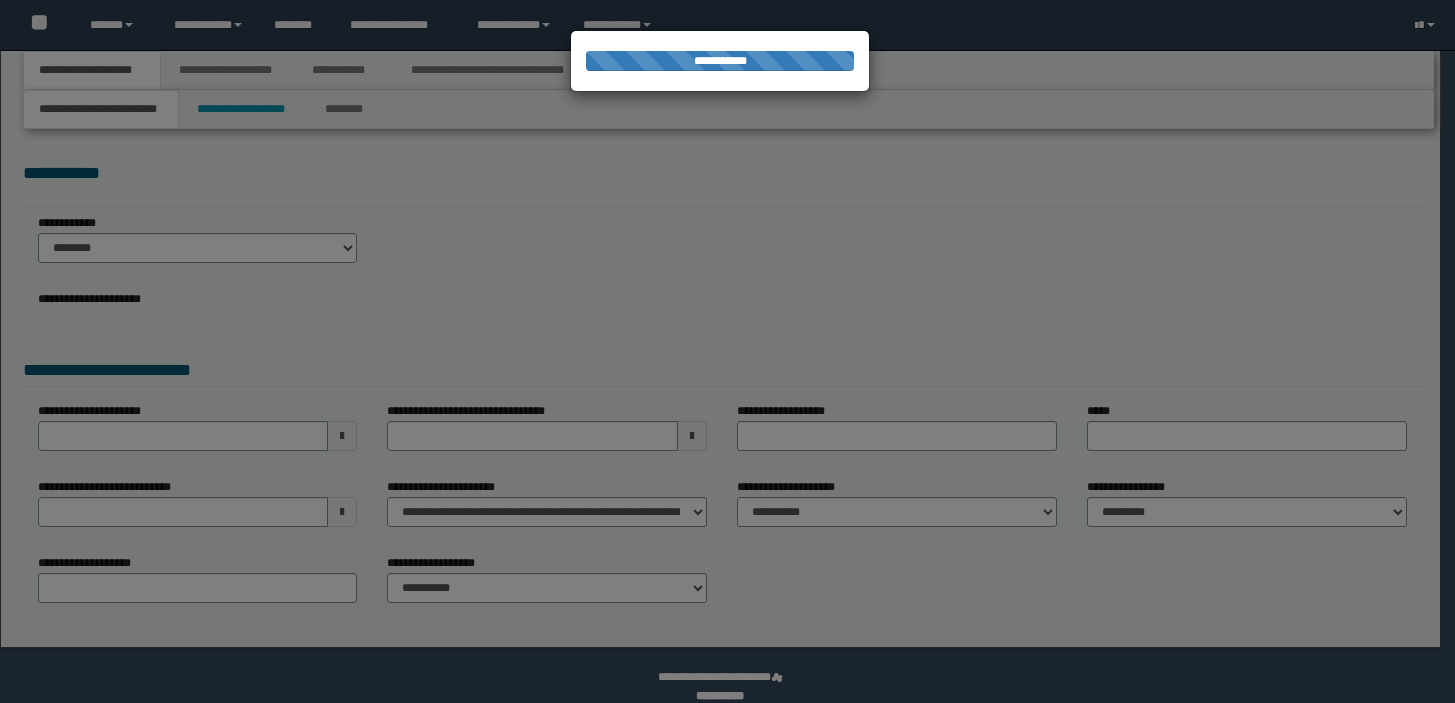 scroll, scrollTop: 0, scrollLeft: 0, axis: both 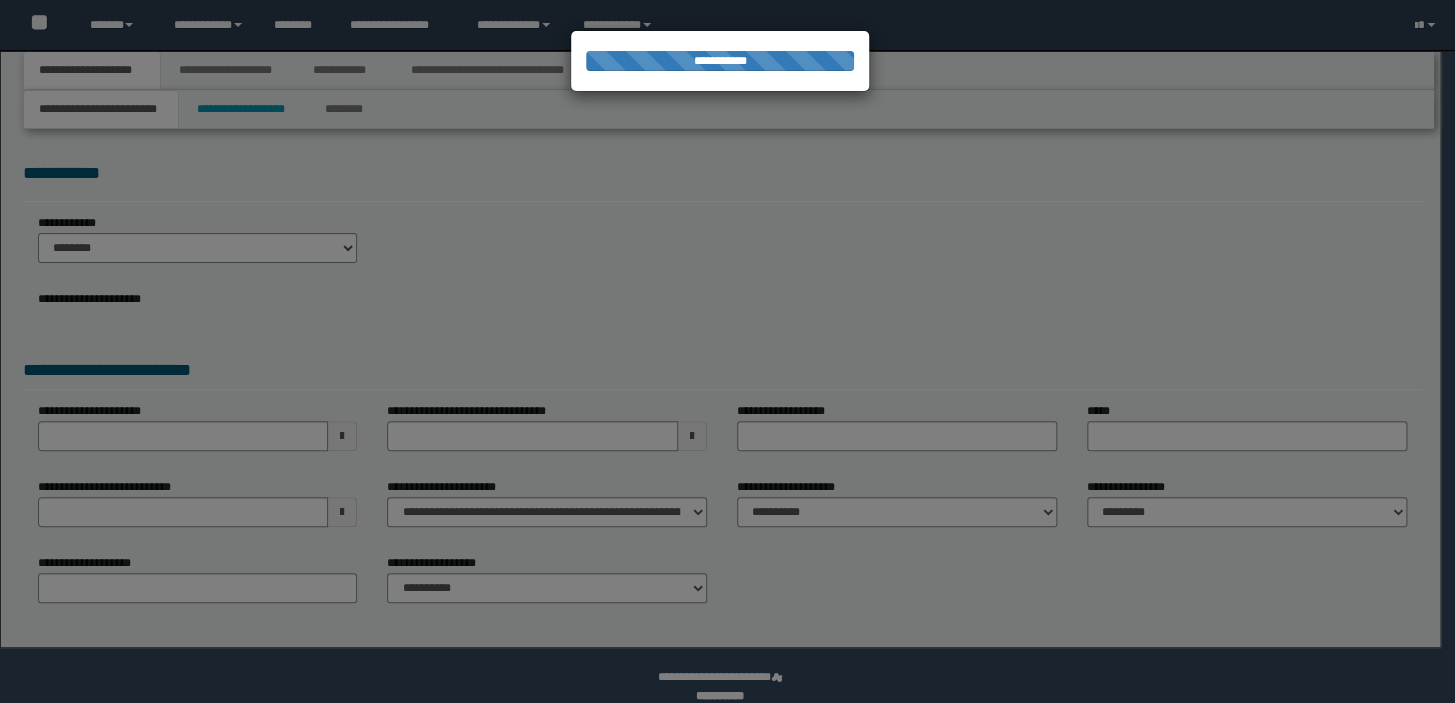 select on "*" 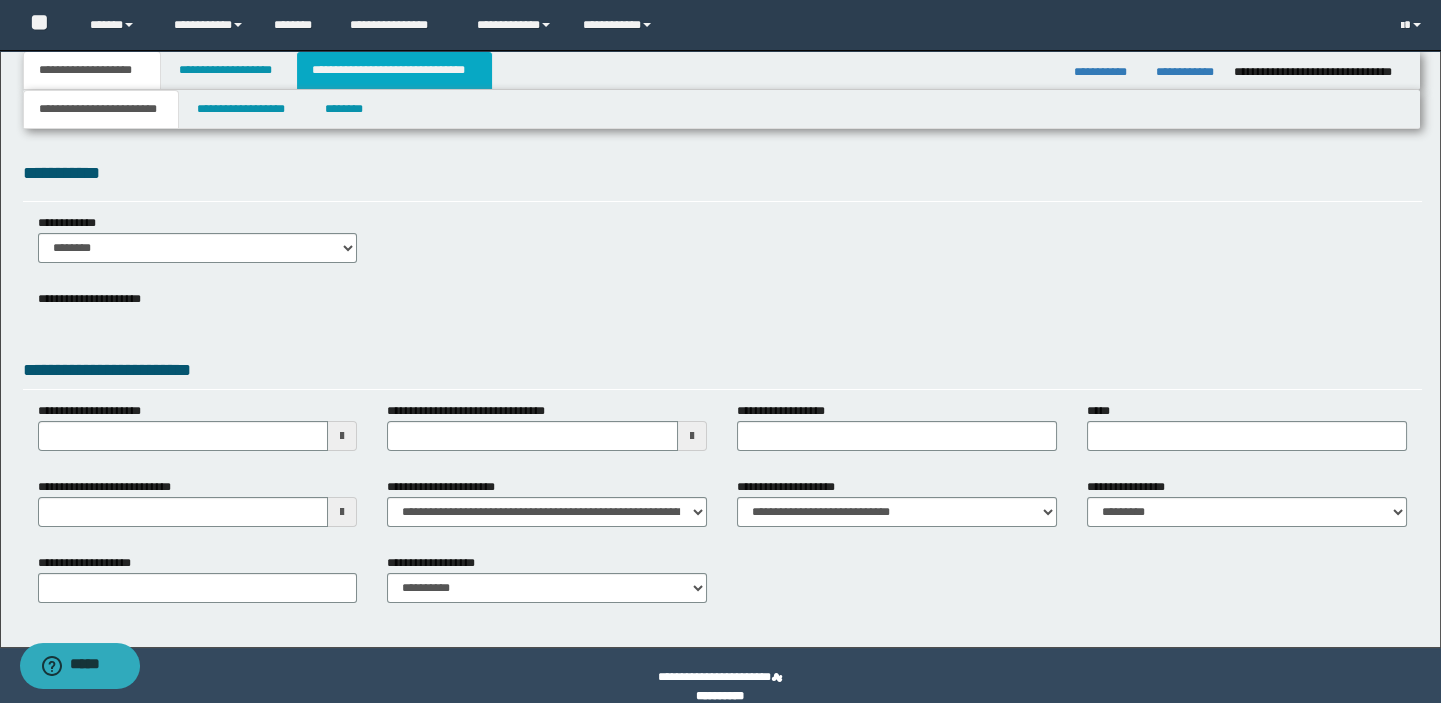 click on "**********" at bounding box center (394, 70) 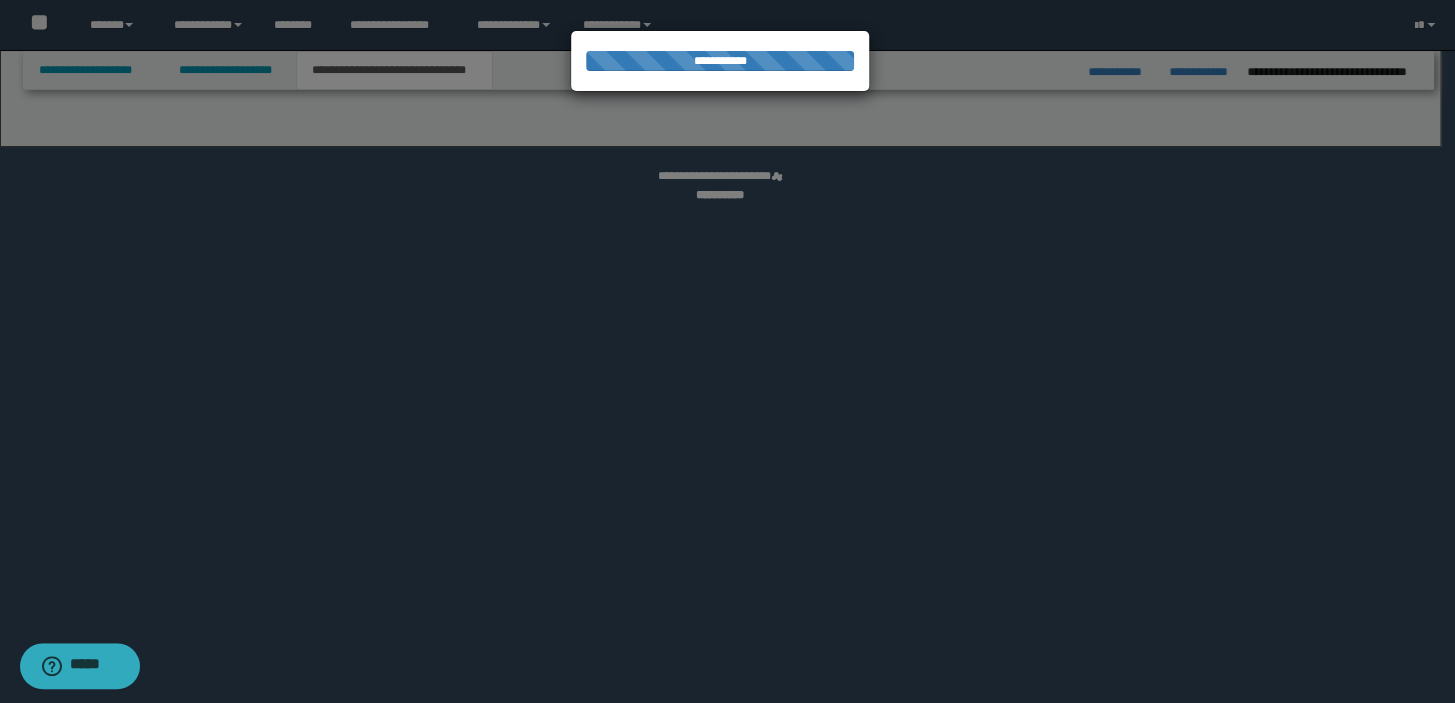 select on "*" 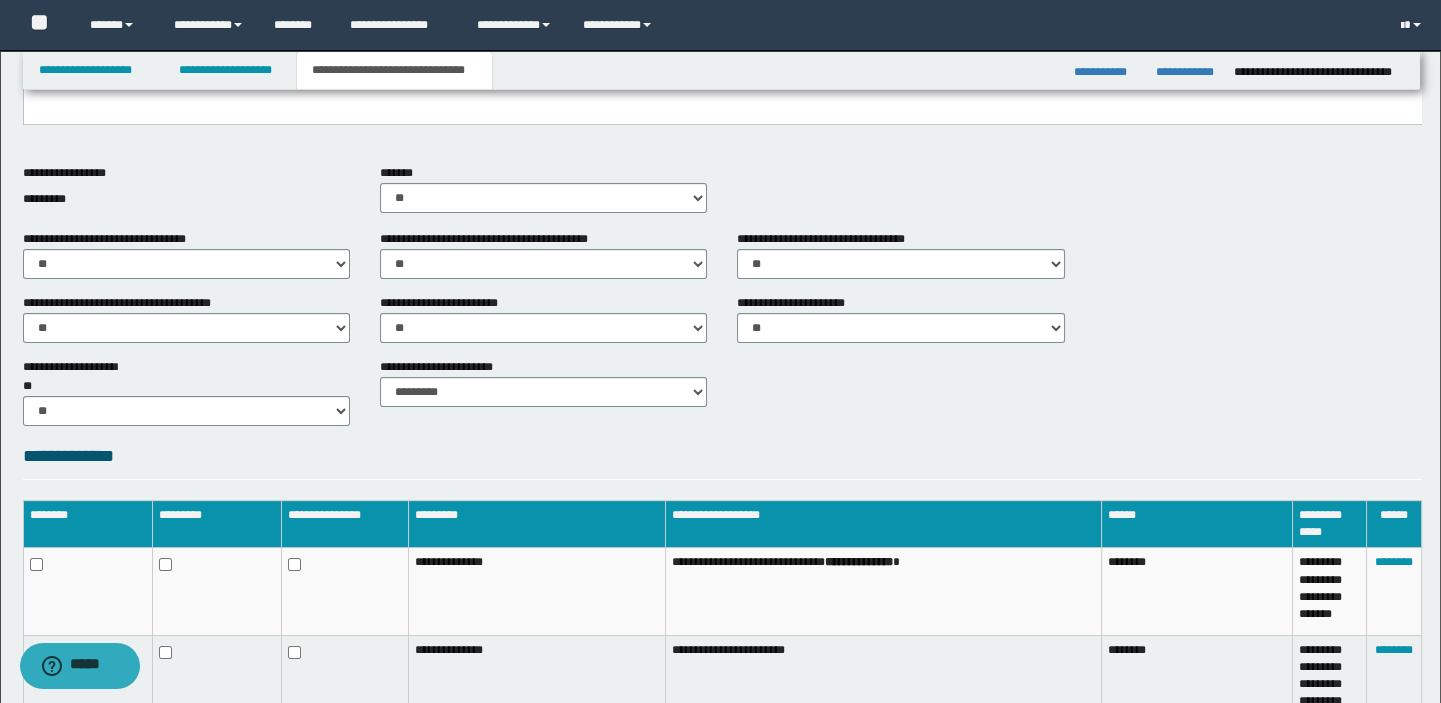 scroll, scrollTop: 988, scrollLeft: 0, axis: vertical 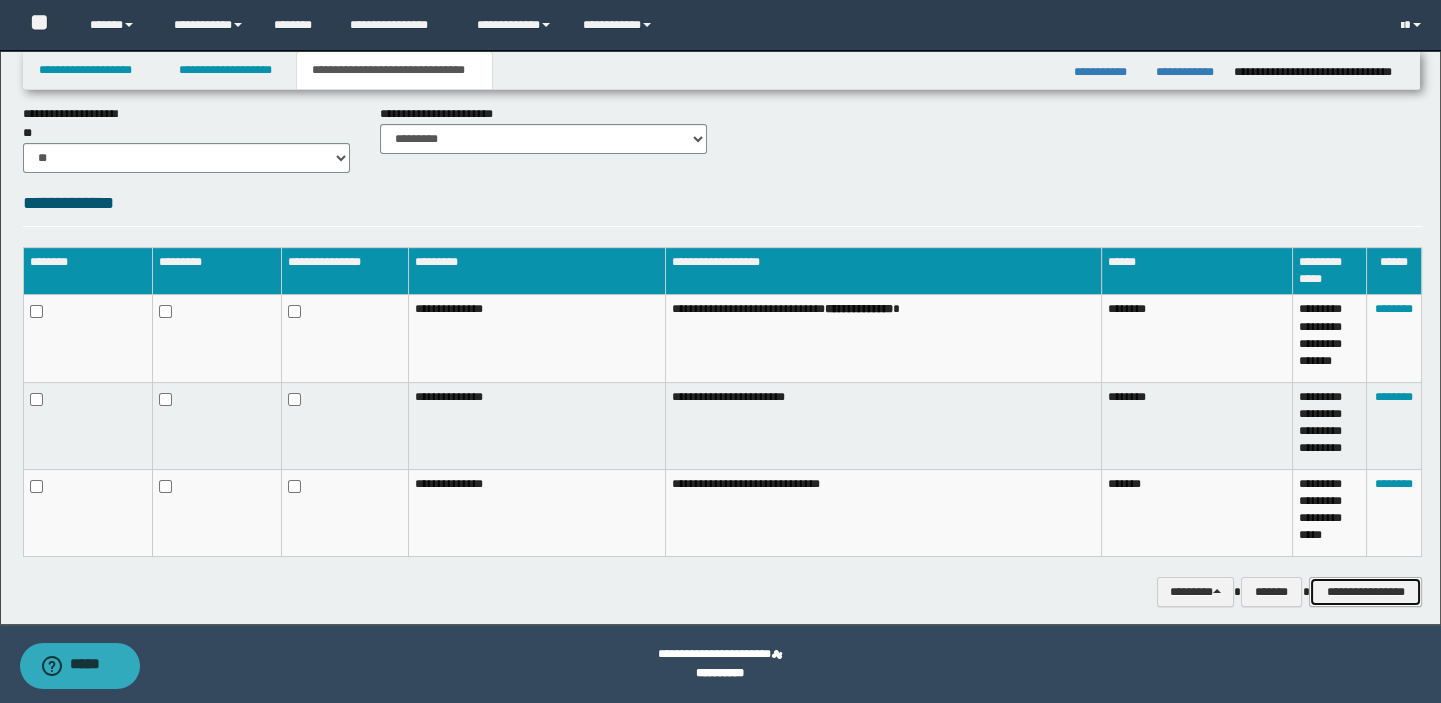 click on "**********" at bounding box center [1365, 592] 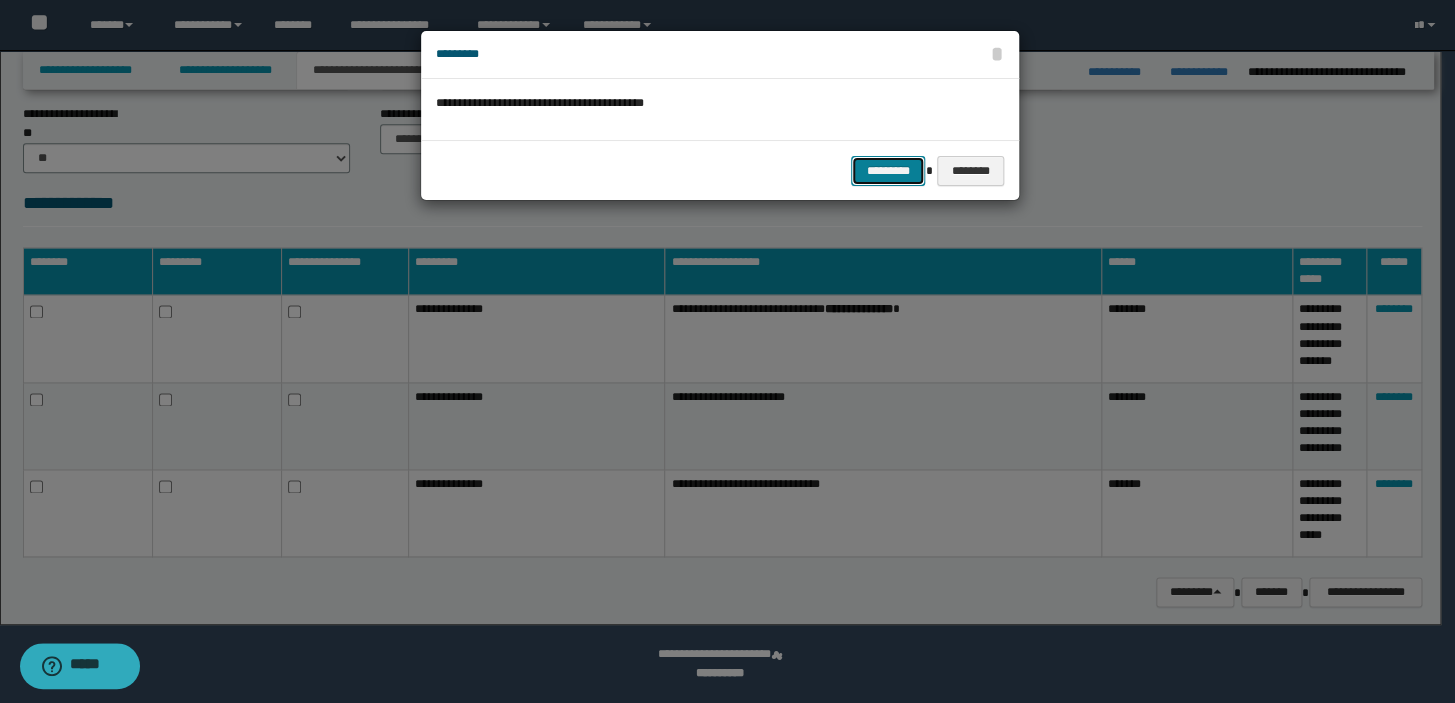 click on "*********" at bounding box center [888, 171] 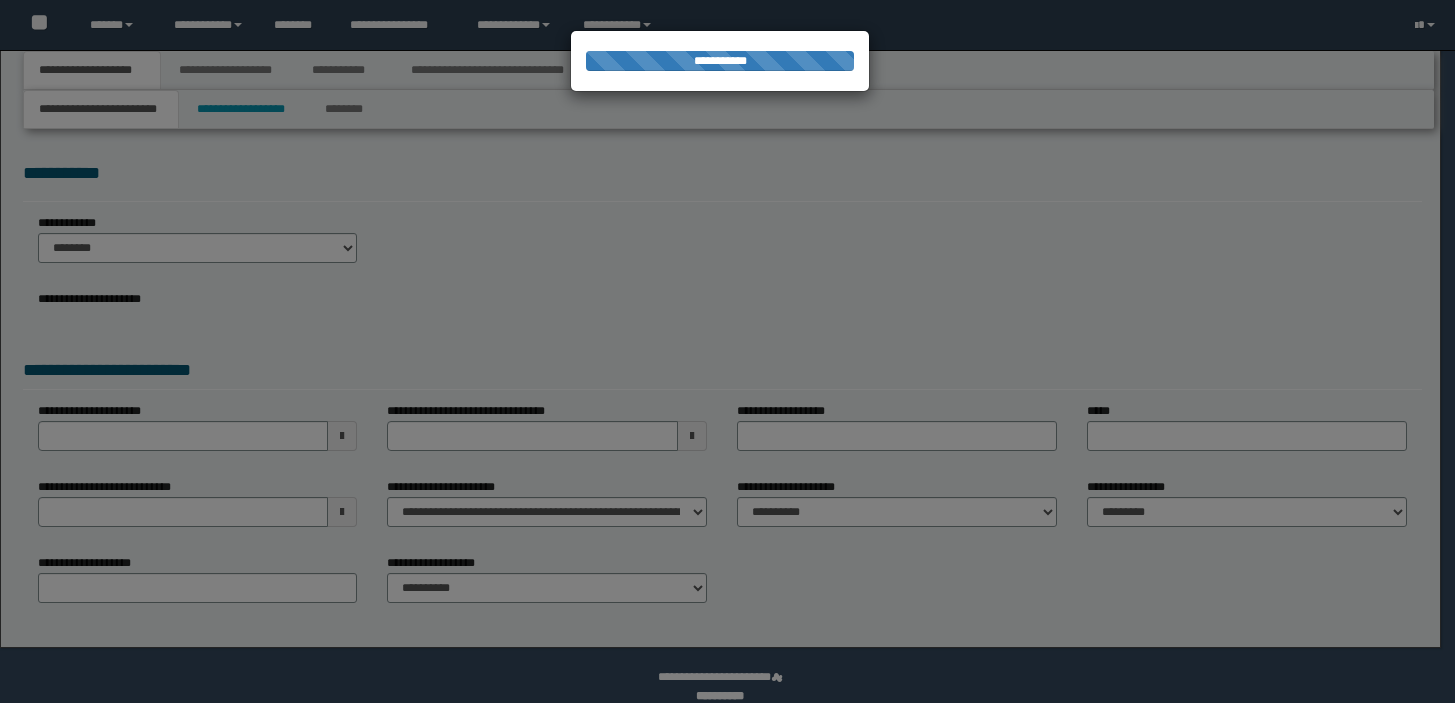 scroll, scrollTop: 0, scrollLeft: 0, axis: both 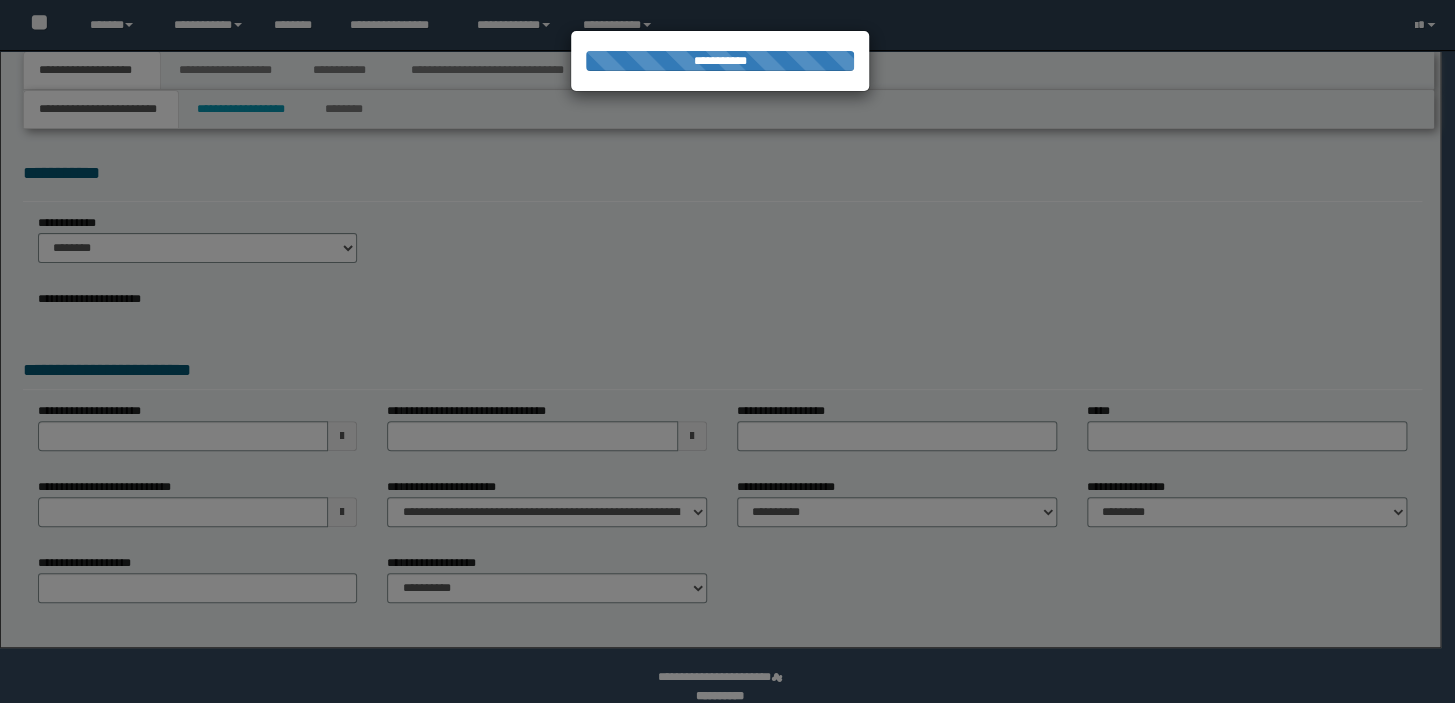 select on "*" 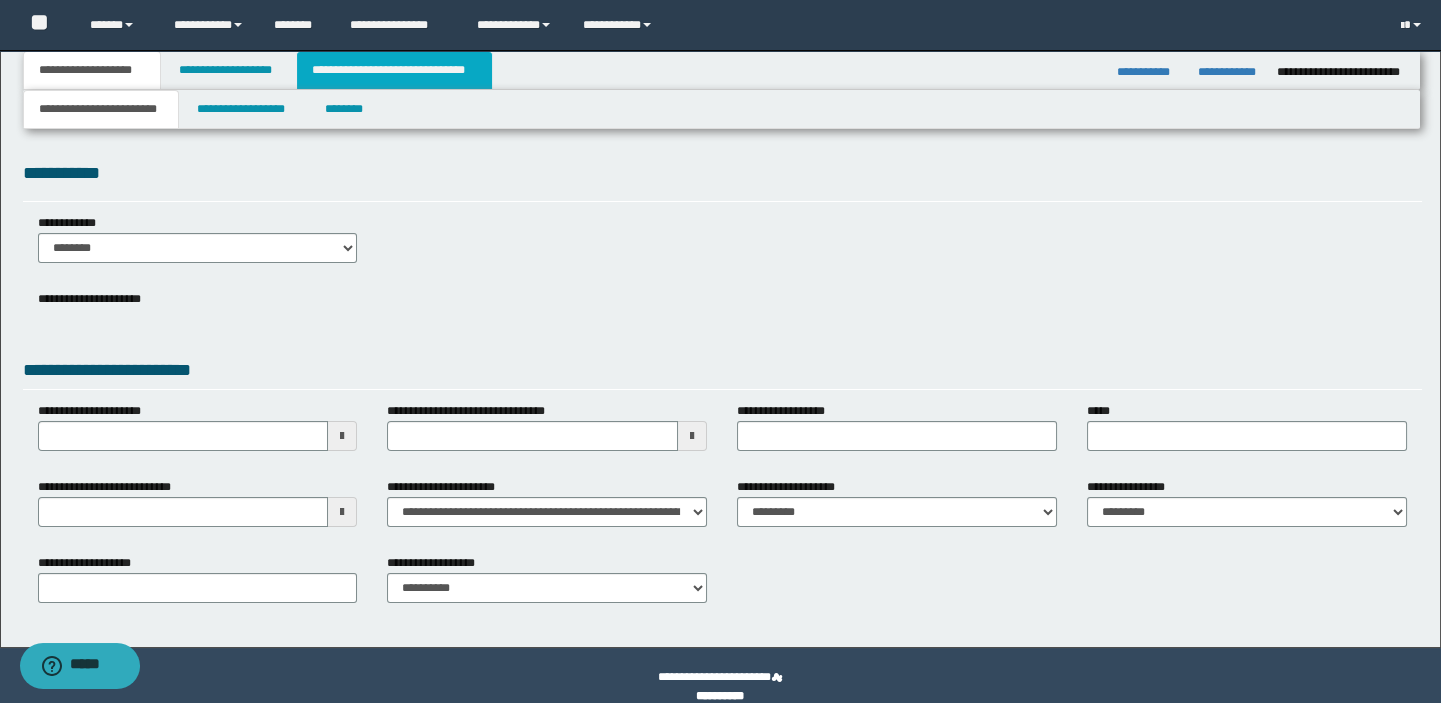click on "**********" at bounding box center (394, 70) 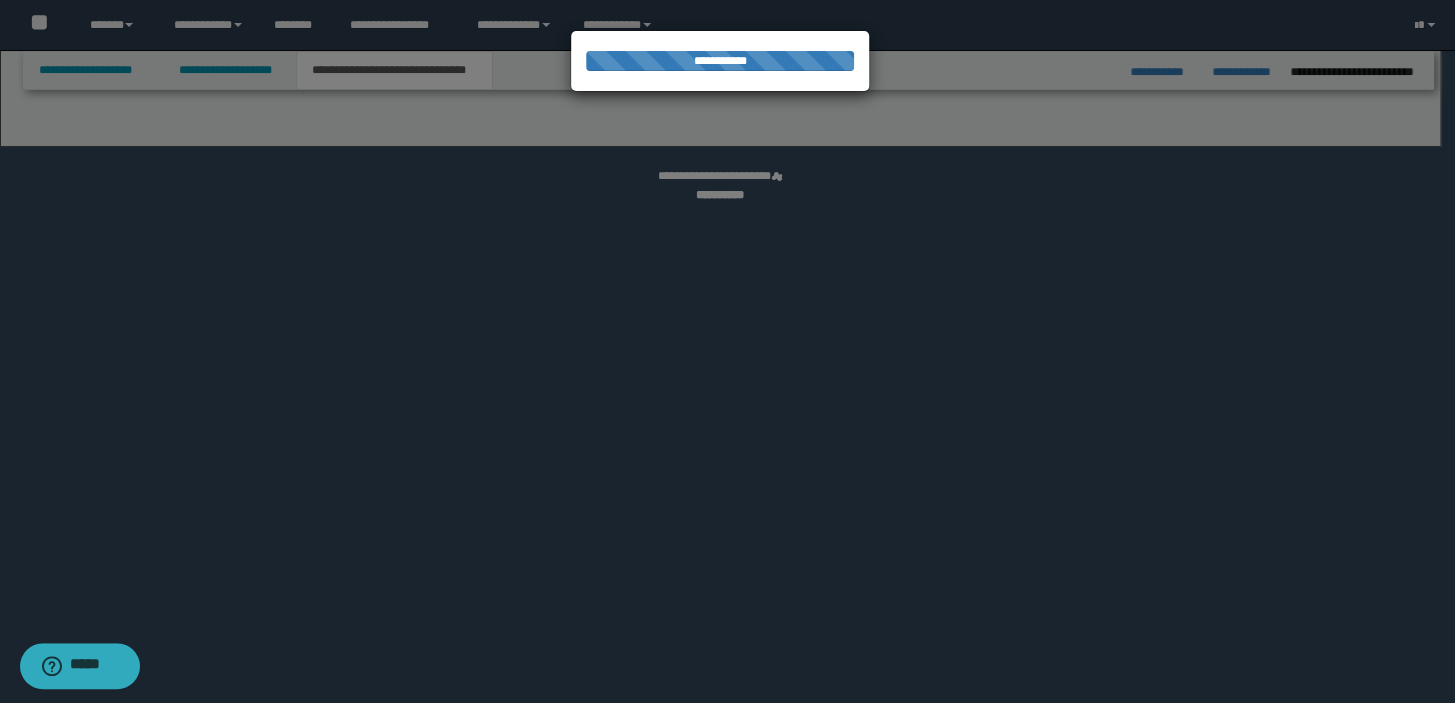 select on "*" 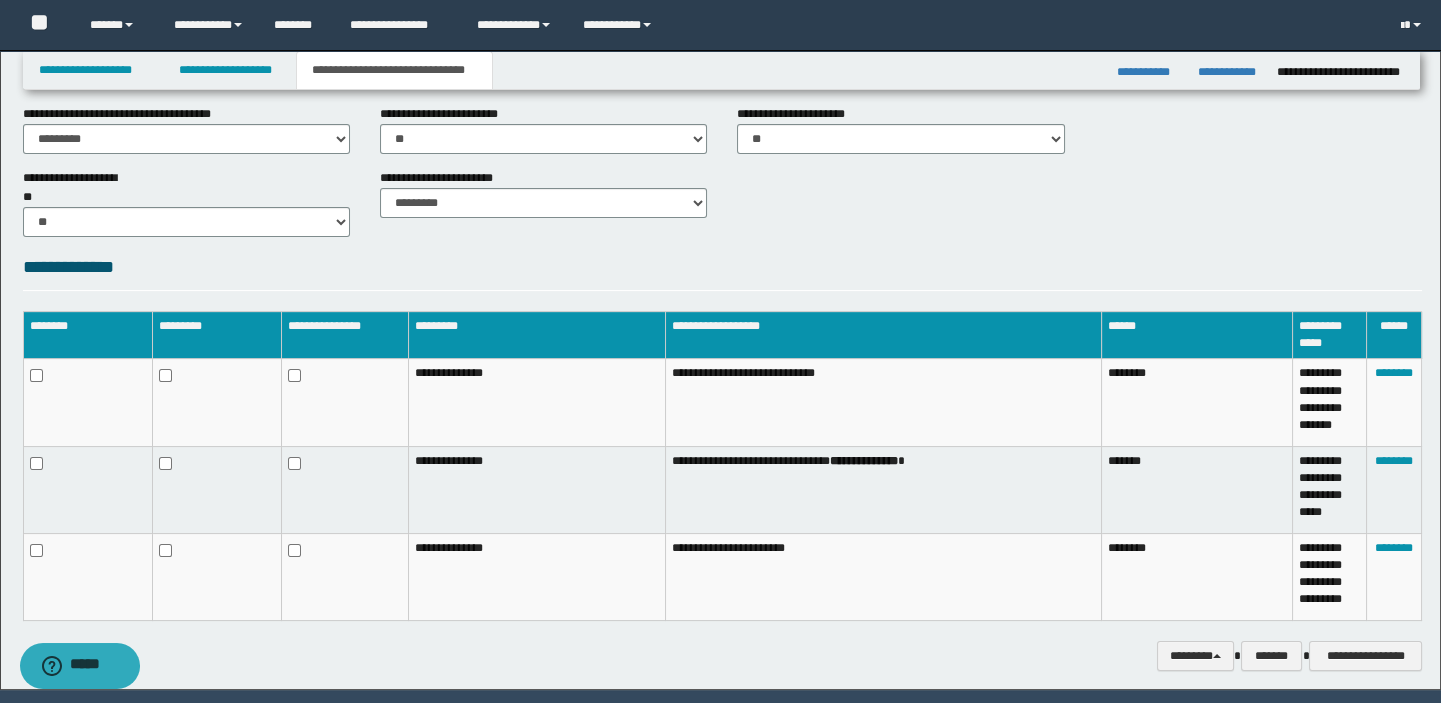 scroll, scrollTop: 1018, scrollLeft: 0, axis: vertical 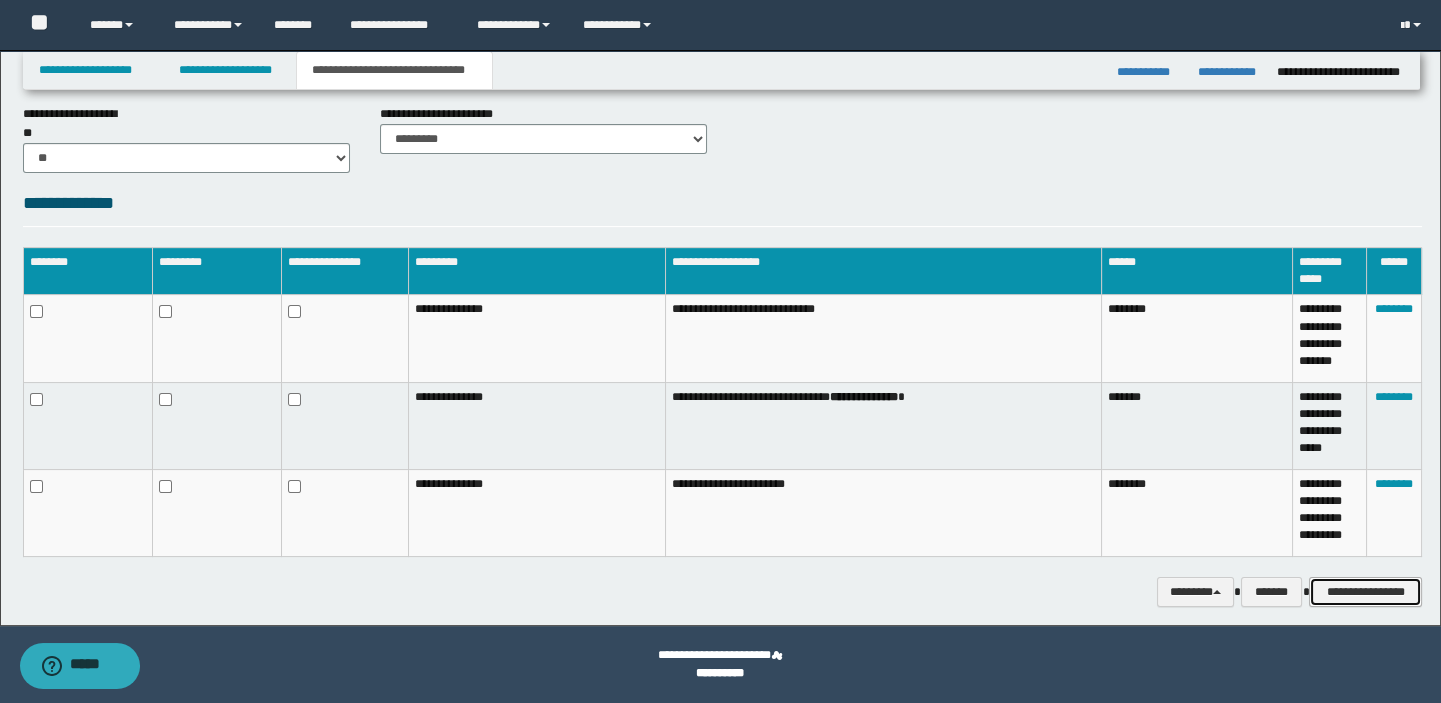 click on "**********" at bounding box center [1365, 592] 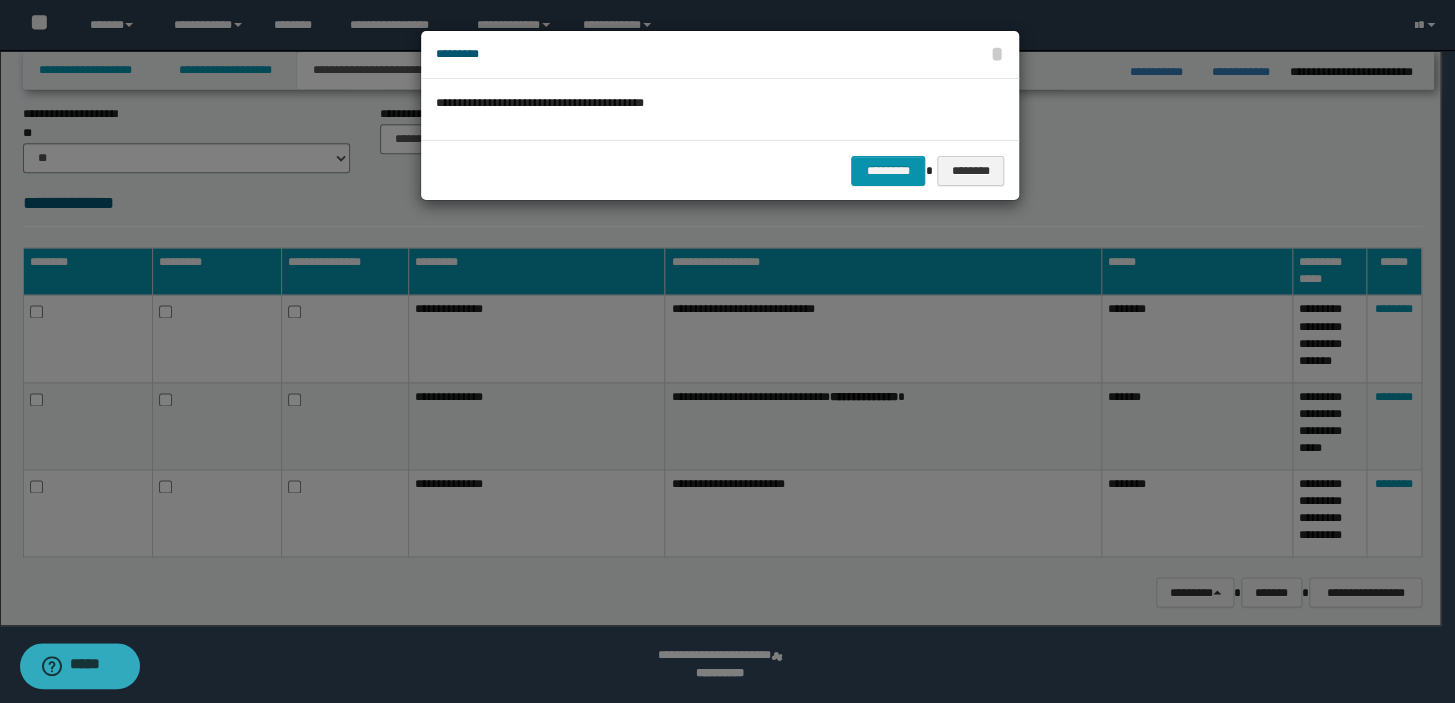 click on "*********
********" at bounding box center (720, 170) 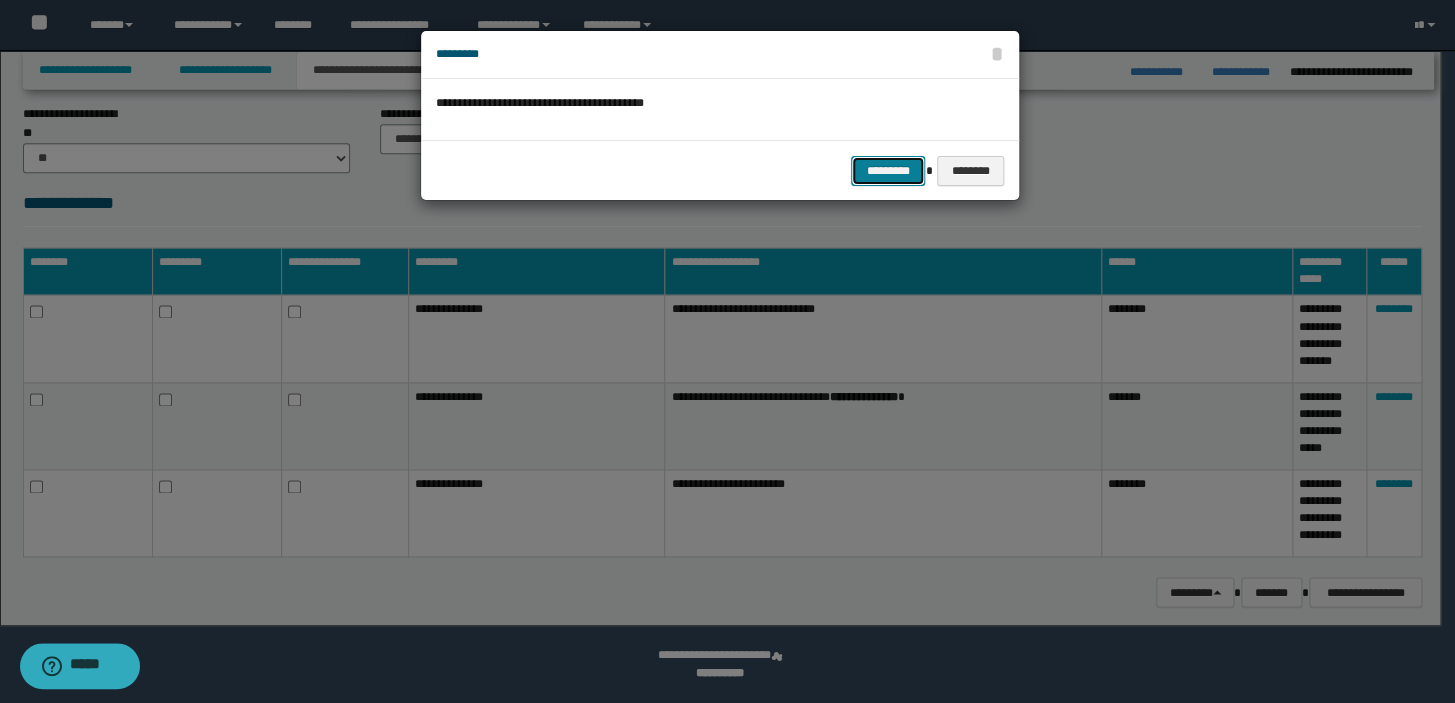 click on "*********" at bounding box center [888, 171] 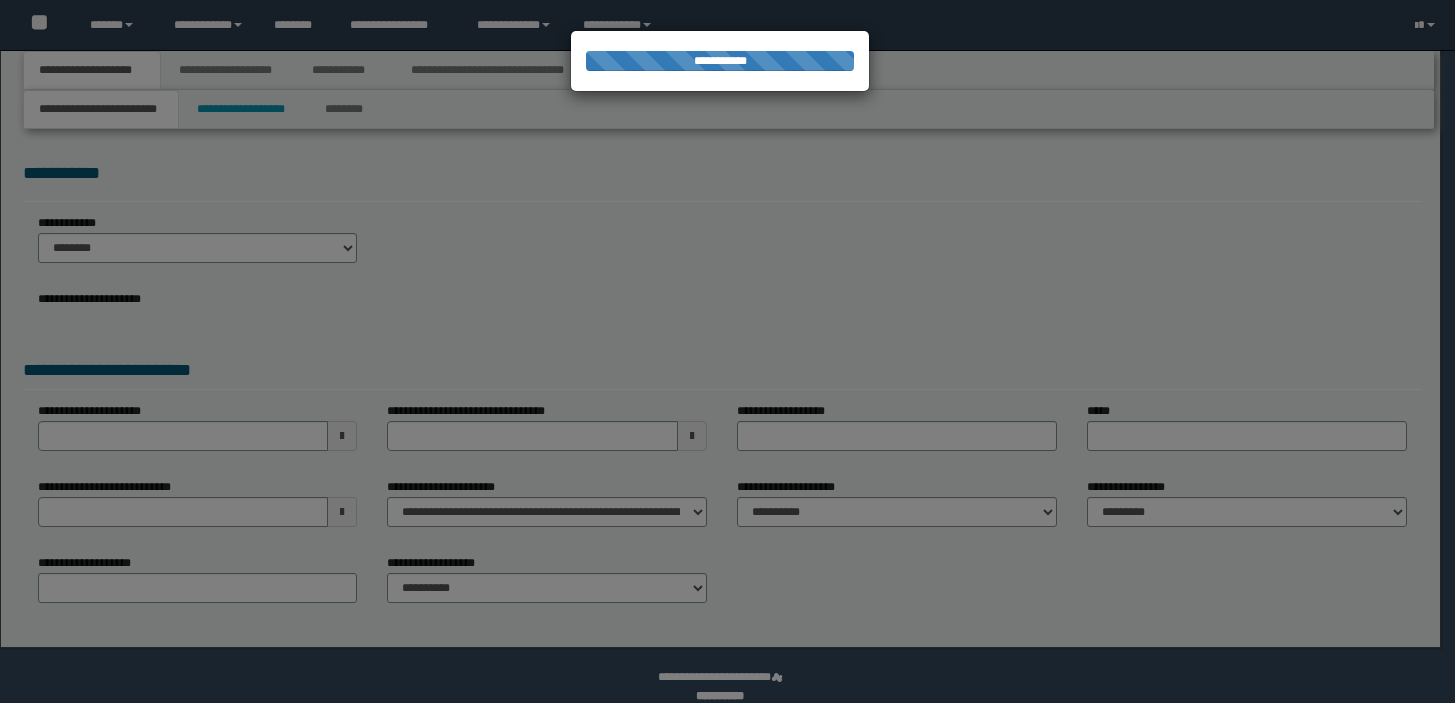 scroll, scrollTop: 0, scrollLeft: 0, axis: both 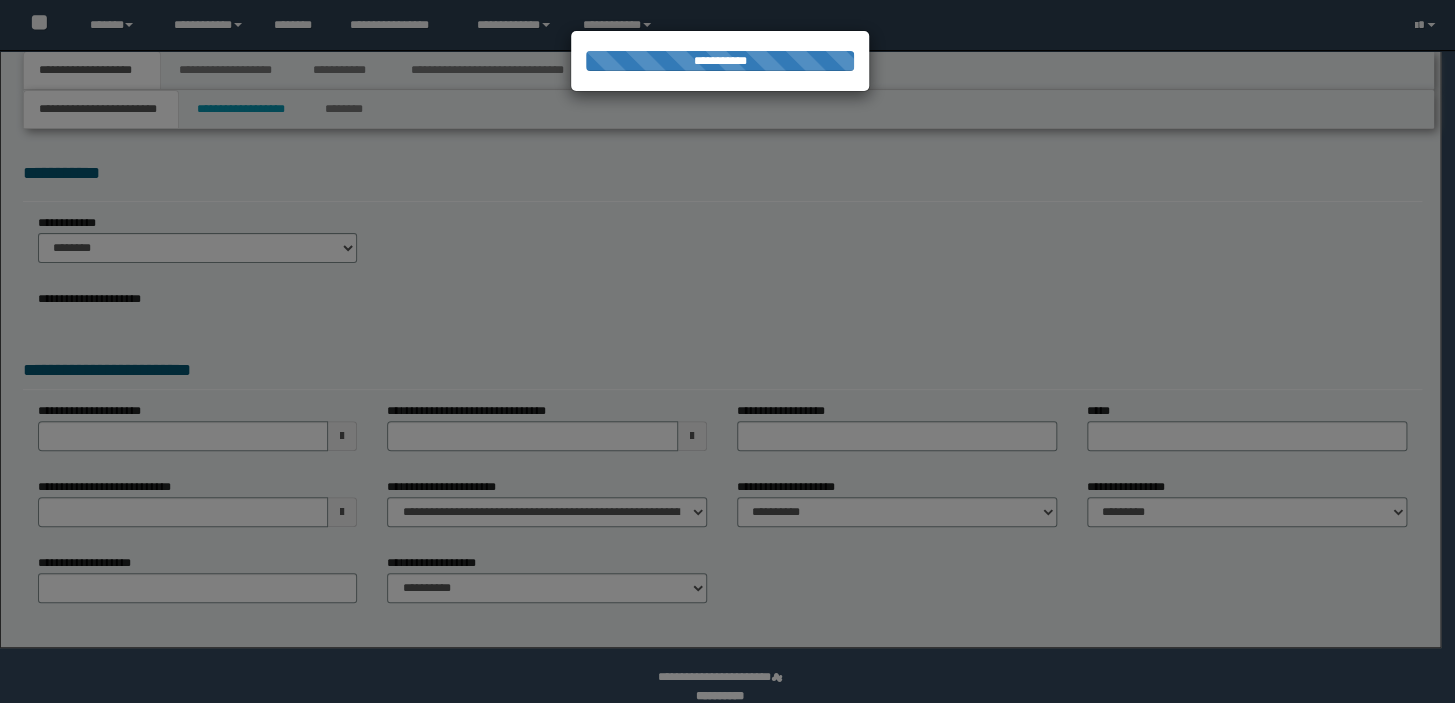 select on "*" 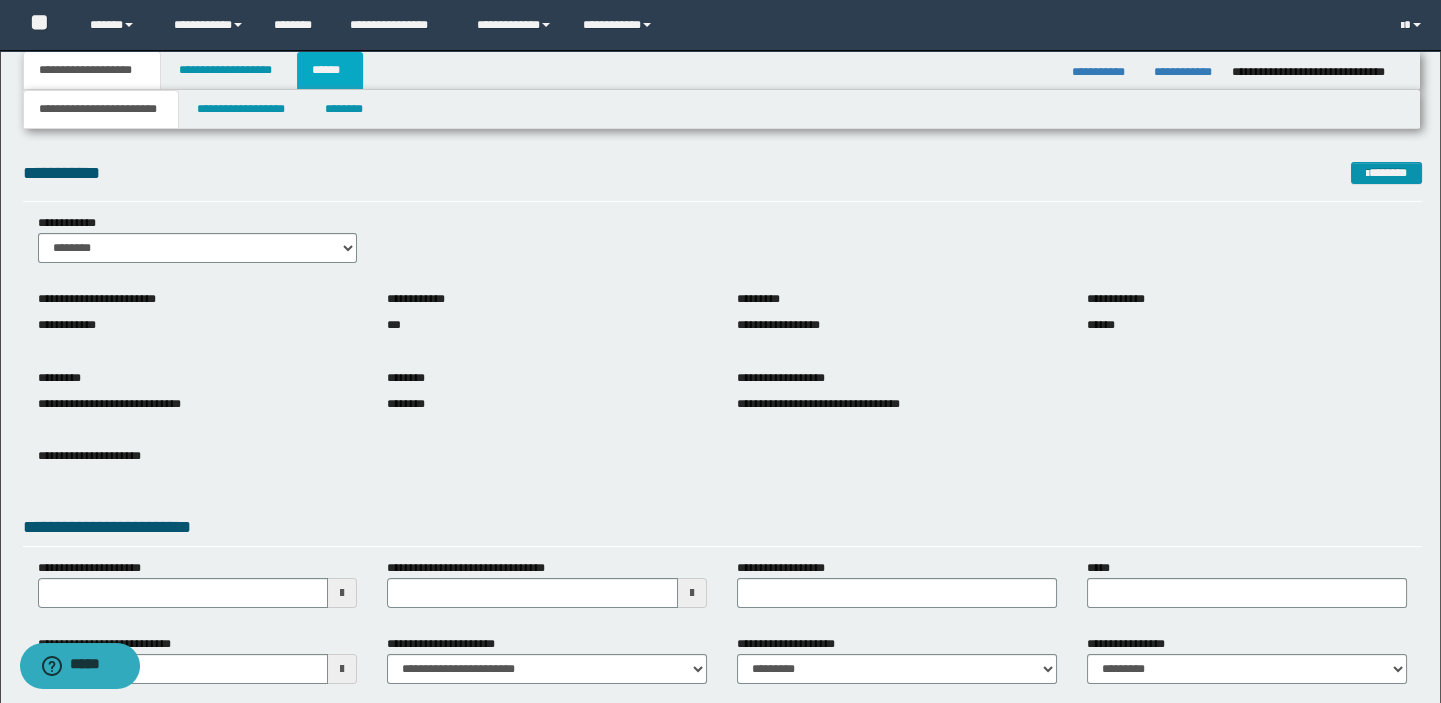 click on "******" at bounding box center (330, 70) 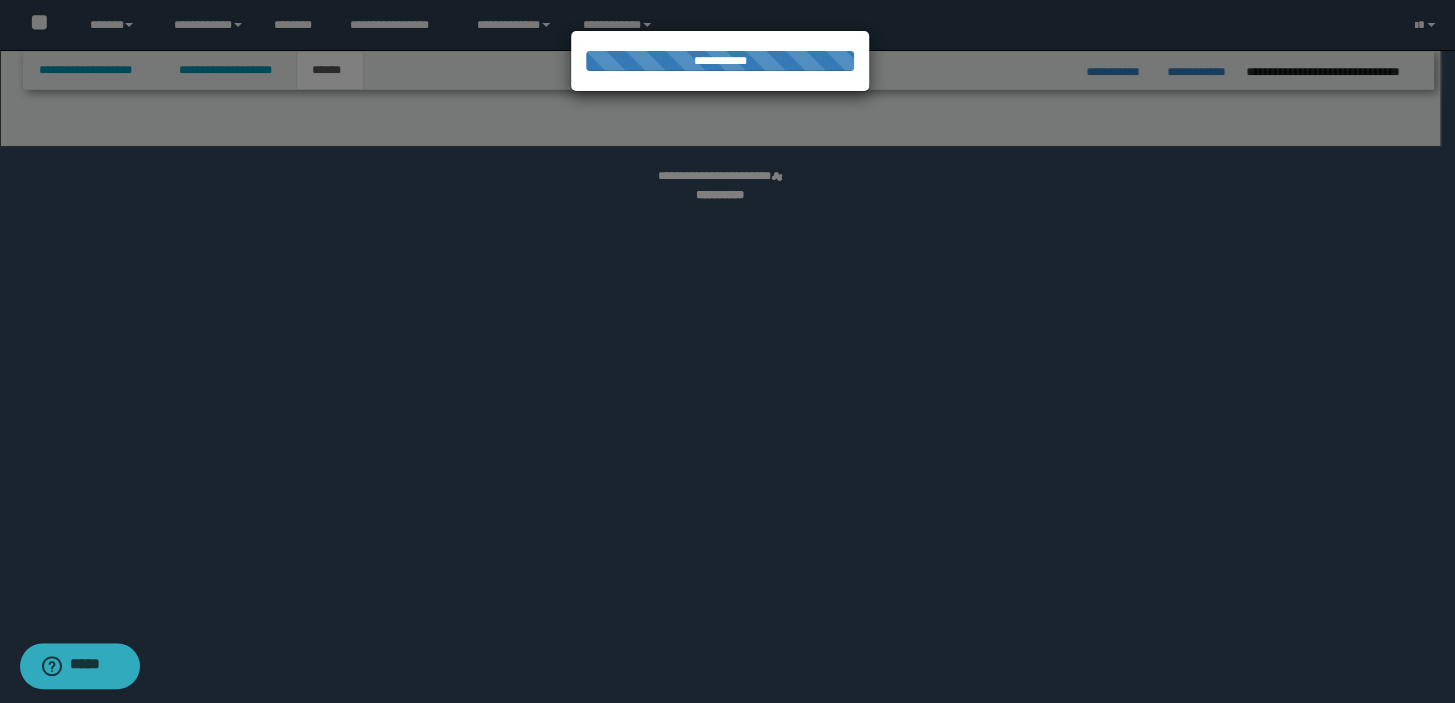 select on "*" 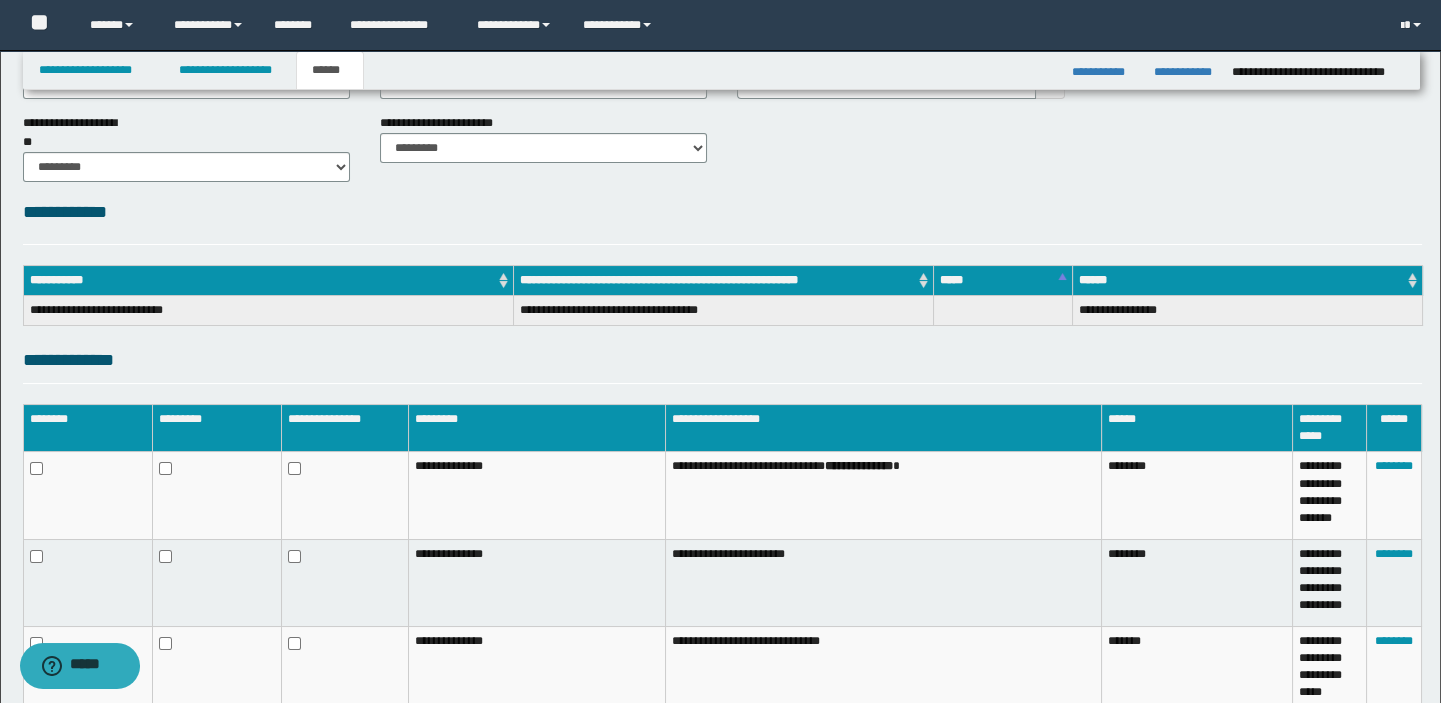 scroll, scrollTop: 302, scrollLeft: 0, axis: vertical 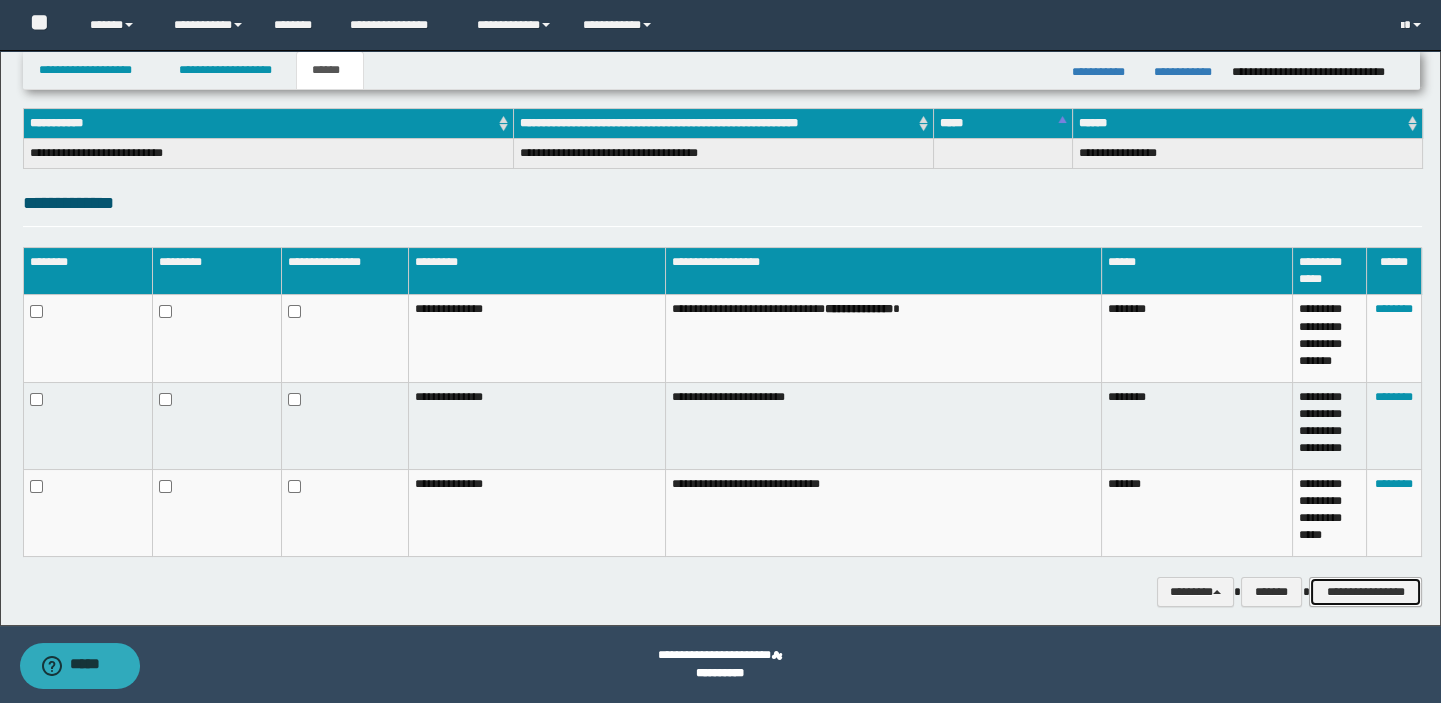 click on "**********" at bounding box center [1365, 592] 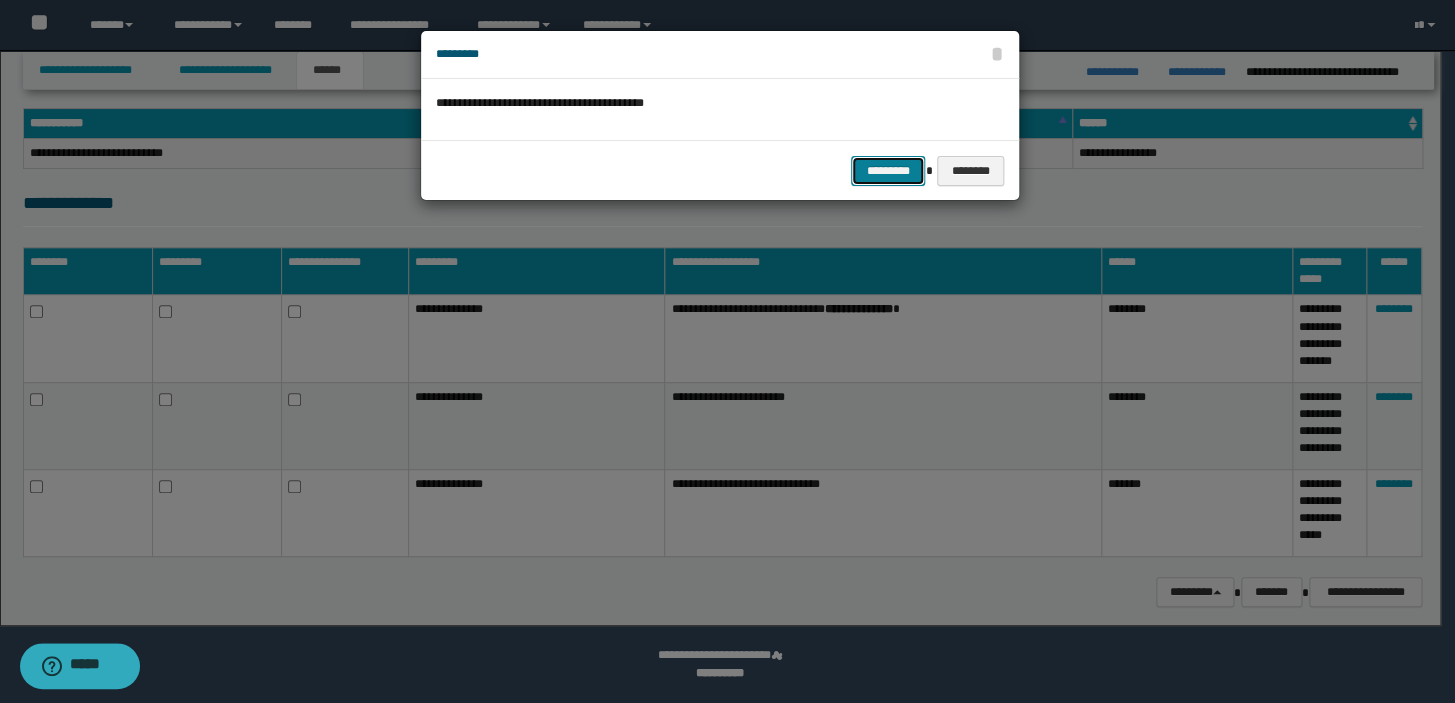 click on "*********" at bounding box center [888, 171] 